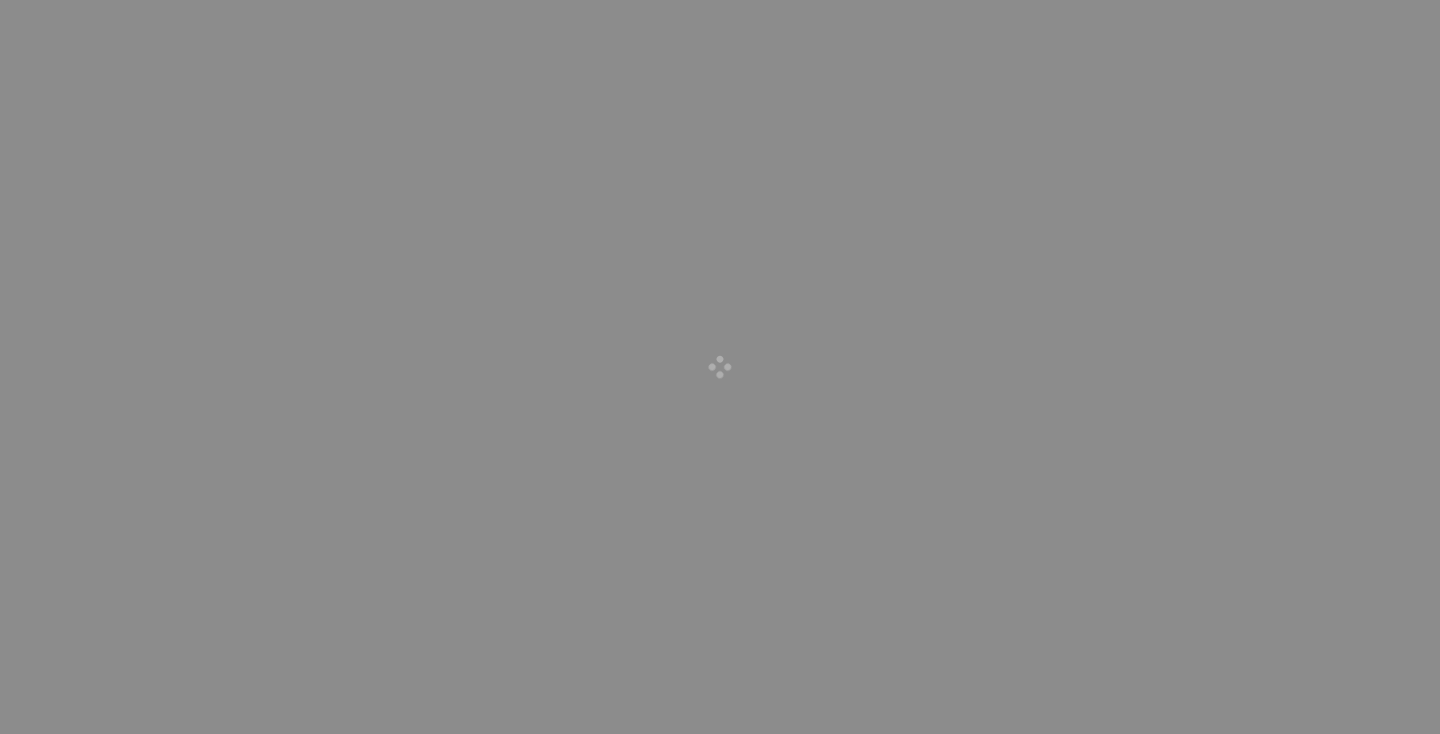scroll, scrollTop: 0, scrollLeft: 0, axis: both 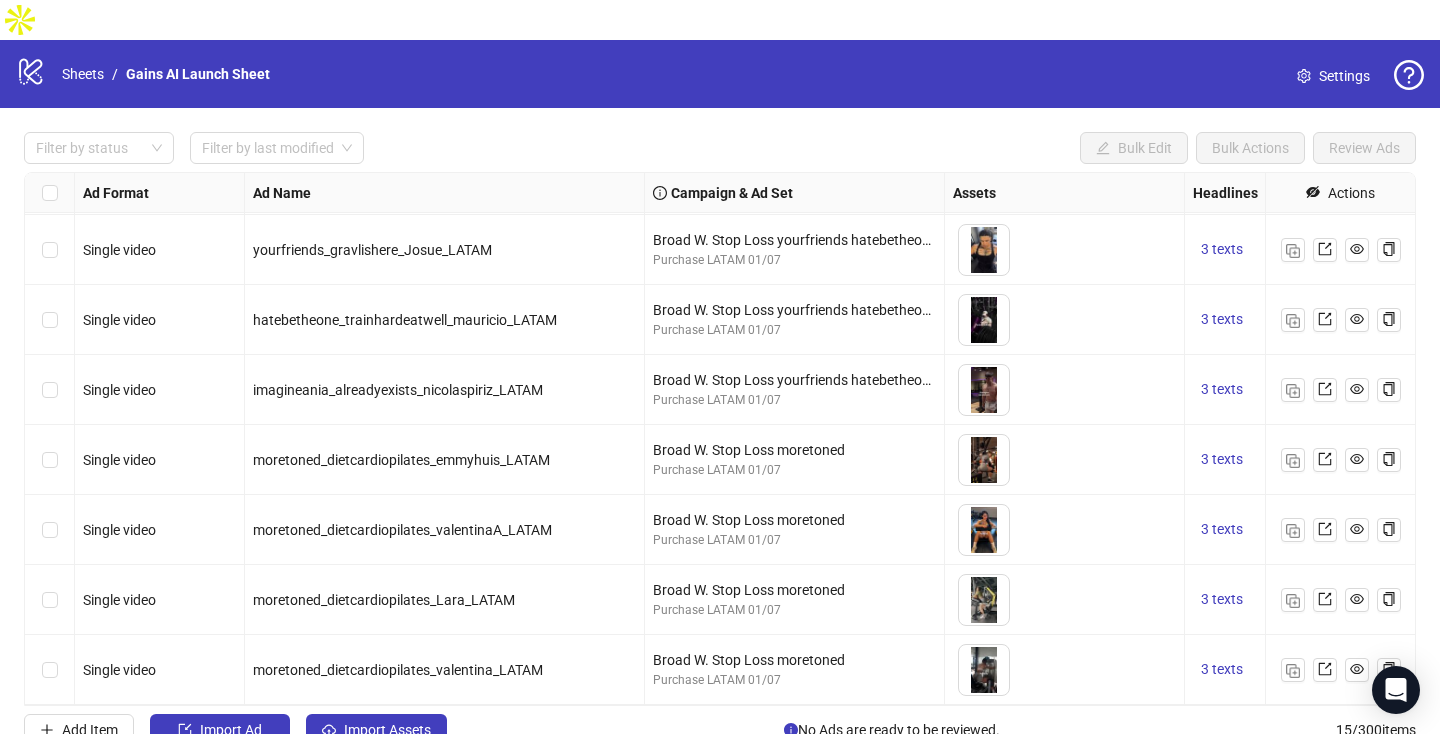 click at bounding box center (50, 320) 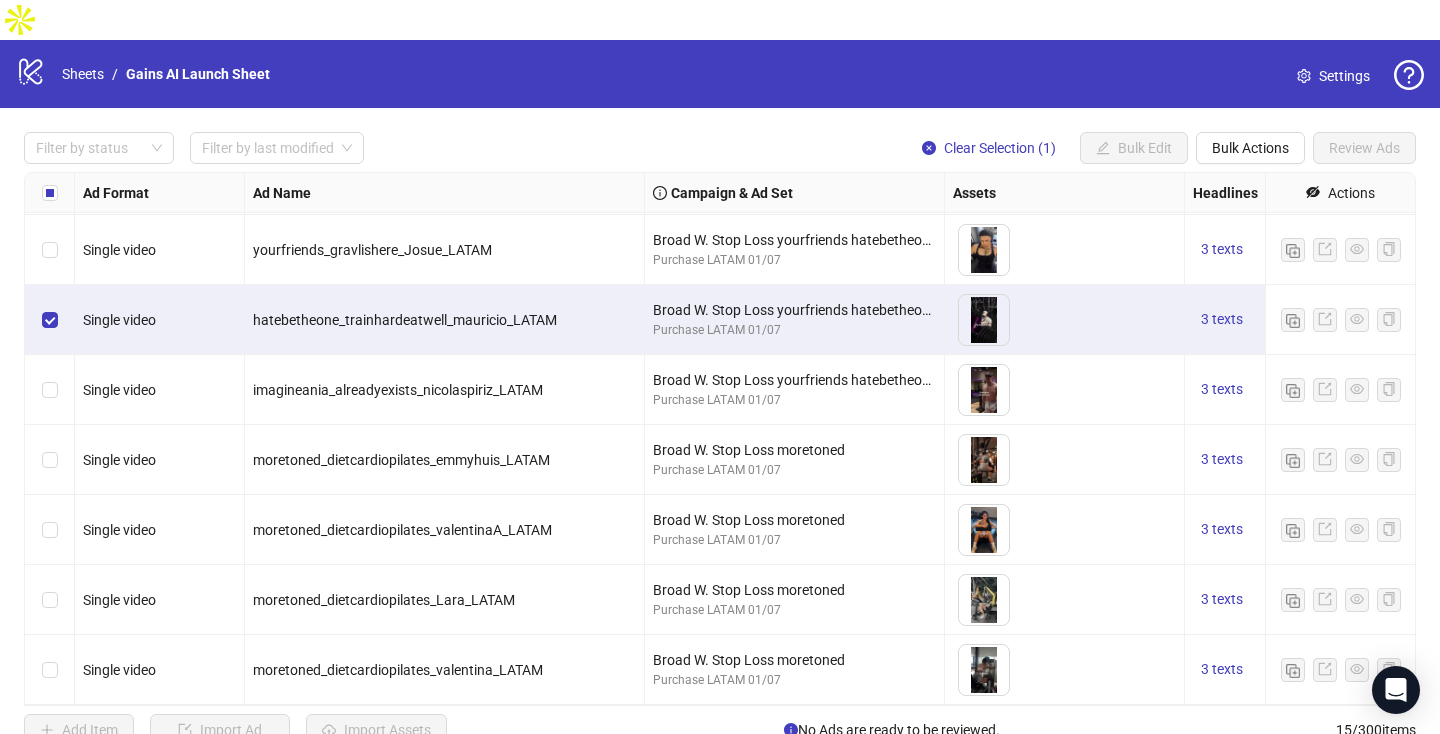 click at bounding box center (50, 390) 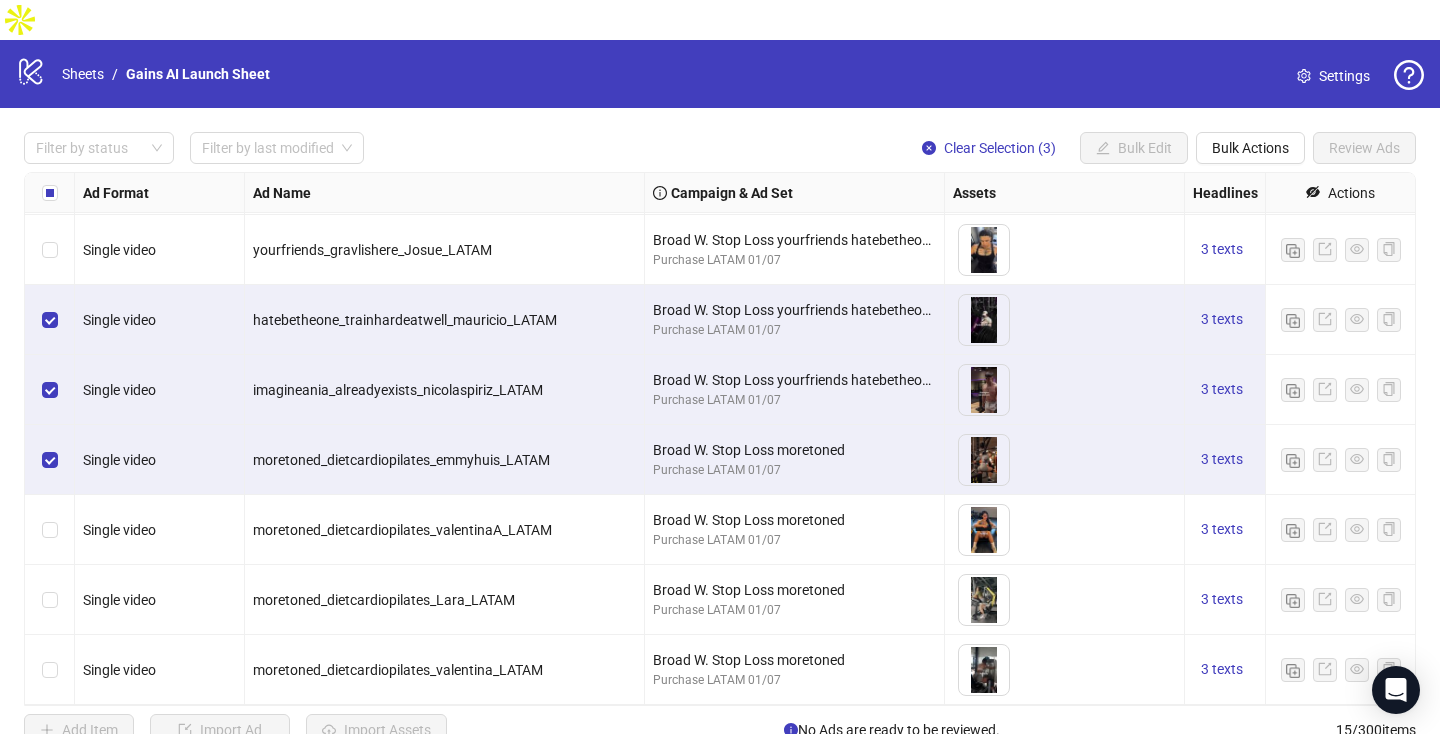 click at bounding box center [50, 530] 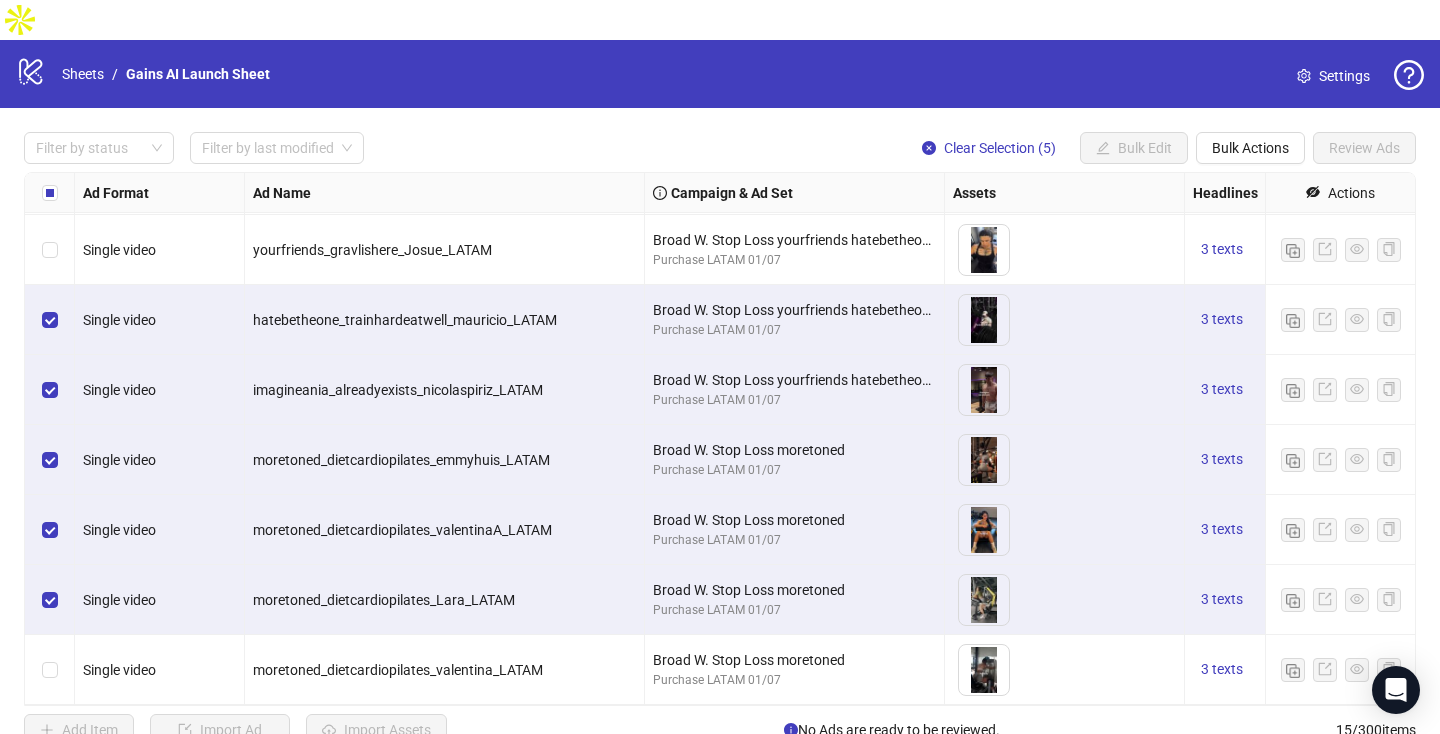 click at bounding box center [50, 670] 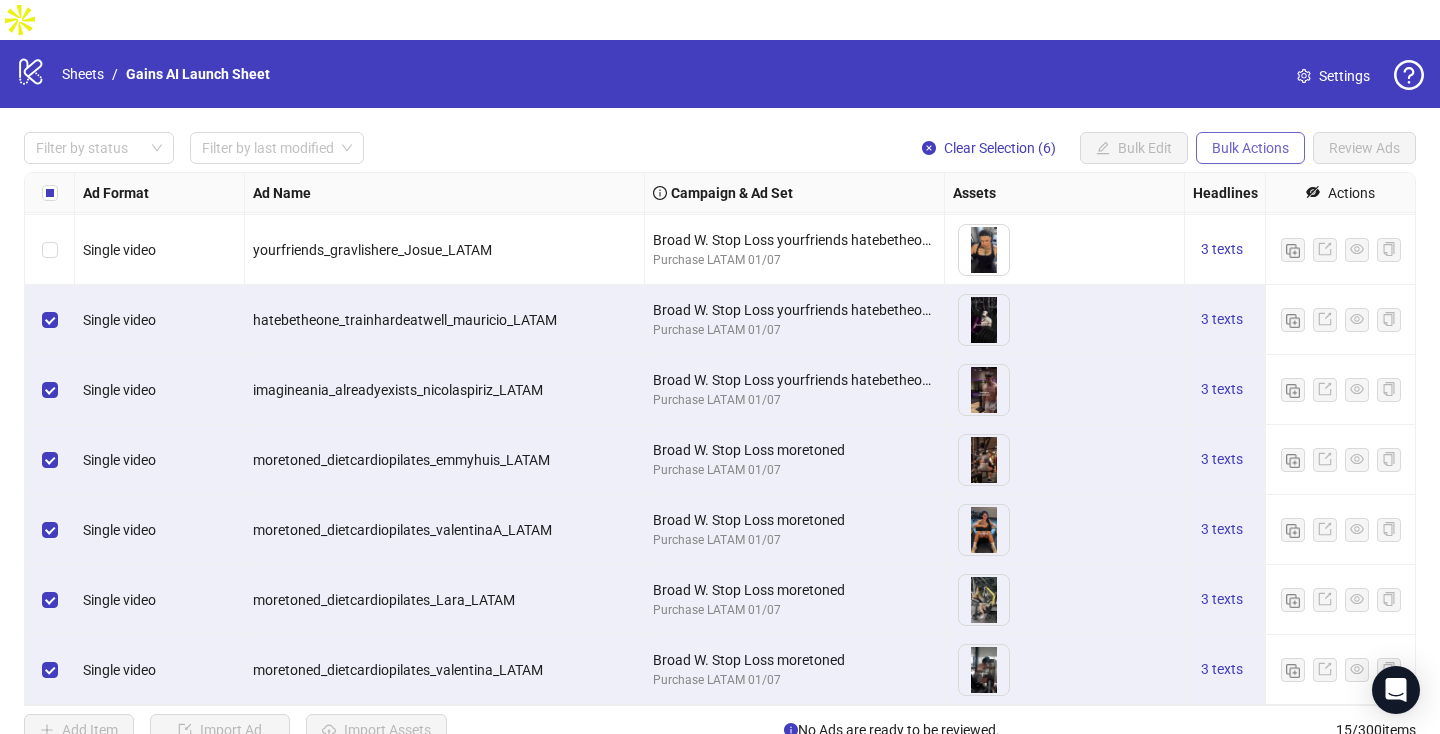 click on "Bulk Actions" at bounding box center (1250, 148) 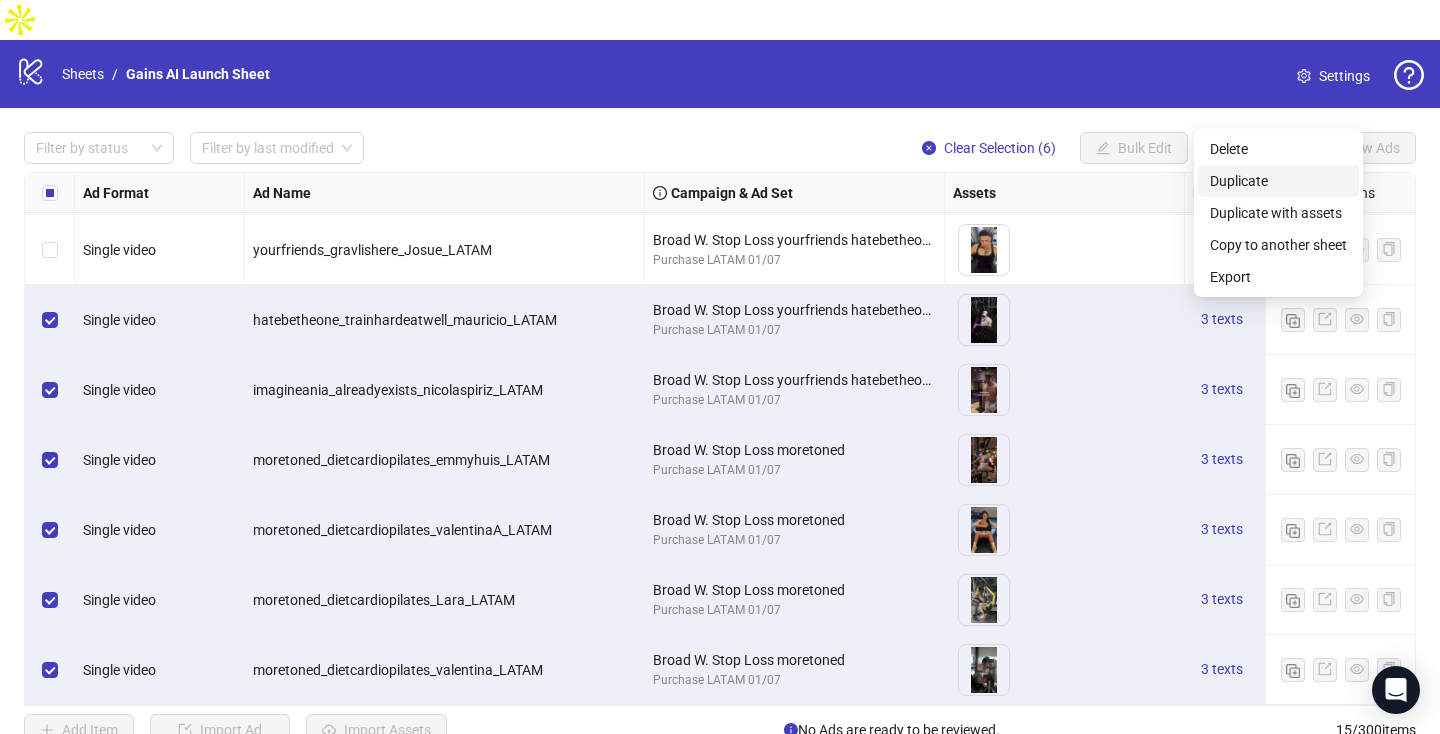click on "Duplicate" at bounding box center (1278, 181) 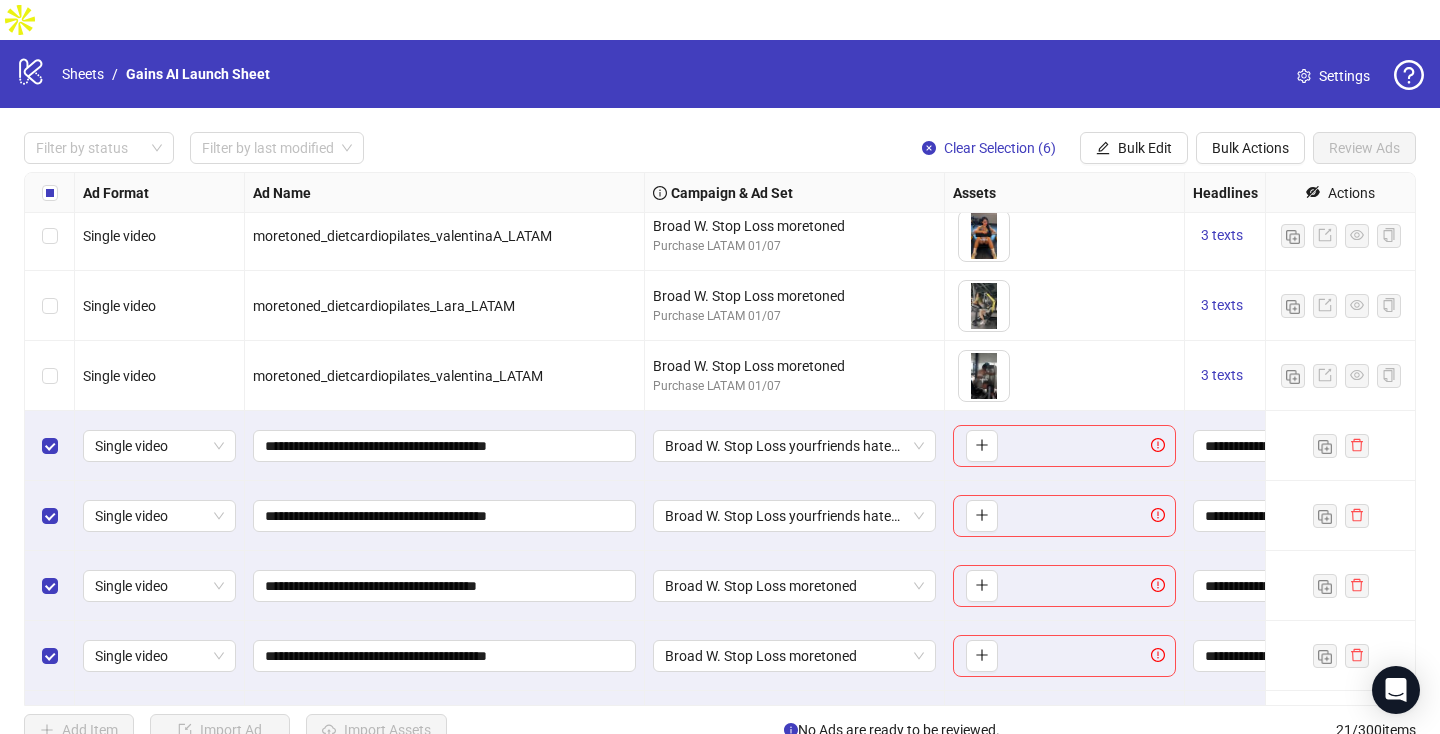 scroll, scrollTop: 978, scrollLeft: 0, axis: vertical 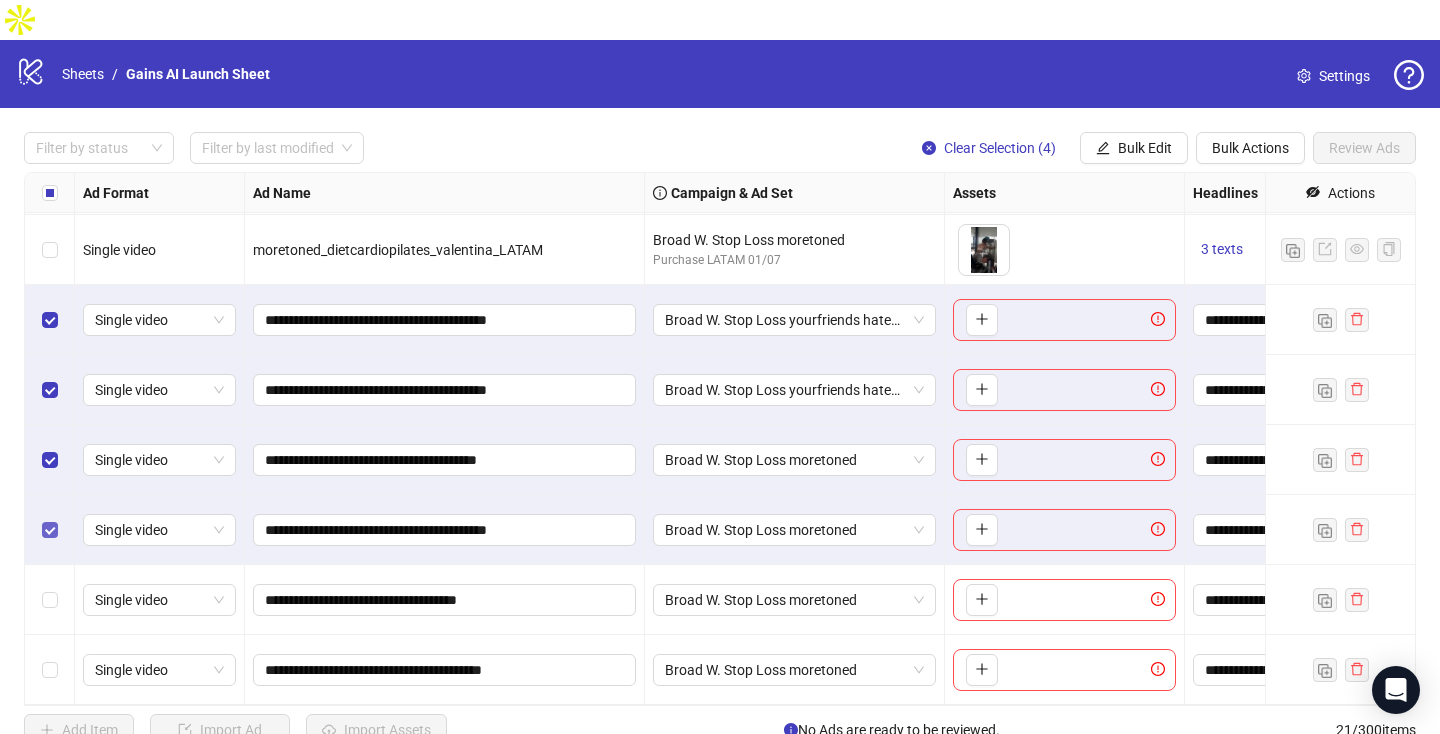 click at bounding box center [50, 530] 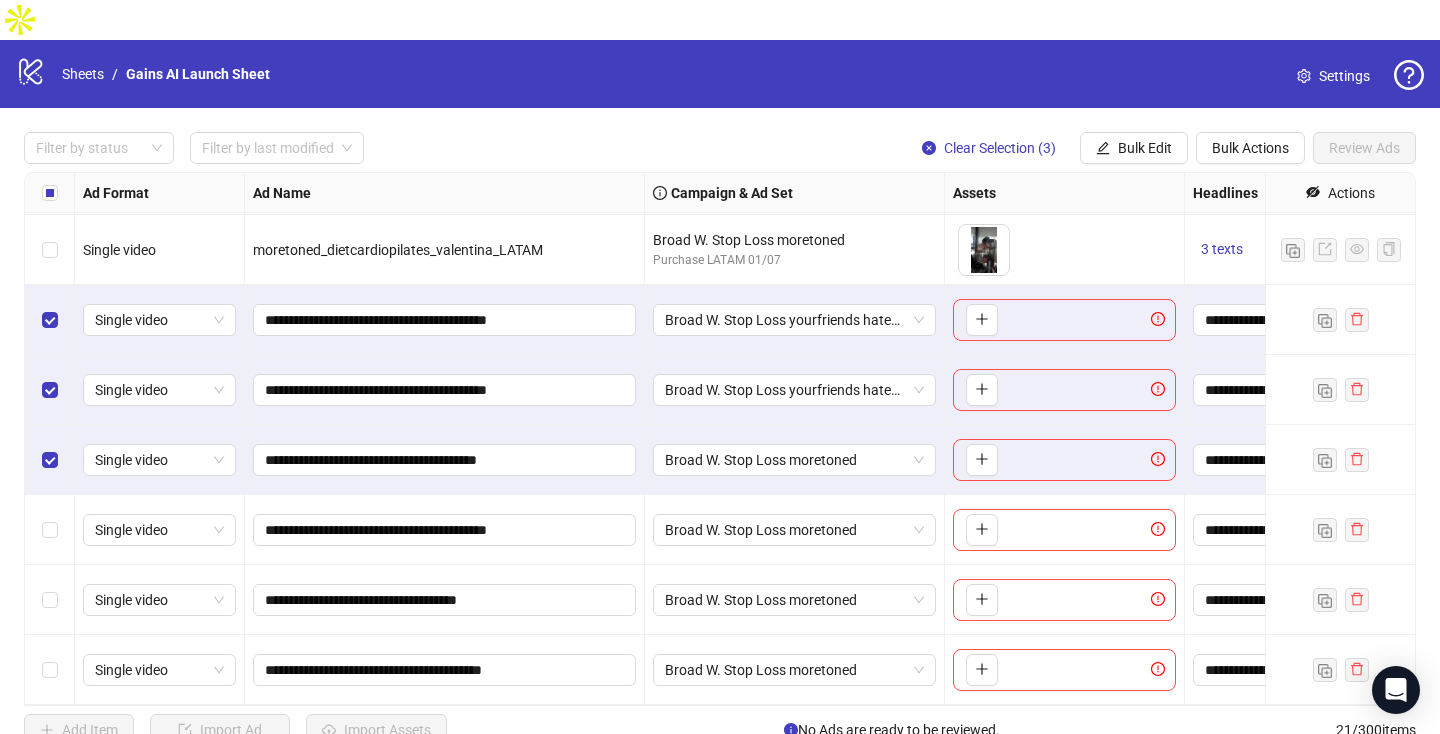 click at bounding box center [50, 460] 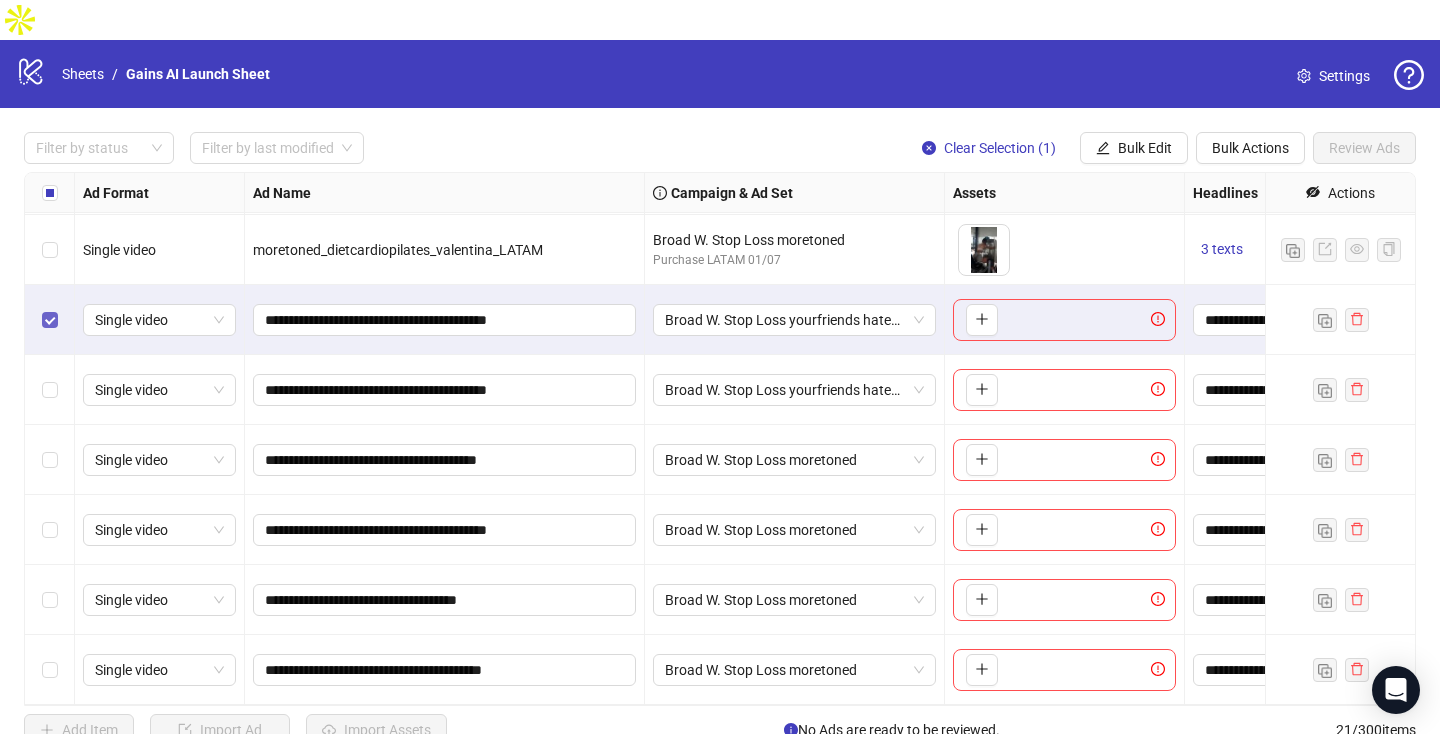 click at bounding box center (50, 320) 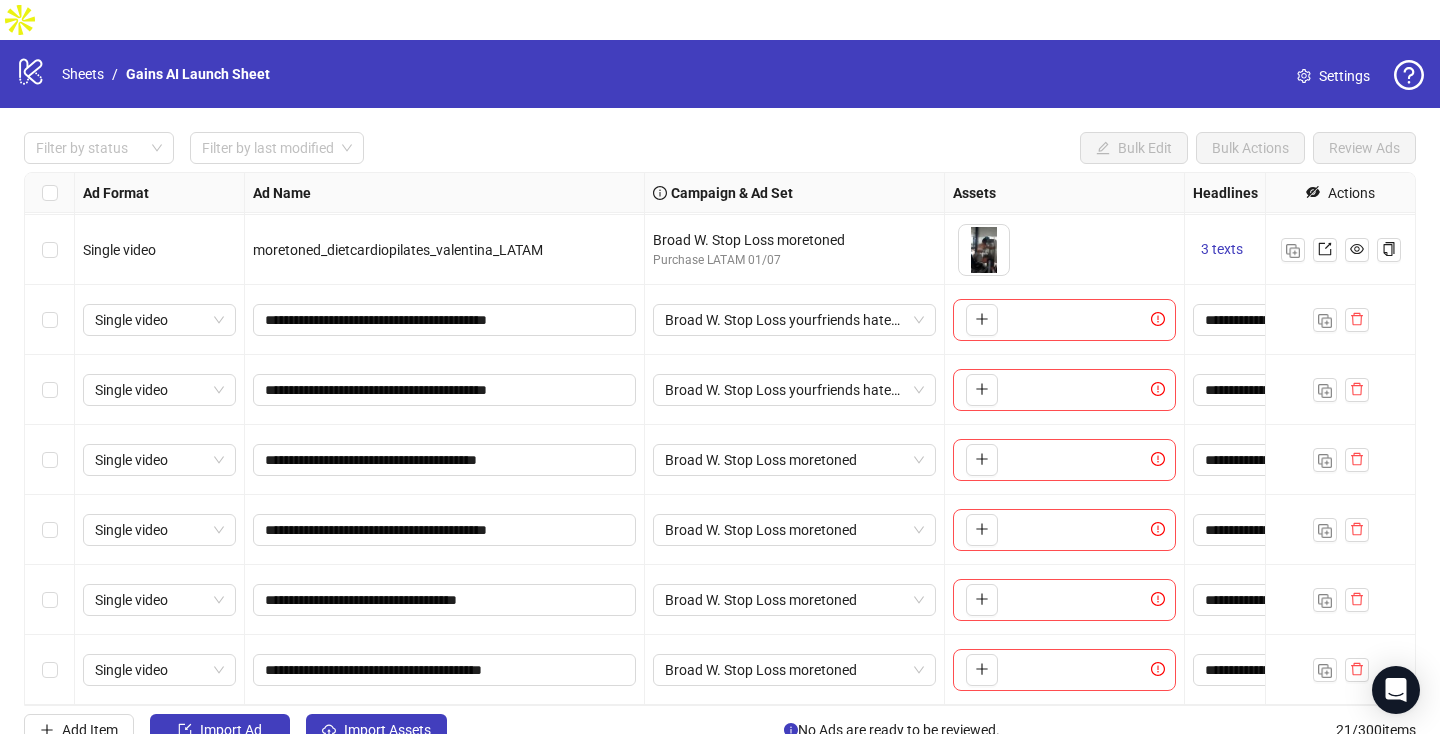 click at bounding box center (50, 670) 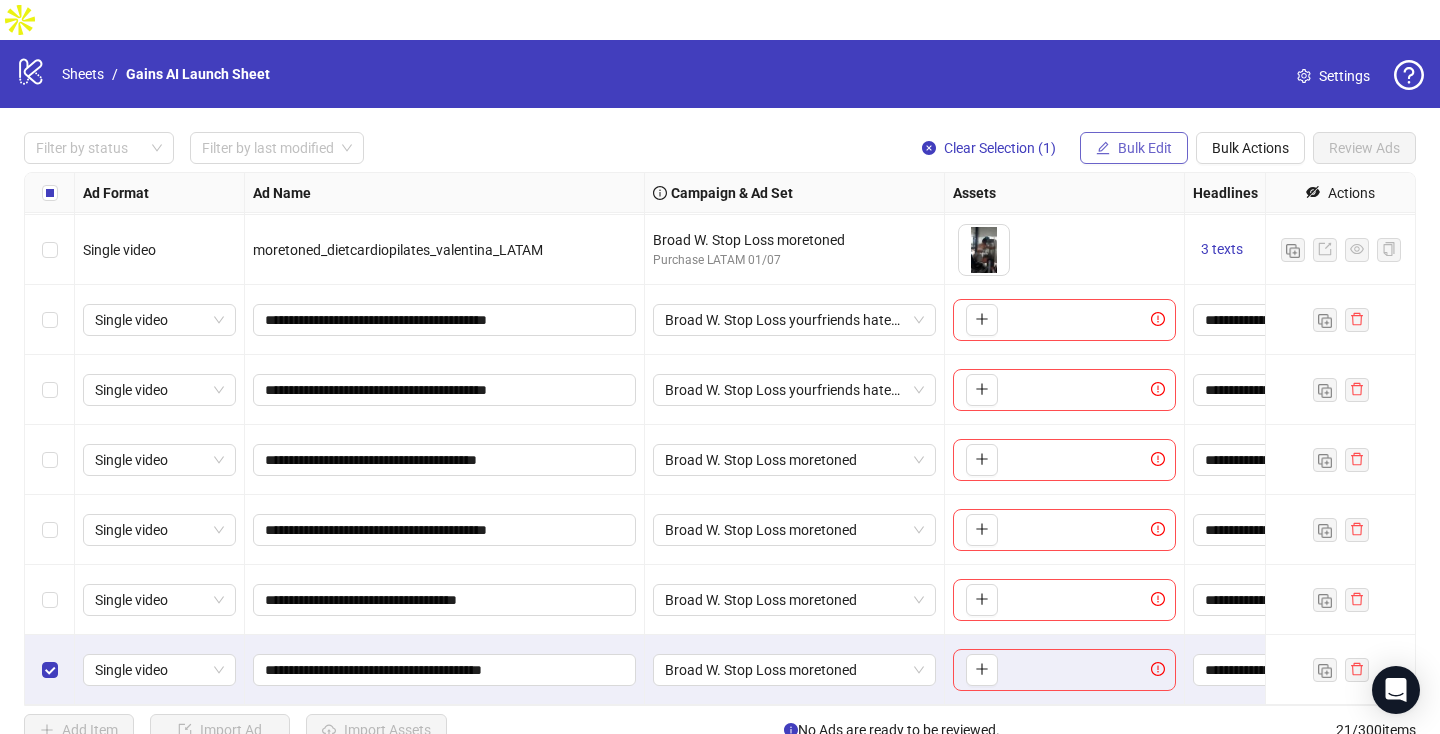 click on "Bulk Edit" at bounding box center [1145, 148] 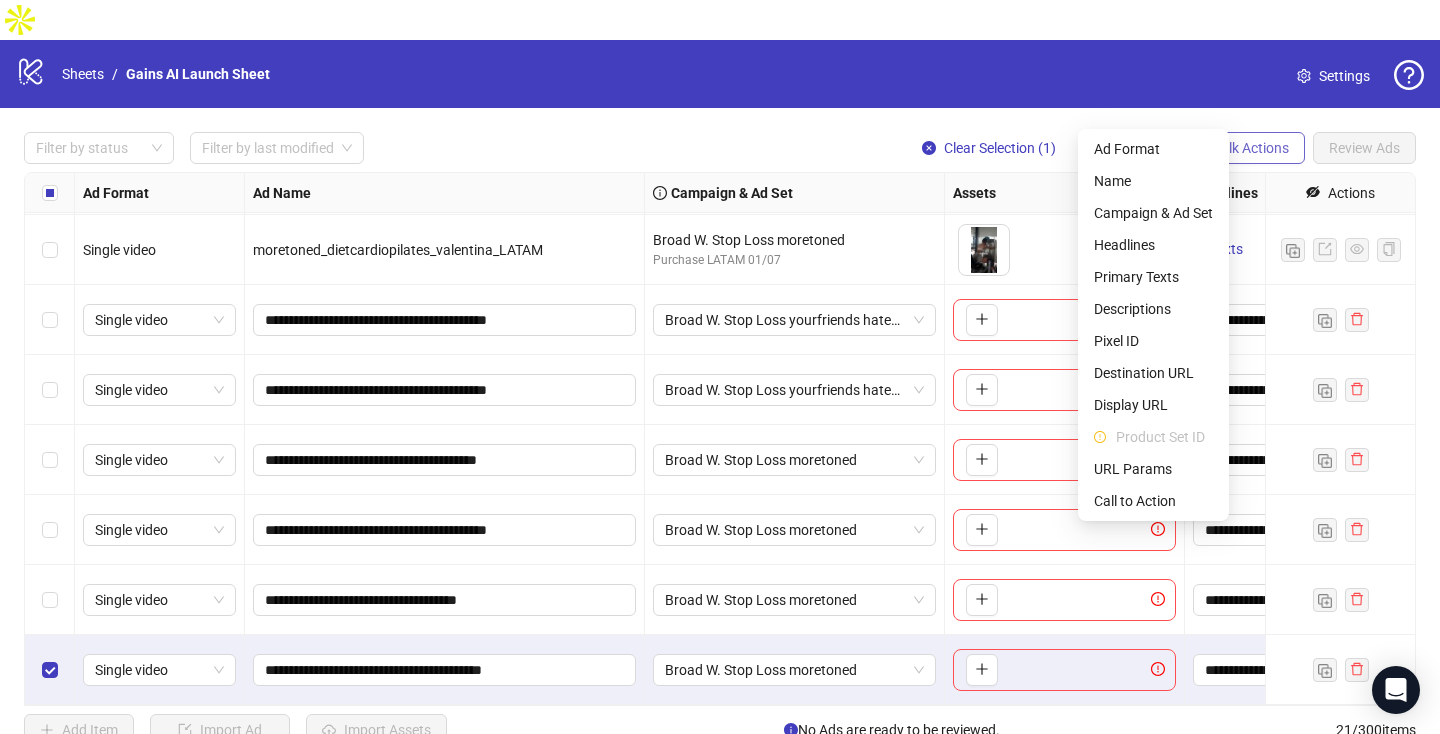 click on "Bulk Actions" at bounding box center (1250, 148) 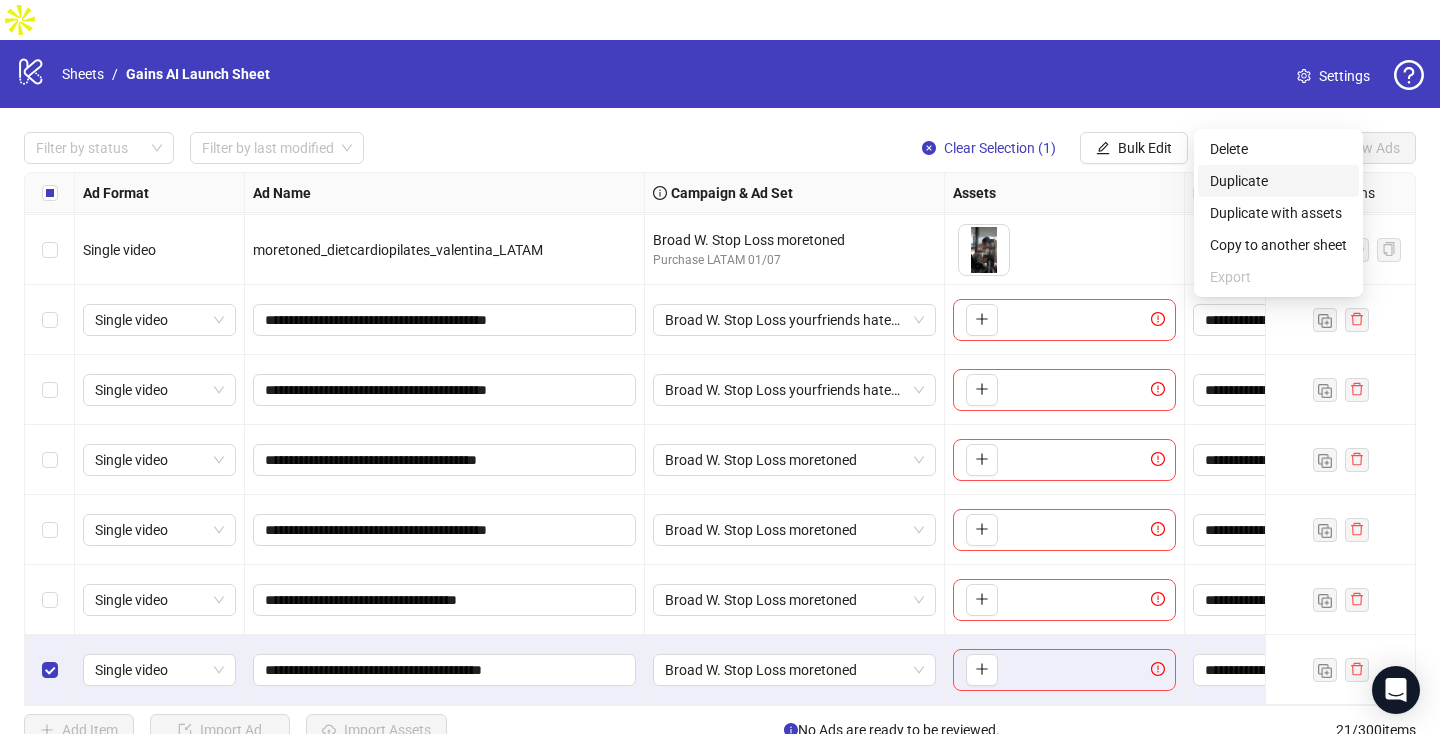 click on "Duplicate" at bounding box center (1278, 181) 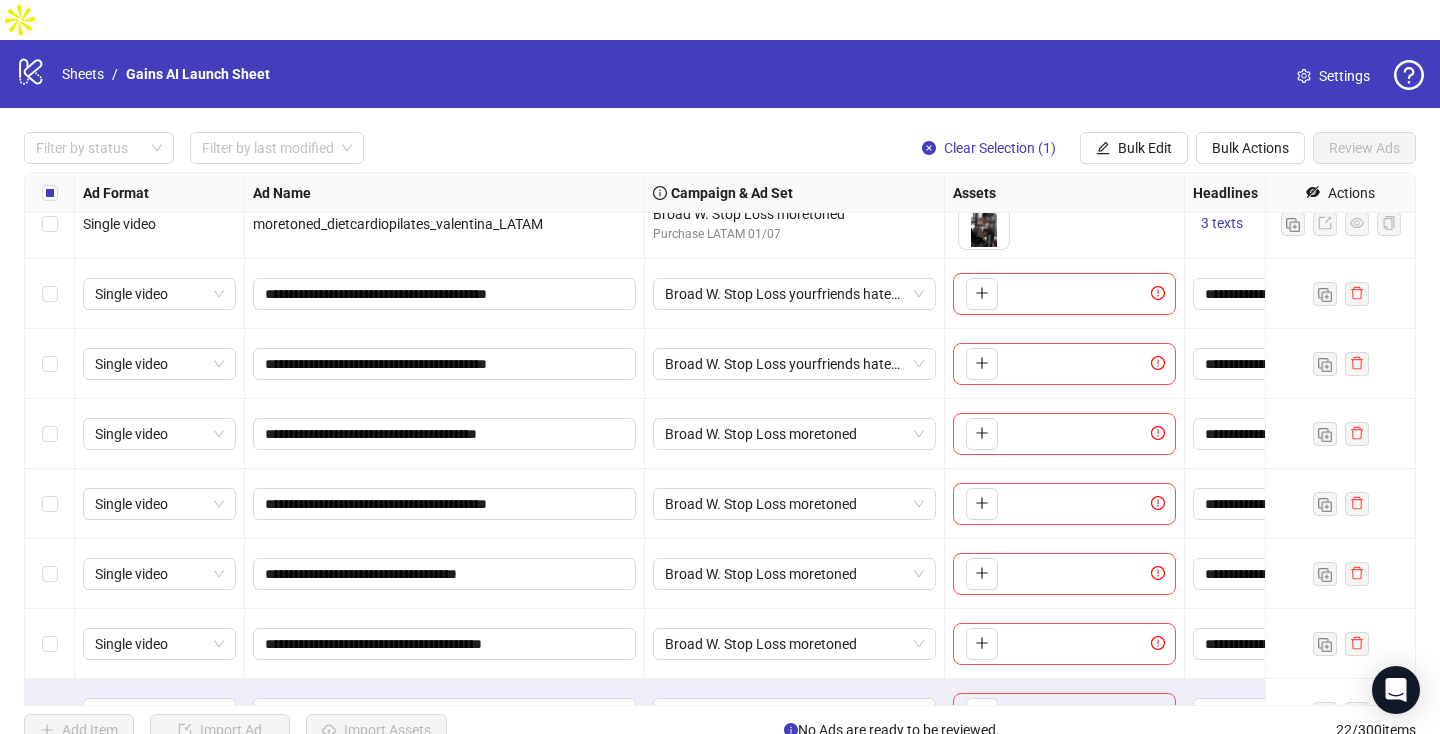 scroll, scrollTop: 990, scrollLeft: 0, axis: vertical 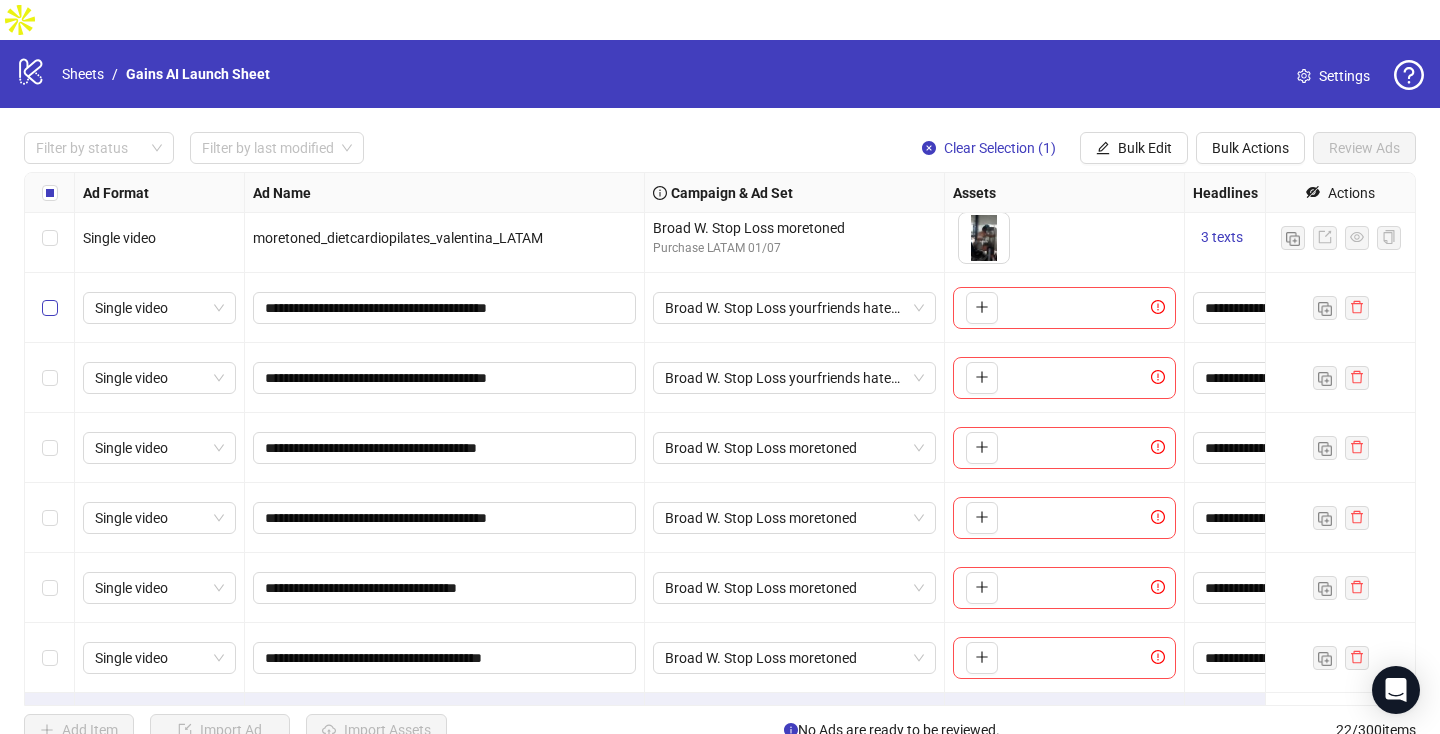 click at bounding box center [50, 308] 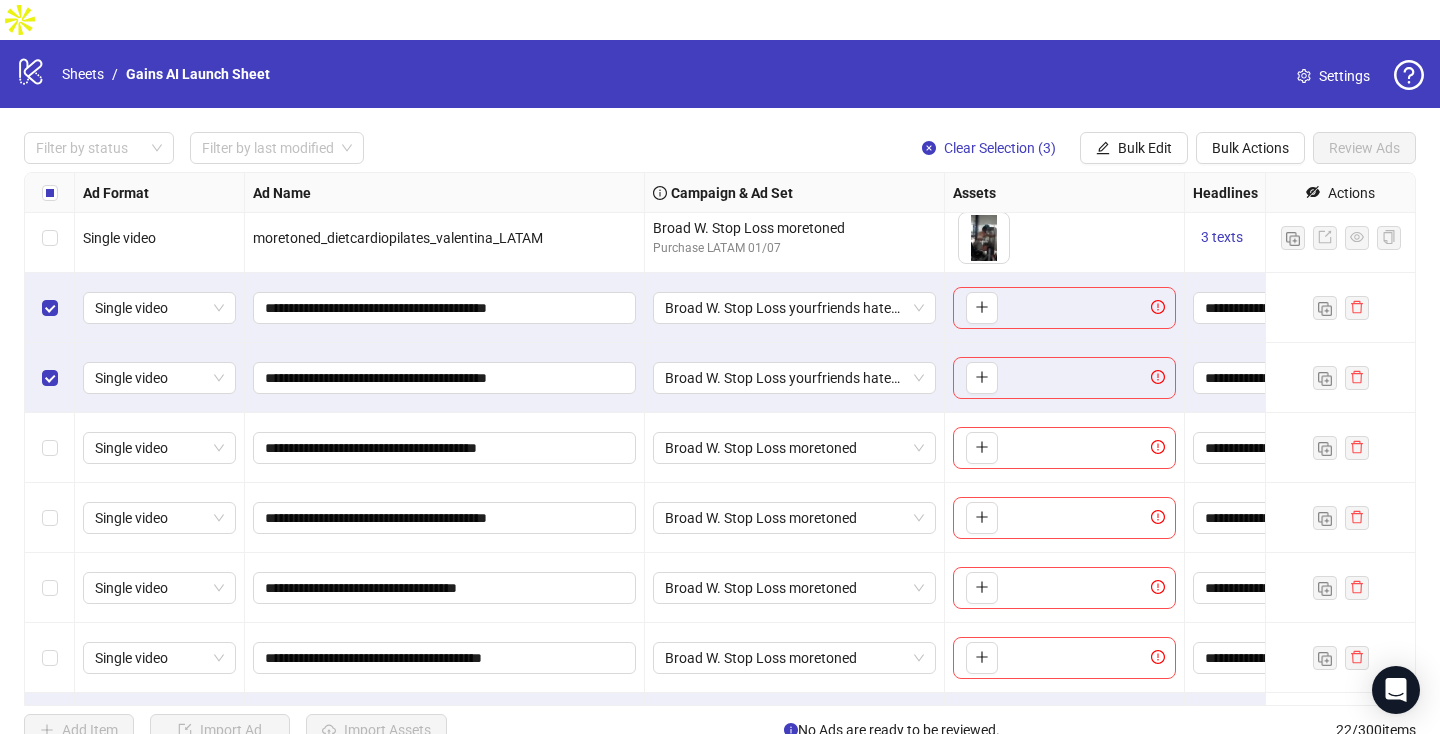 scroll, scrollTop: 1048, scrollLeft: 0, axis: vertical 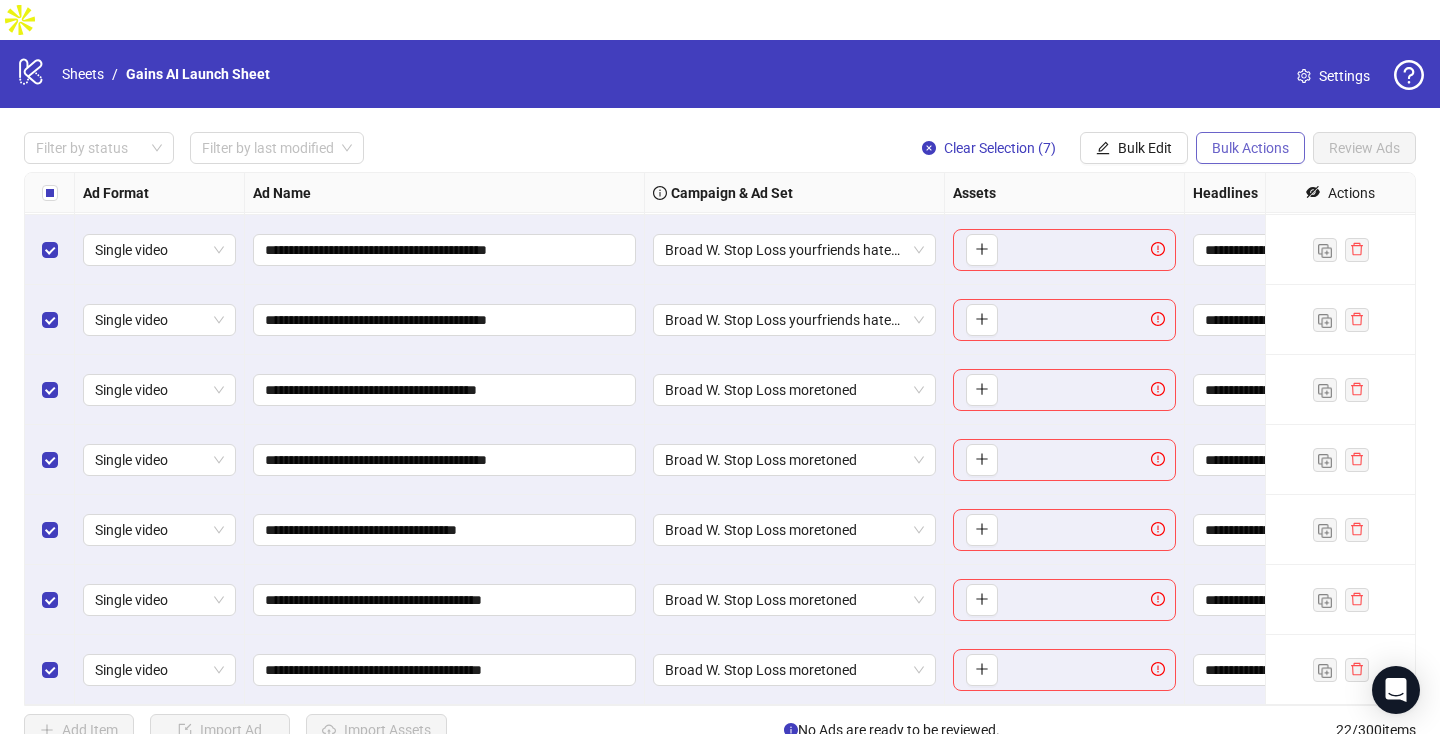 click on "Bulk Actions" at bounding box center [1250, 148] 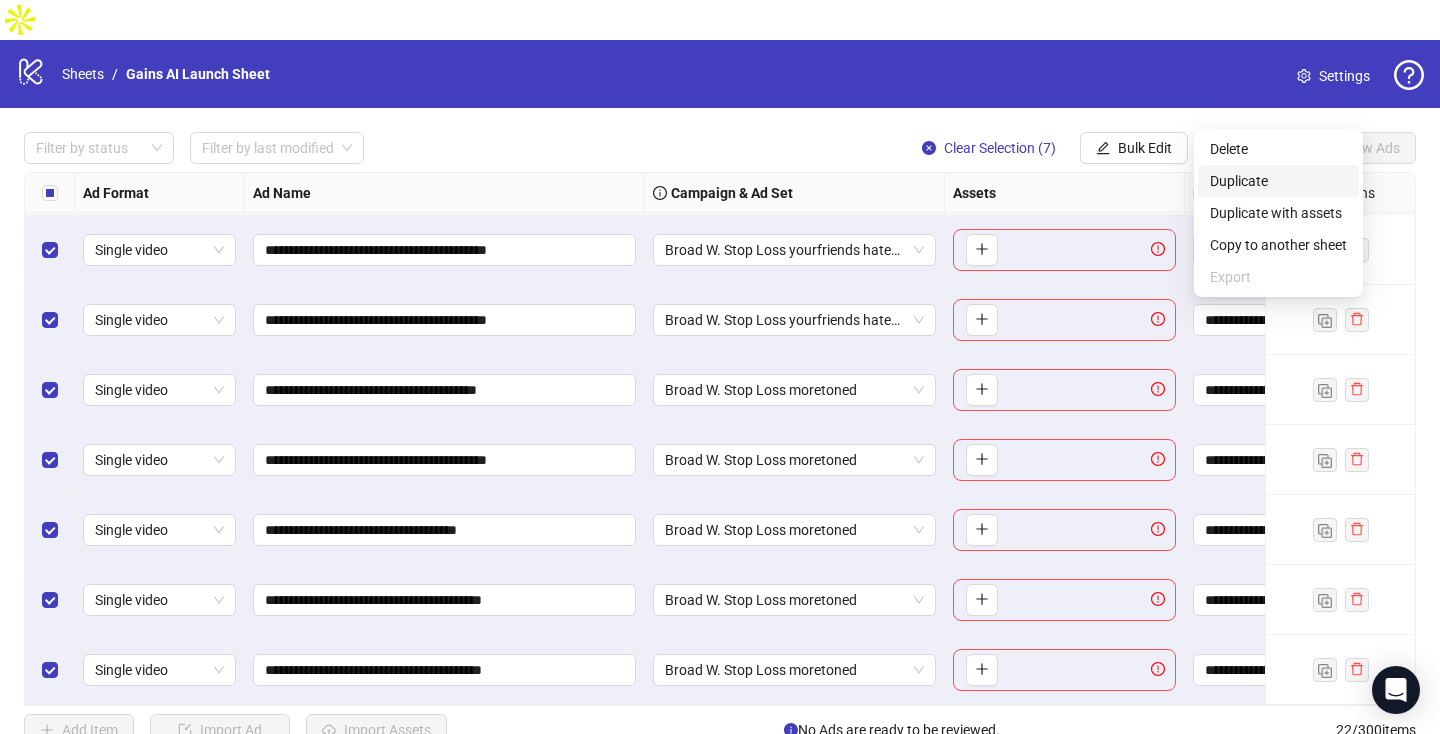 click on "Duplicate" at bounding box center [1278, 181] 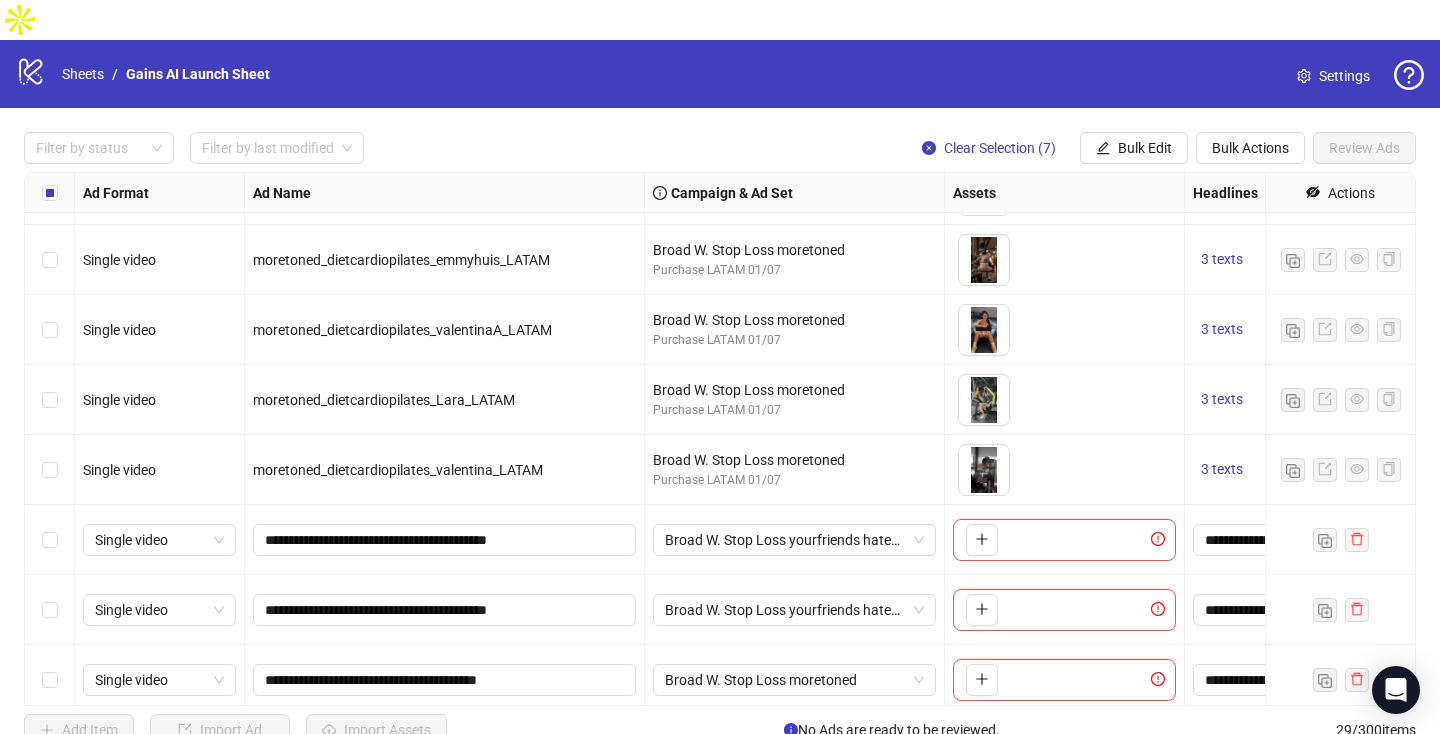 scroll, scrollTop: 917, scrollLeft: 0, axis: vertical 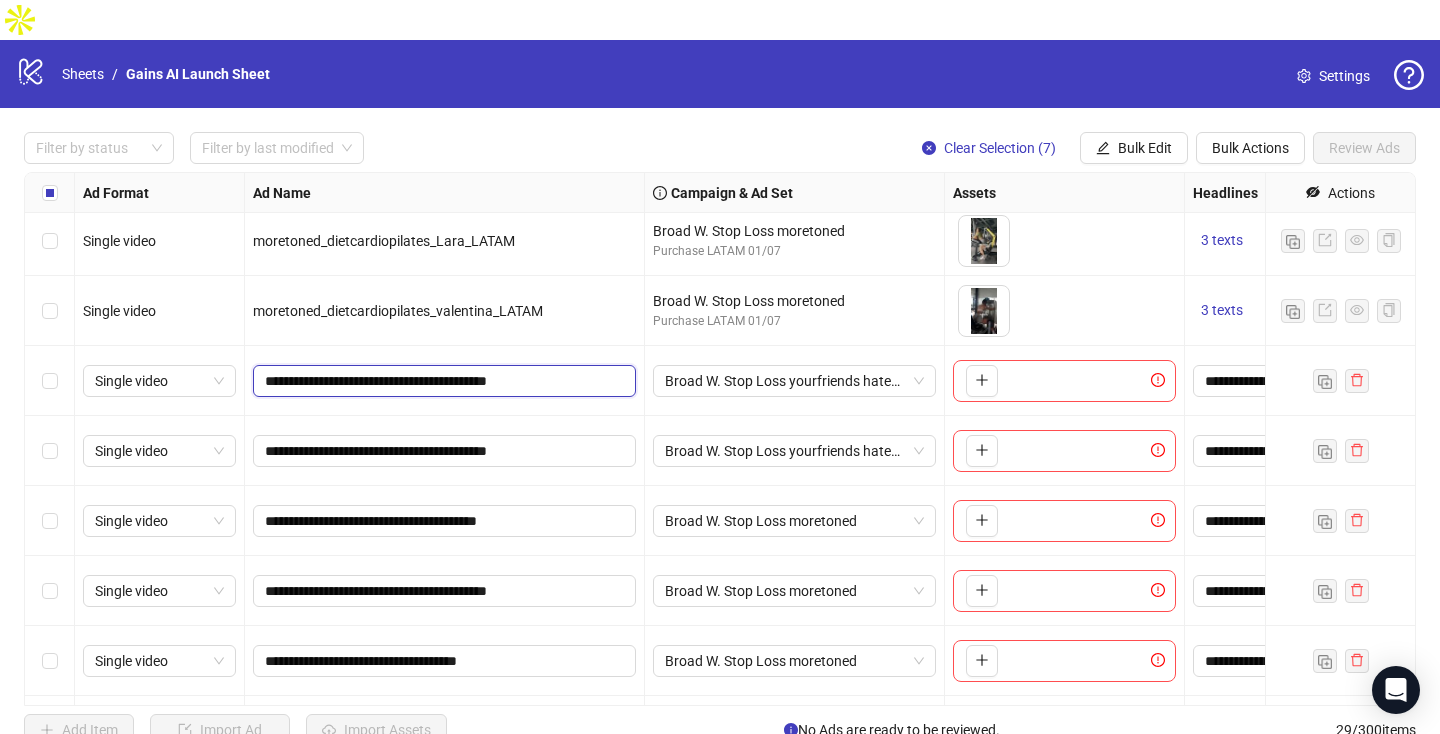 click on "**********" at bounding box center [442, 381] 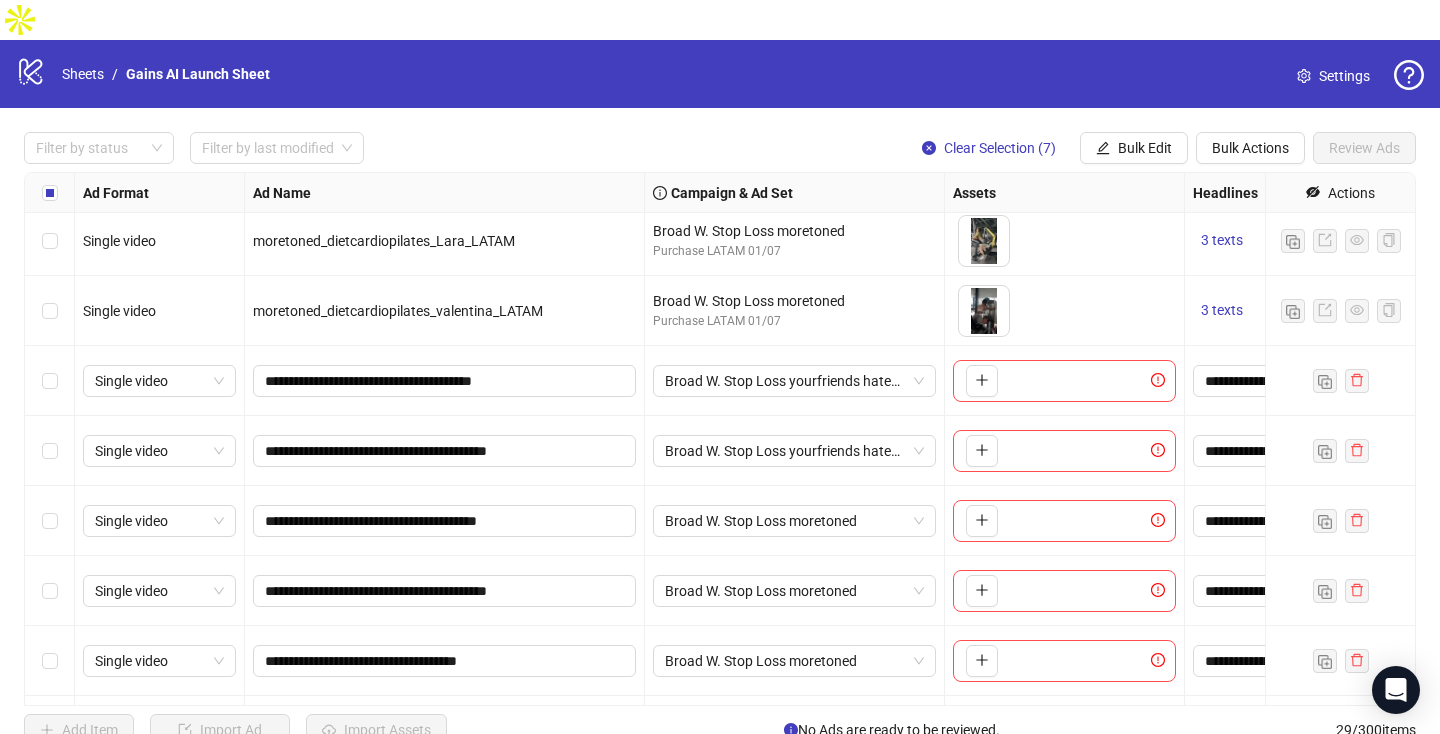 click on "**********" at bounding box center [445, 381] 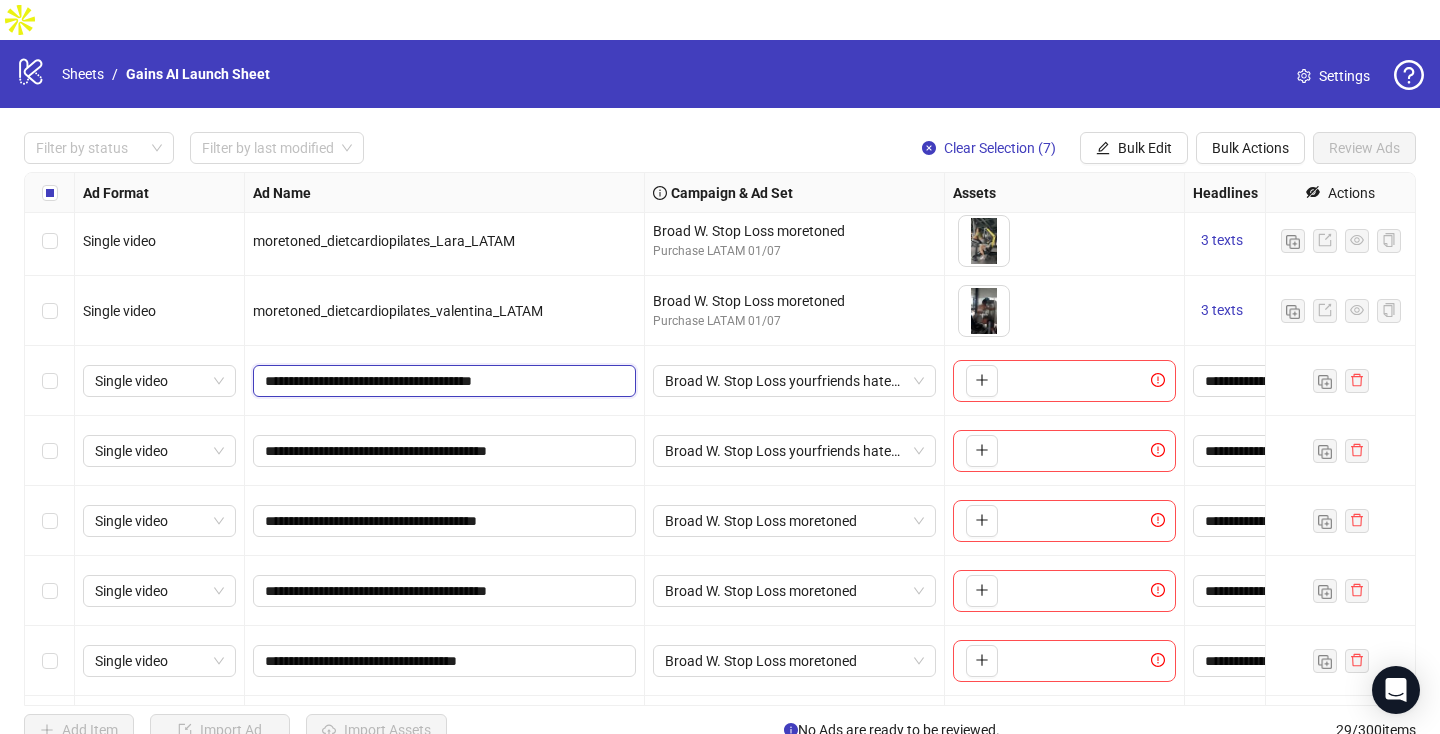 click on "**********" at bounding box center [442, 381] 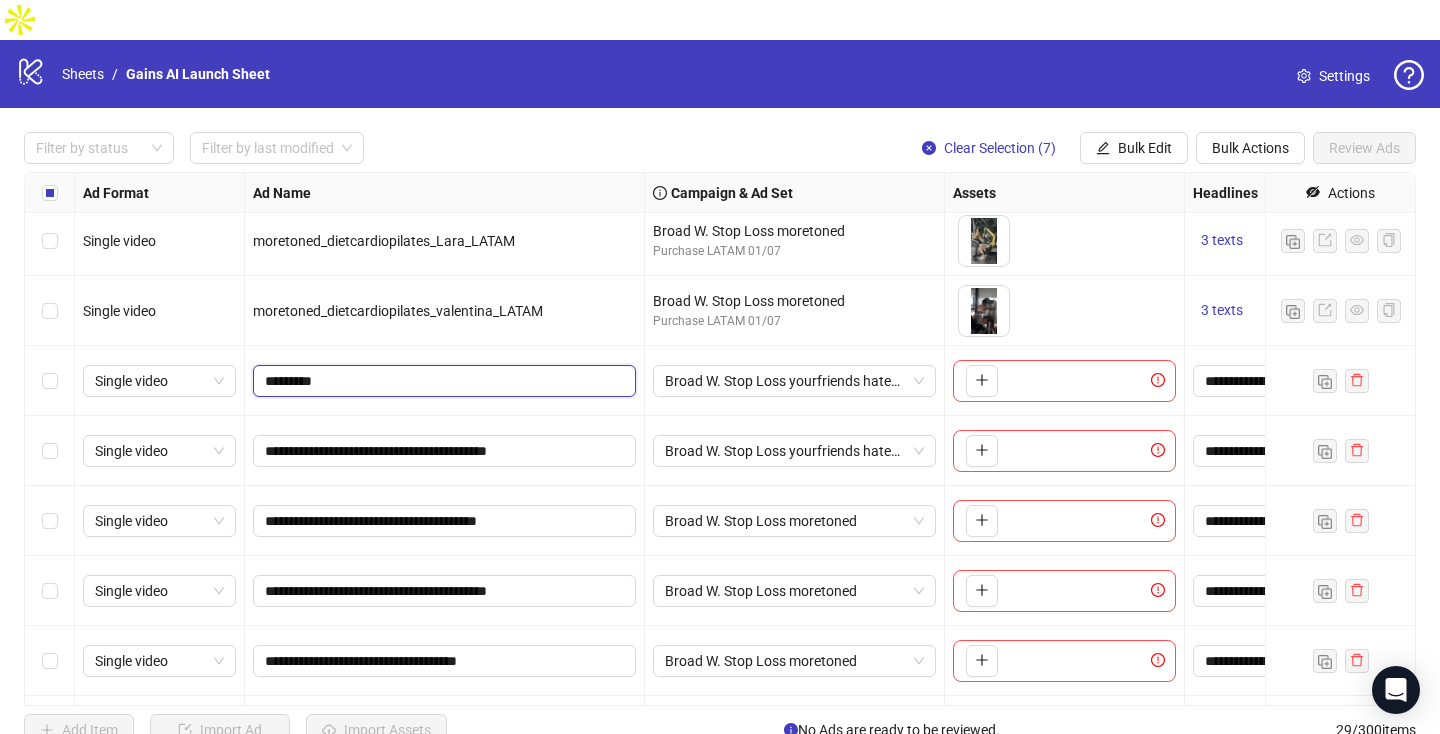 type on "**********" 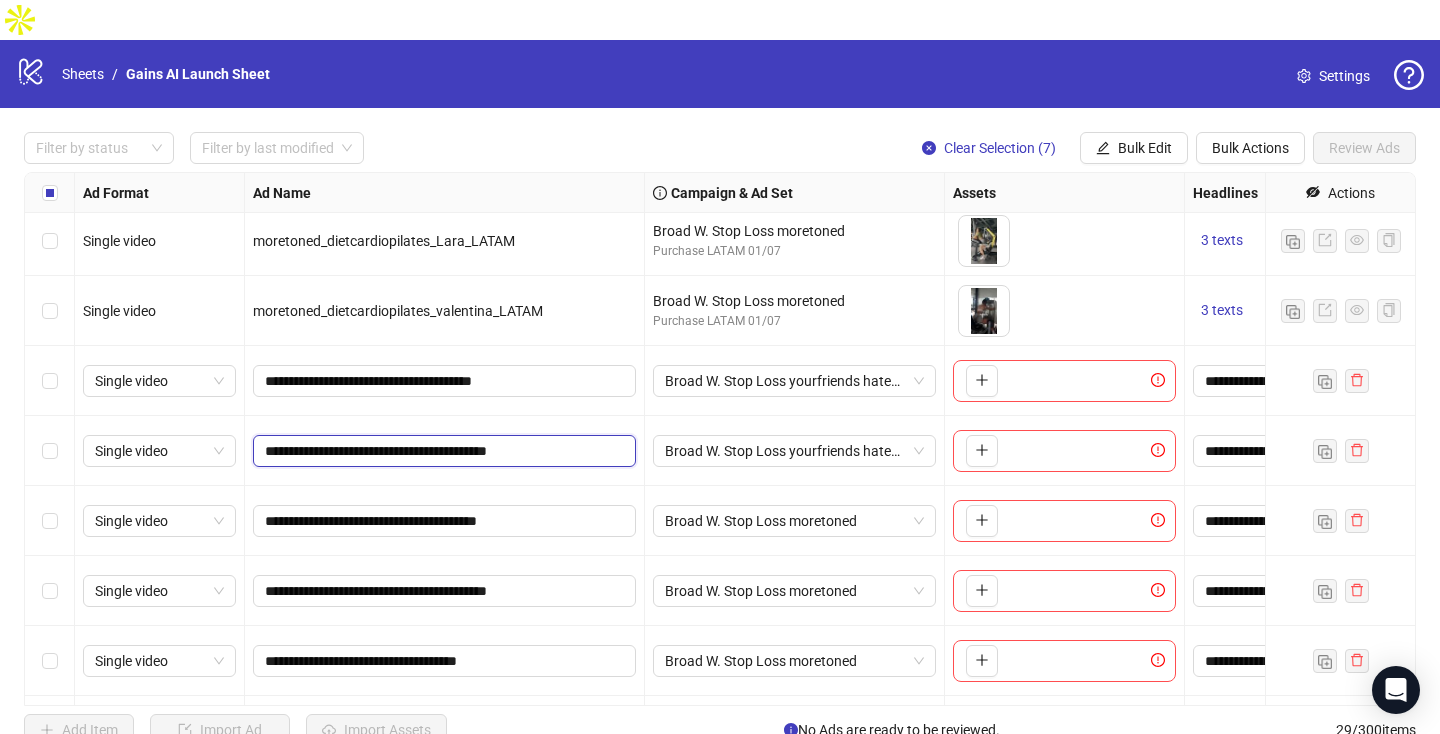 click on "**********" at bounding box center (442, 451) 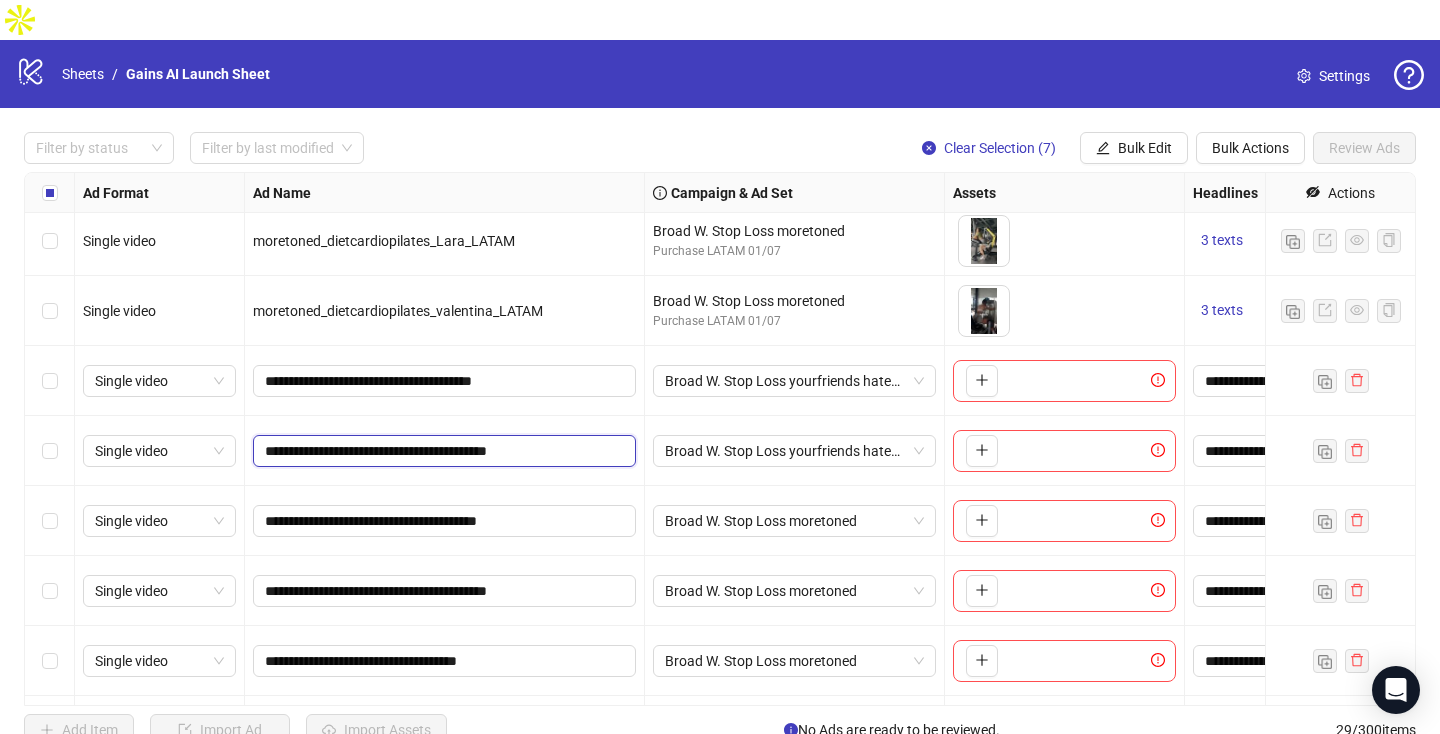 click on "**********" at bounding box center (442, 451) 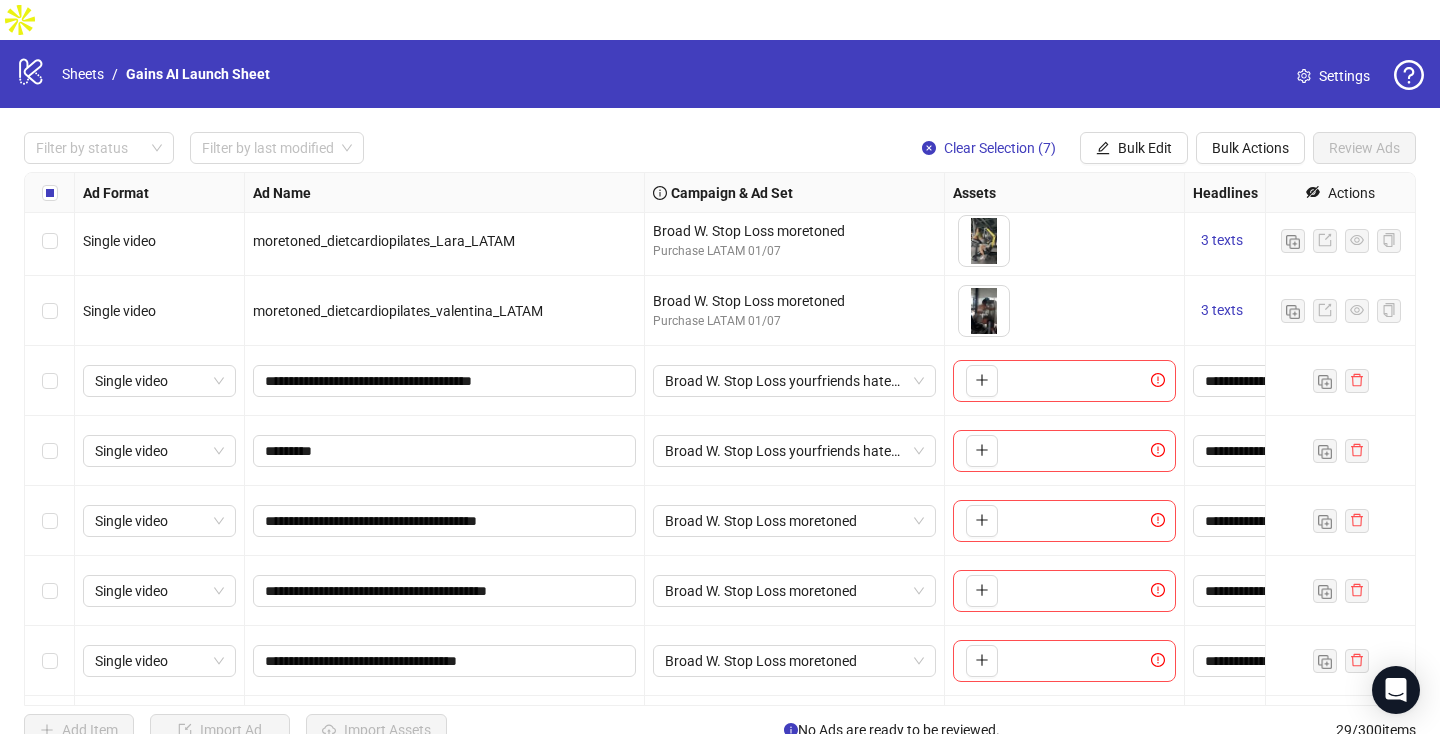 click on "*********" at bounding box center [445, 451] 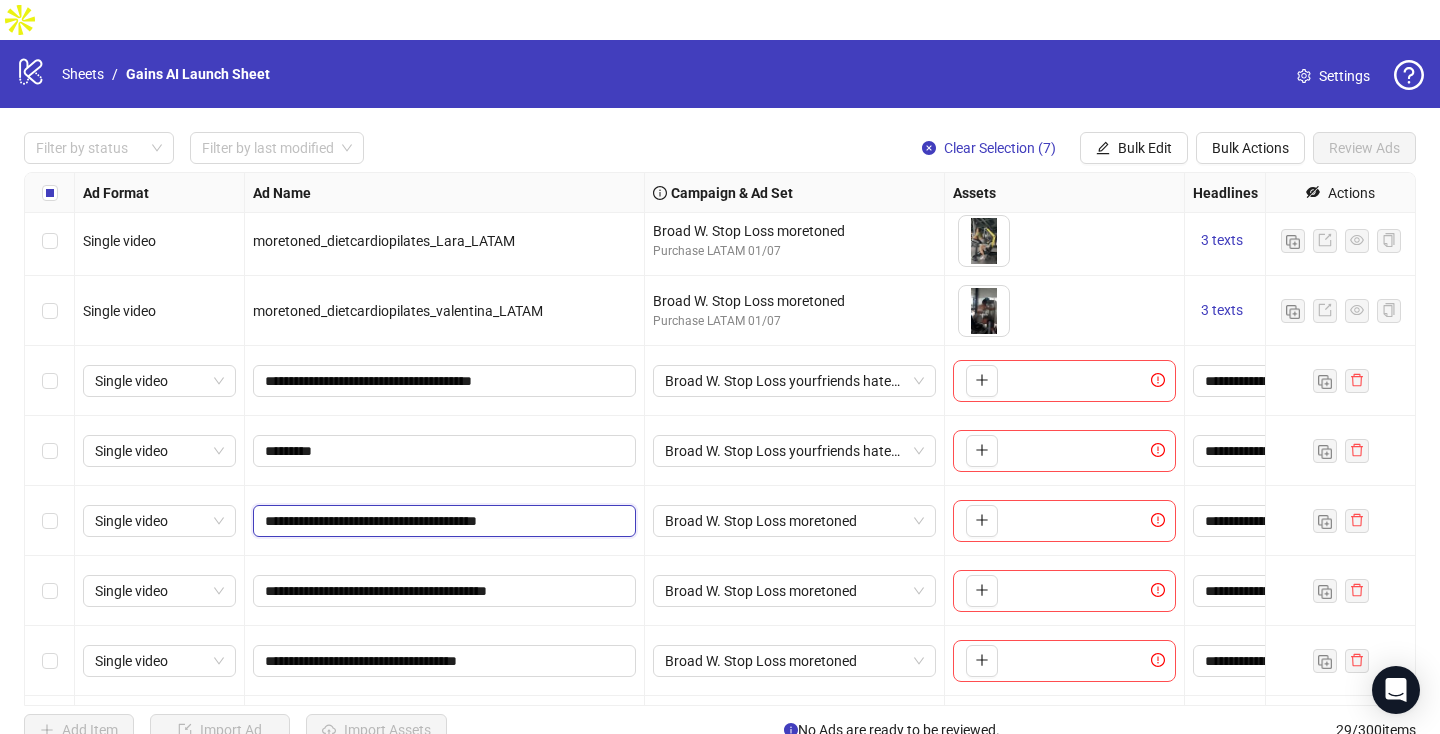 click on "**********" at bounding box center [442, 521] 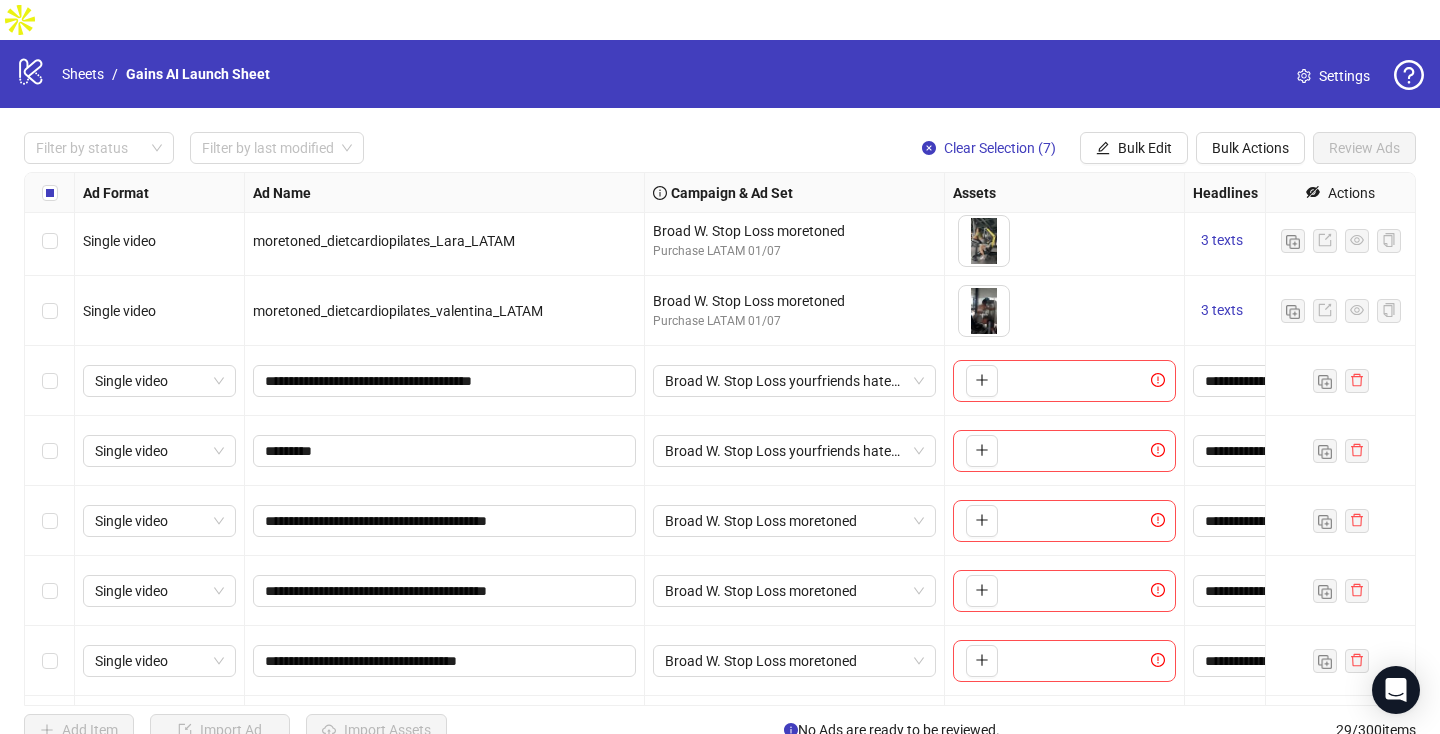 click on "**********" at bounding box center (445, 521) 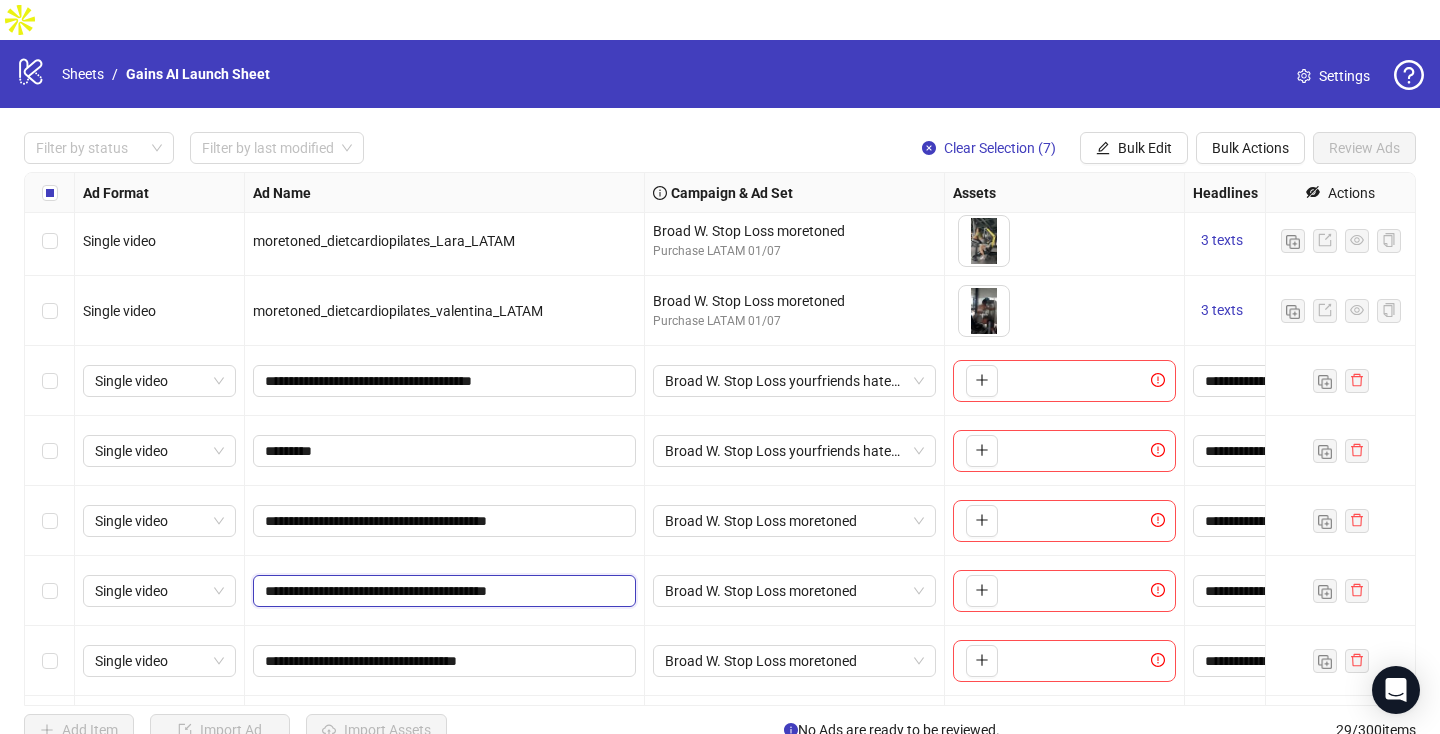 click on "**********" at bounding box center [442, 591] 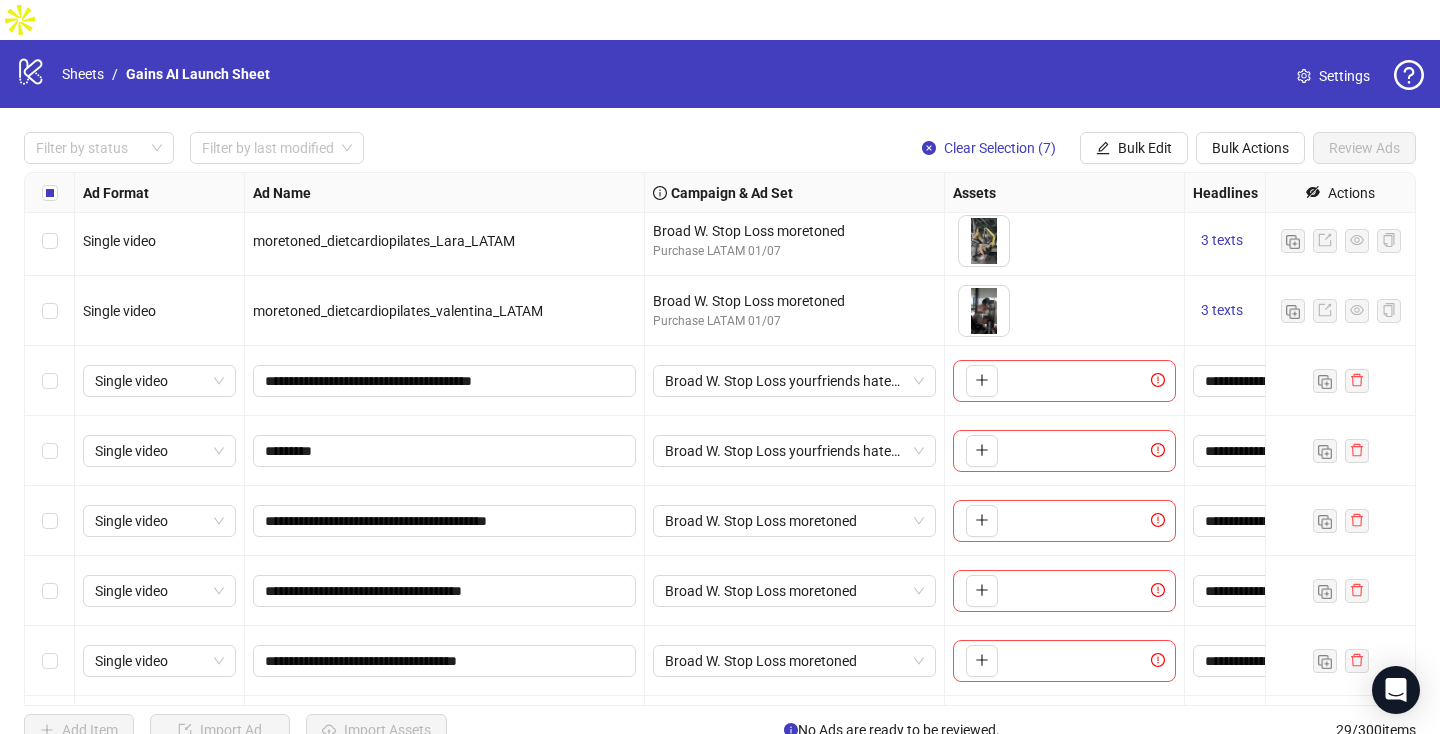 scroll, scrollTop: 1067, scrollLeft: 0, axis: vertical 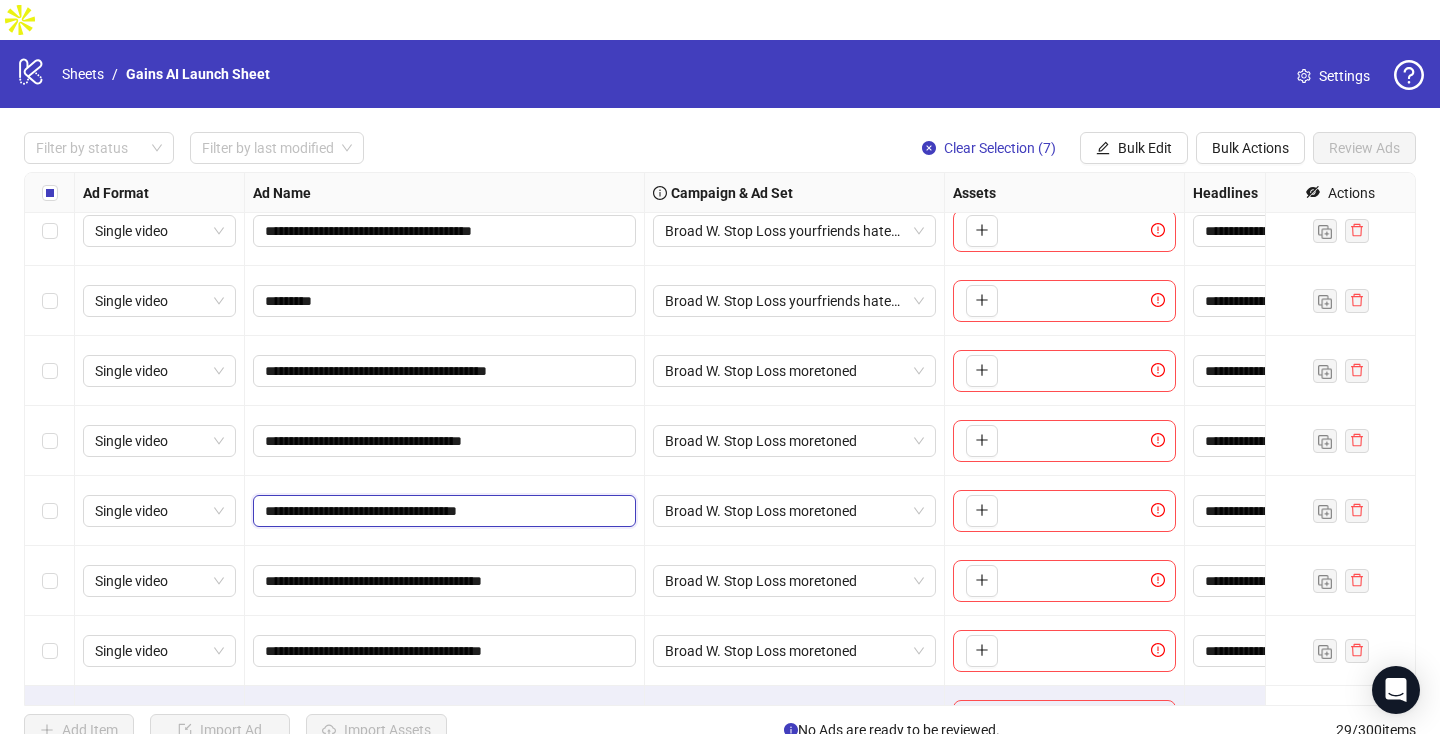 click on "**********" at bounding box center [442, 511] 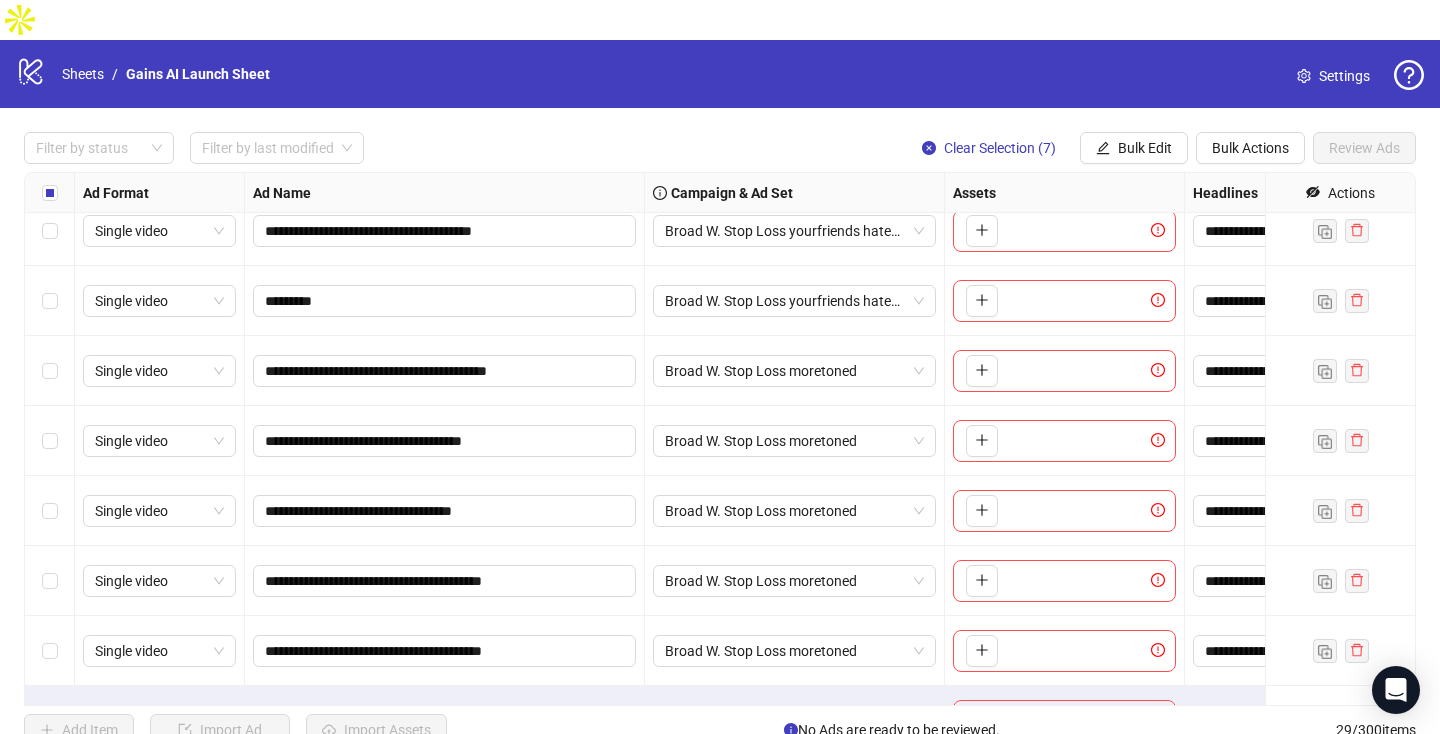 click on "**********" at bounding box center (445, 511) 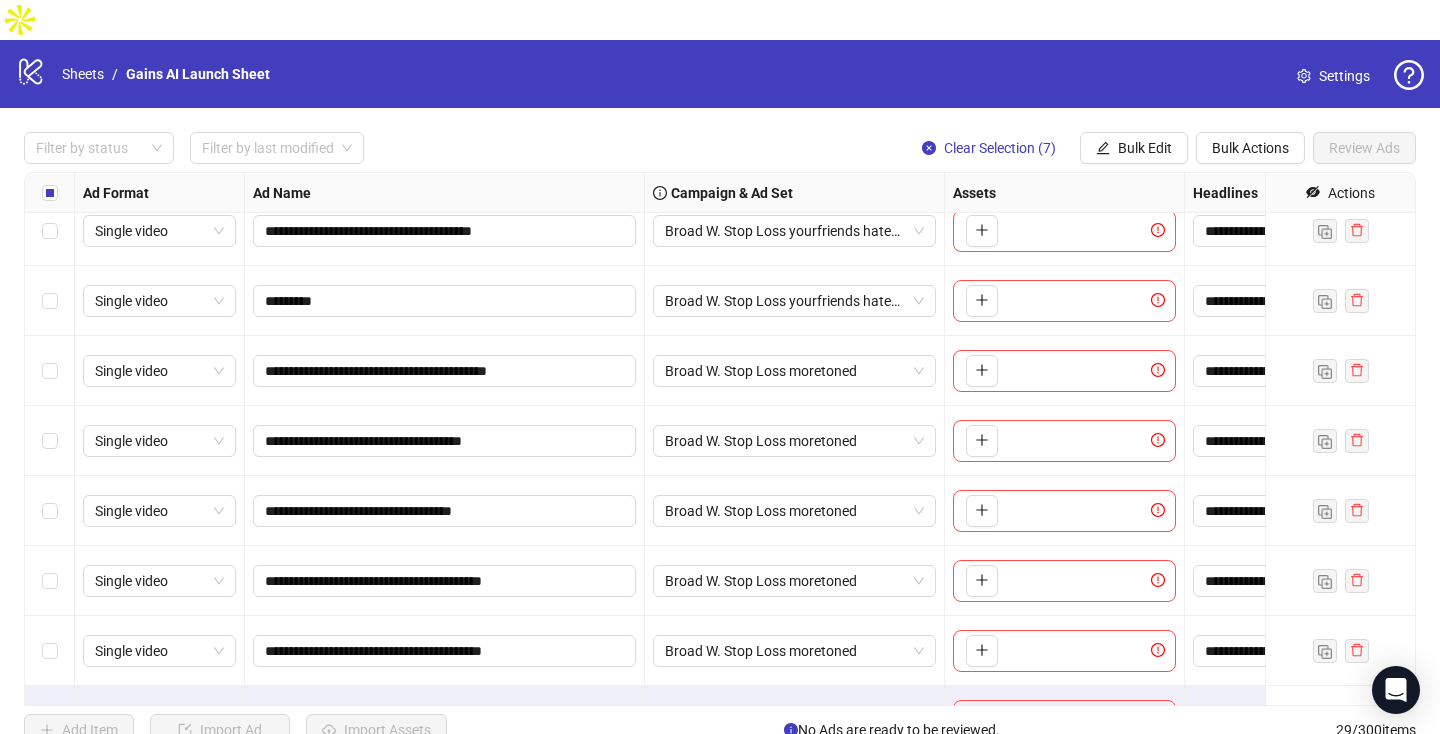 scroll, scrollTop: 1146, scrollLeft: 0, axis: vertical 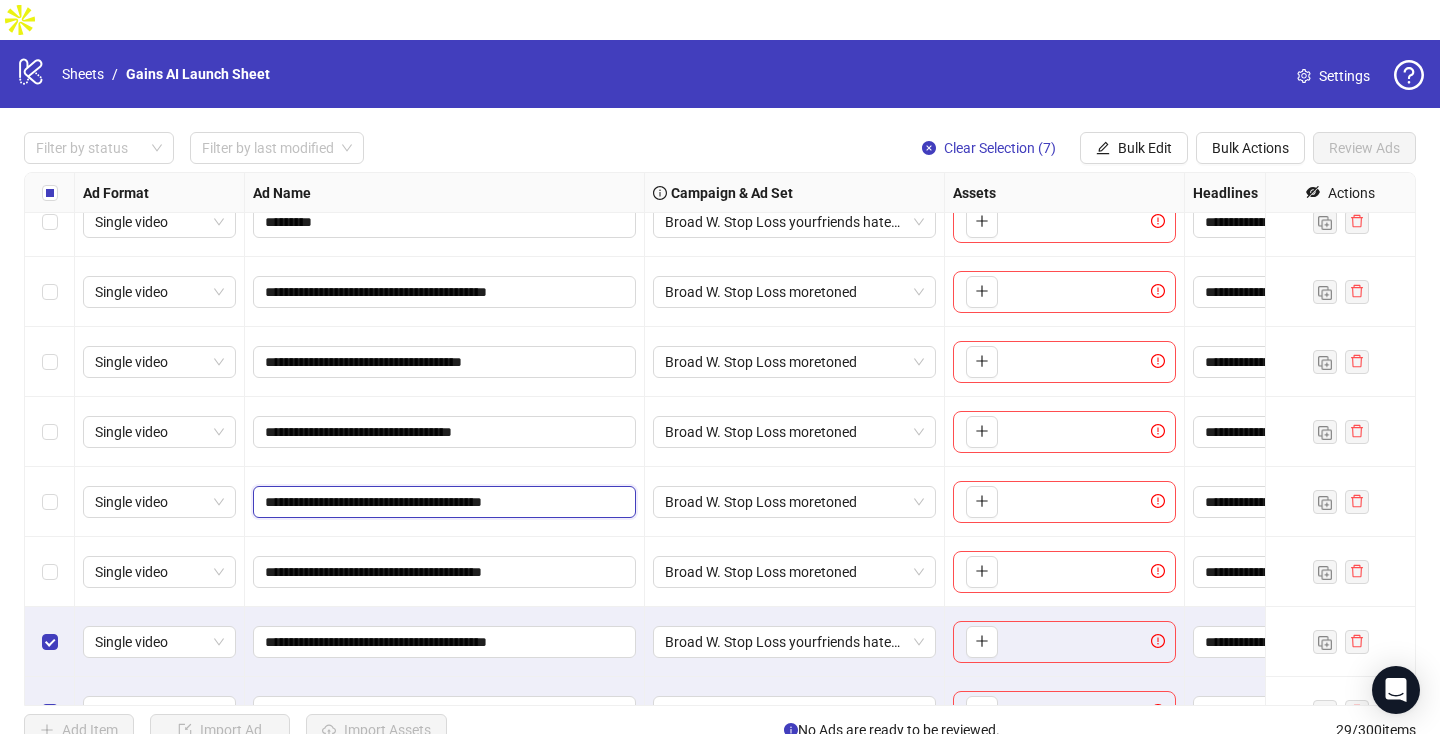 click on "**********" at bounding box center (442, 502) 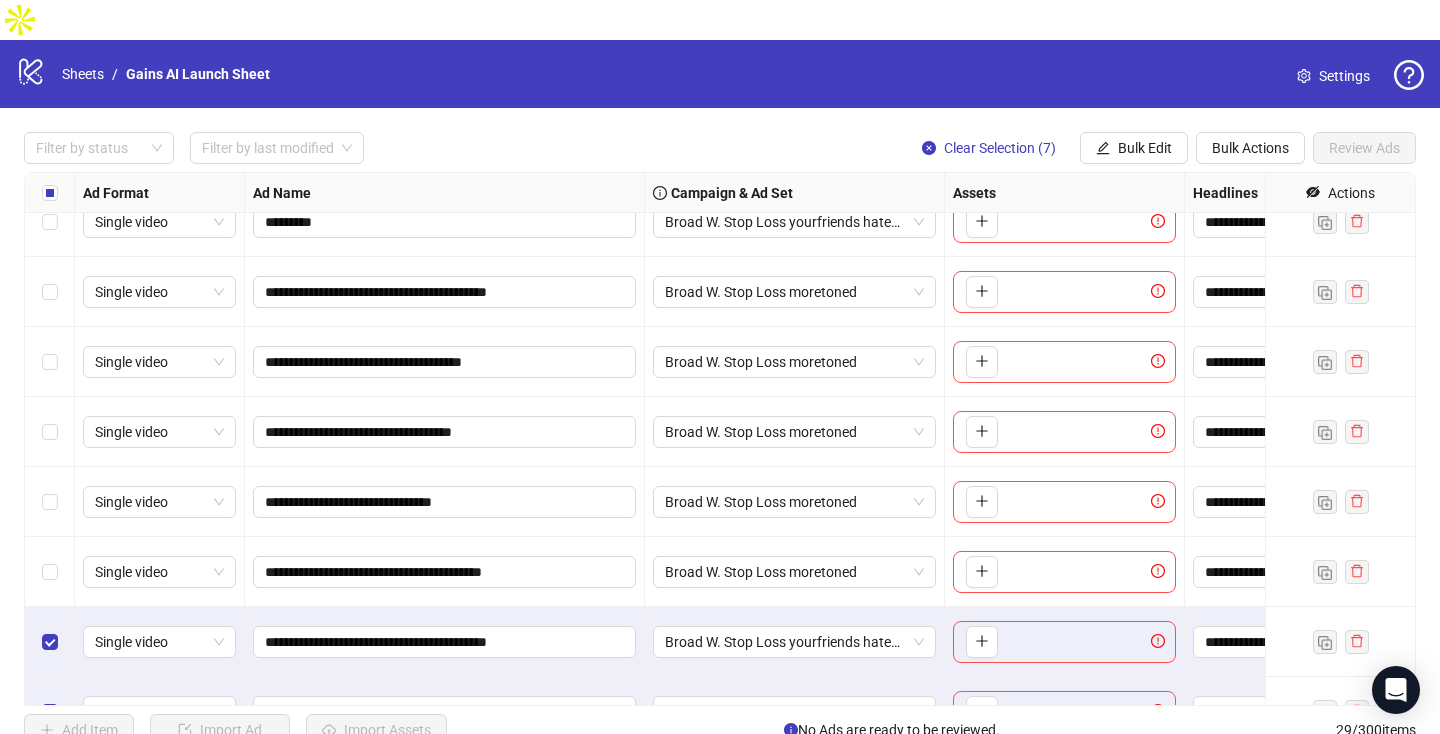 click on "**********" at bounding box center [445, 502] 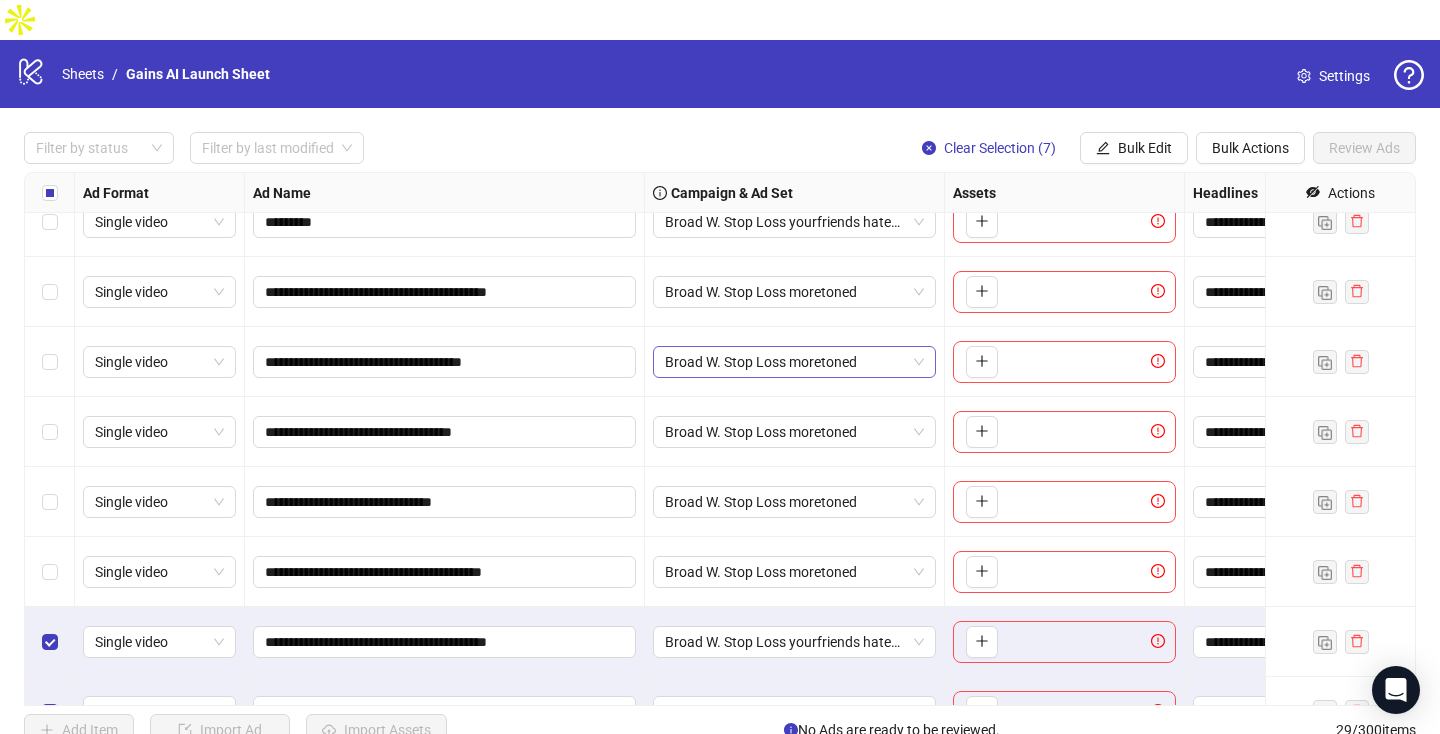 scroll, scrollTop: 1190, scrollLeft: 0, axis: vertical 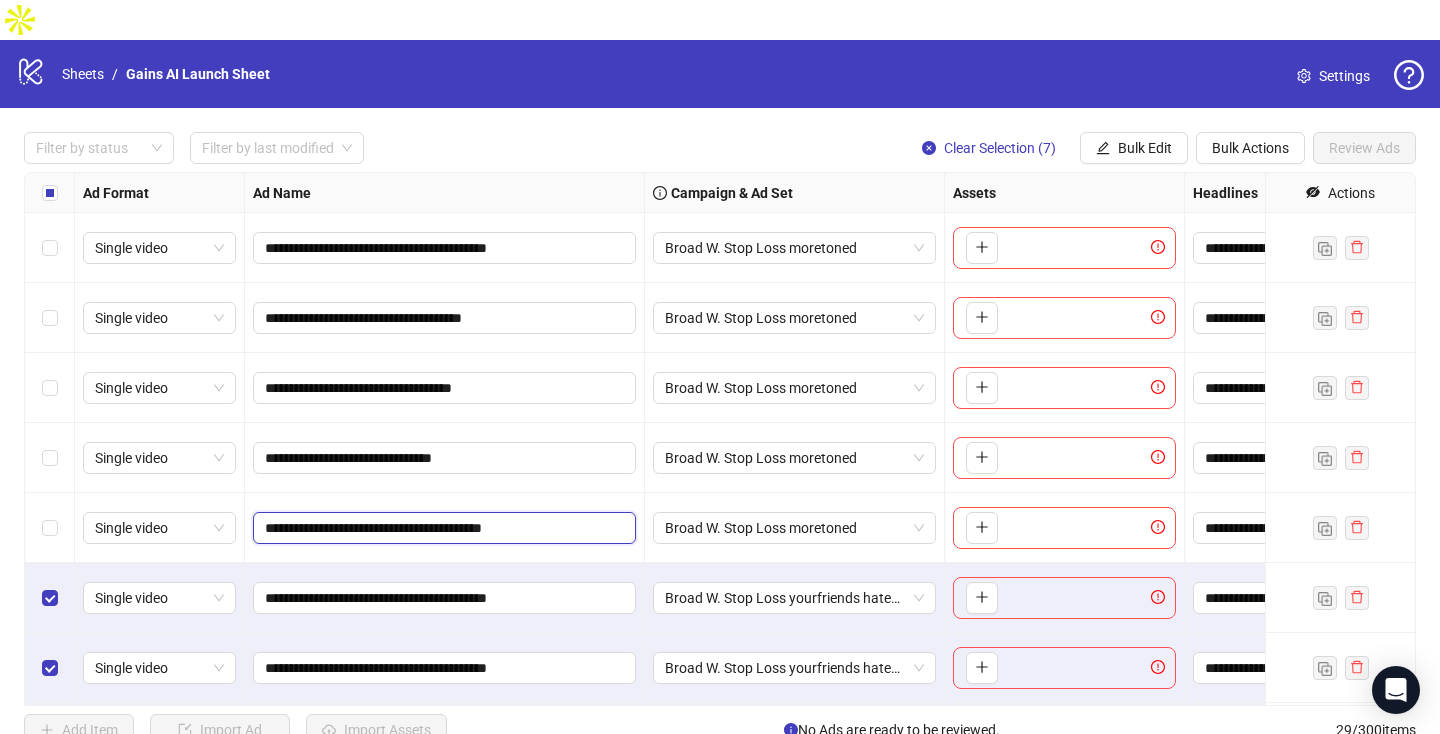 click on "**********" at bounding box center [442, 528] 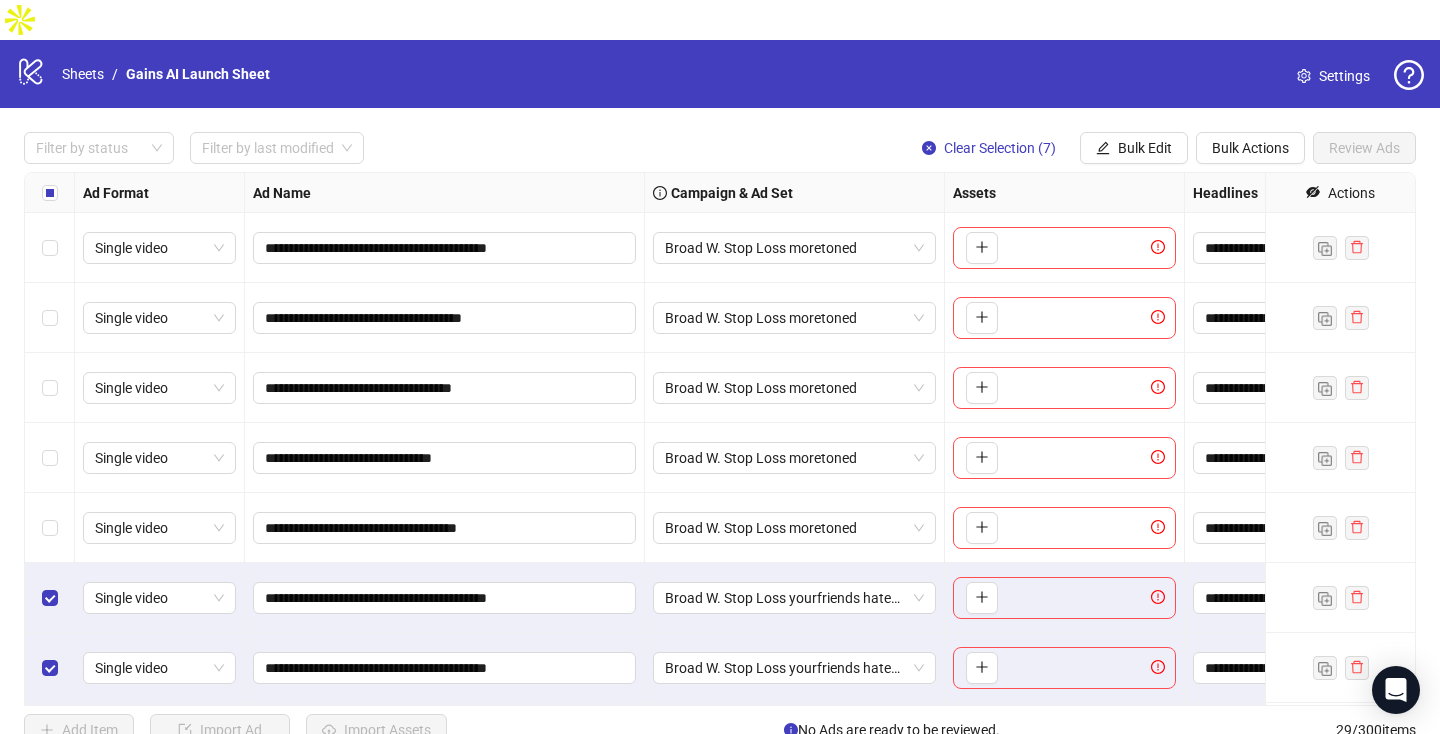 click on "**********" at bounding box center [445, 528] 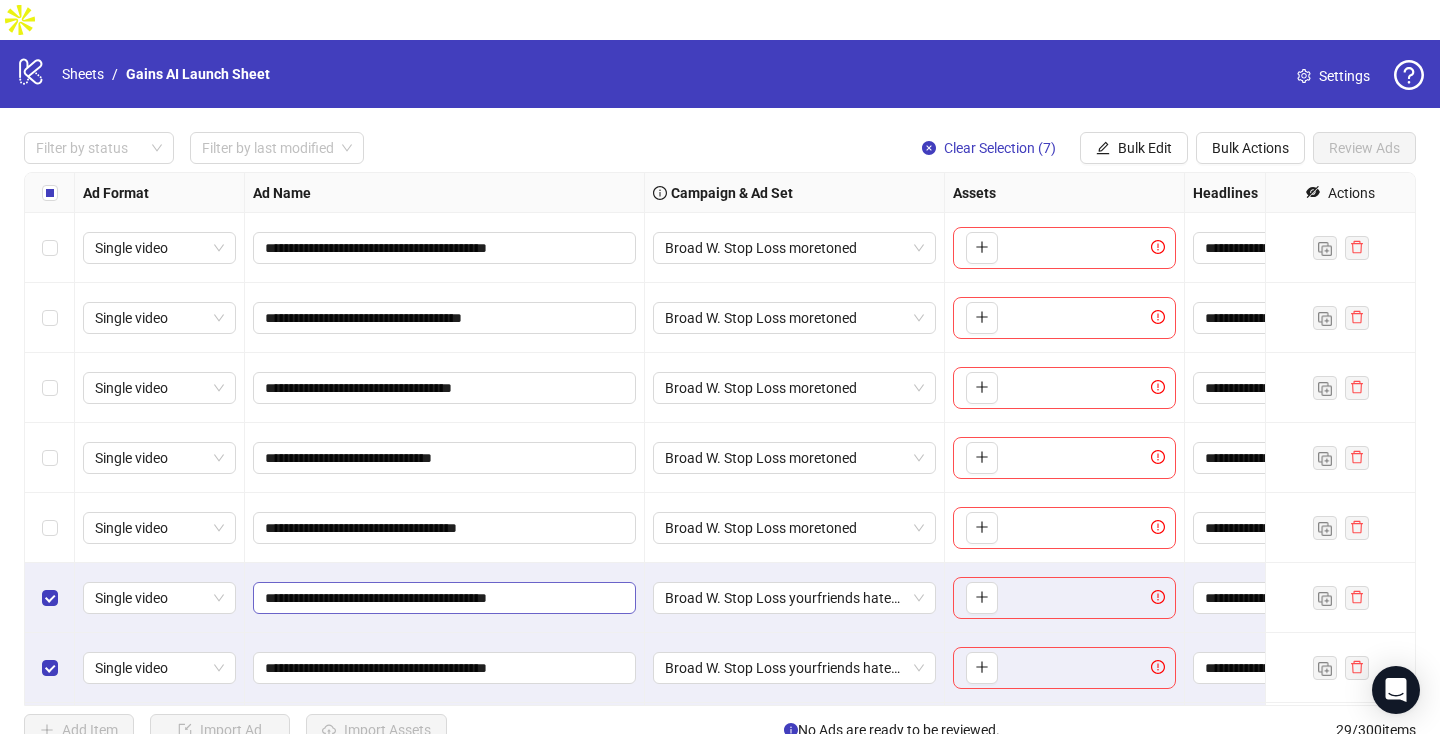 click on "**********" at bounding box center (444, 598) 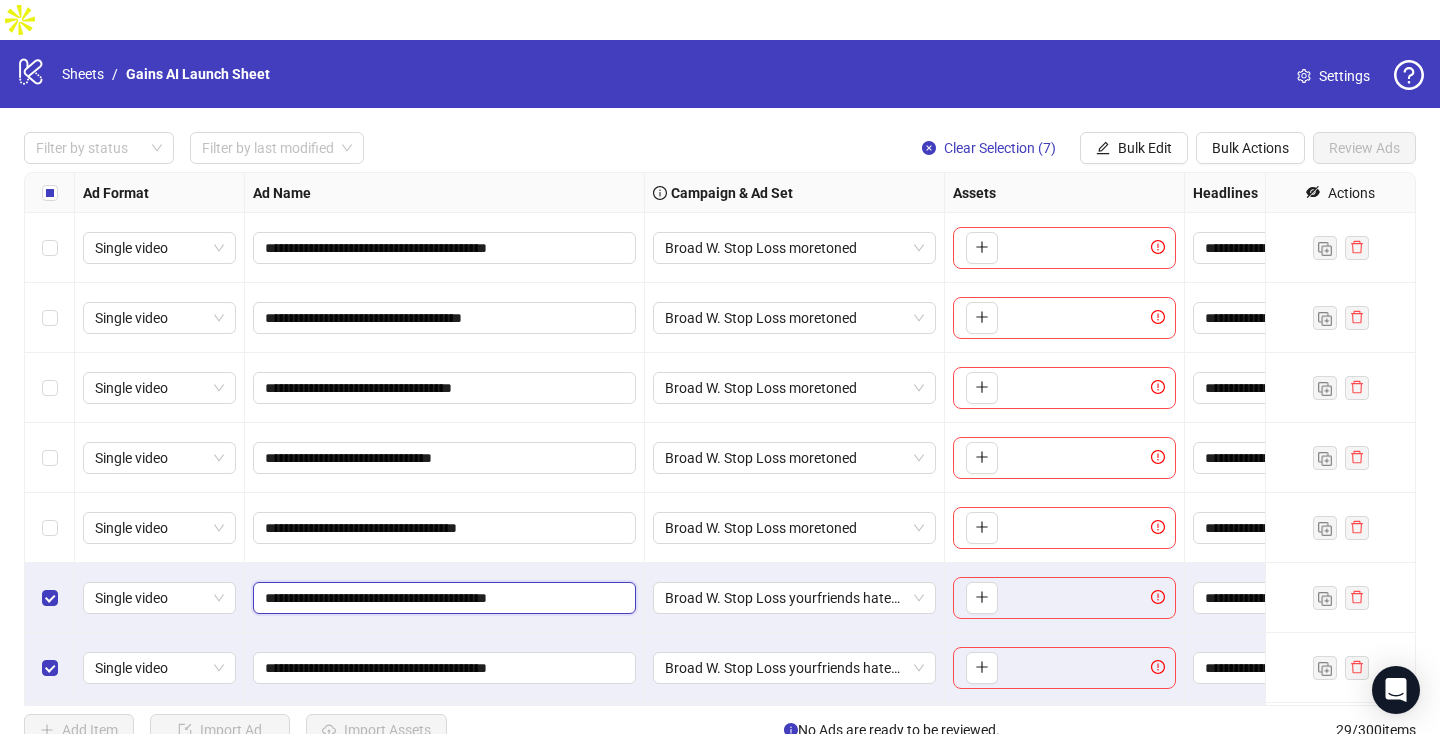 click on "**********" at bounding box center [442, 598] 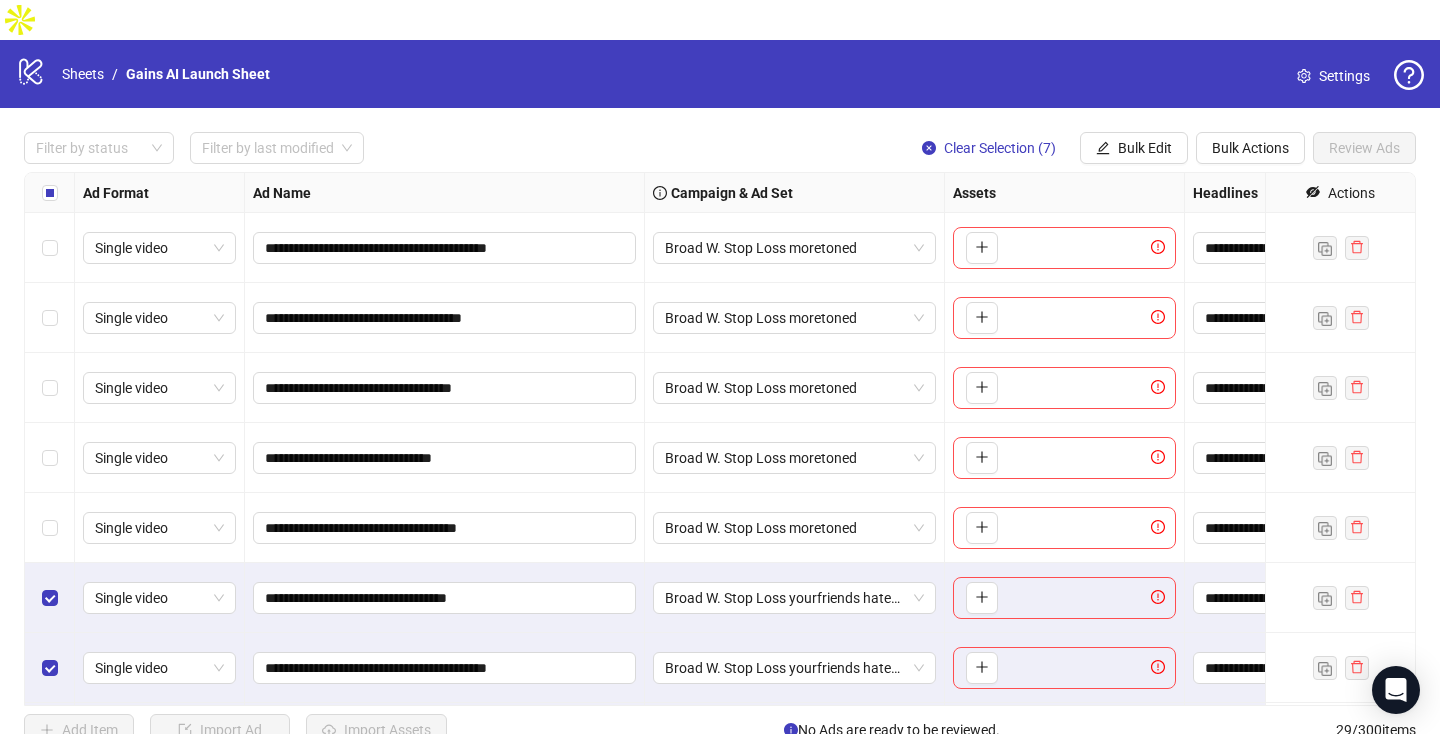 click on "**********" at bounding box center (445, 598) 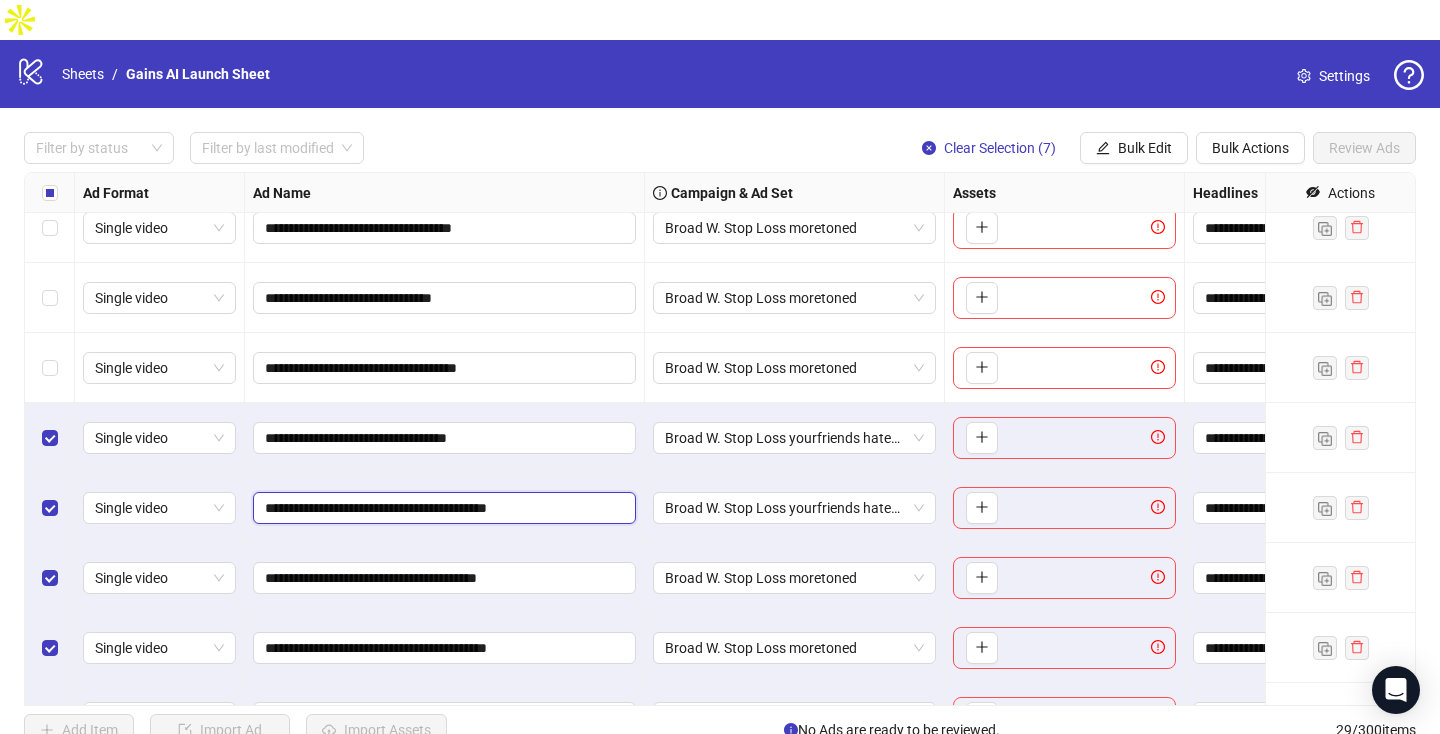 click on "**********" at bounding box center (442, 508) 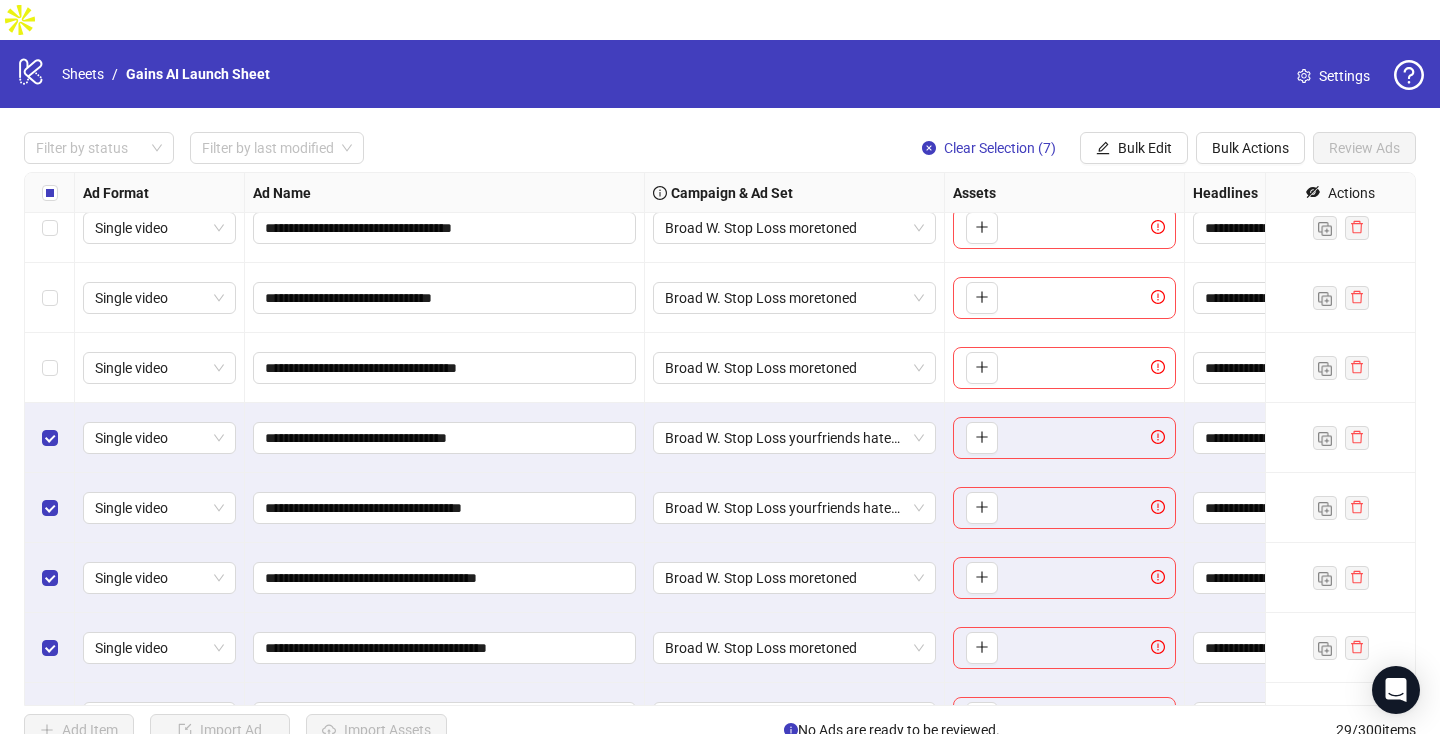 click on "**********" at bounding box center (445, 438) 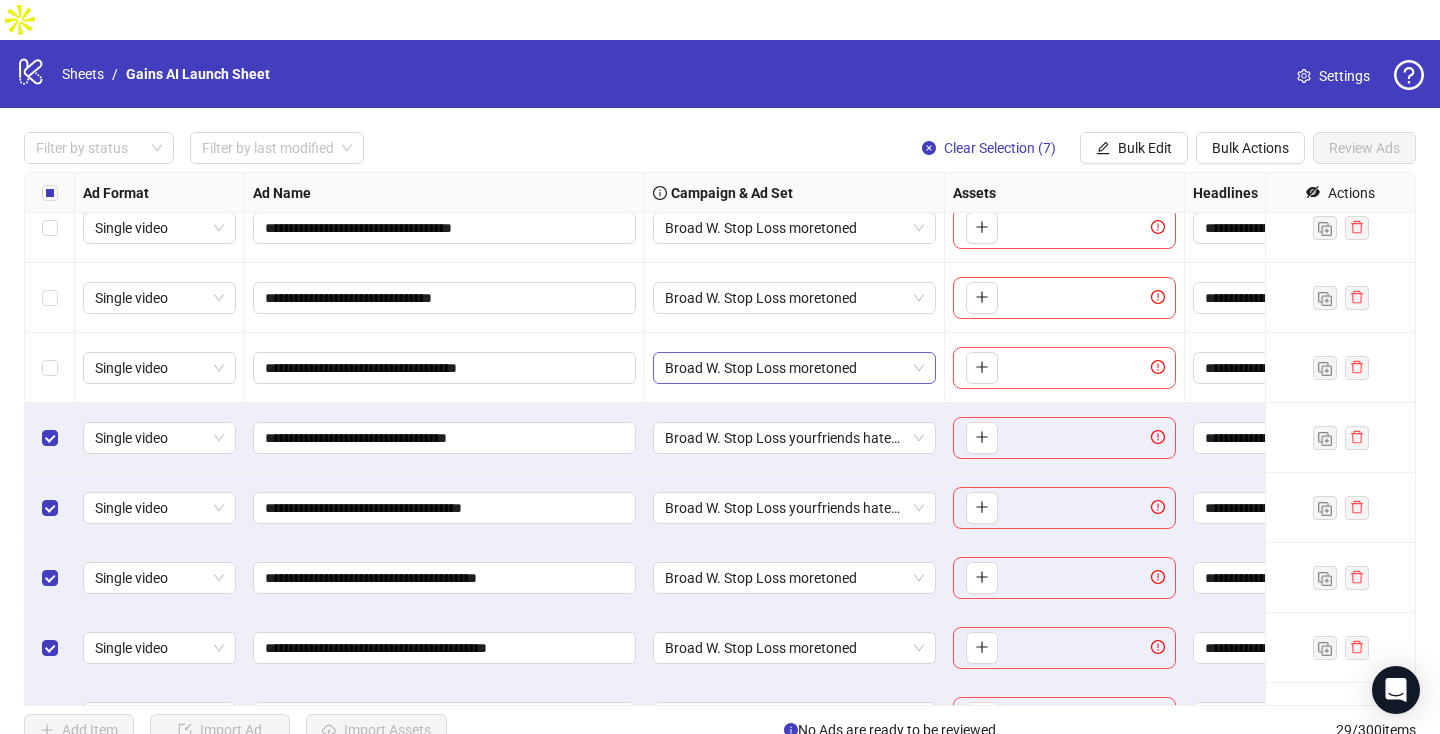 scroll, scrollTop: 1431, scrollLeft: 0, axis: vertical 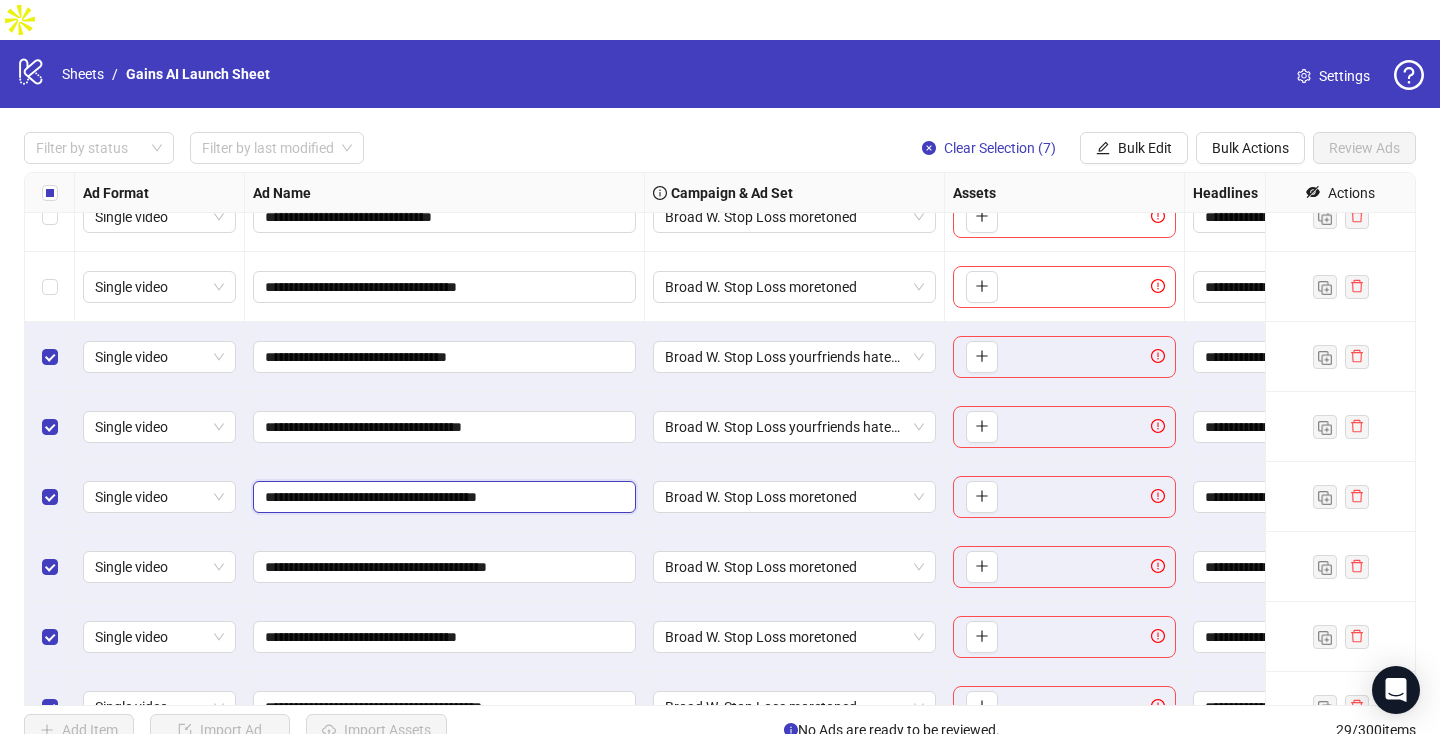 click on "**********" at bounding box center [442, 497] 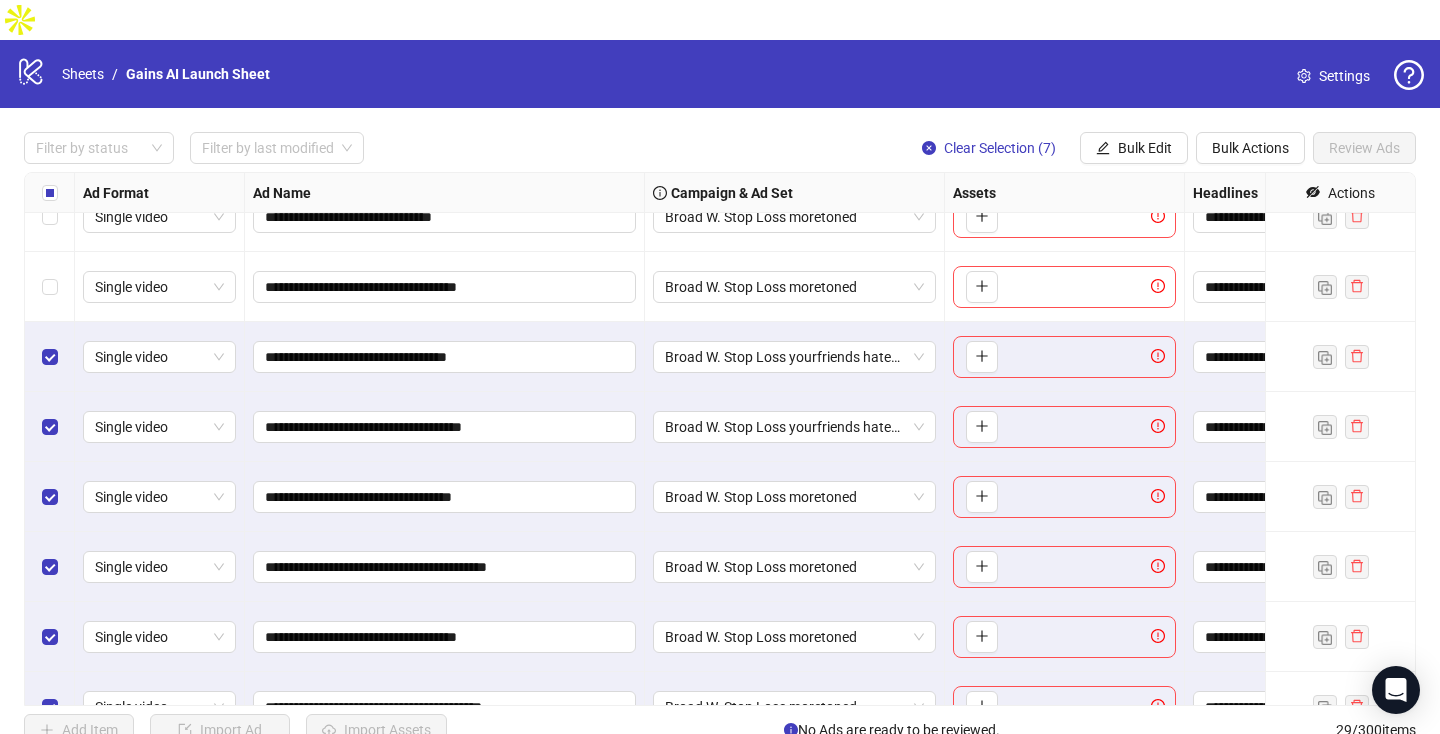 click on "**********" at bounding box center (445, 497) 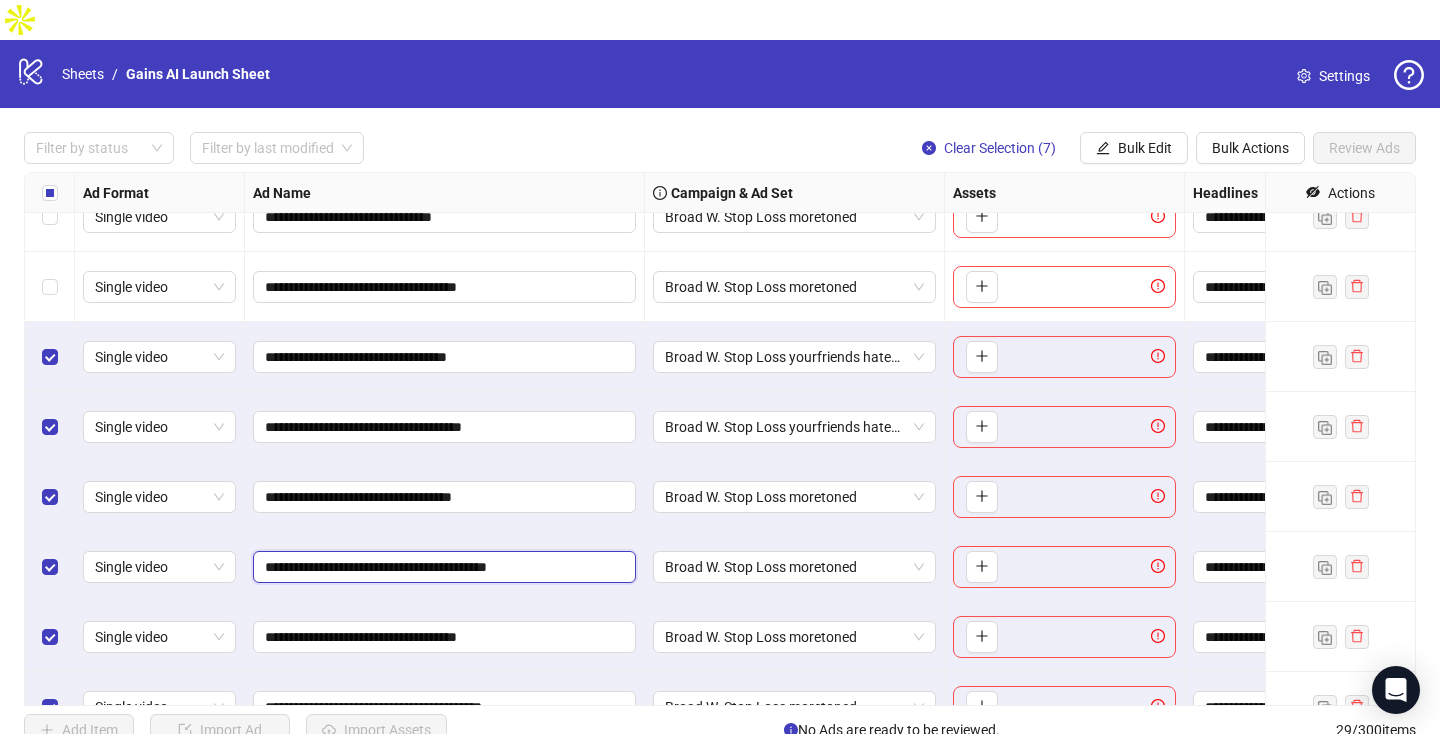 click on "**********" at bounding box center [442, 567] 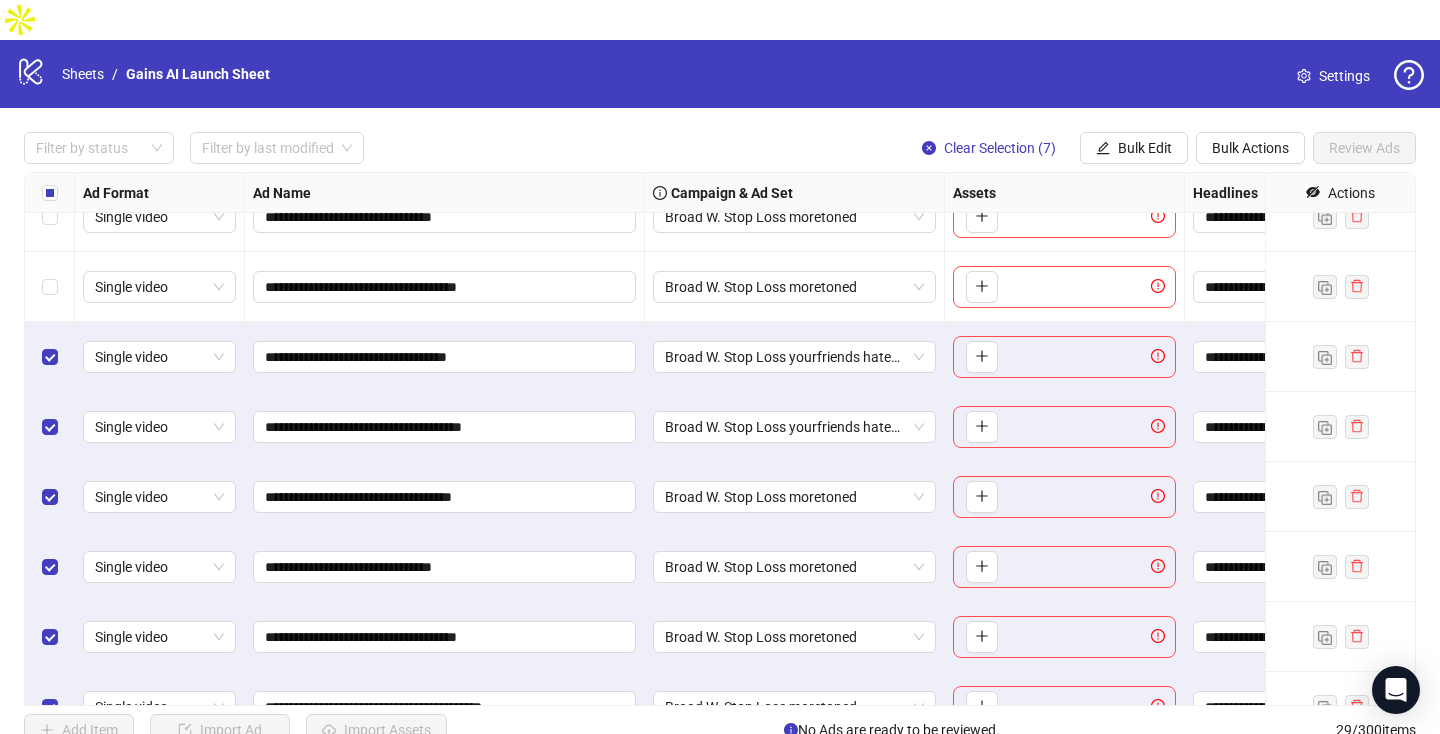 click on "**********" at bounding box center (445, 567) 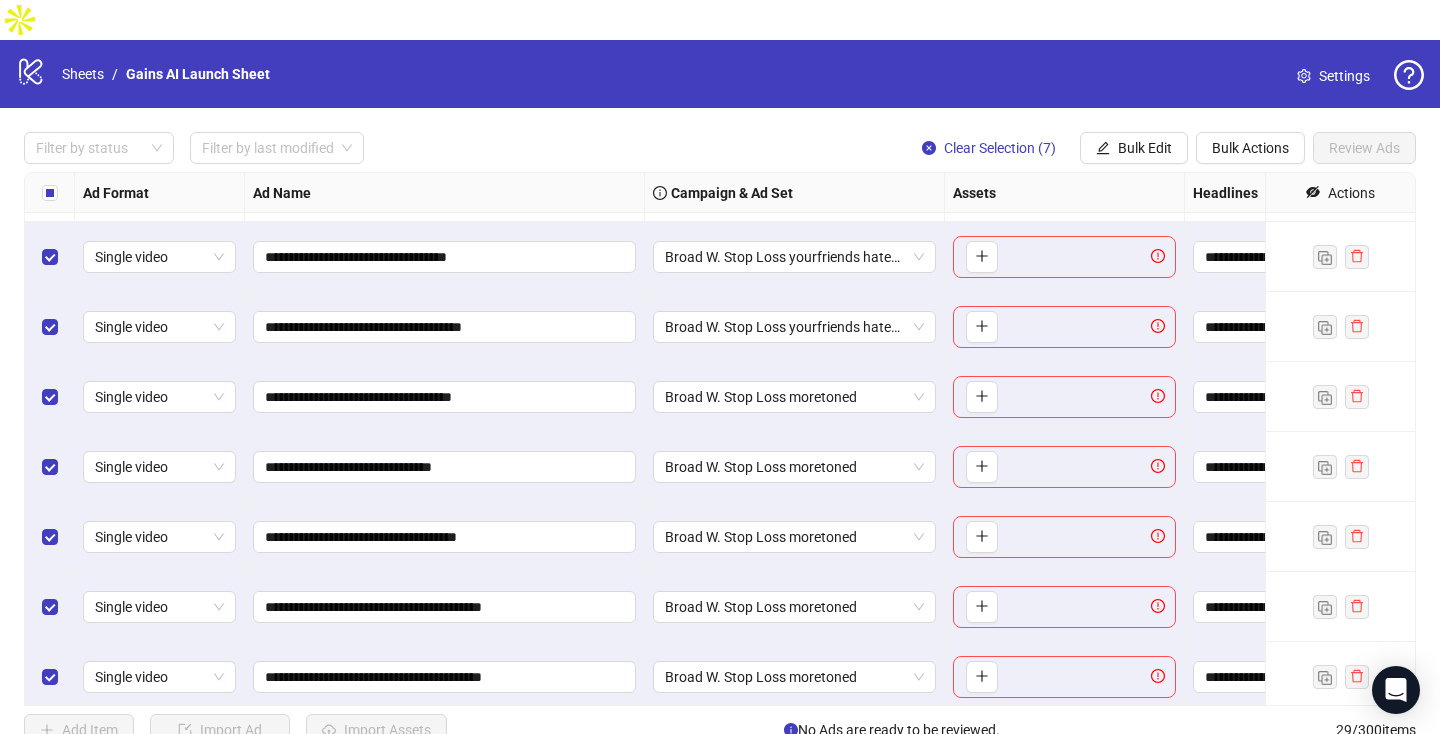scroll, scrollTop: 1538, scrollLeft: 0, axis: vertical 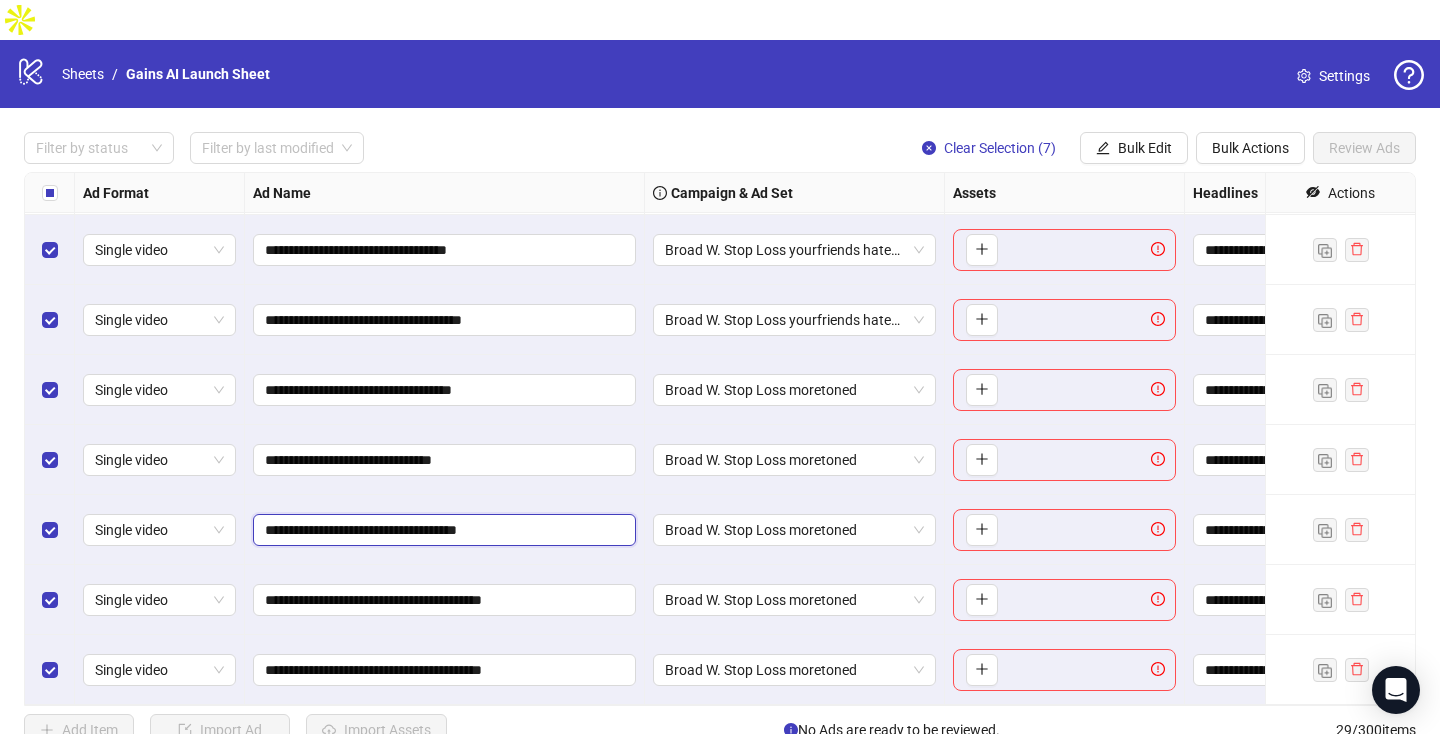 click on "**********" at bounding box center (442, 530) 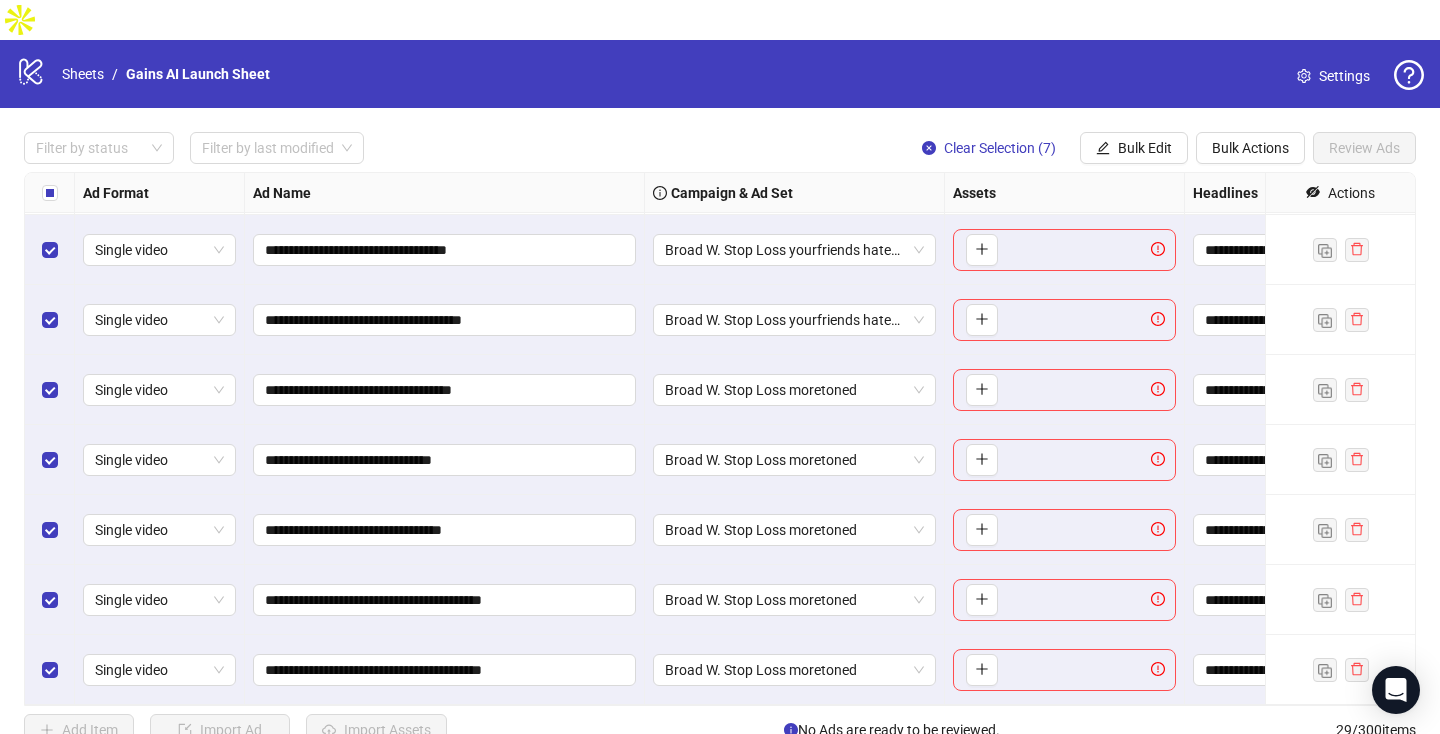 click on "**********" at bounding box center (445, 530) 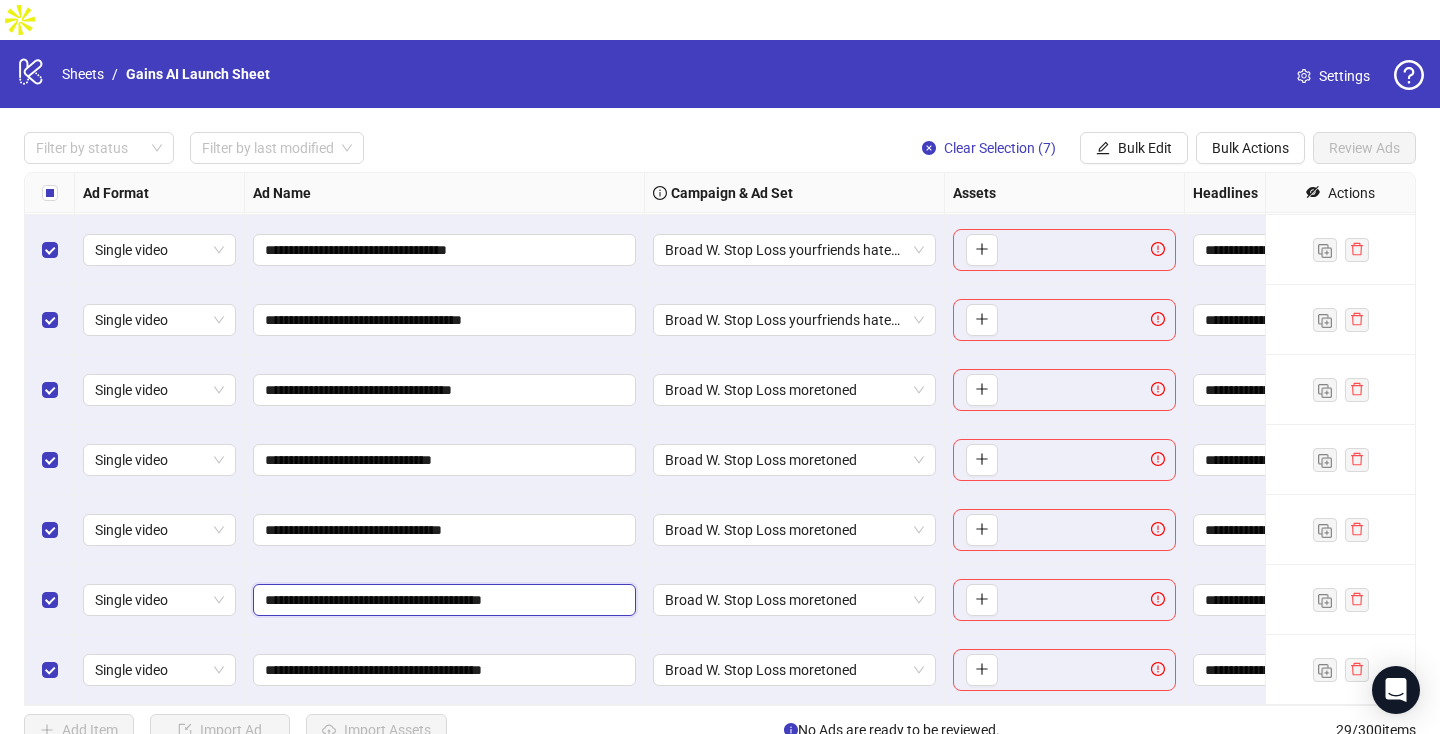 click on "**********" at bounding box center [442, 600] 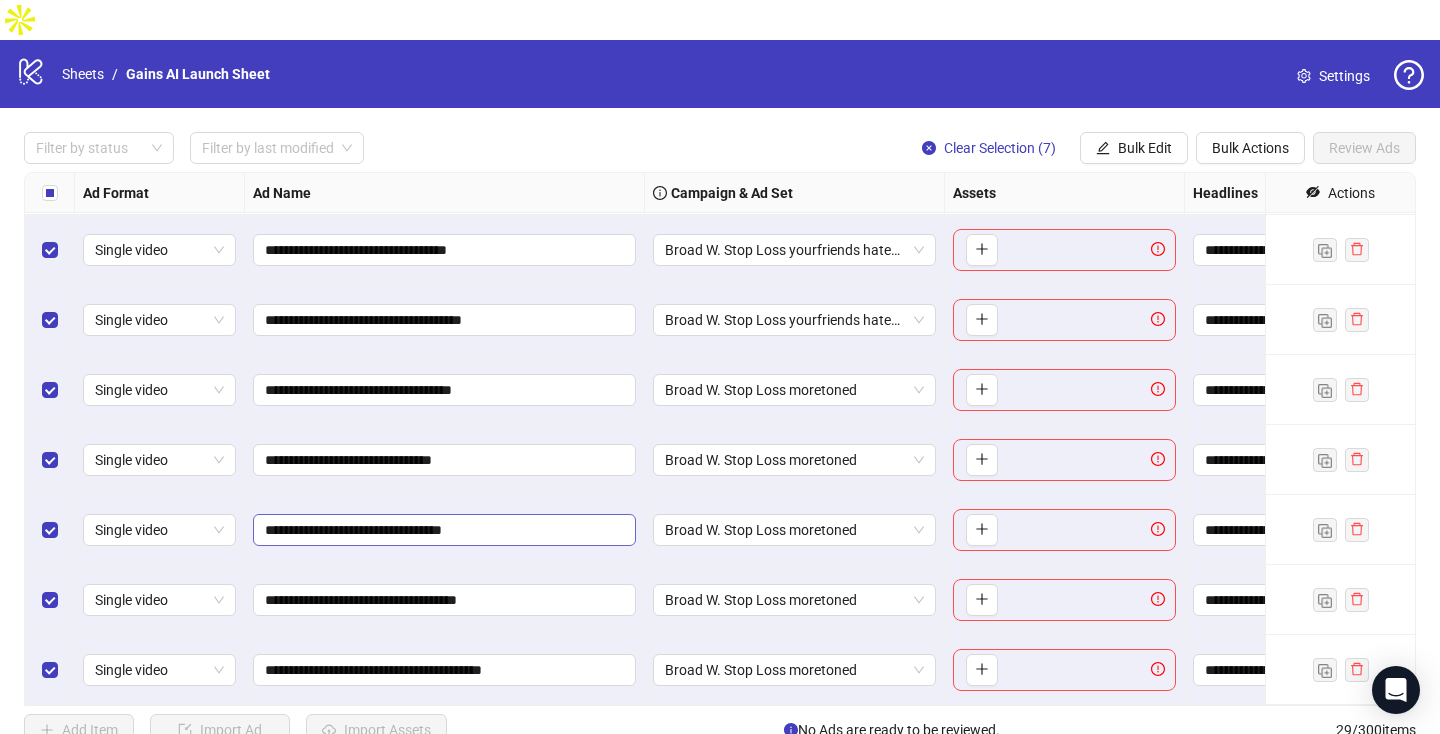 click on "**********" at bounding box center [444, 530] 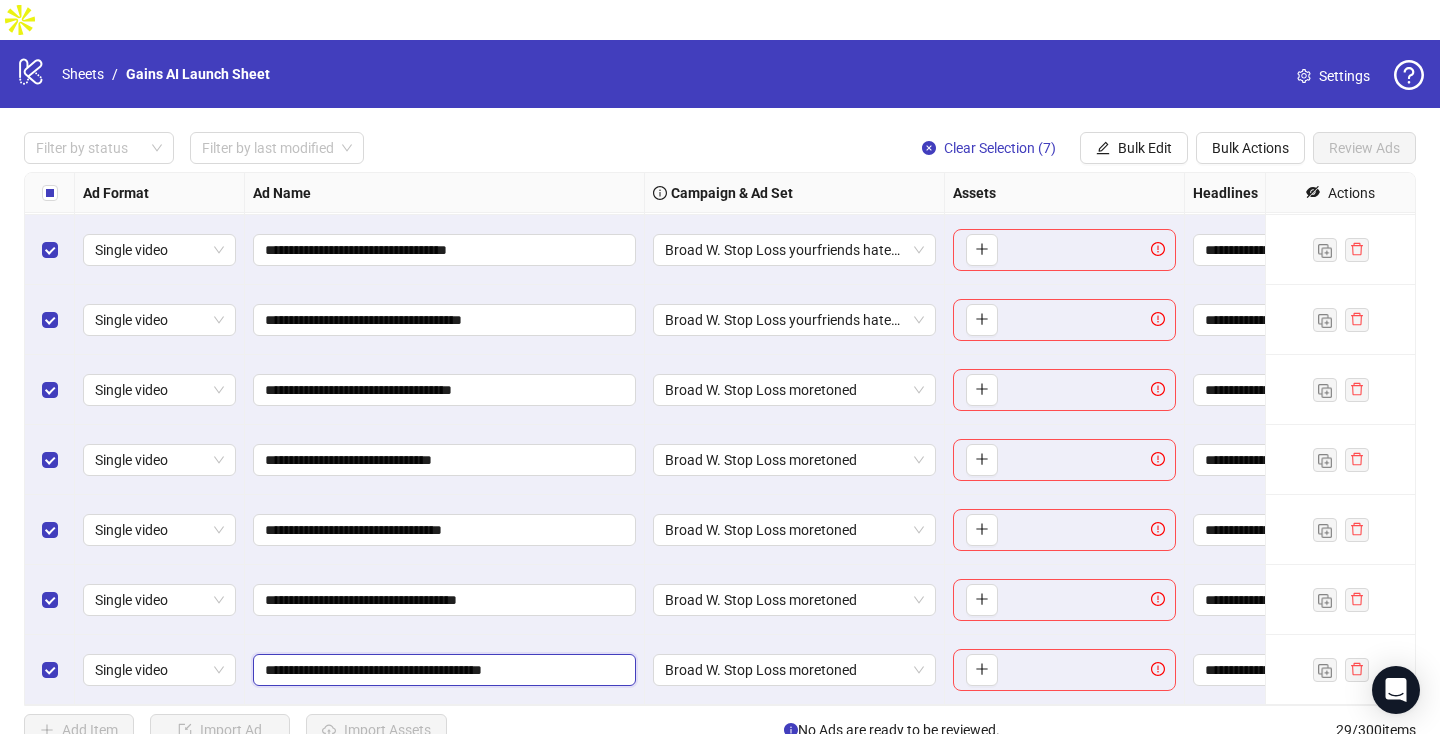 click on "**********" at bounding box center (442, 670) 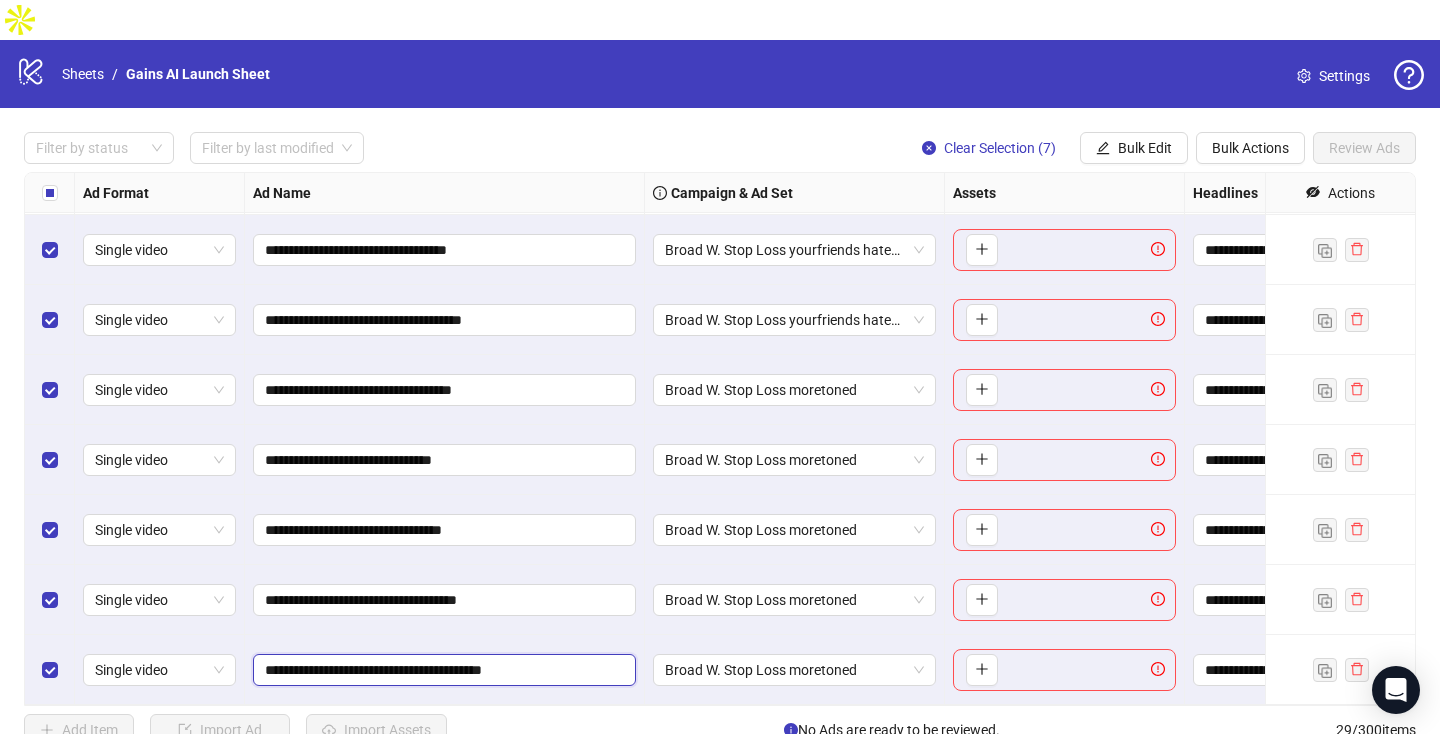paste 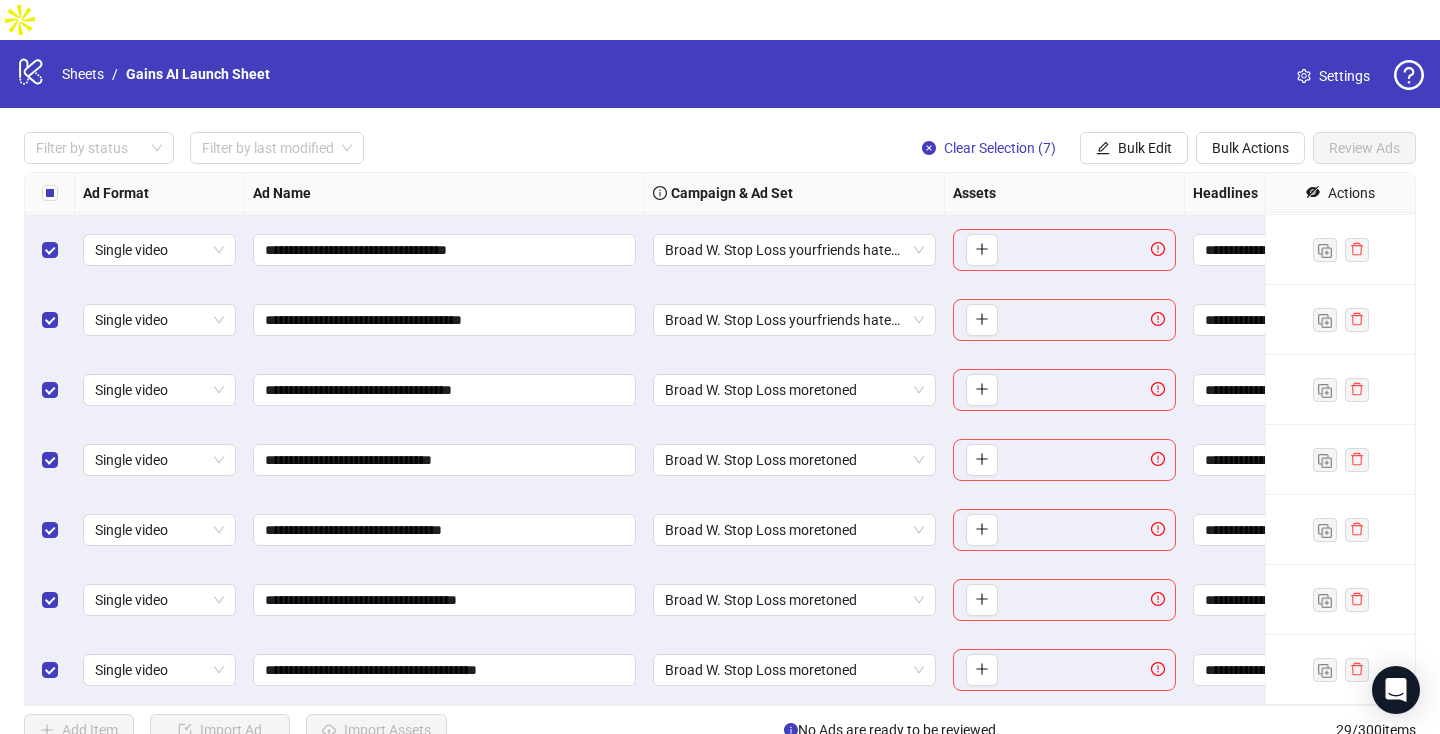 click on "**********" at bounding box center [445, 600] 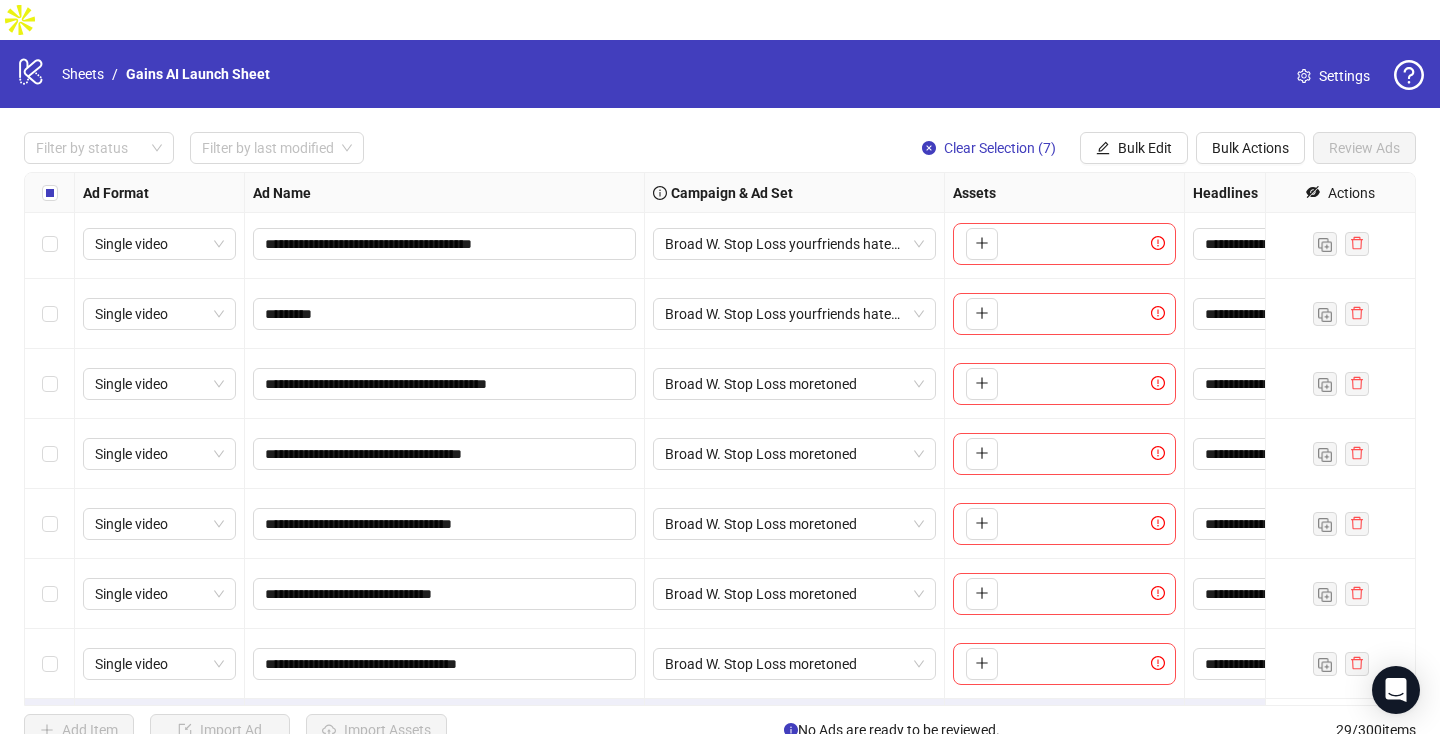 scroll, scrollTop: 905, scrollLeft: 0, axis: vertical 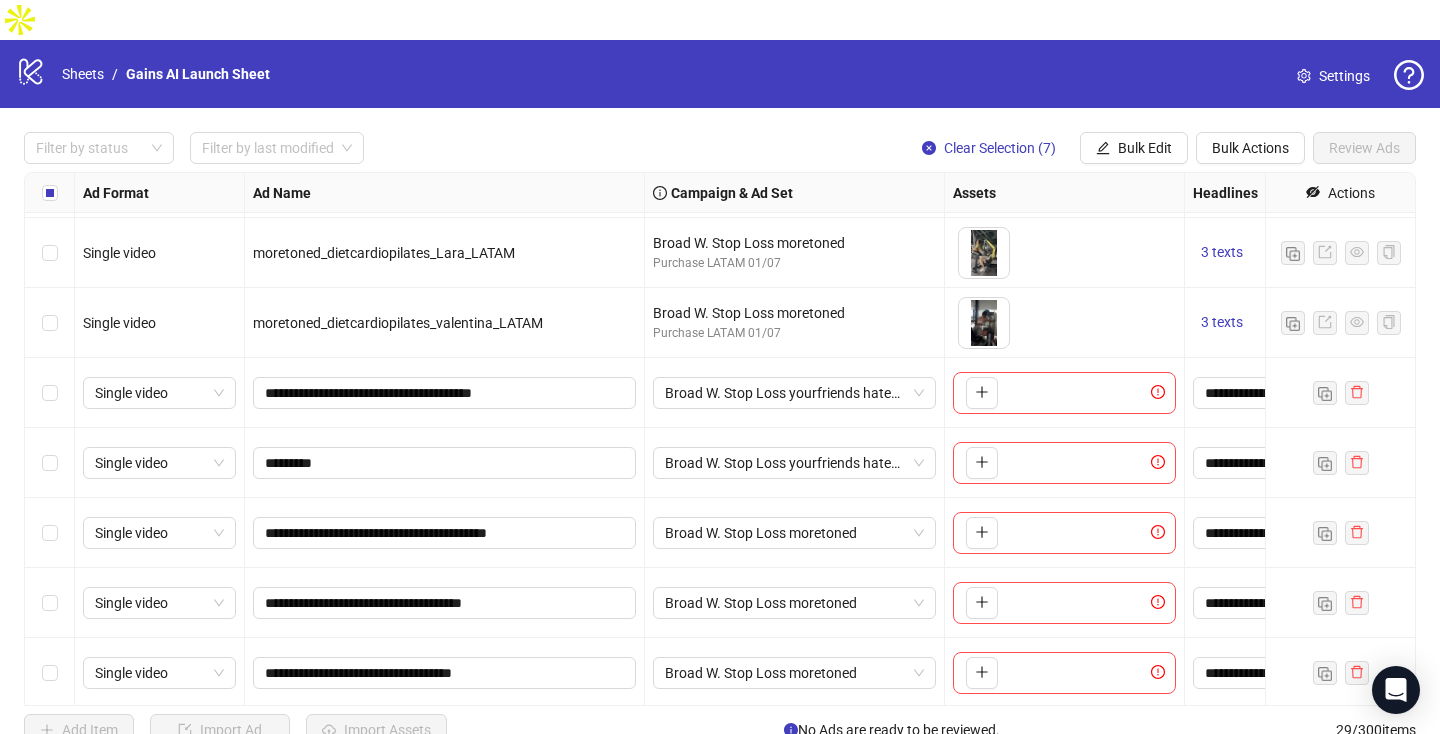 click at bounding box center [50, 393] 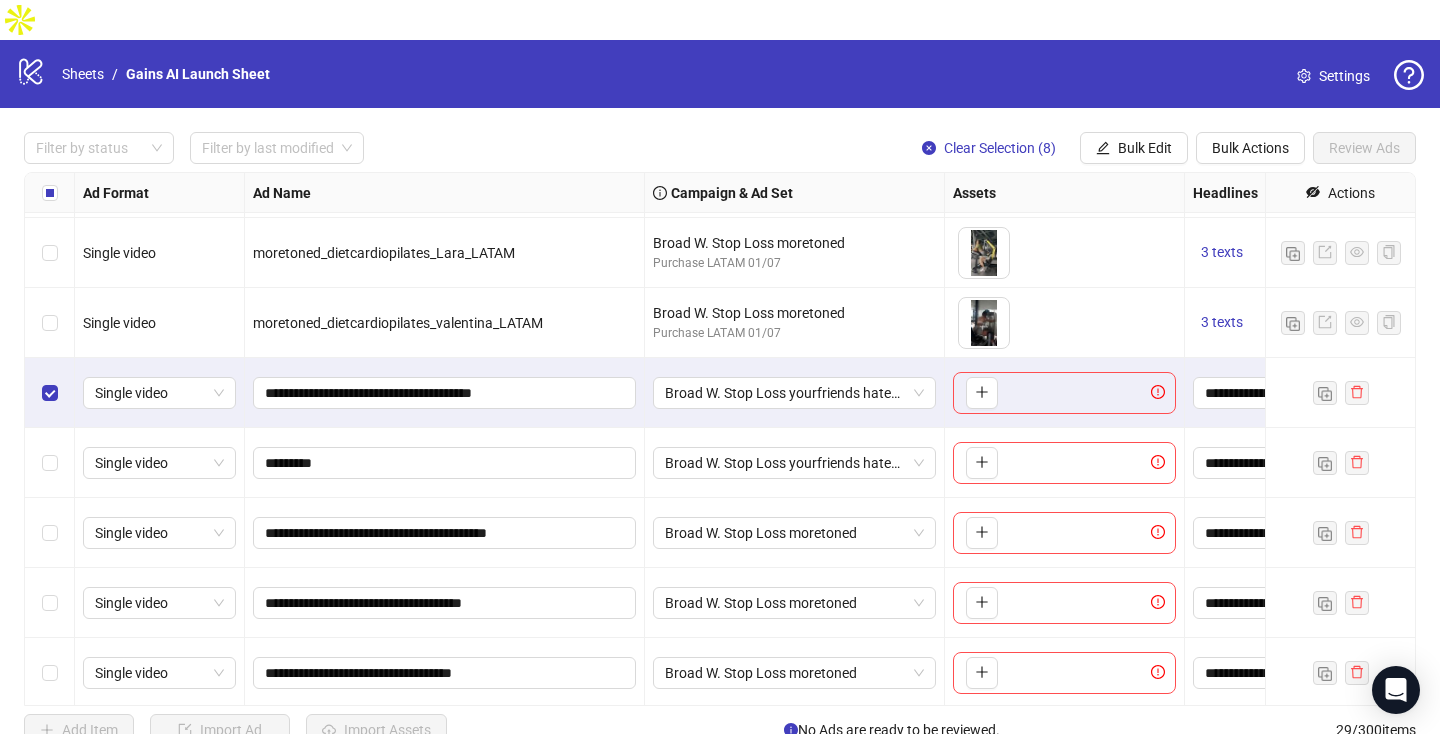 click at bounding box center (50, 463) 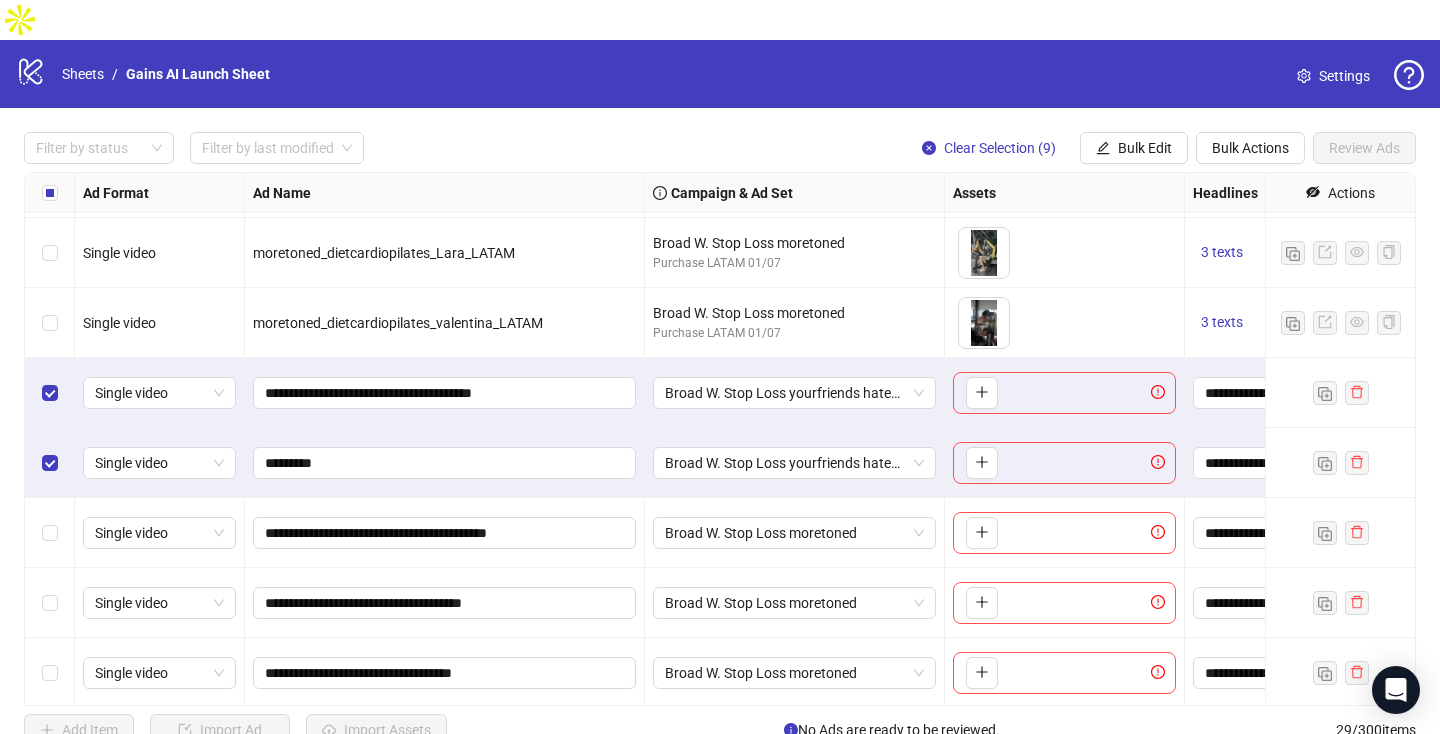 scroll, scrollTop: 1060, scrollLeft: 0, axis: vertical 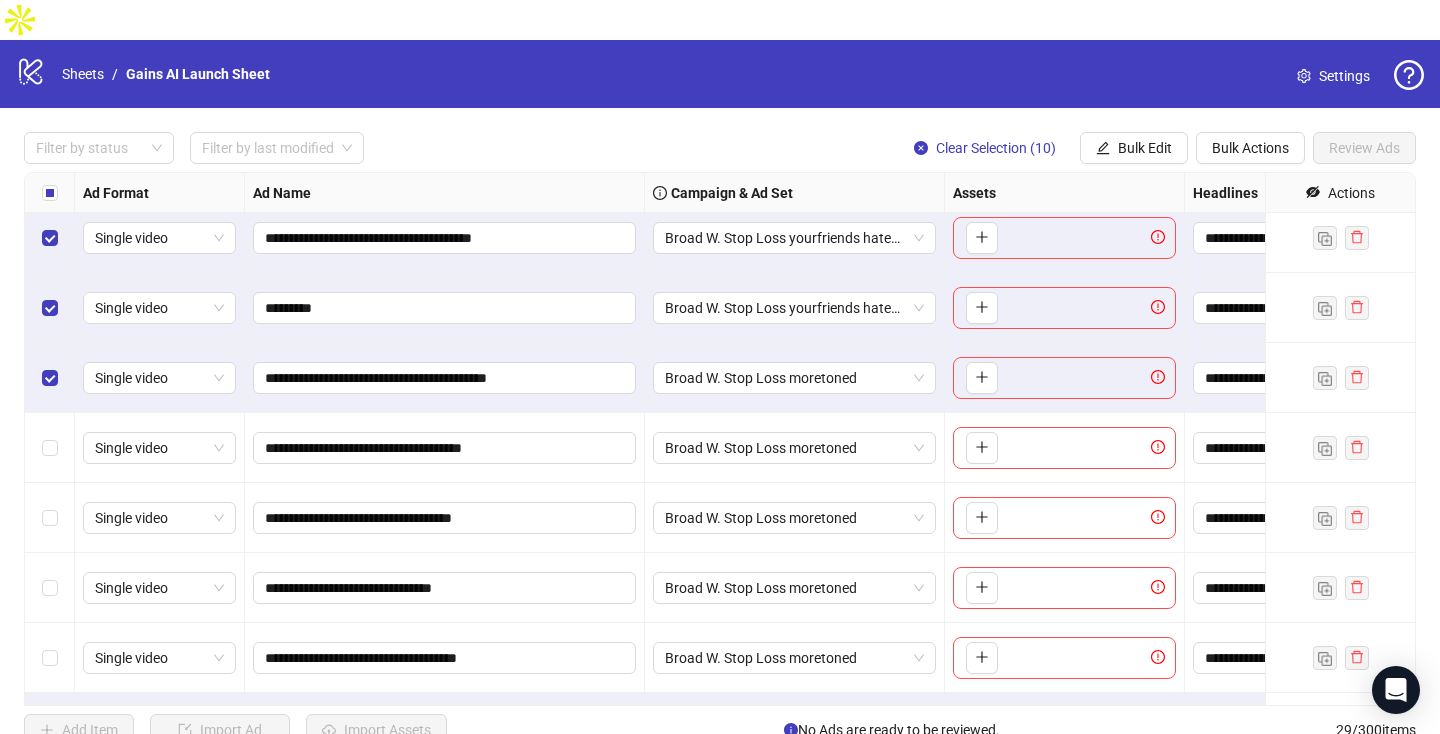 click at bounding box center [50, 448] 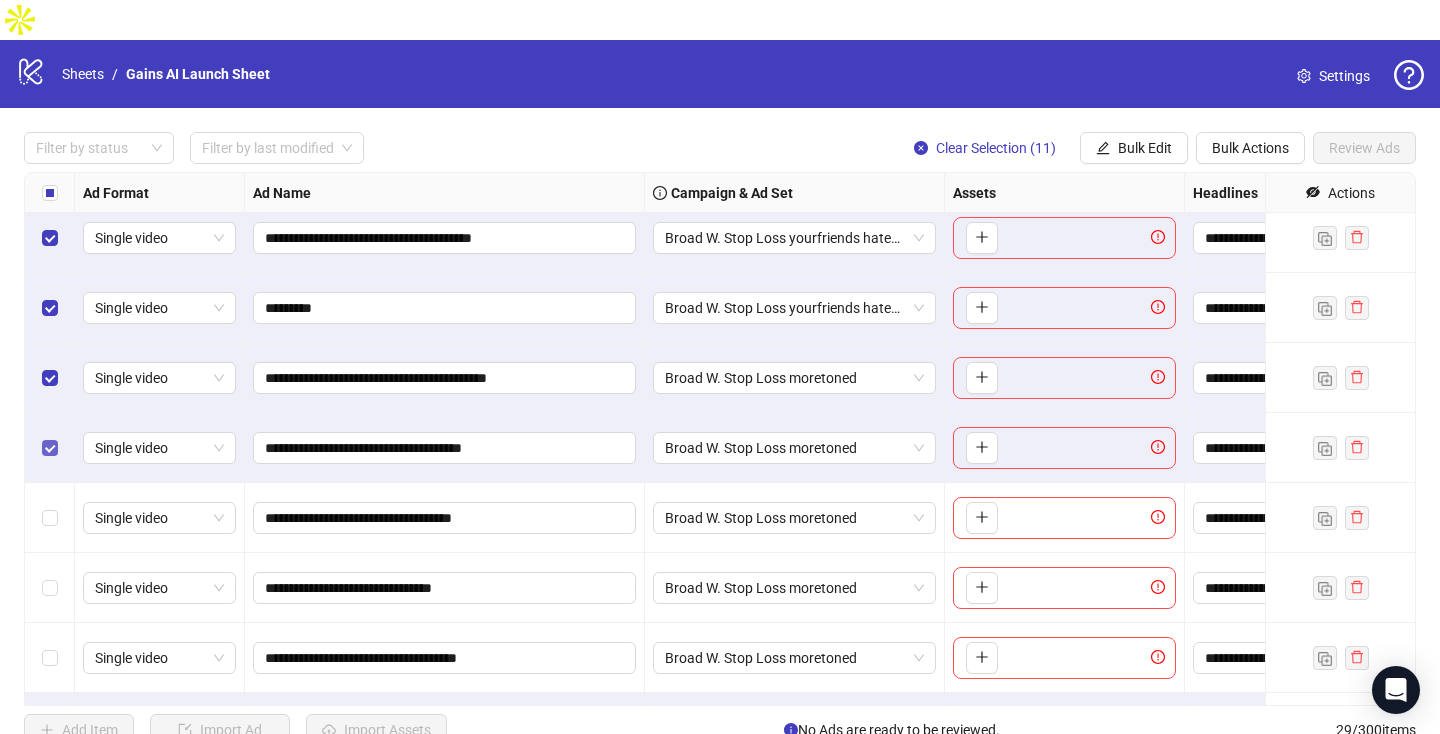 scroll, scrollTop: 1154, scrollLeft: 0, axis: vertical 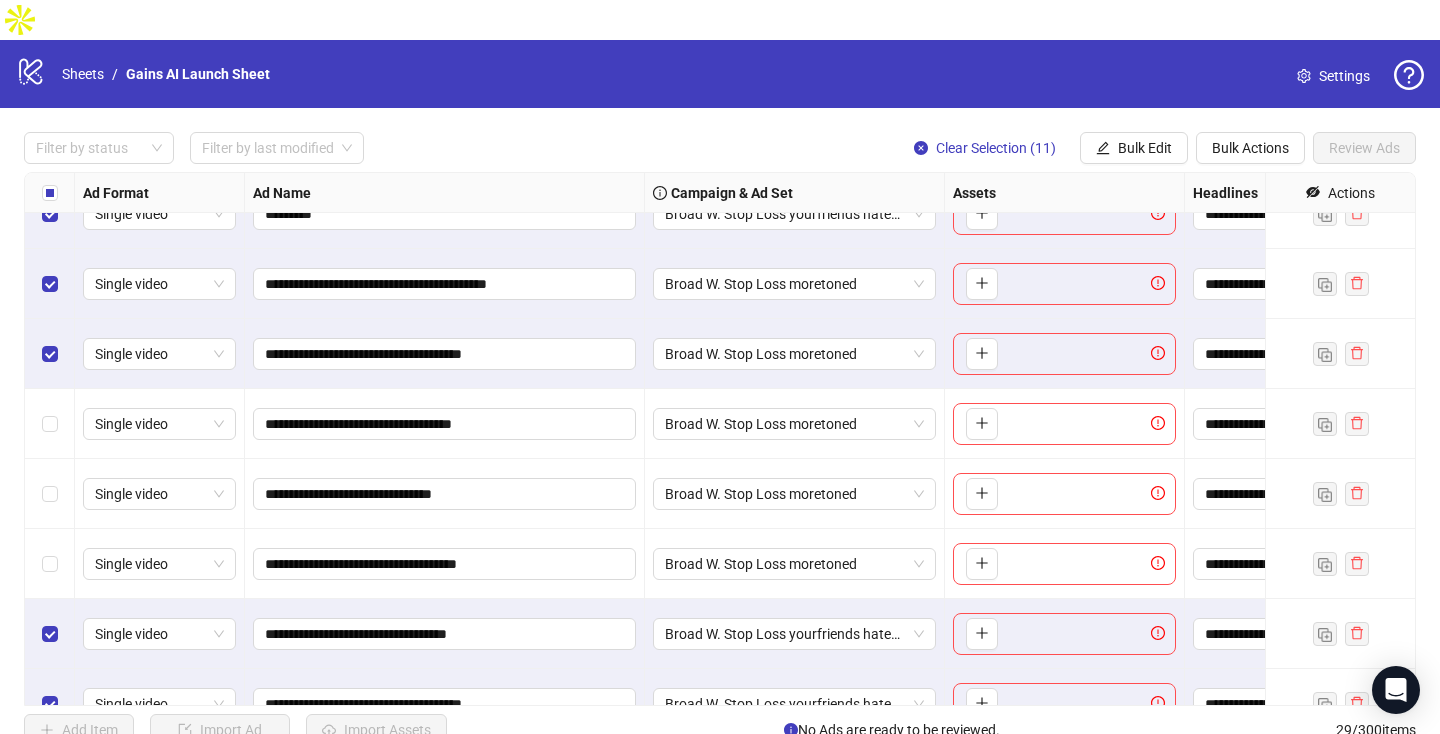 click at bounding box center [50, 424] 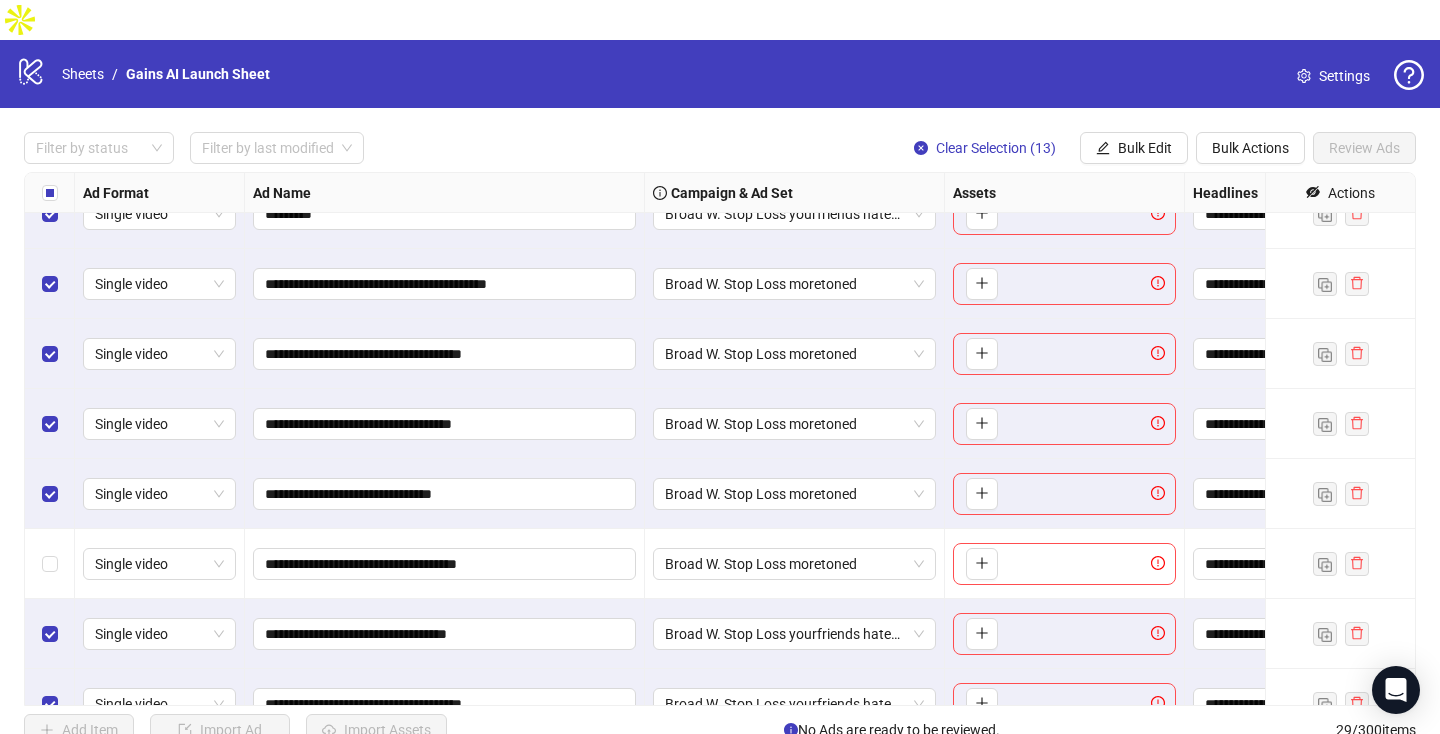 click at bounding box center (50, 564) 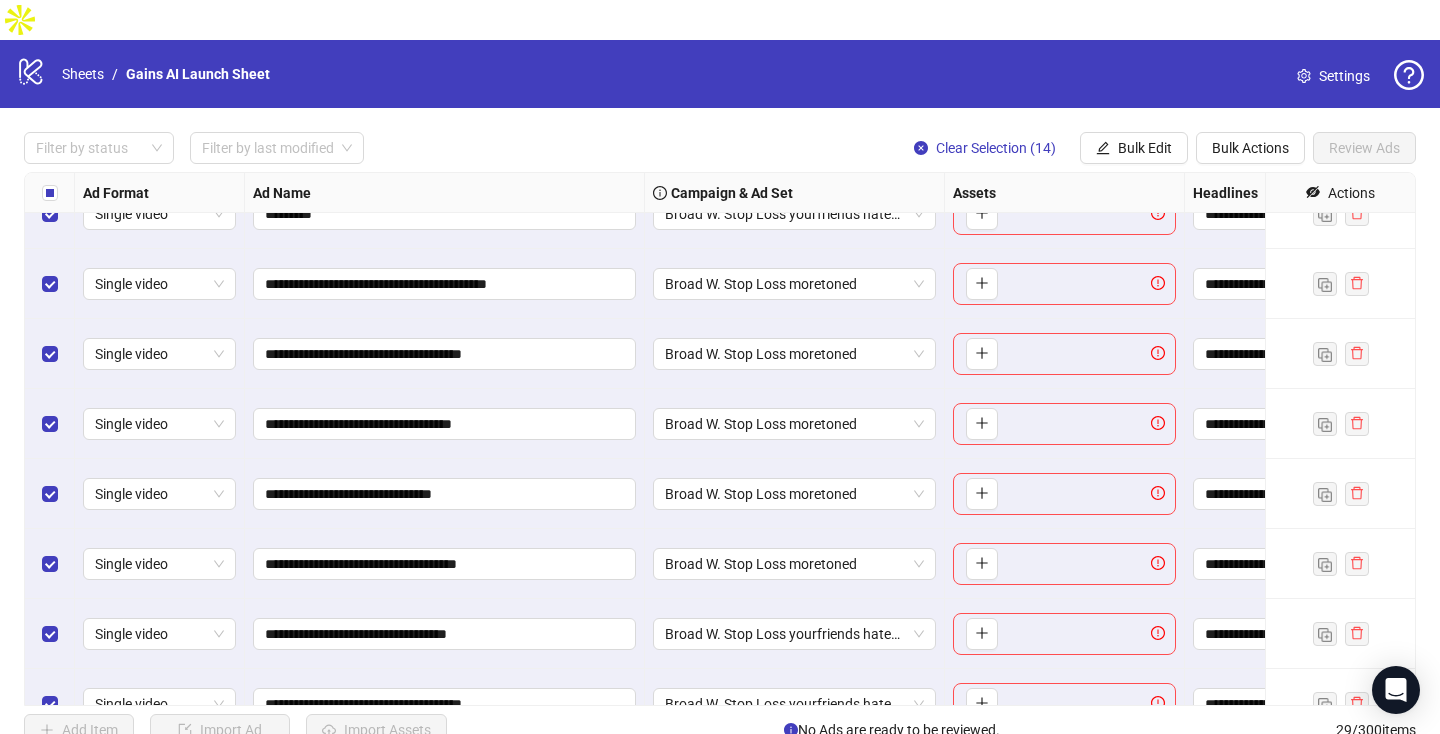 scroll, scrollTop: 862, scrollLeft: 0, axis: vertical 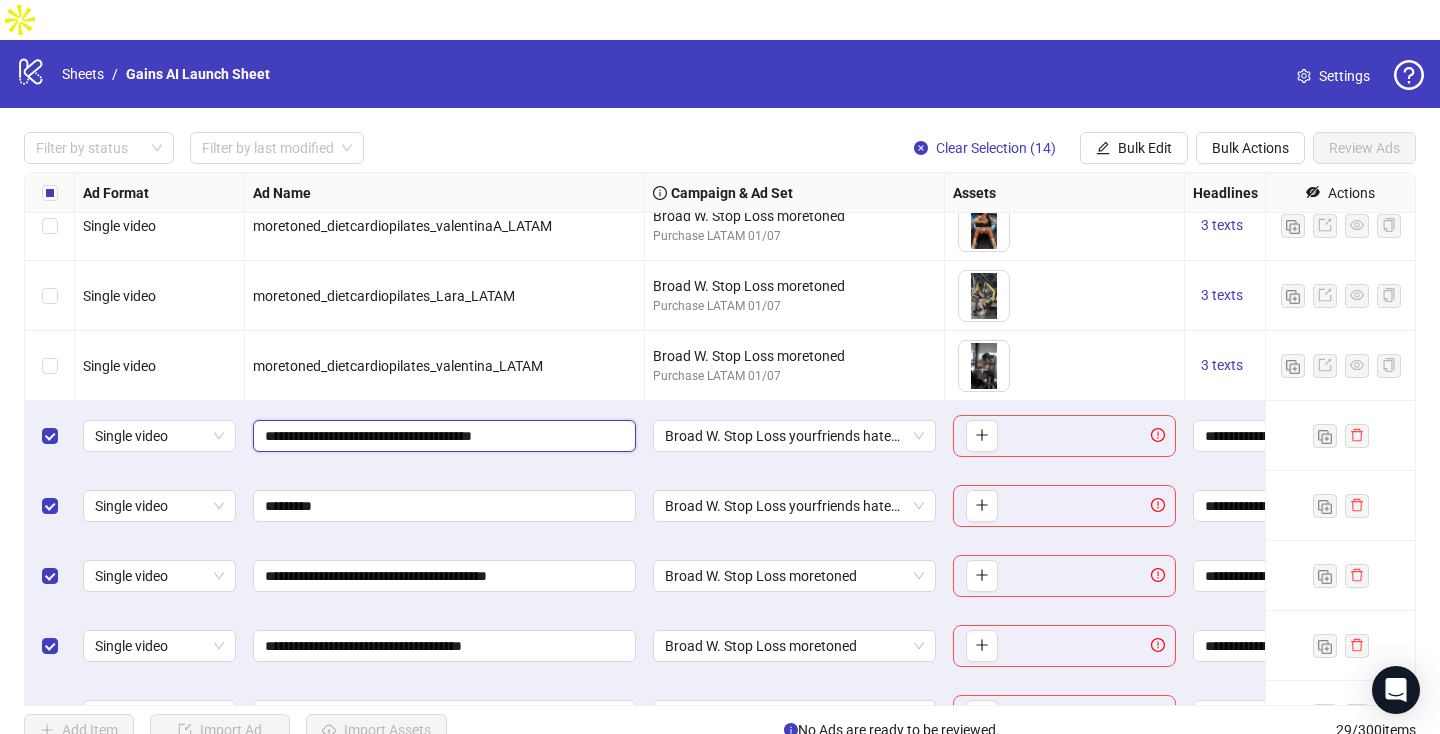 click on "**********" at bounding box center (442, 436) 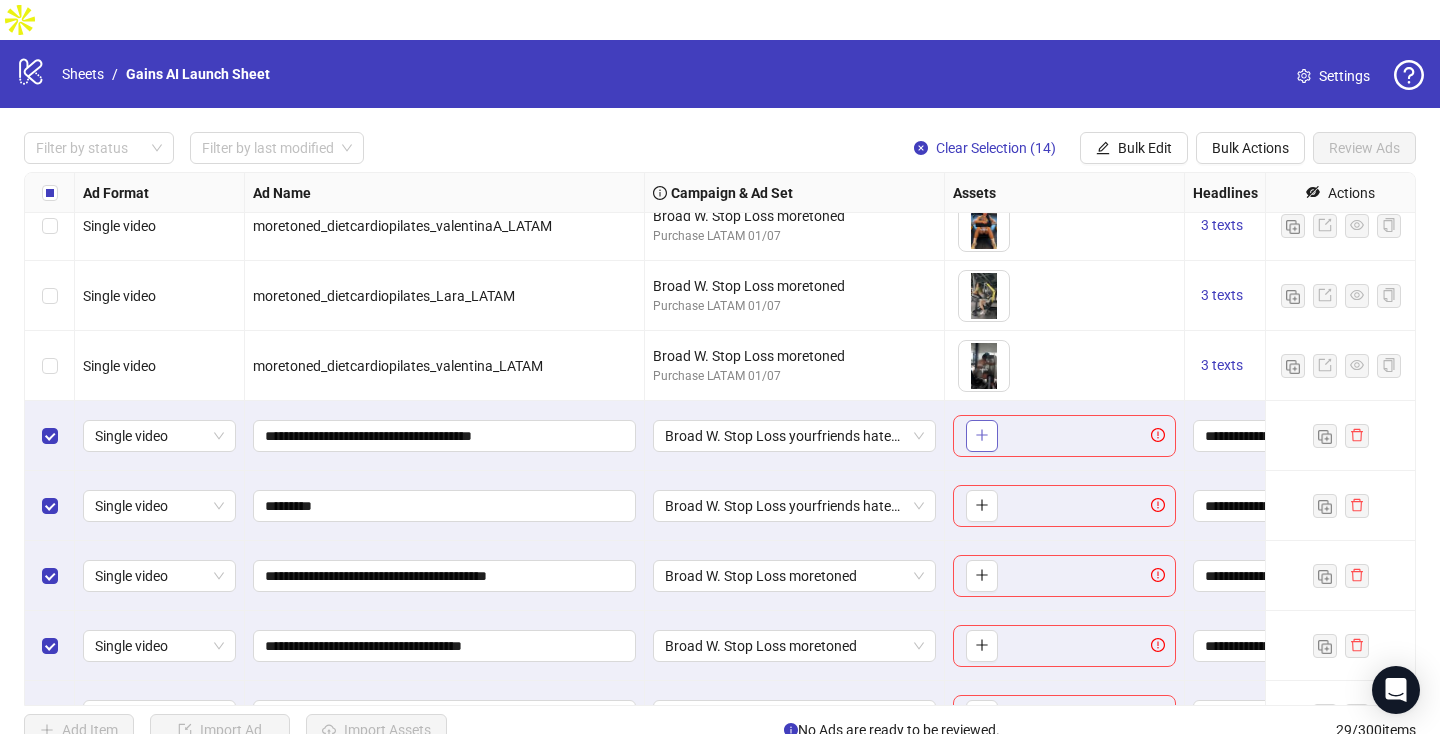 click at bounding box center (982, 435) 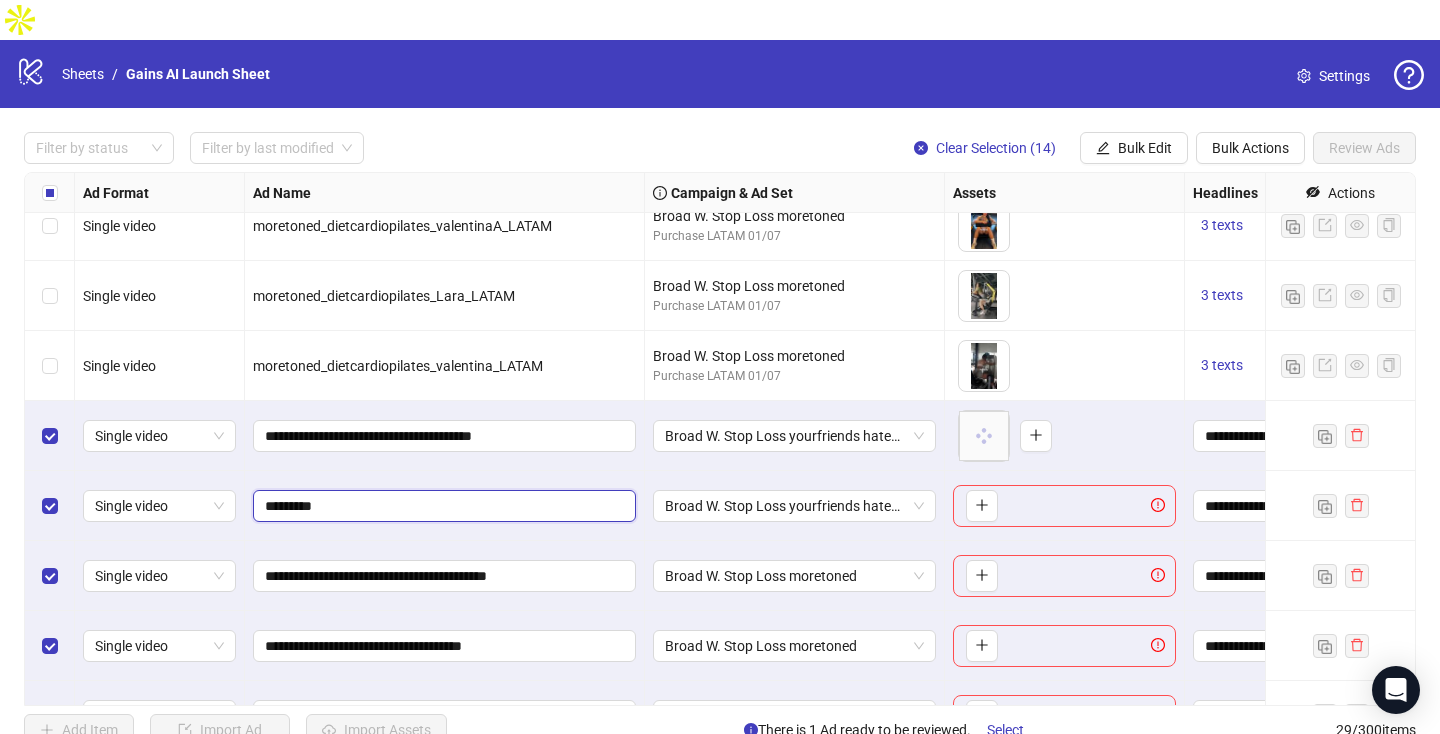 click on "*********" at bounding box center [442, 506] 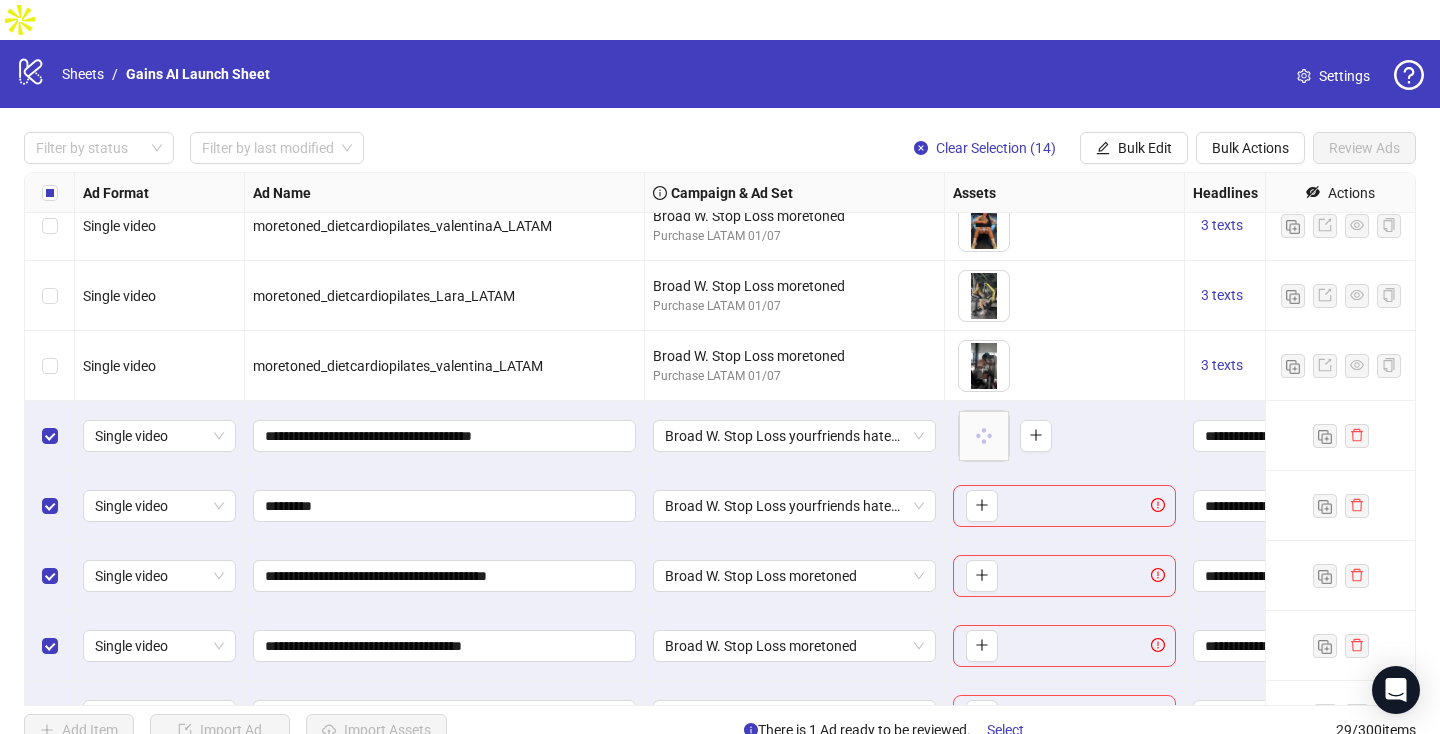 click on "To pick up a draggable item, press the space bar.
While dragging, use the arrow keys to move the item.
Press space again to drop the item in its new position, or press escape to cancel." at bounding box center [1064, 506] 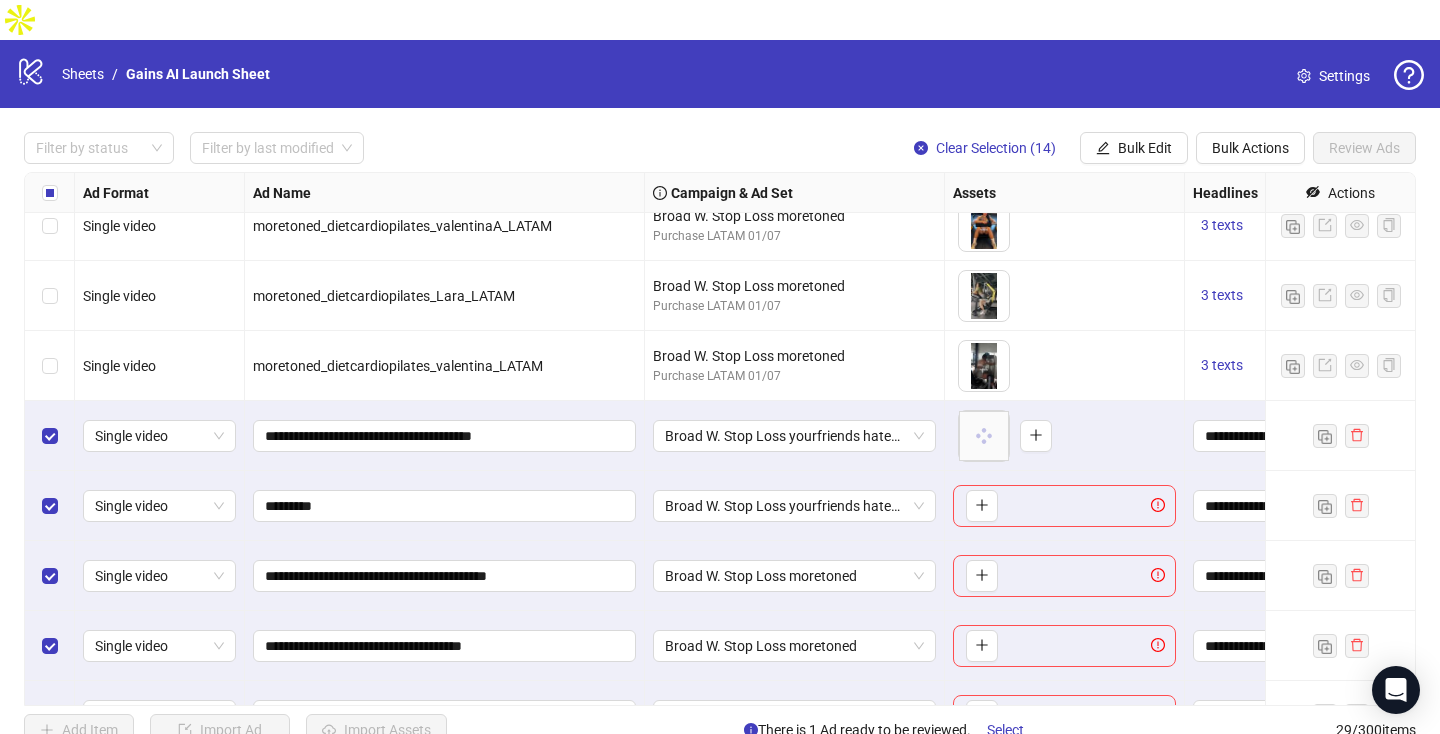 click on "To pick up a draggable item, press the space bar.
While dragging, use the arrow keys to move the item.
Press space again to drop the item in its new position, or press escape to cancel." at bounding box center [1065, 506] 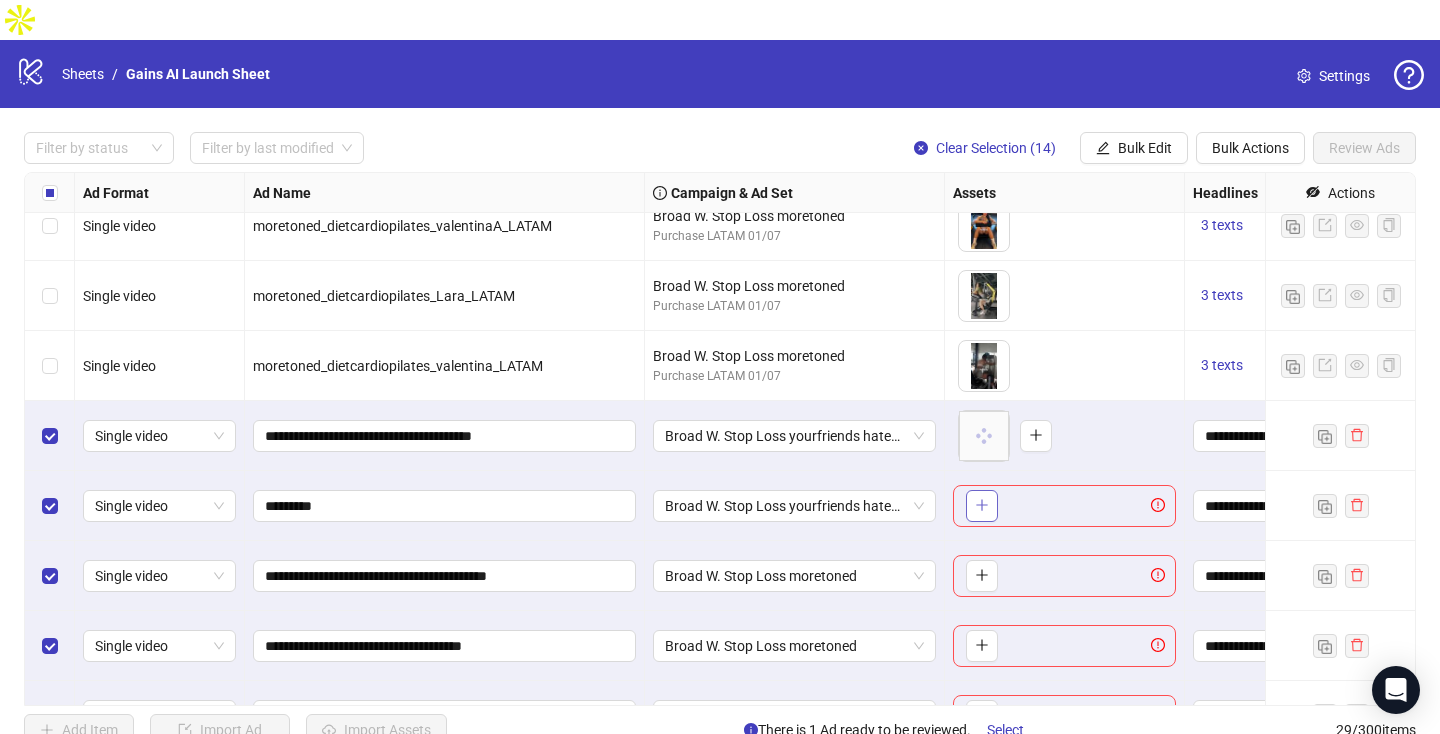 click 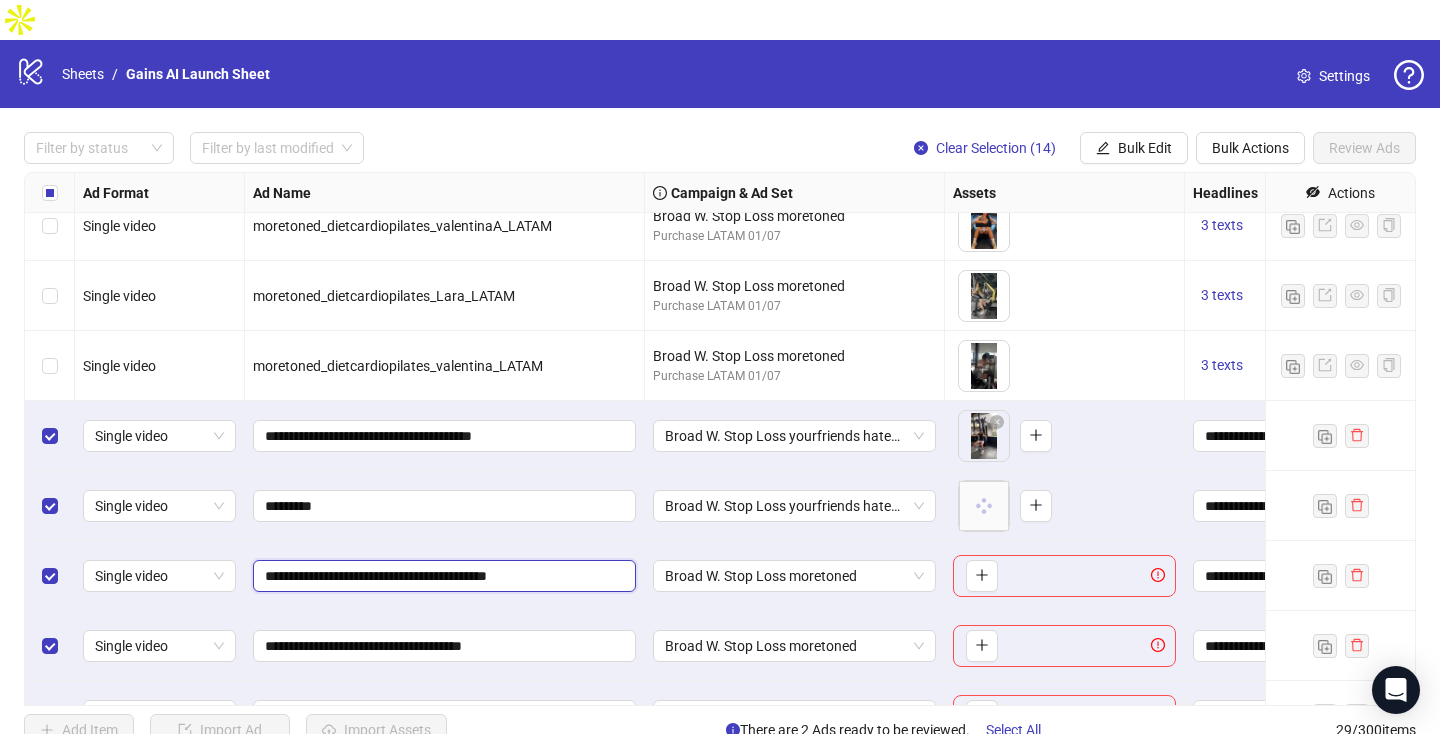 click on "**********" at bounding box center [442, 576] 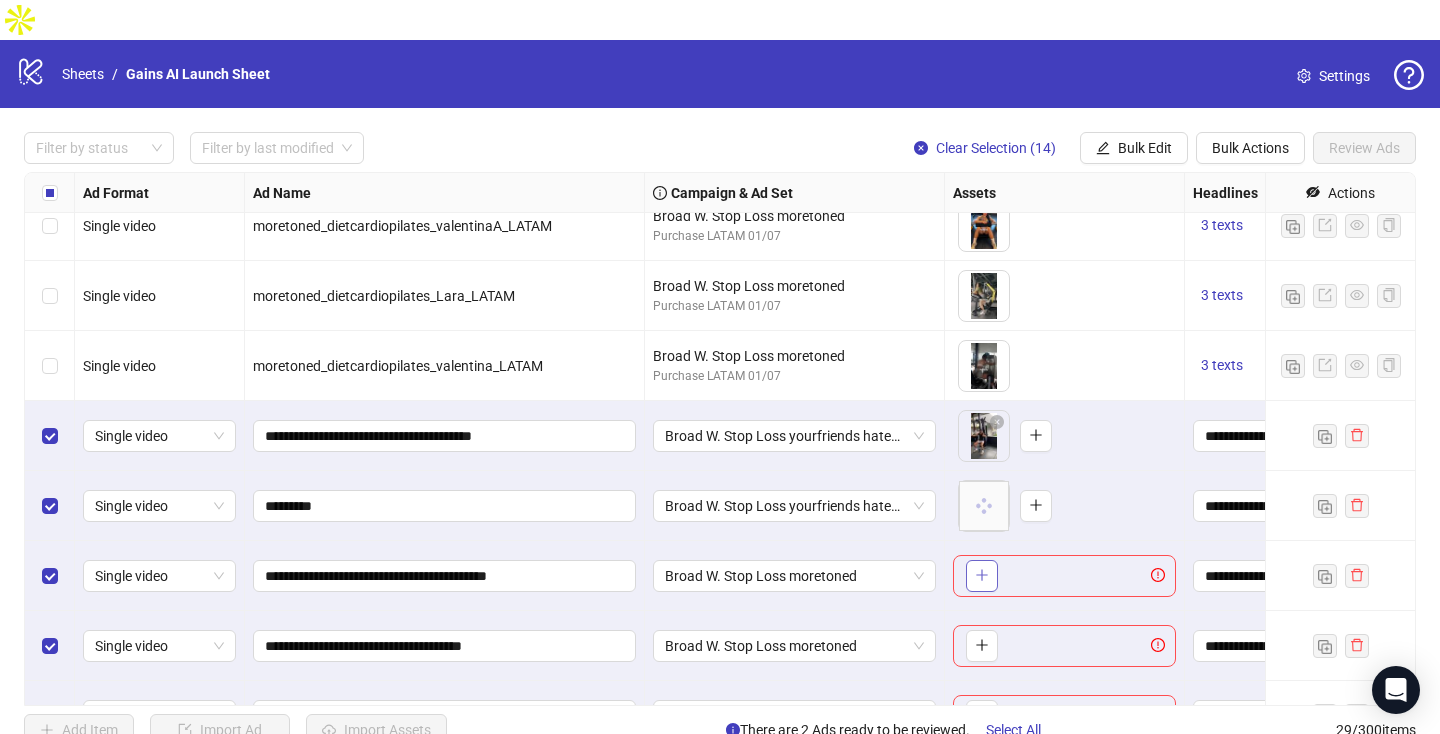click 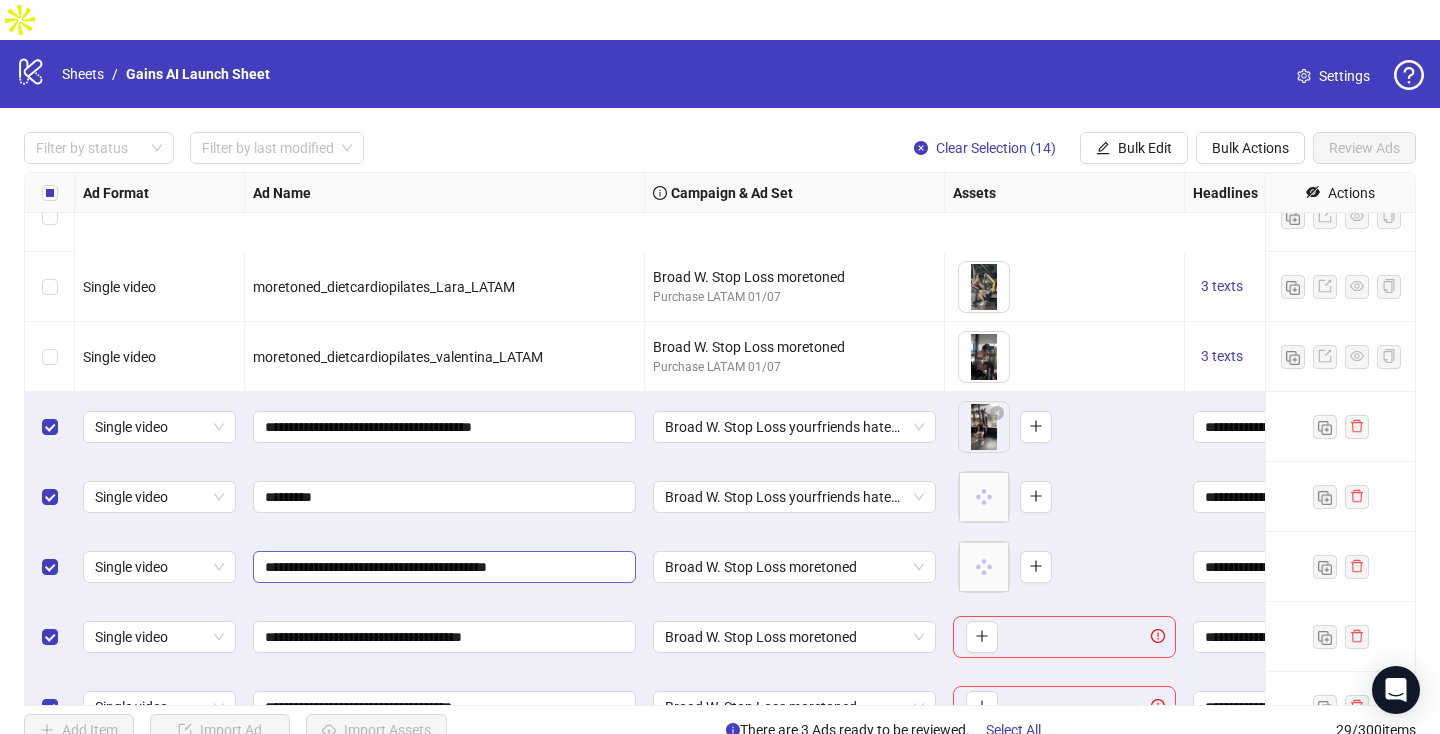 scroll, scrollTop: 1047, scrollLeft: 0, axis: vertical 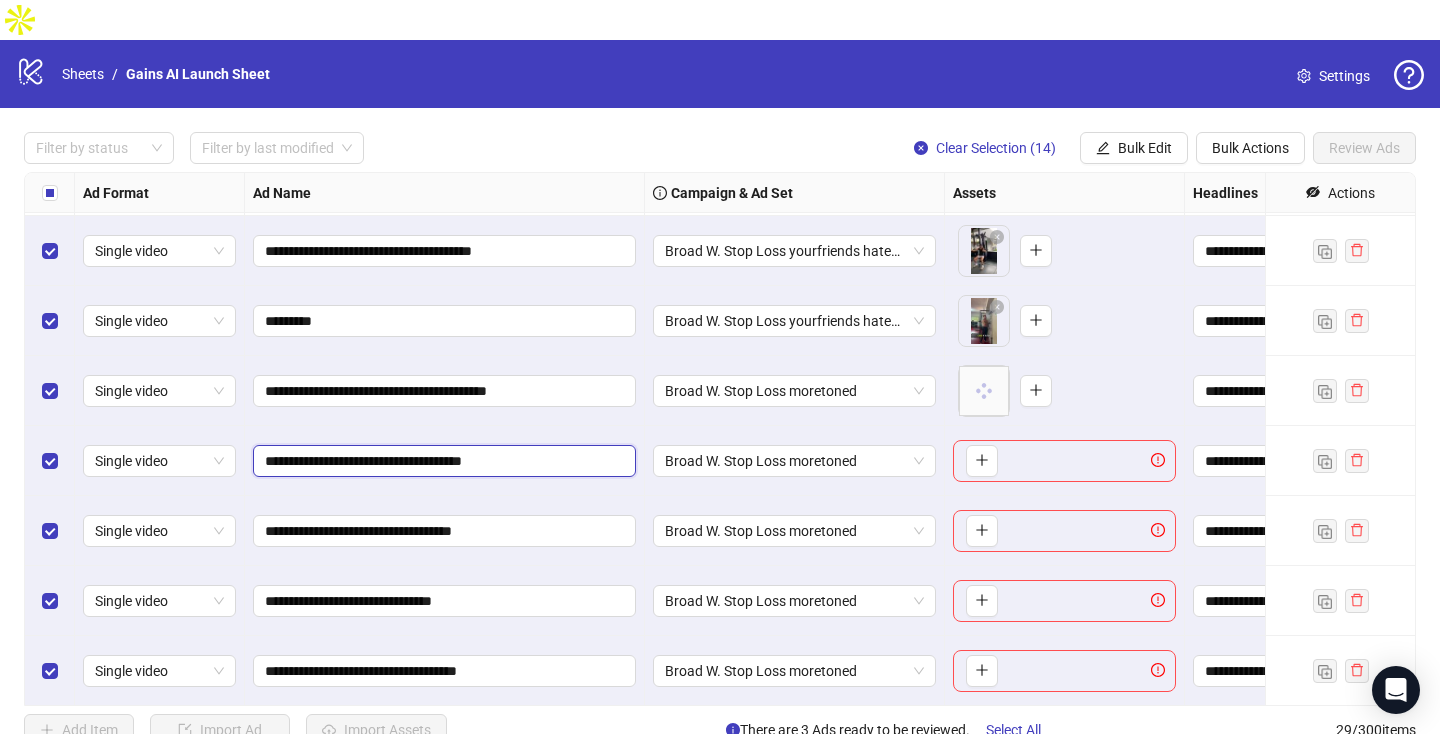 click on "**********" at bounding box center [442, 461] 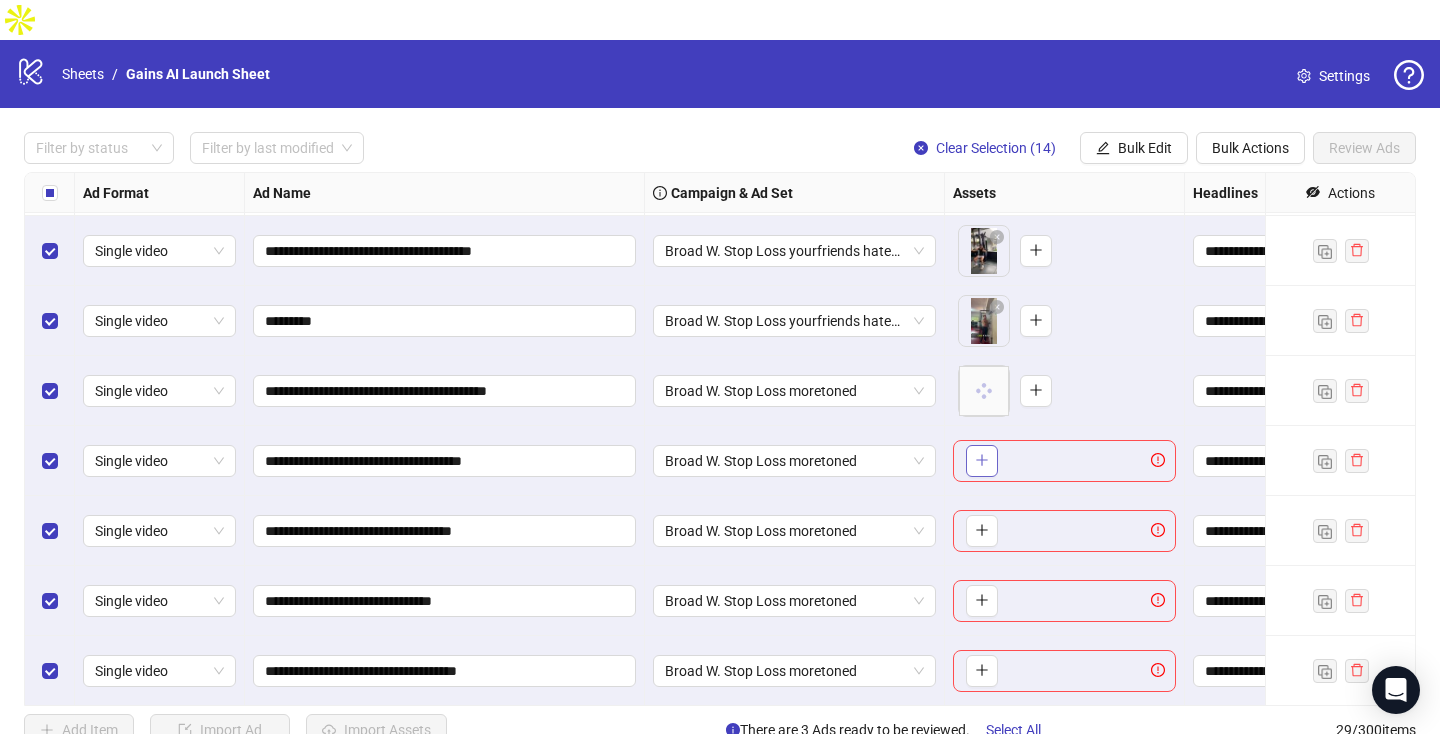 click at bounding box center (982, 461) 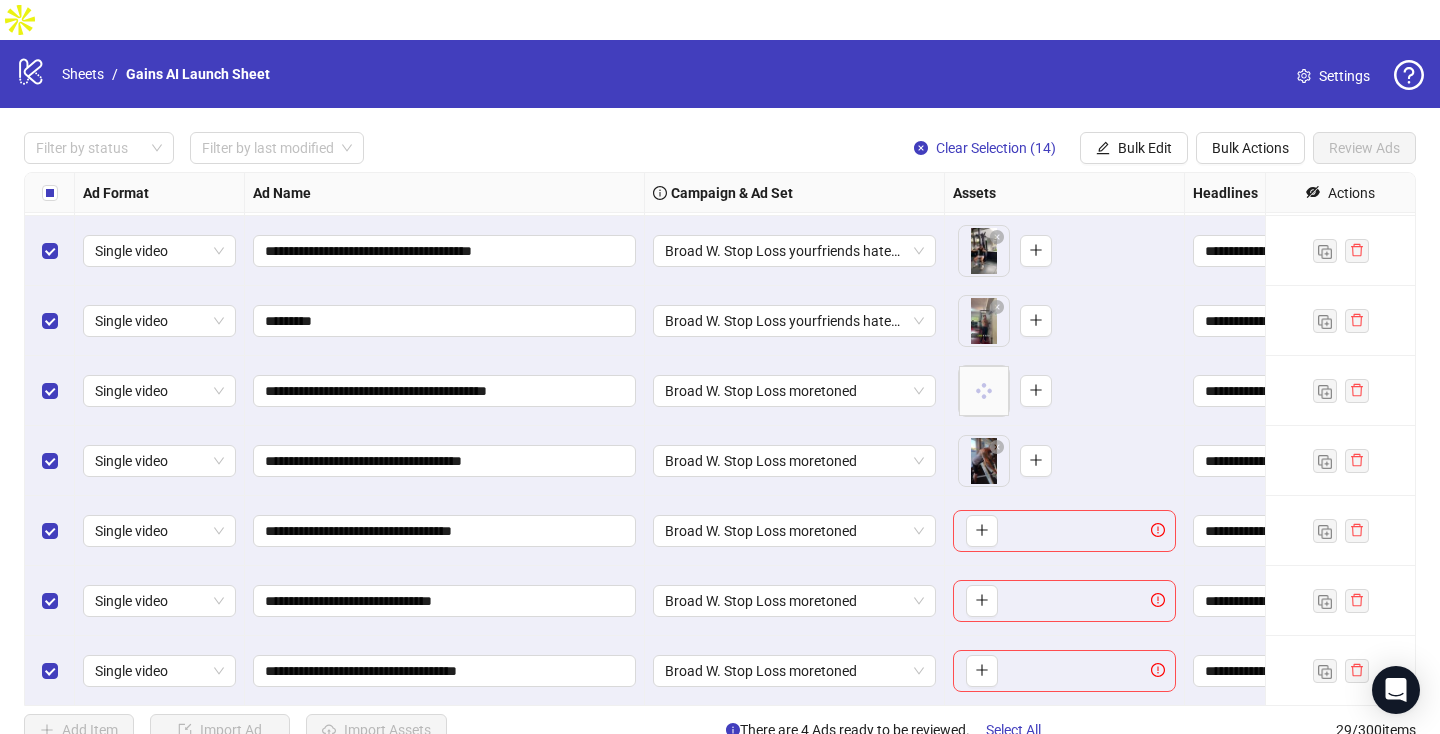 scroll, scrollTop: 1098, scrollLeft: 0, axis: vertical 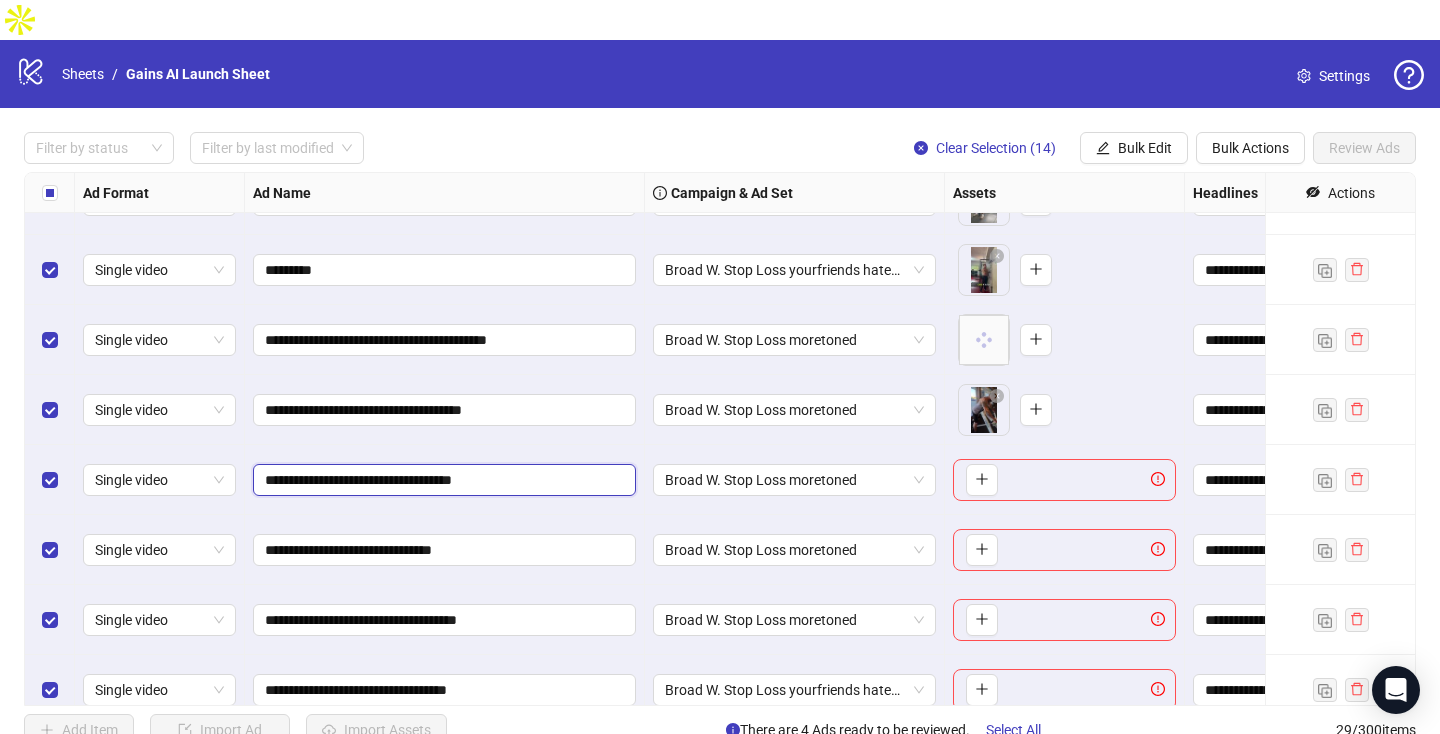 click on "**********" at bounding box center [442, 480] 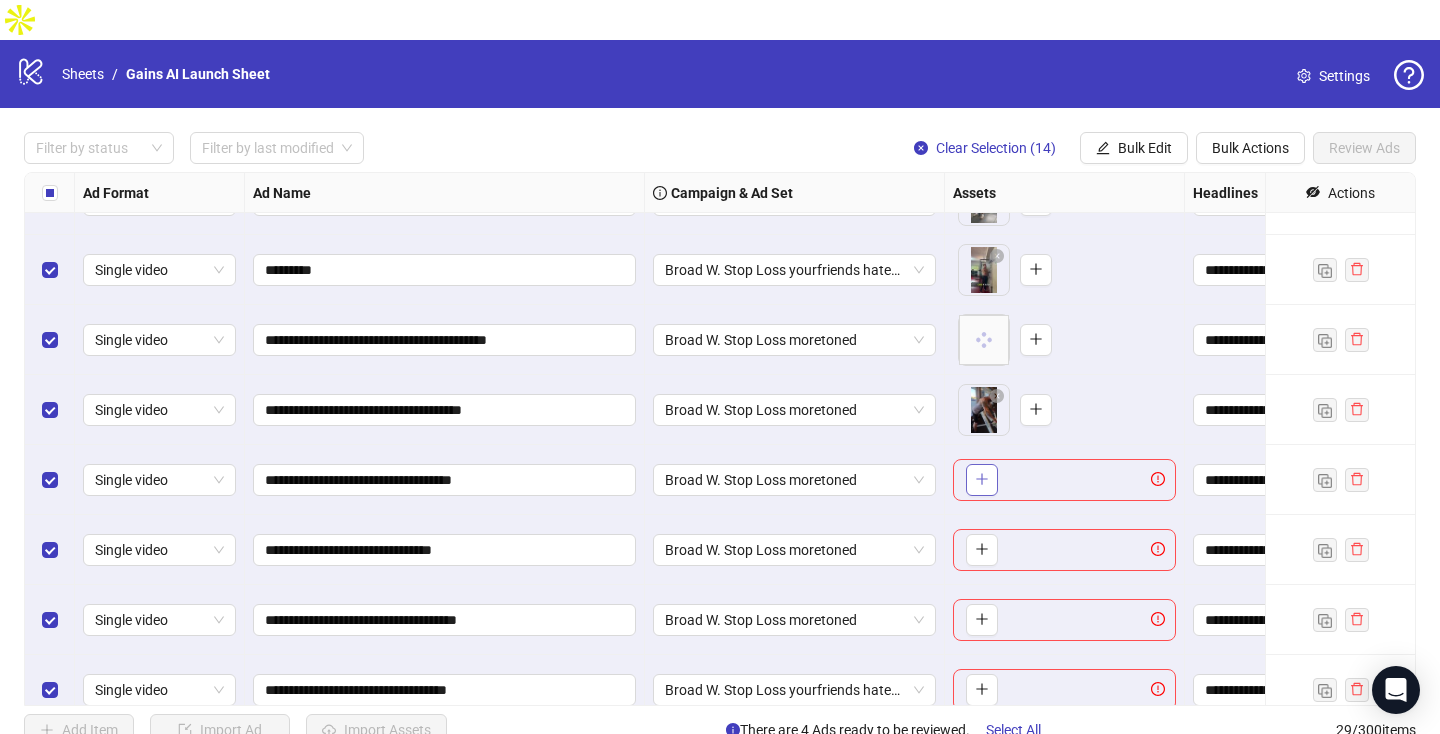 click at bounding box center (982, 480) 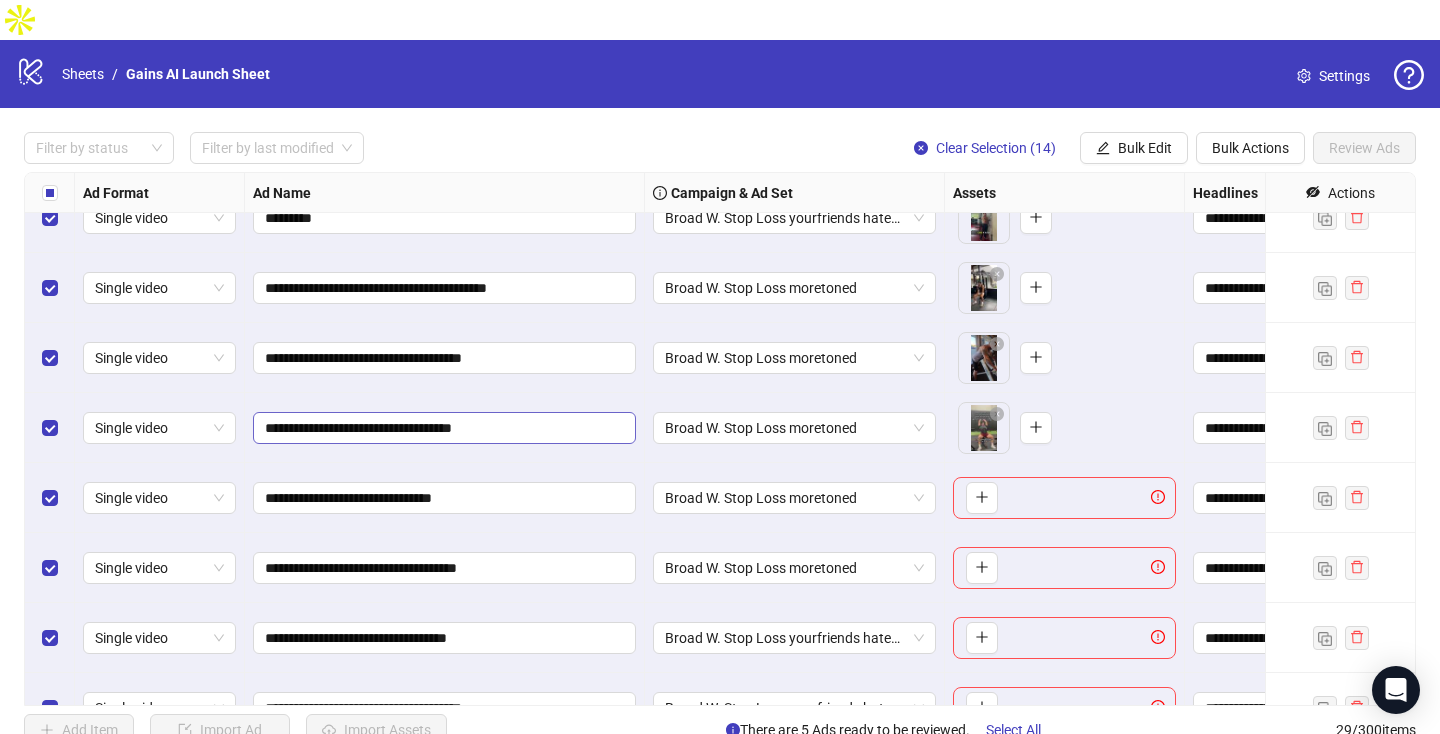 scroll, scrollTop: 1180, scrollLeft: 0, axis: vertical 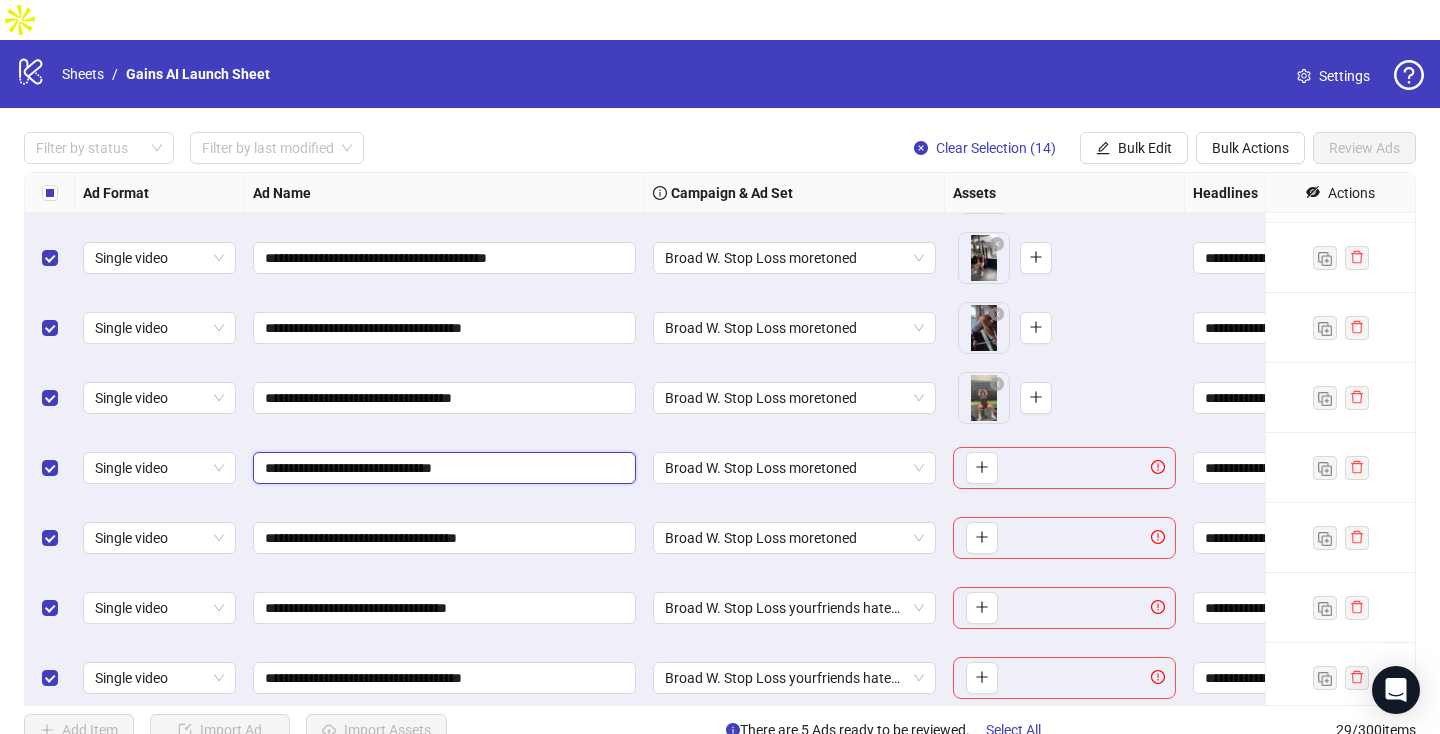 click on "**********" at bounding box center [442, 468] 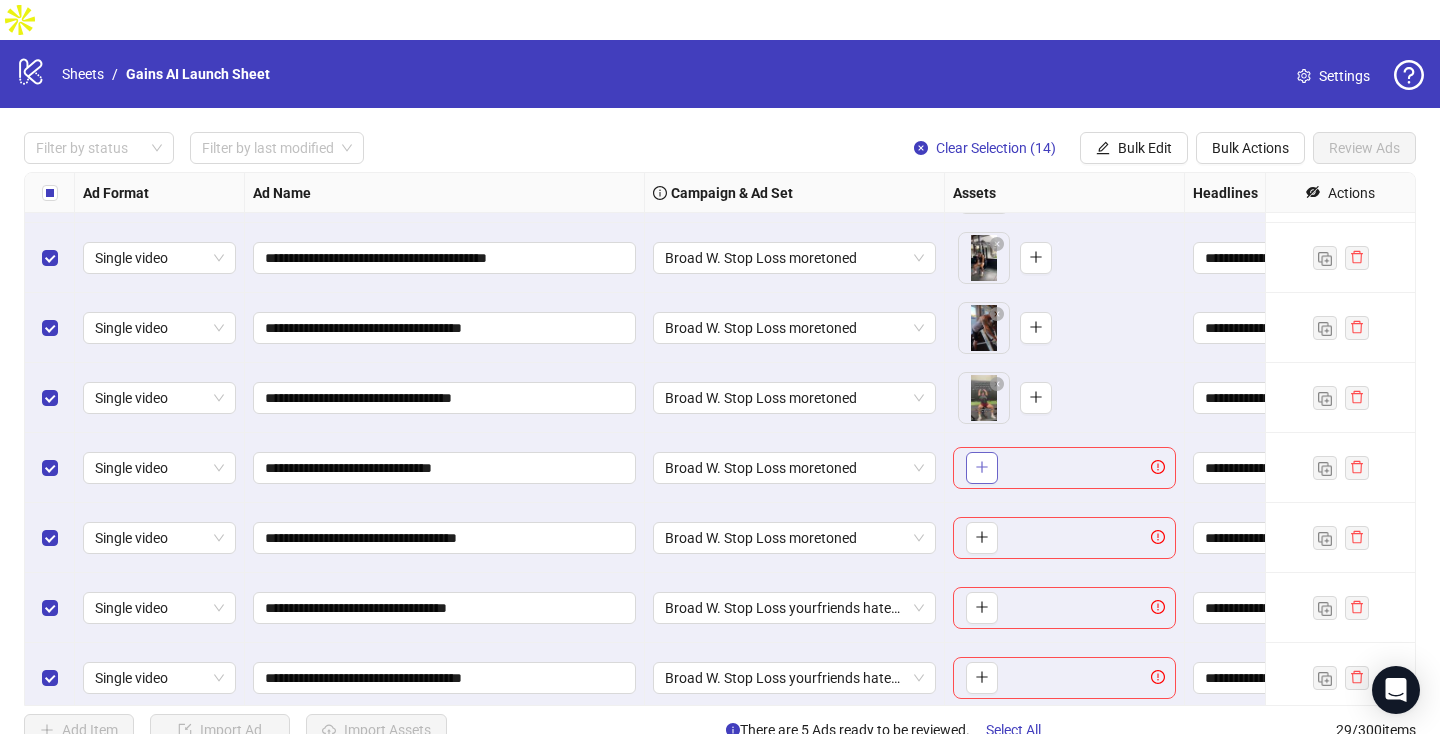 click 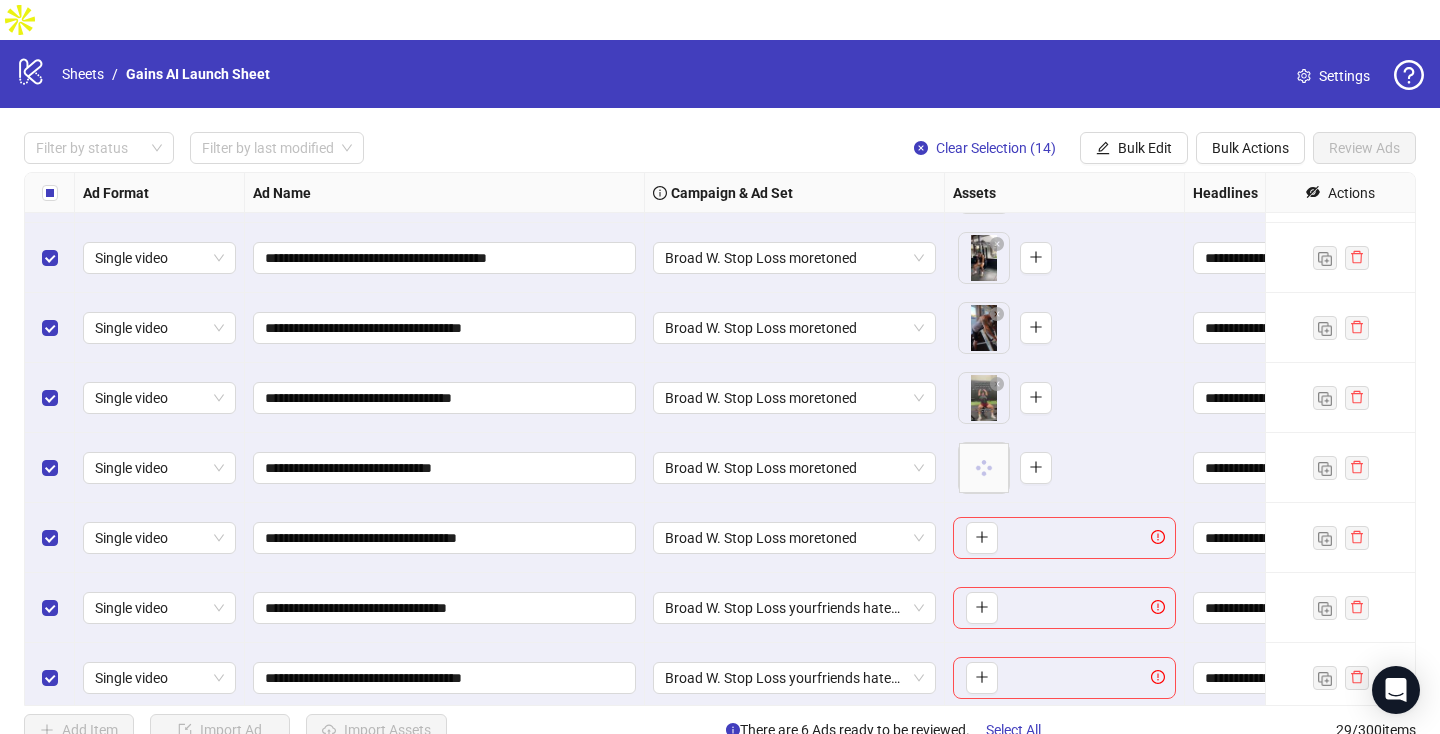 scroll, scrollTop: 1275, scrollLeft: 0, axis: vertical 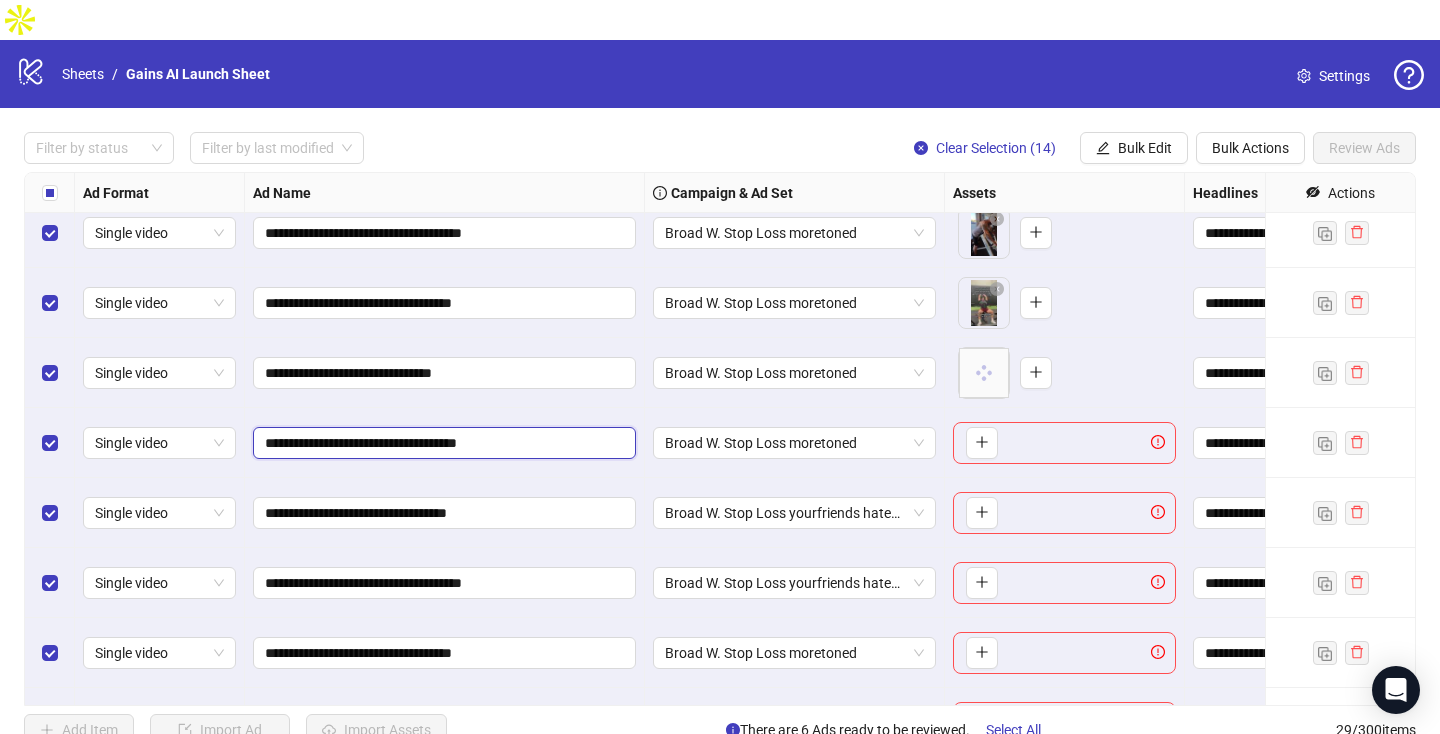 click on "**********" at bounding box center (442, 443) 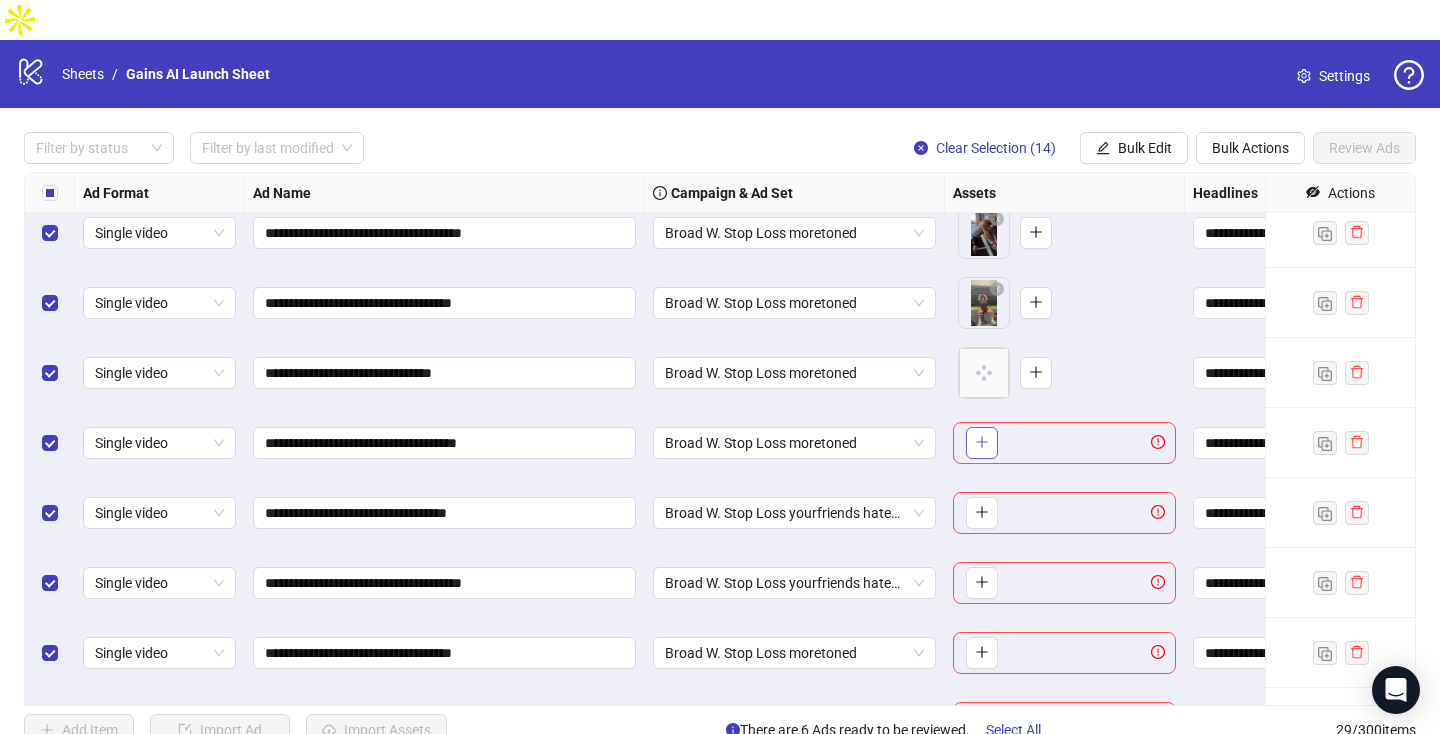 click 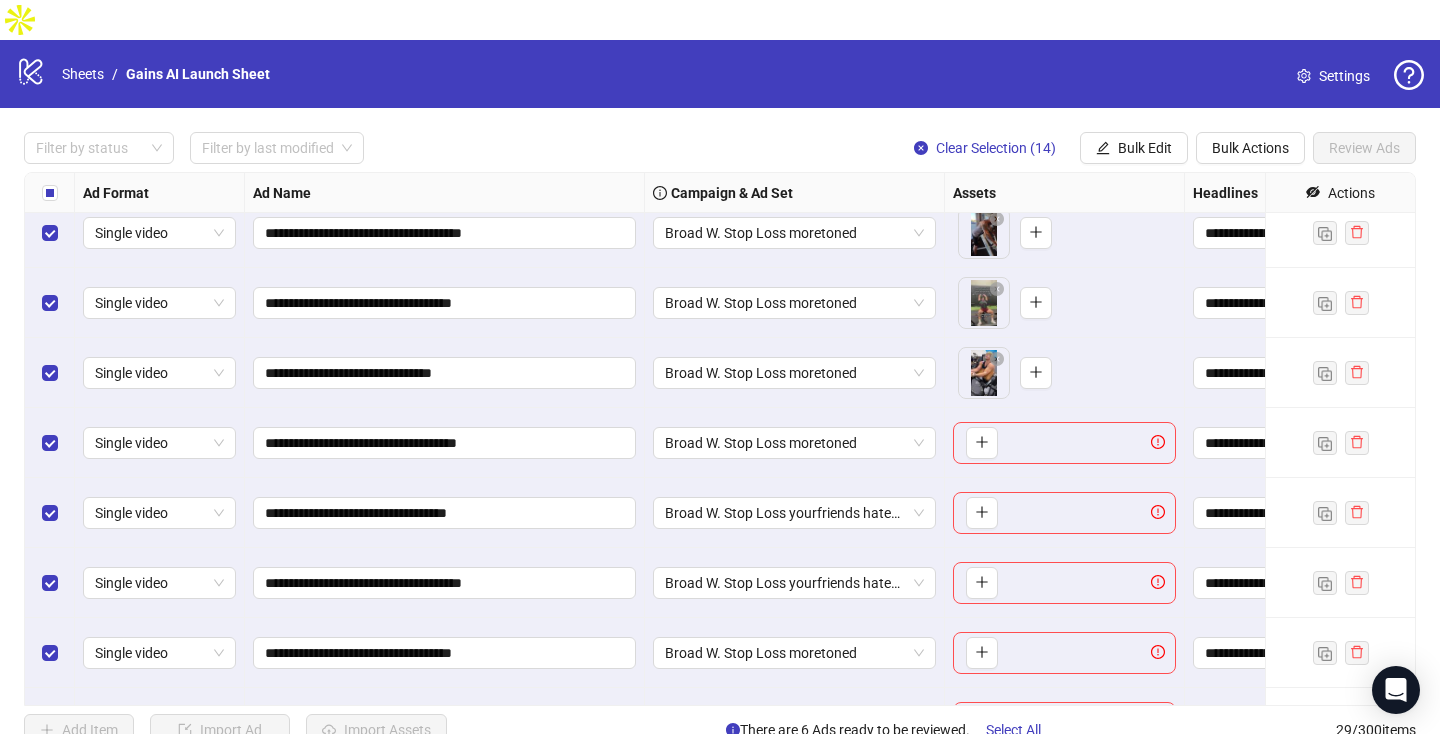 scroll, scrollTop: 1302, scrollLeft: 0, axis: vertical 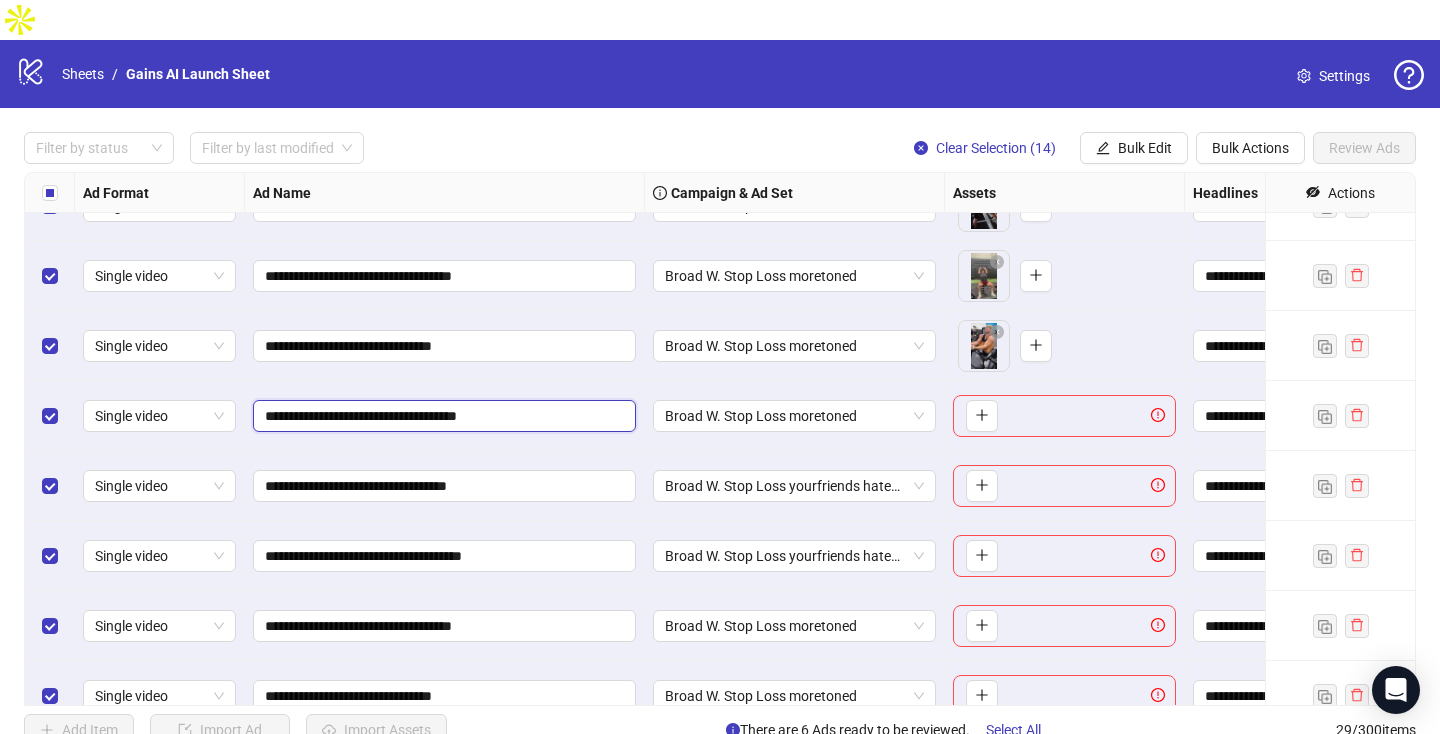 click on "**********" at bounding box center [442, 416] 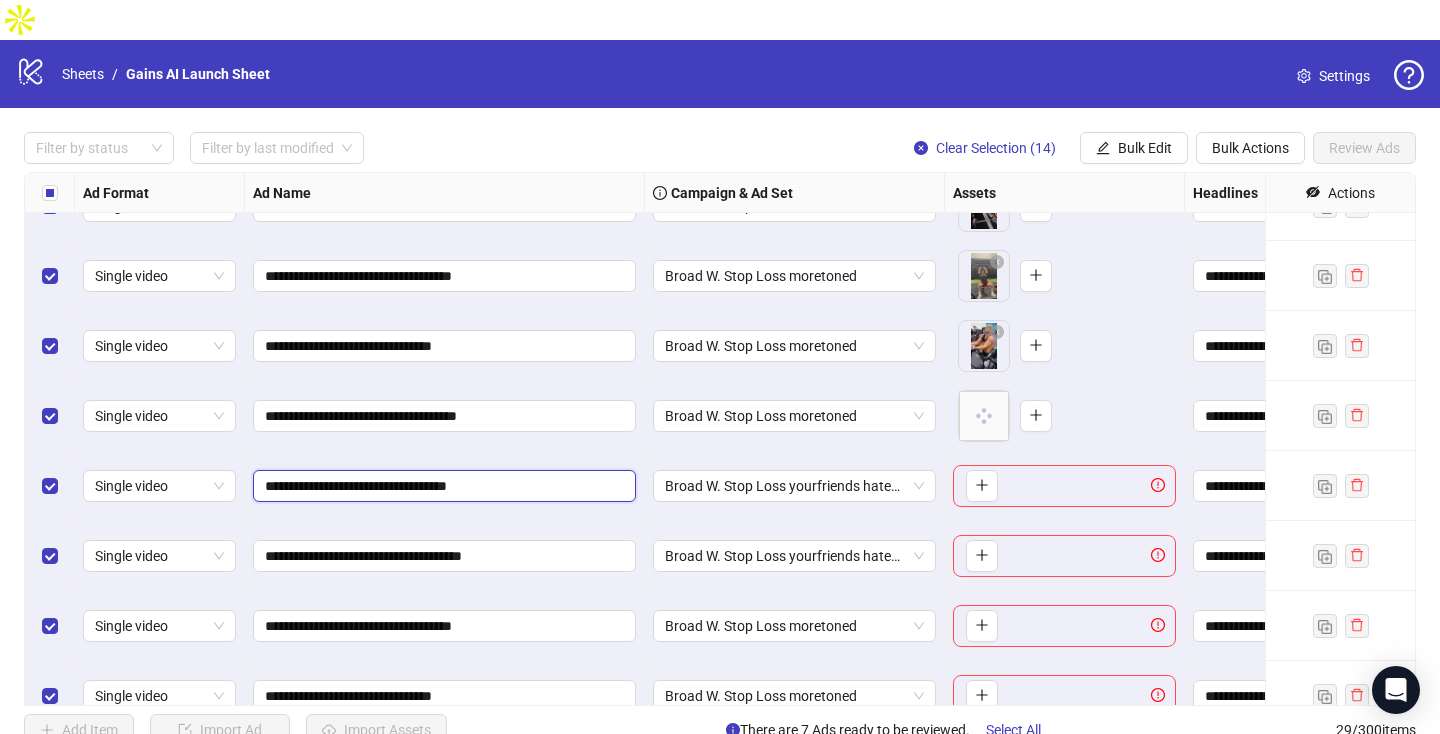 click on "**********" at bounding box center (442, 486) 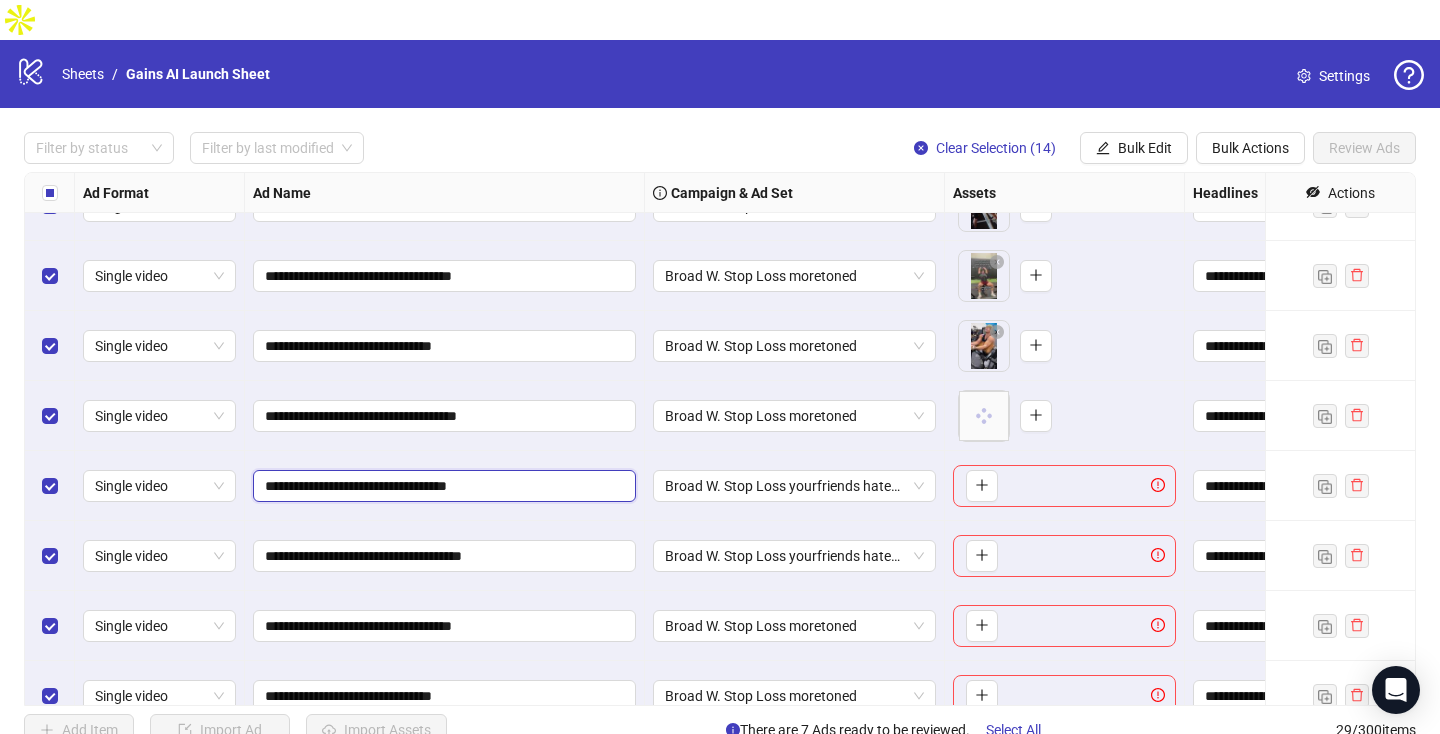 click on "**********" at bounding box center (442, 486) 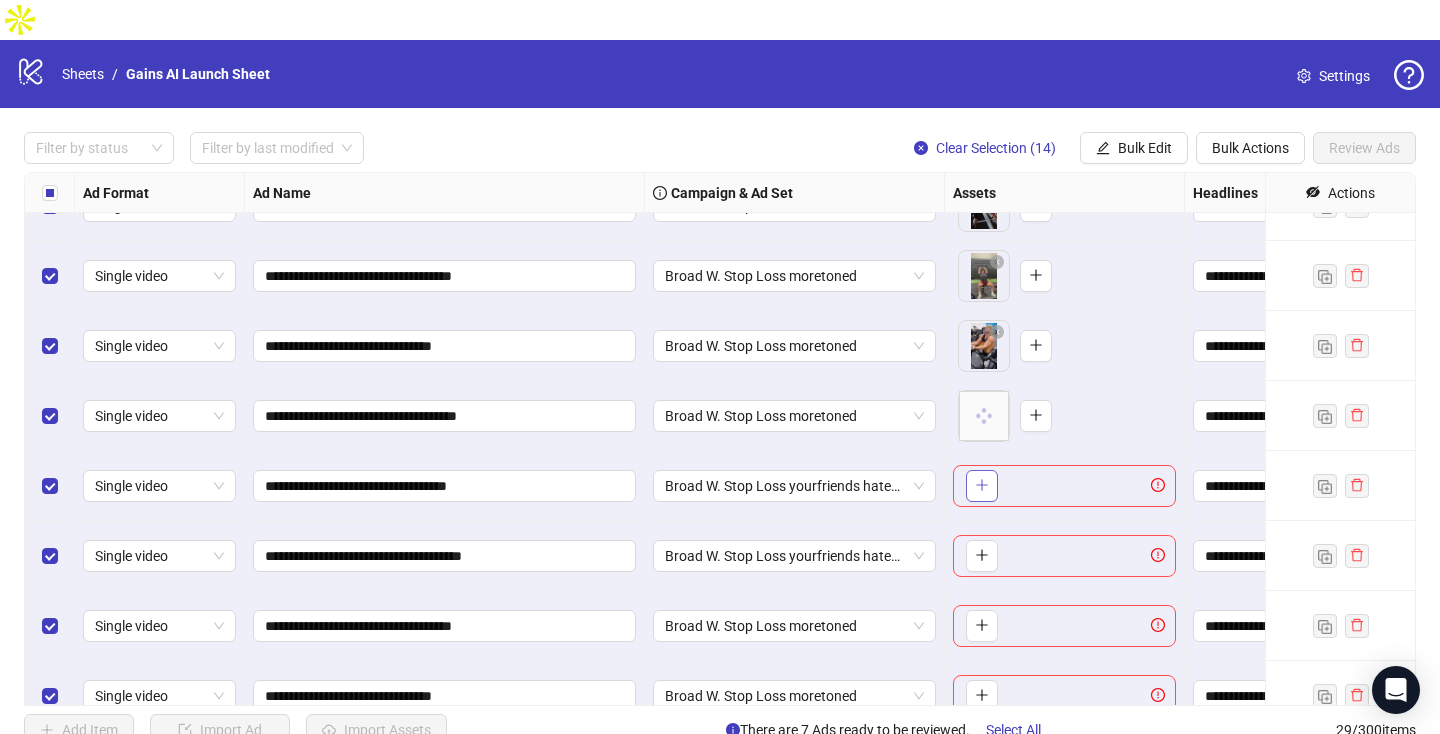 click 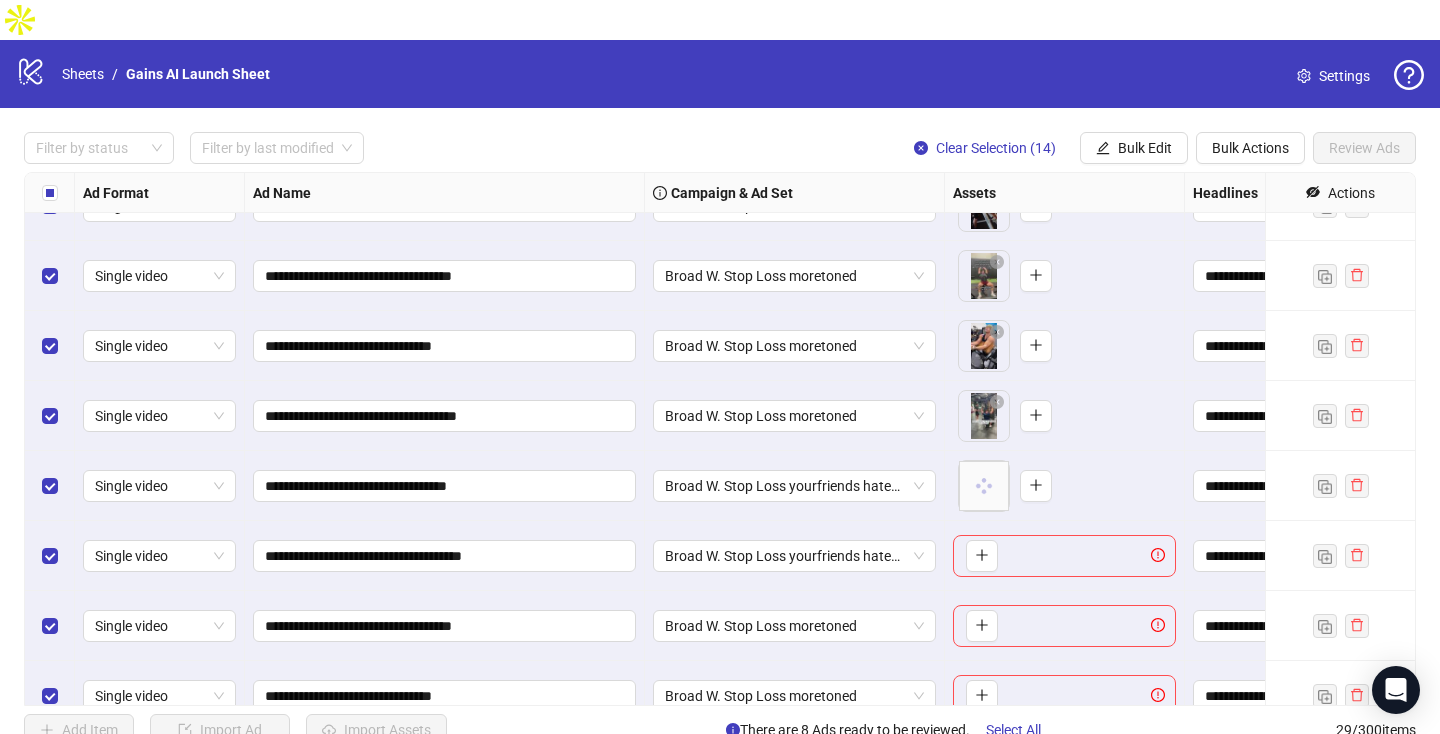 scroll, scrollTop: 1538, scrollLeft: 0, axis: vertical 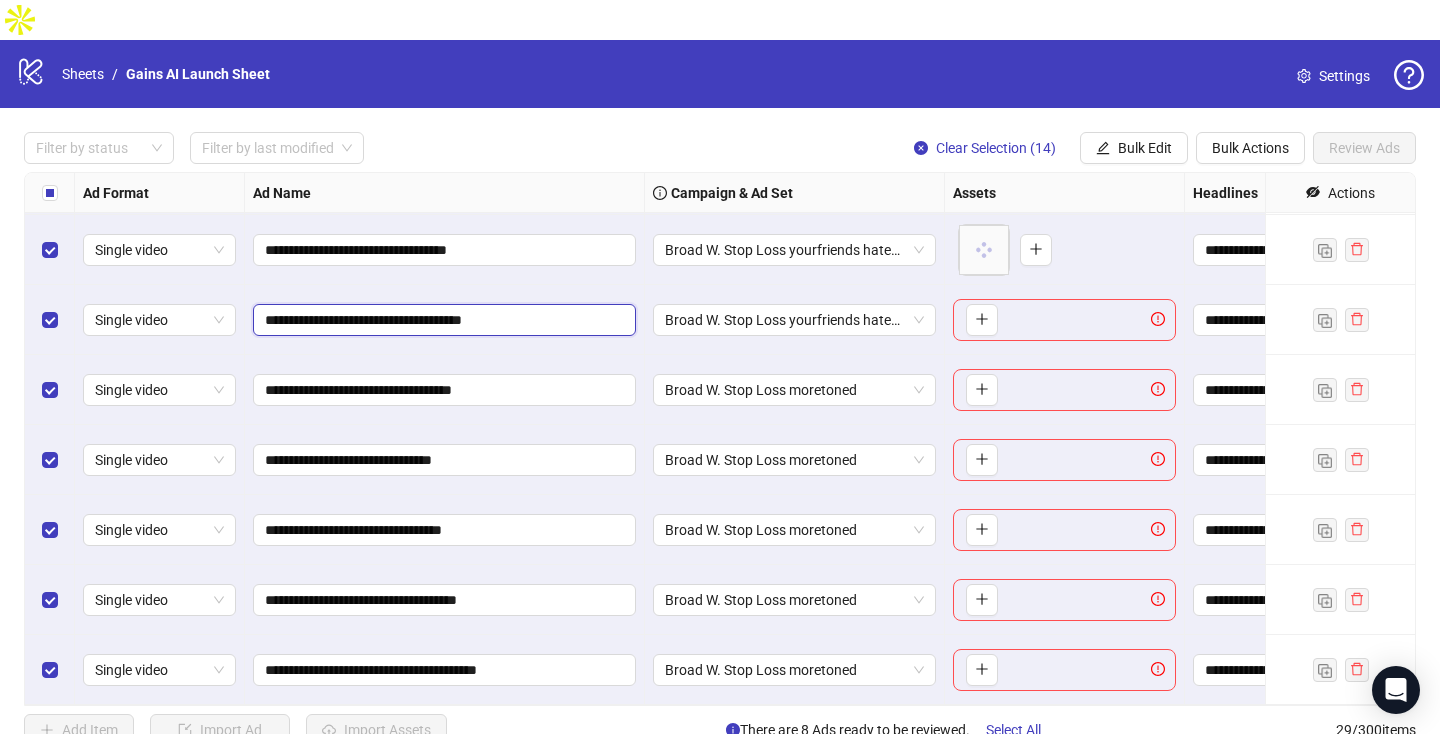 click on "**********" at bounding box center [442, 320] 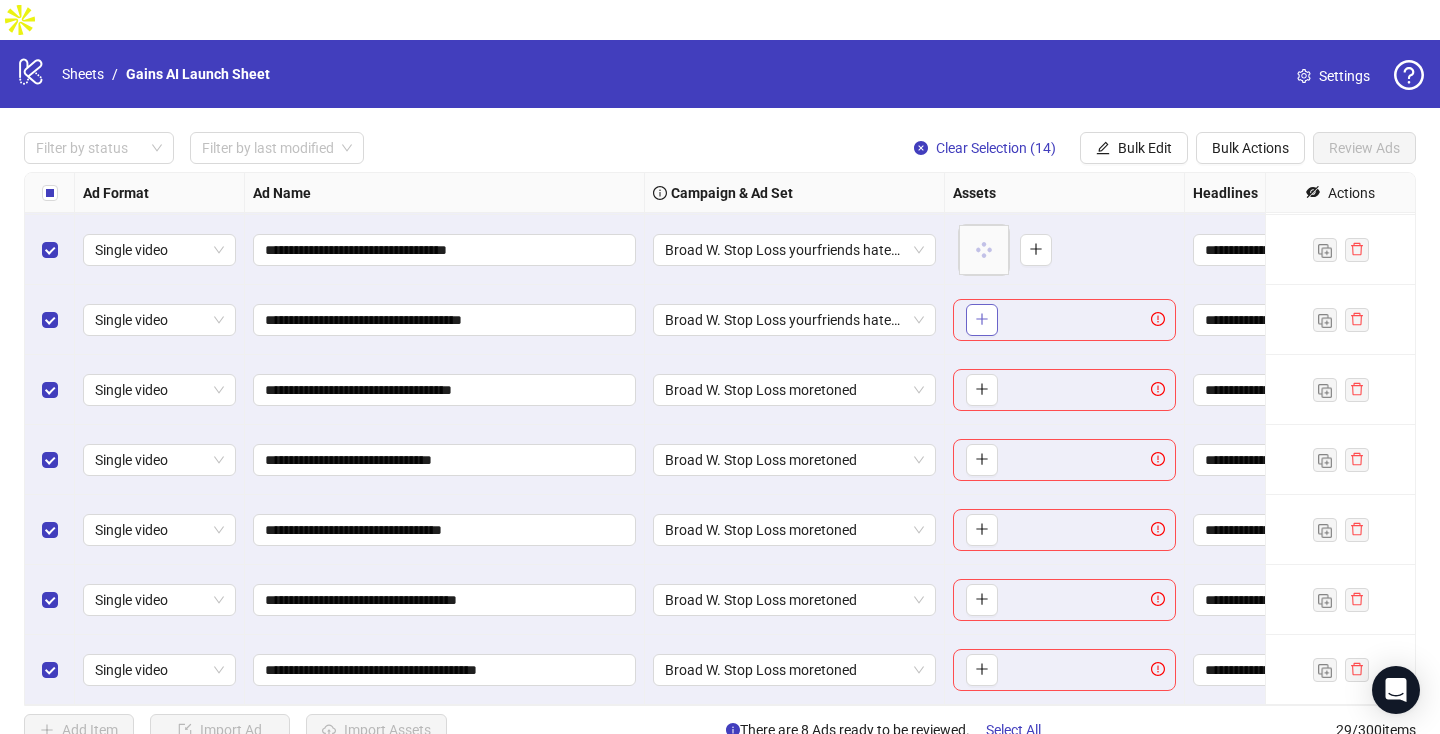 click at bounding box center (982, 320) 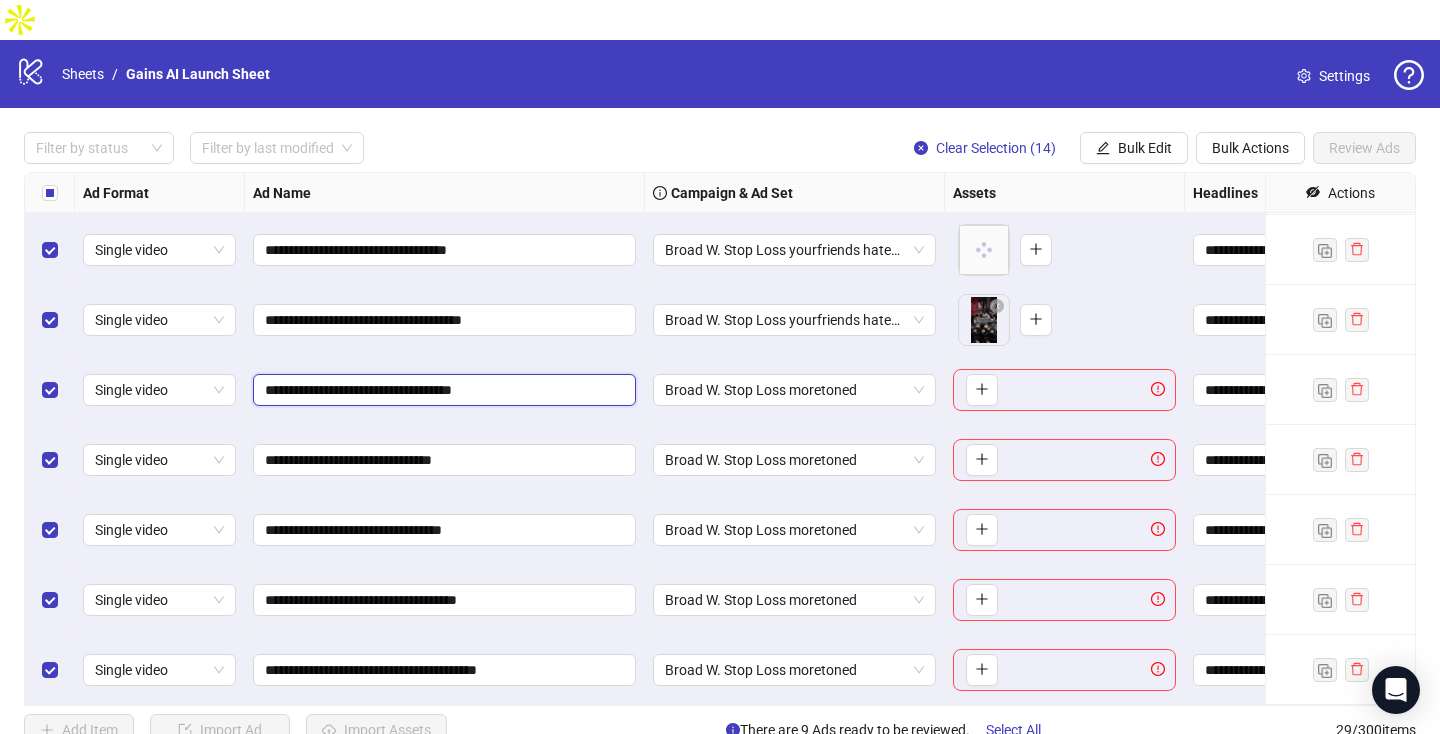 click on "**********" at bounding box center (442, 390) 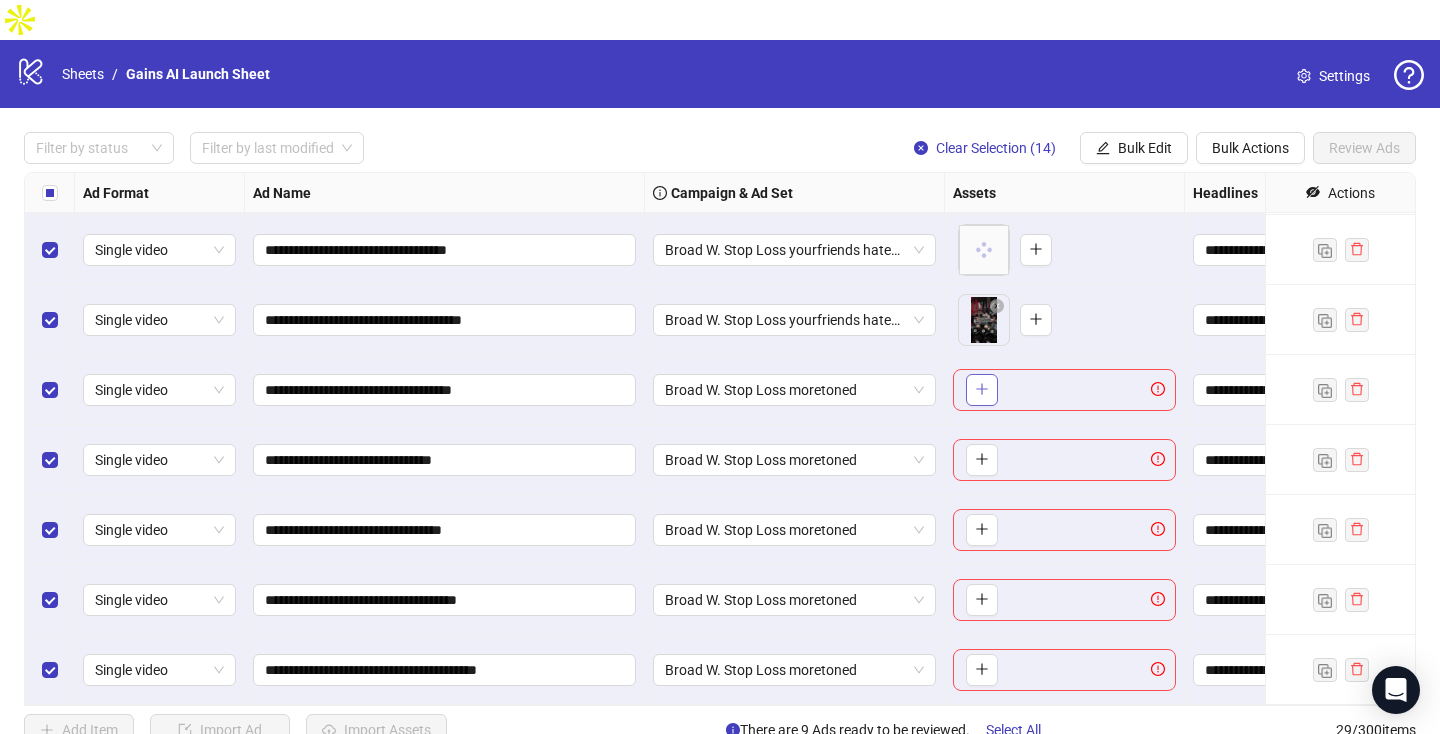 click at bounding box center [982, 390] 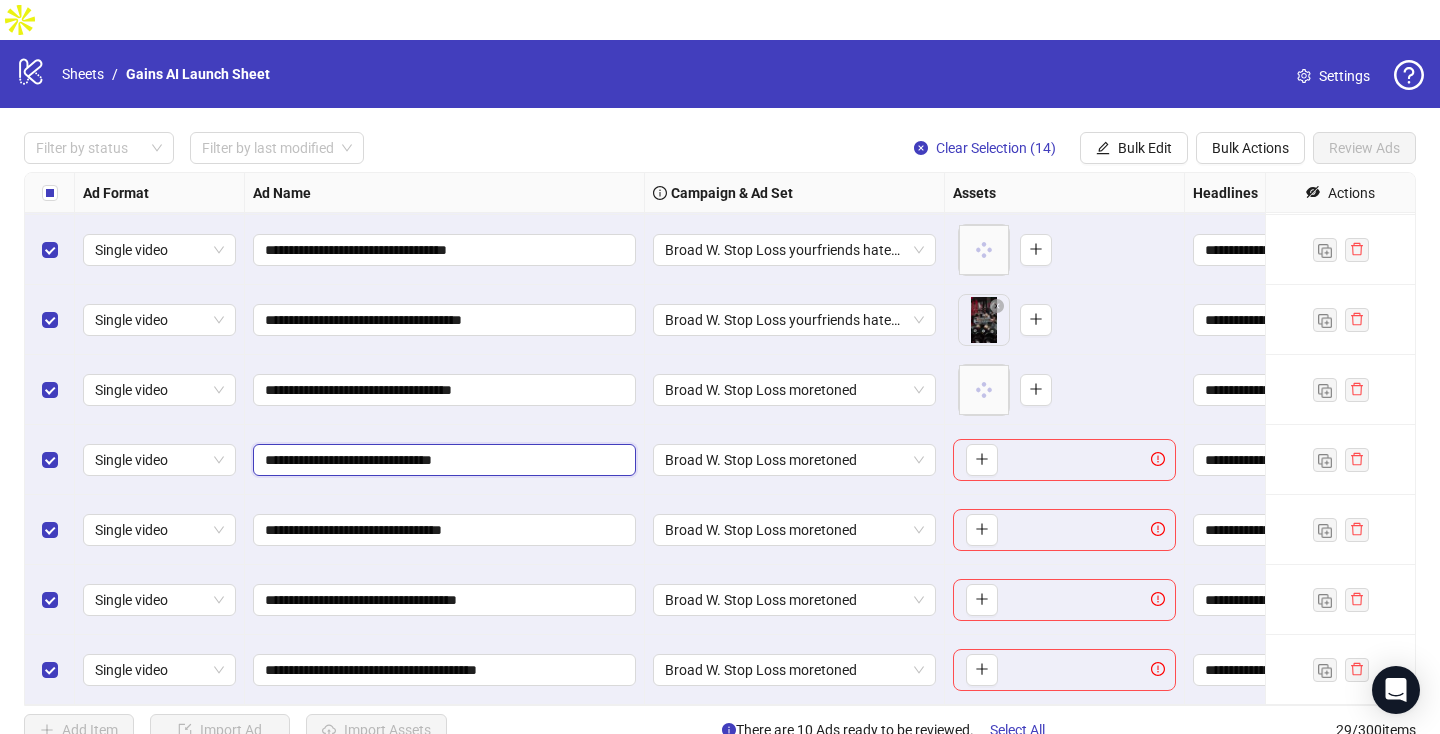 click on "**********" at bounding box center (442, 460) 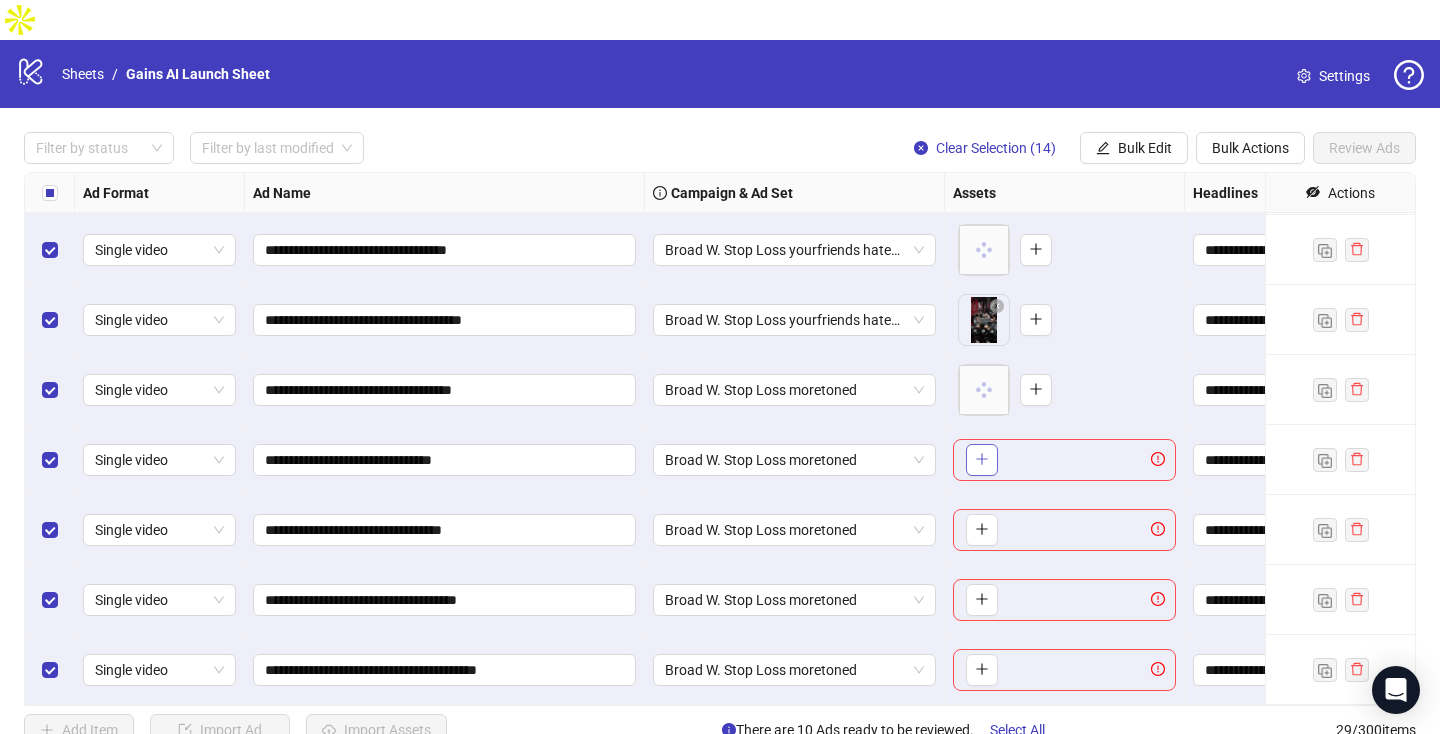 click 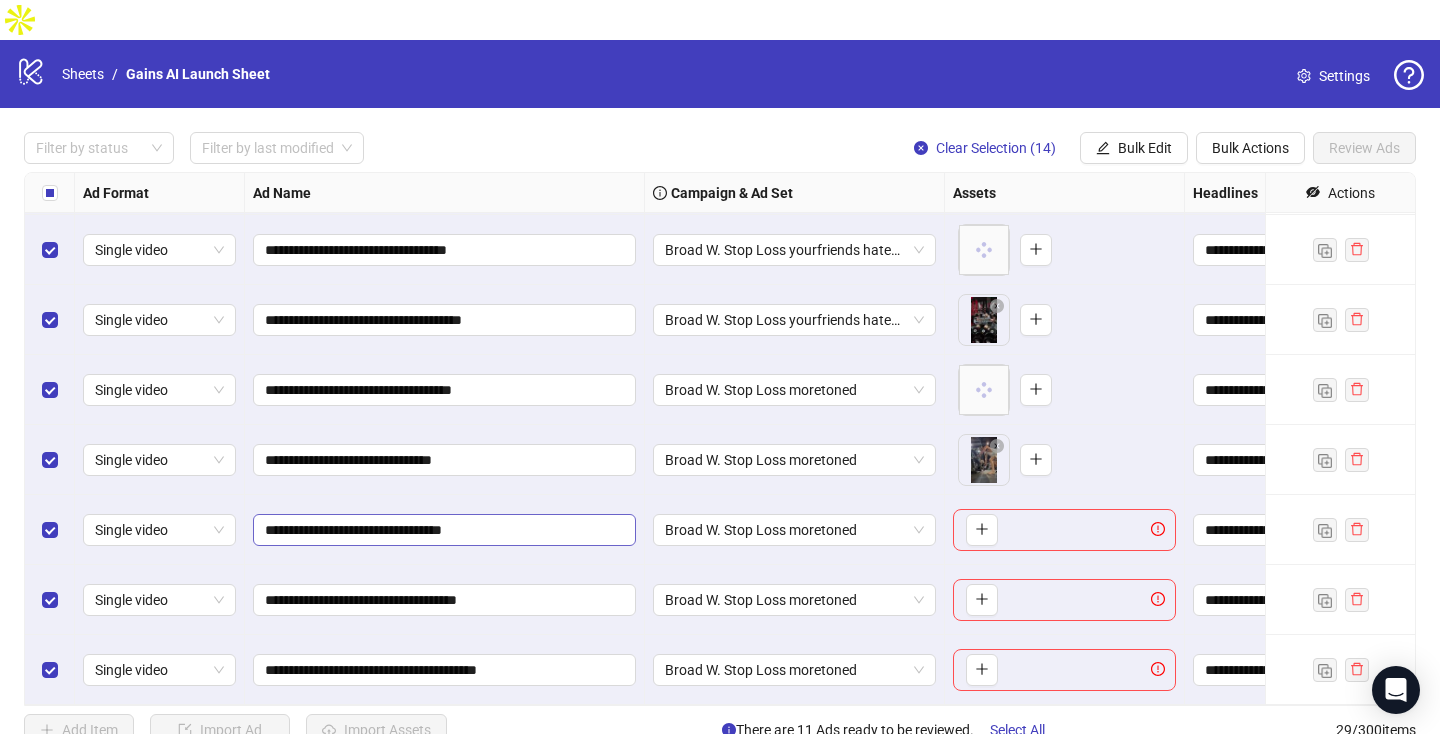click on "**********" at bounding box center (444, 530) 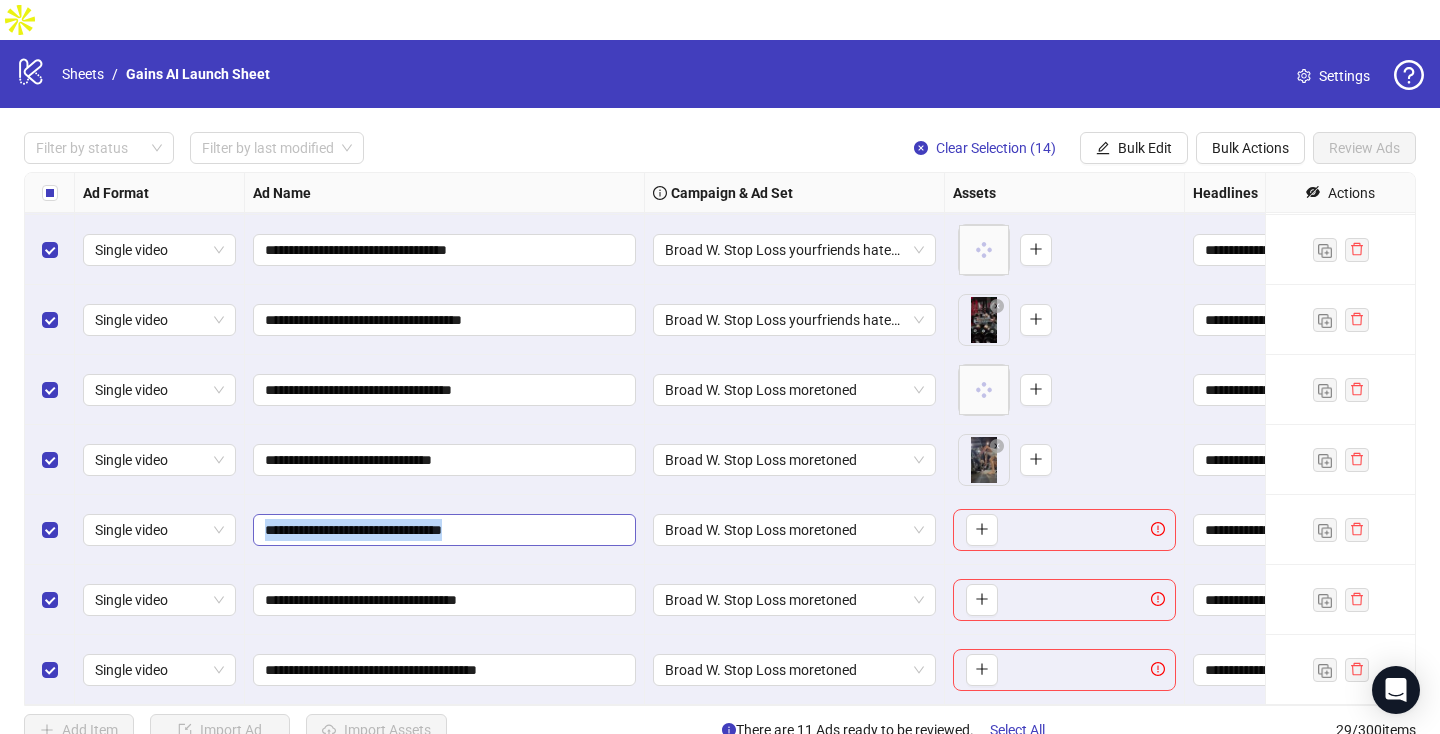 click on "**********" at bounding box center [444, 530] 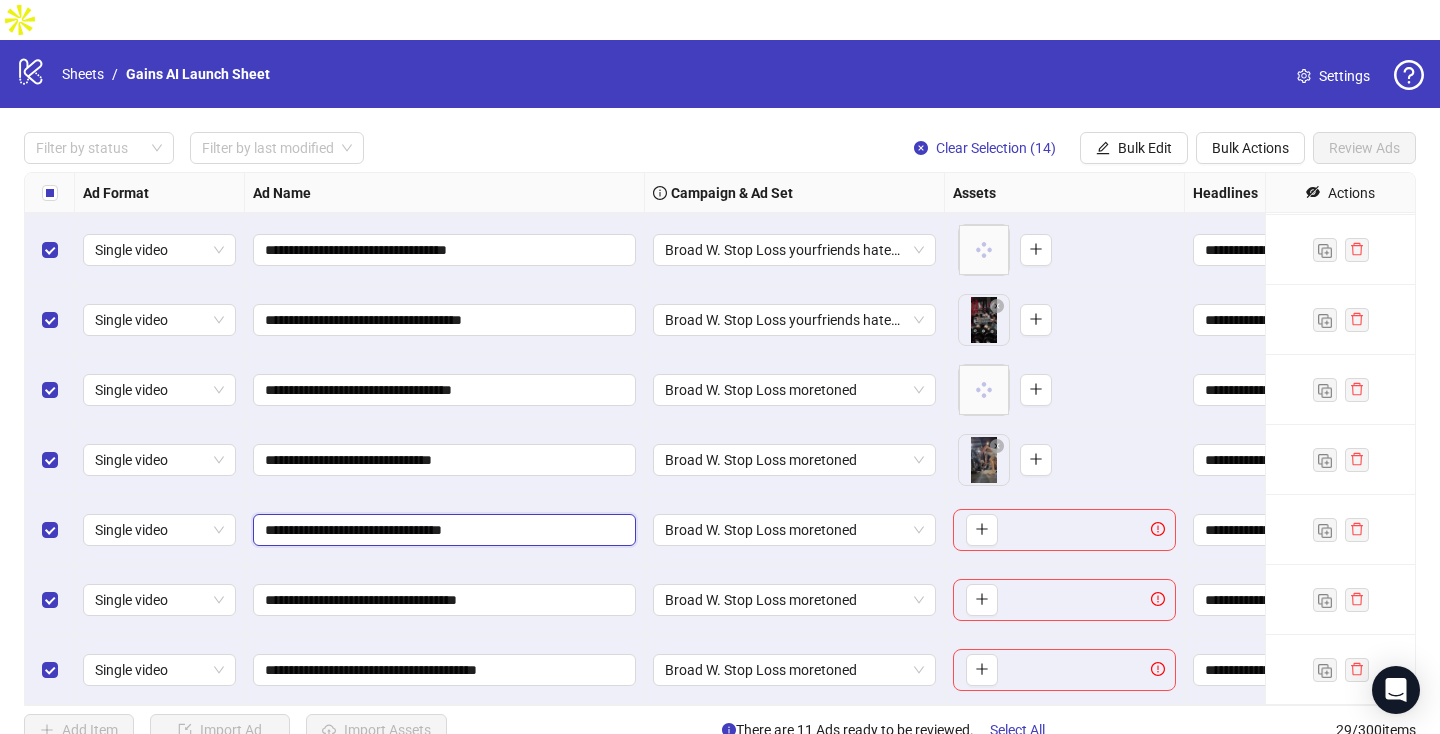 click on "**********" at bounding box center (442, 530) 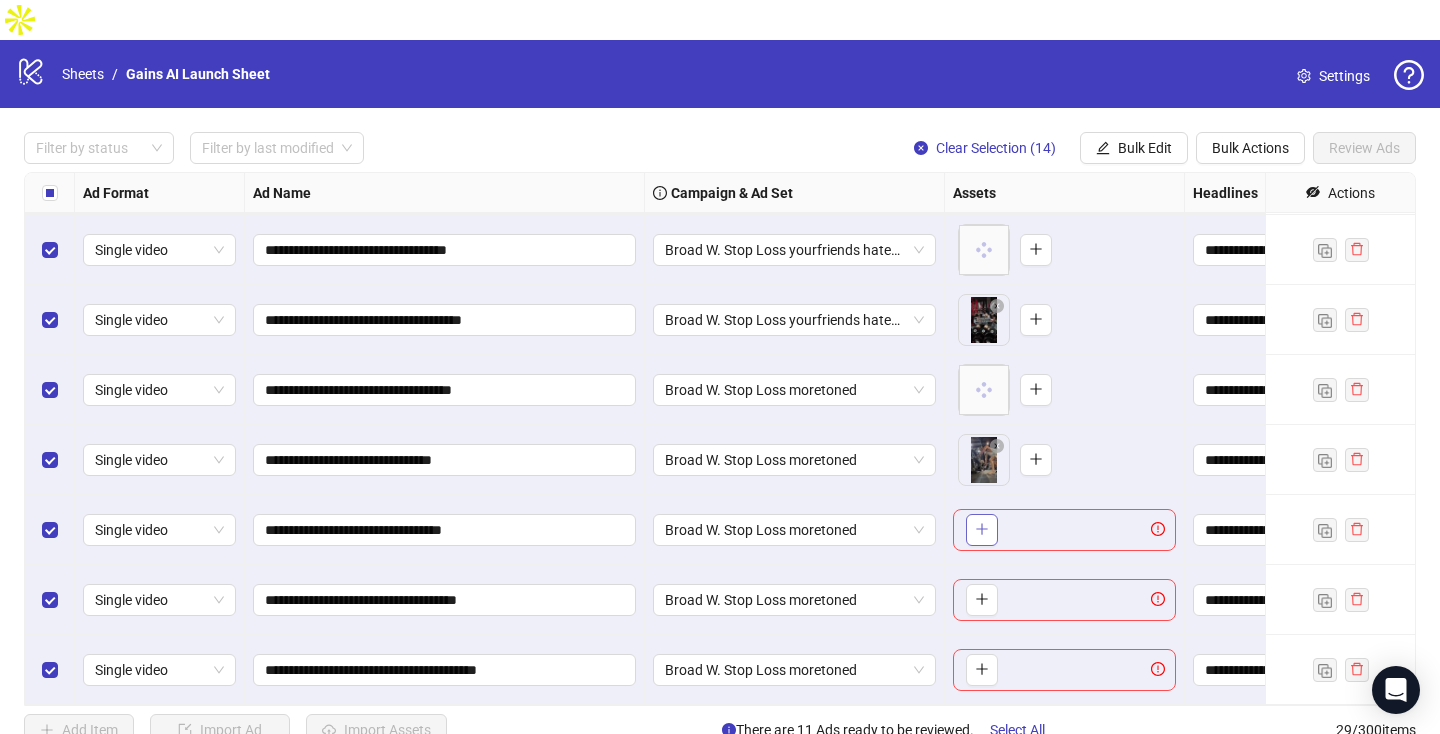 click at bounding box center (982, 530) 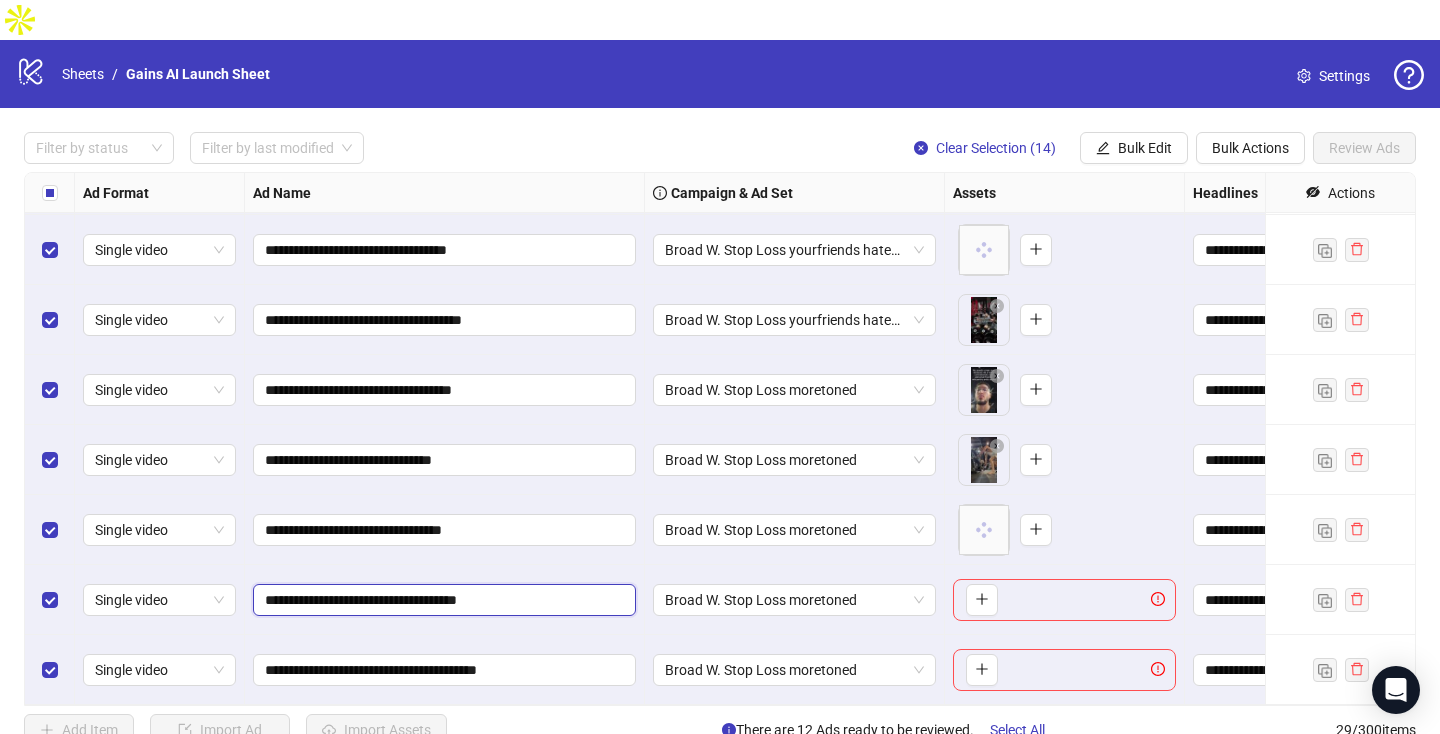 click on "**********" at bounding box center [442, 600] 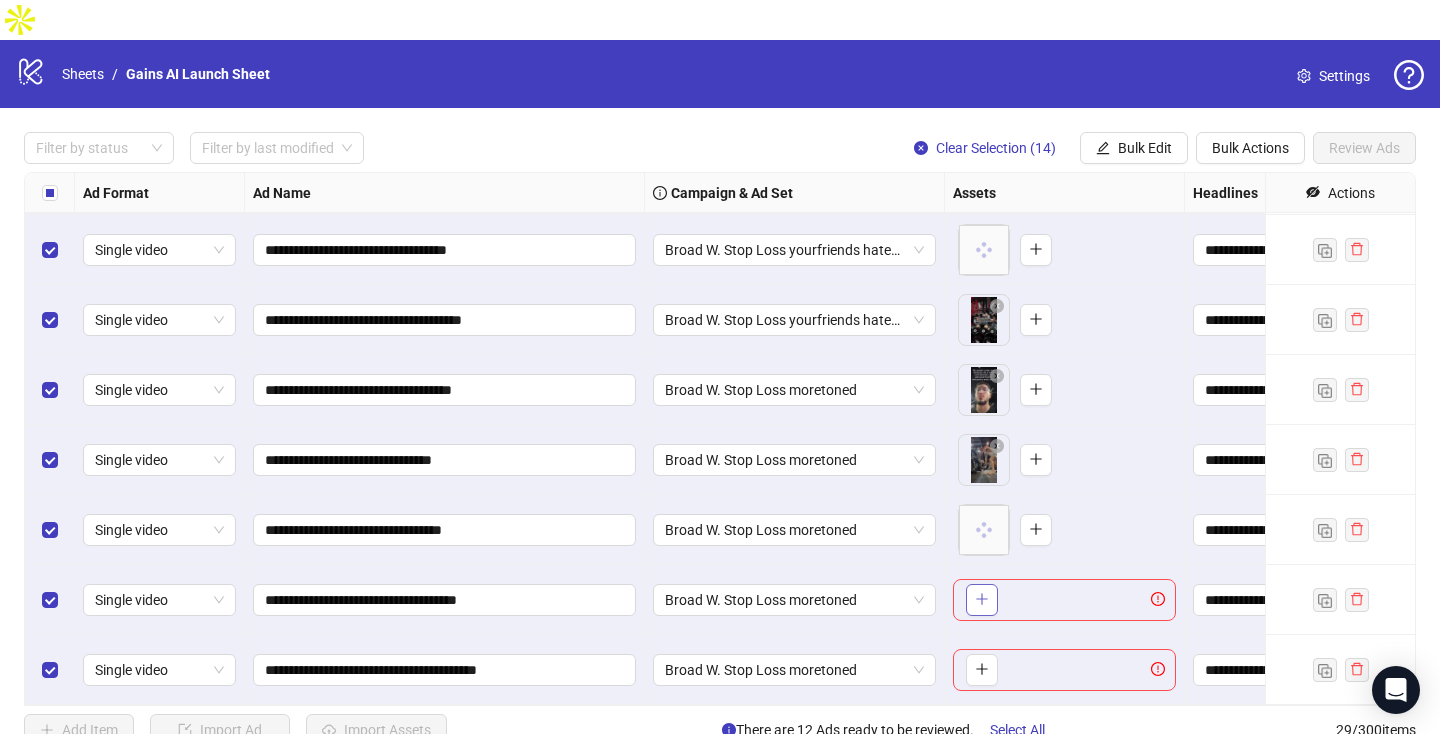 click at bounding box center (982, 600) 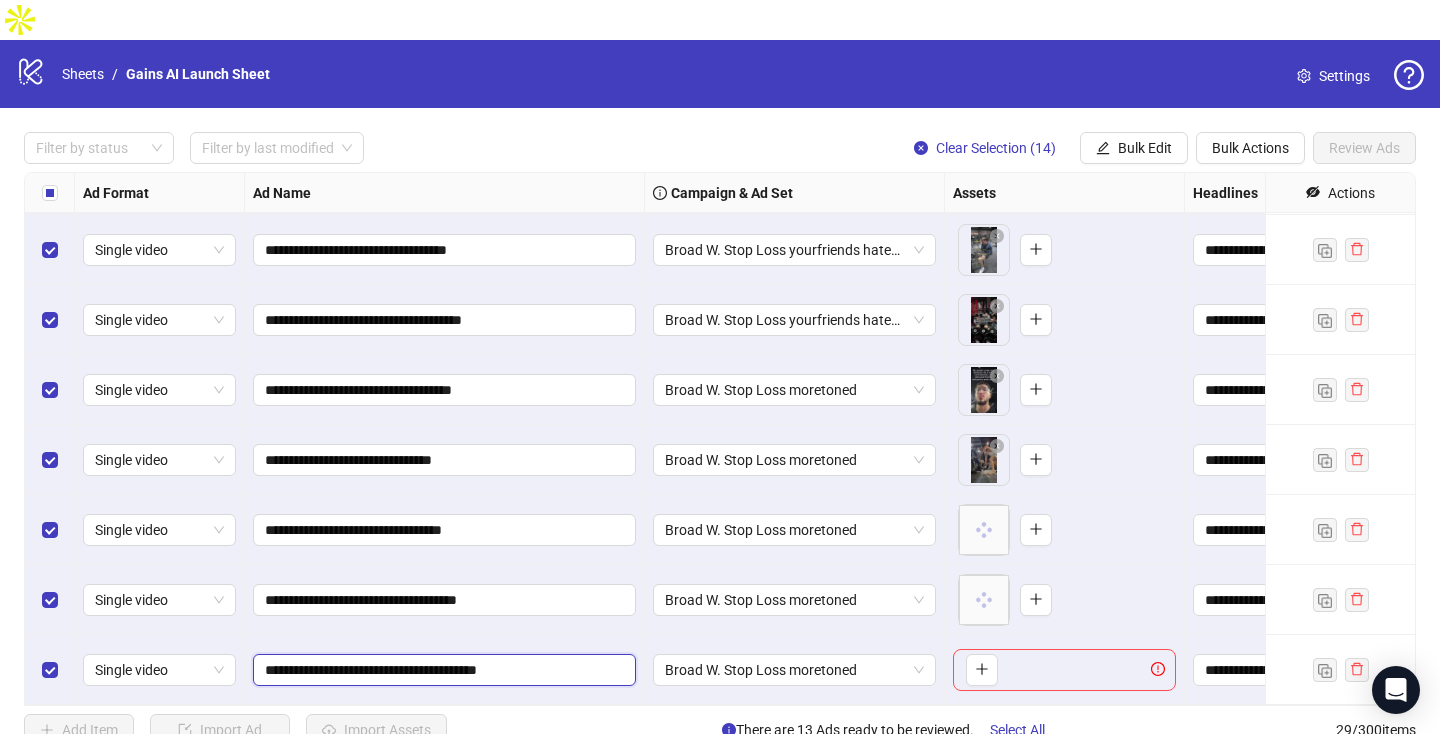 click on "**********" at bounding box center (442, 670) 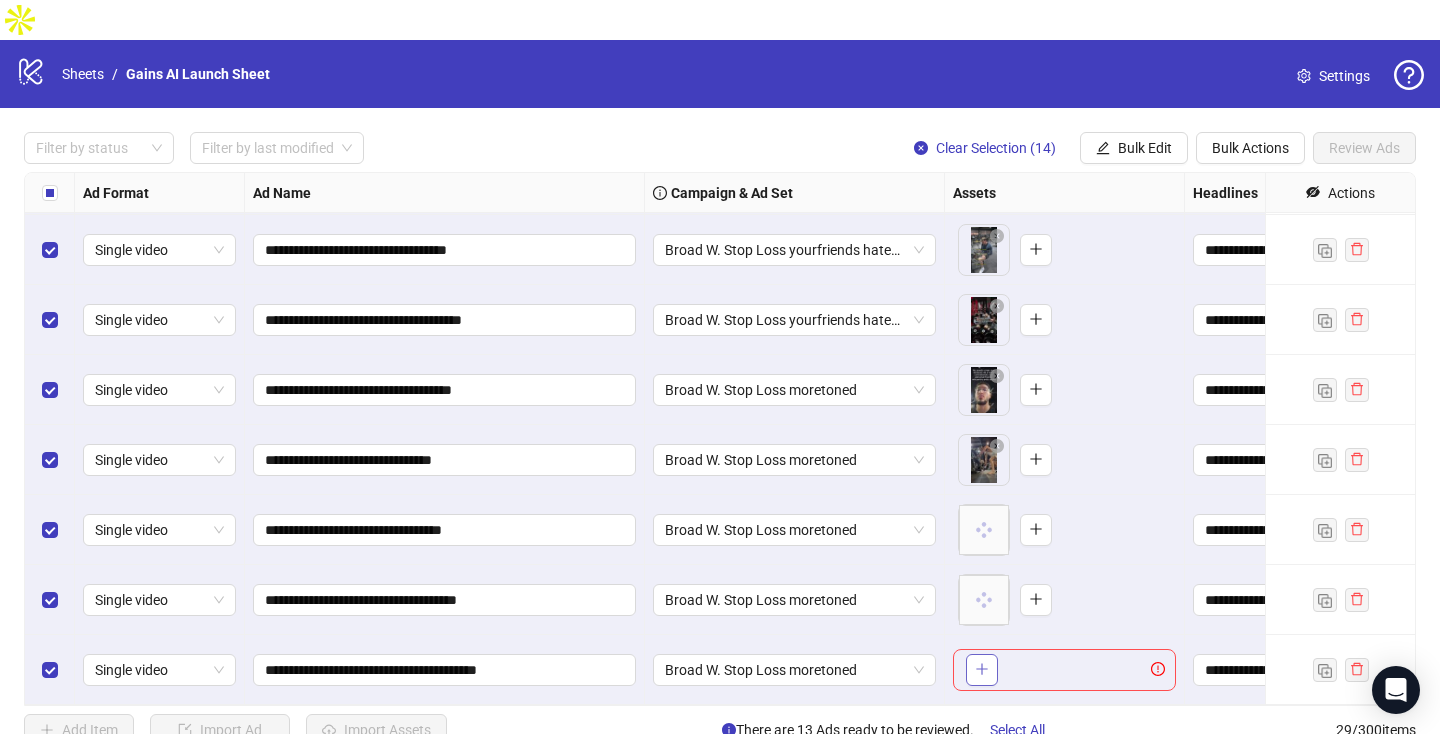 click at bounding box center (982, 670) 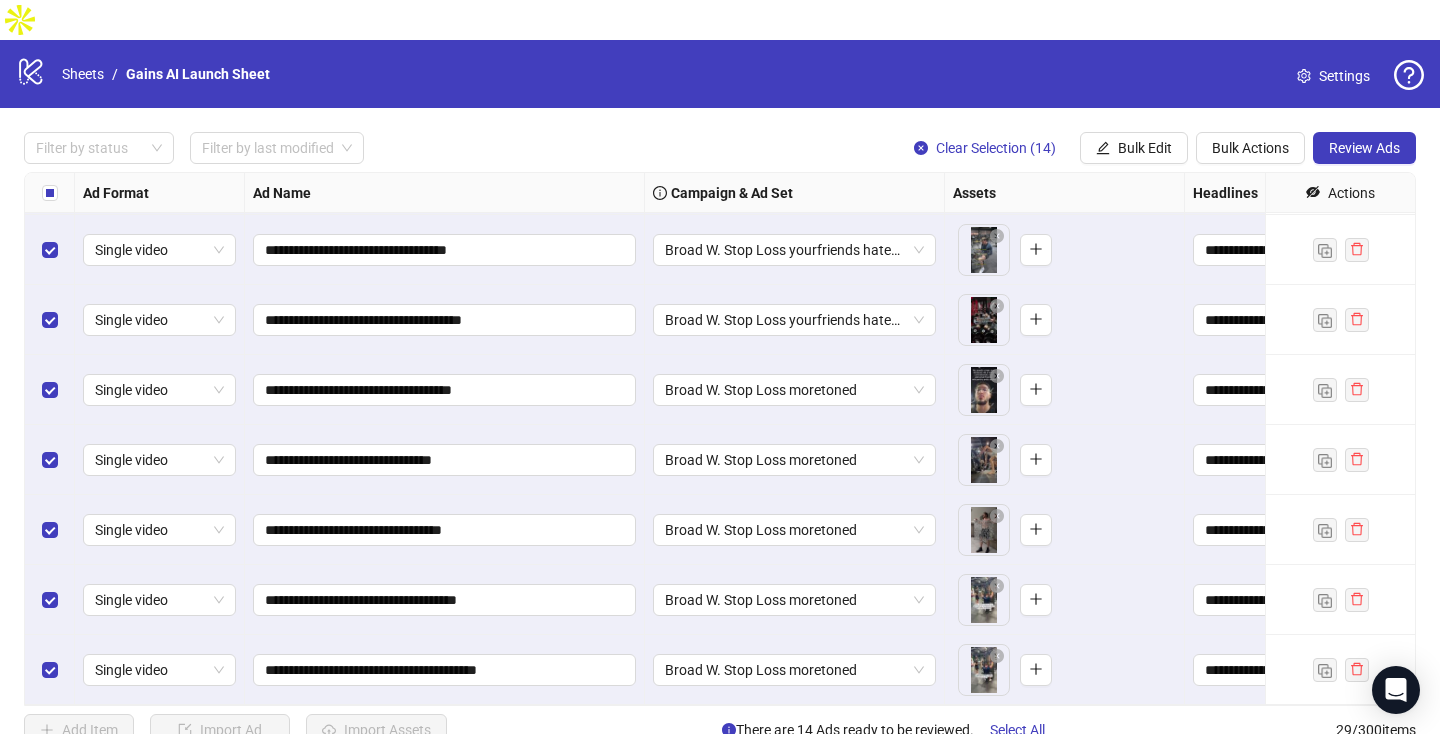 click on "**********" at bounding box center [720, 439] 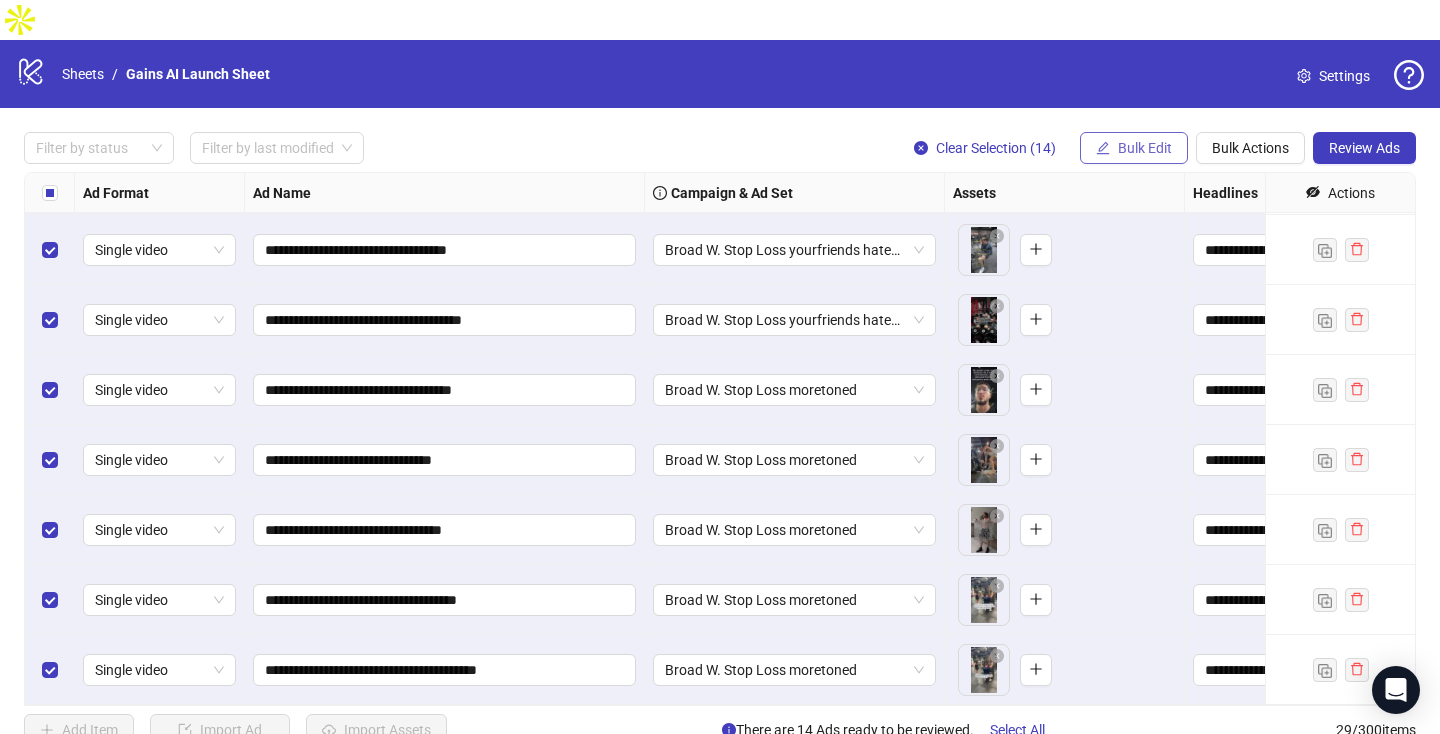 click on "Bulk Edit" at bounding box center (1134, 148) 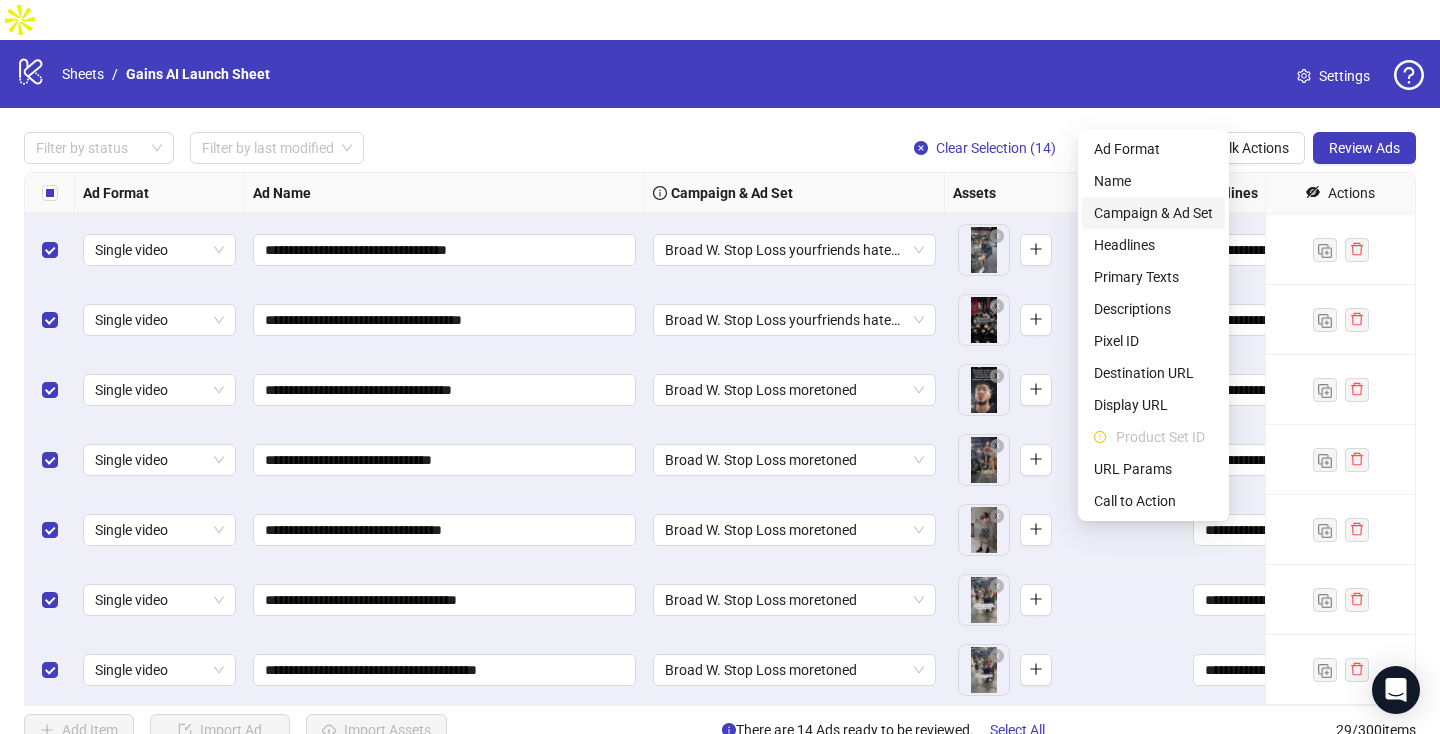 click on "Campaign & Ad Set" at bounding box center (1153, 213) 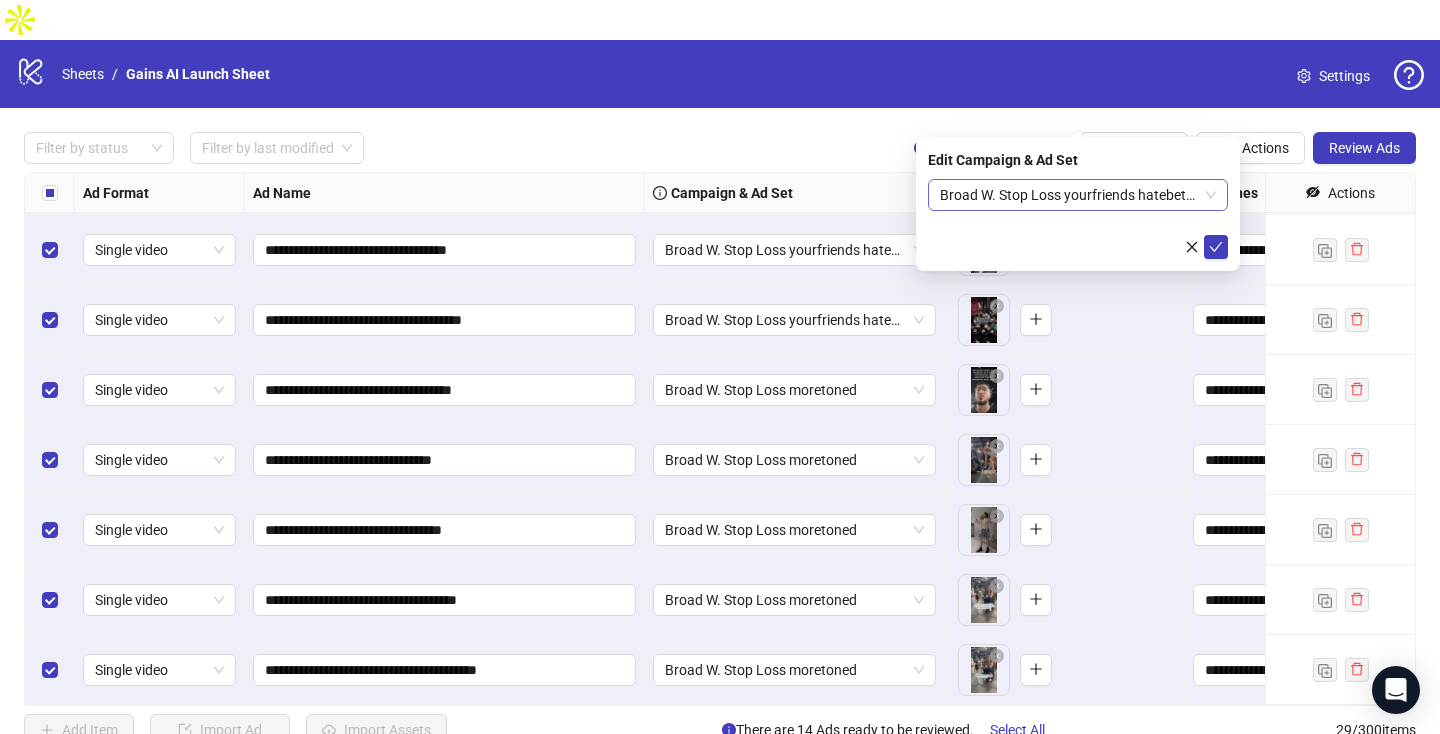 click on "Broad W. Stop Loss yourfriends hatebetheone imagineania" at bounding box center [1078, 195] 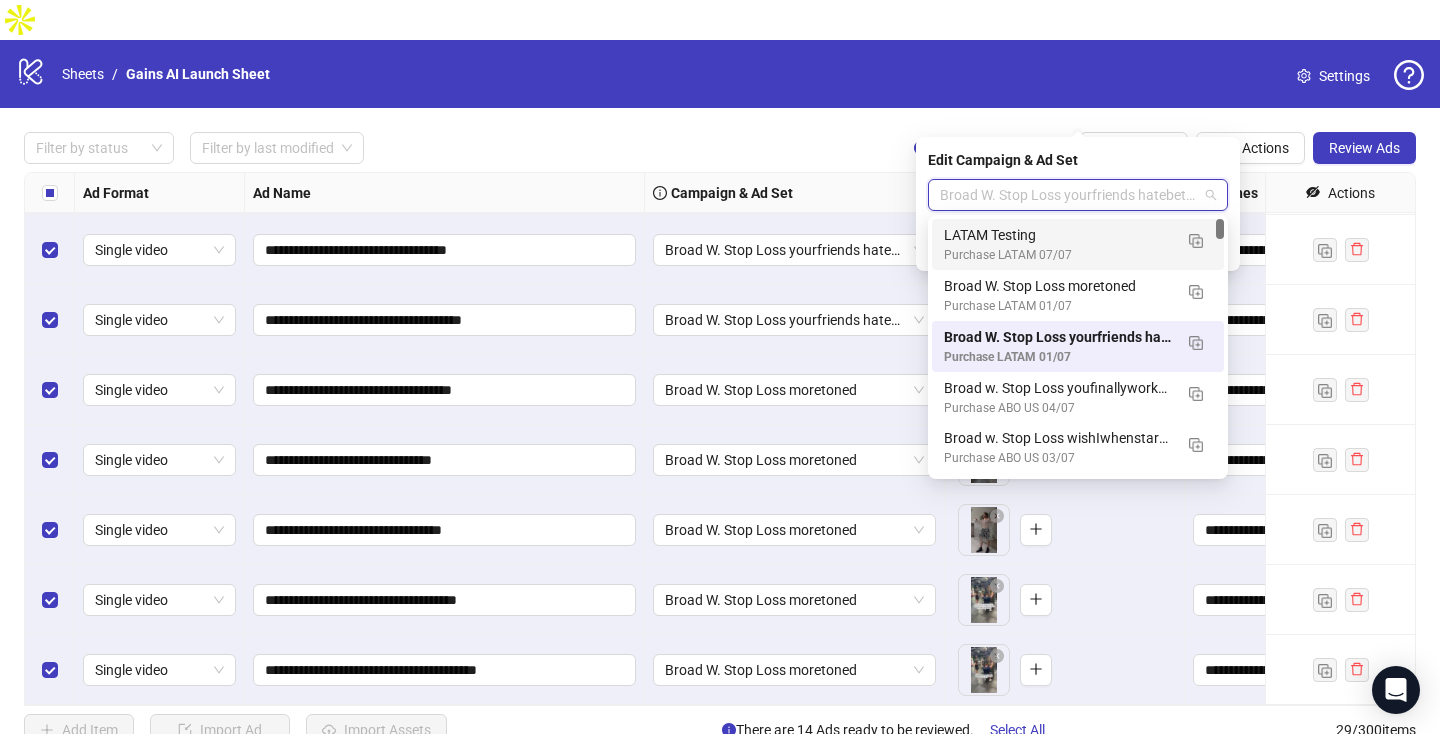 click on "LATAM Testing" at bounding box center (1058, 235) 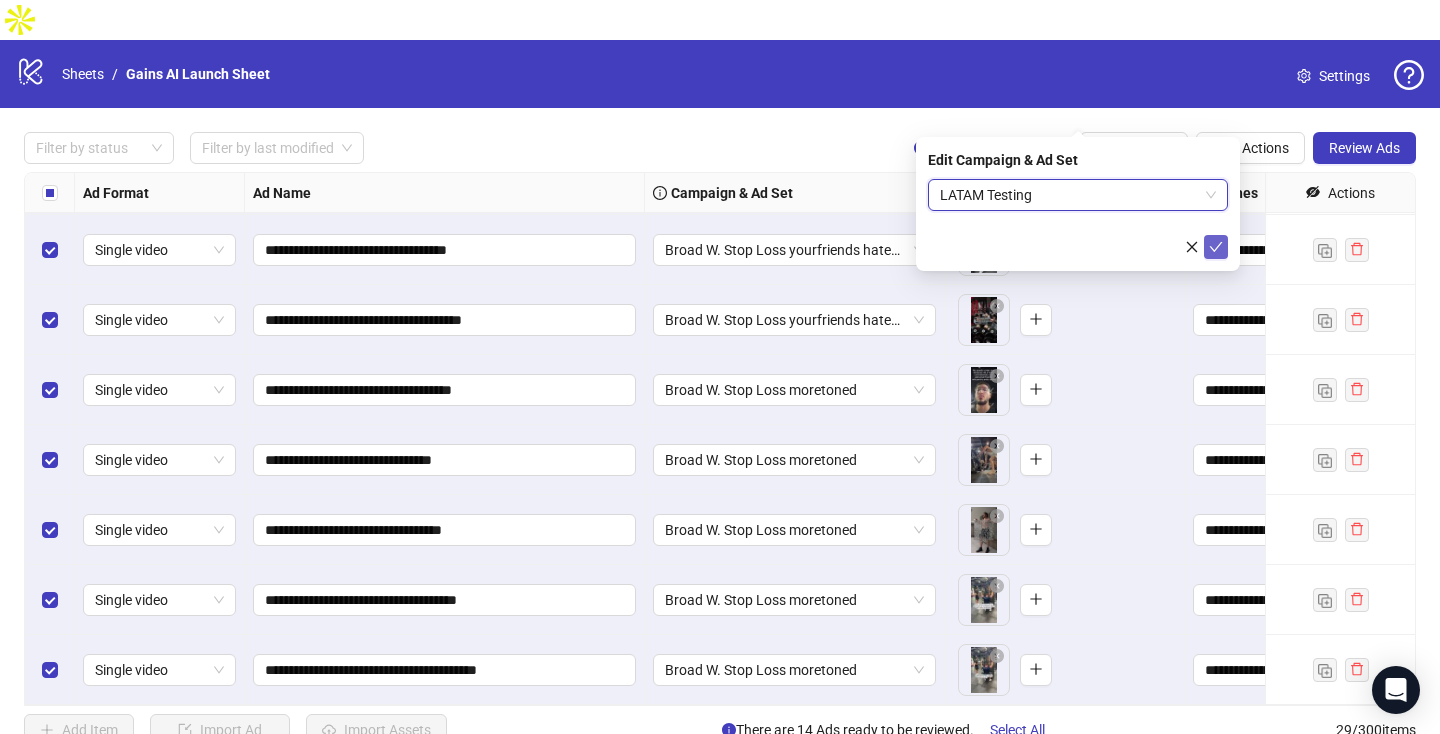 click at bounding box center [1216, 247] 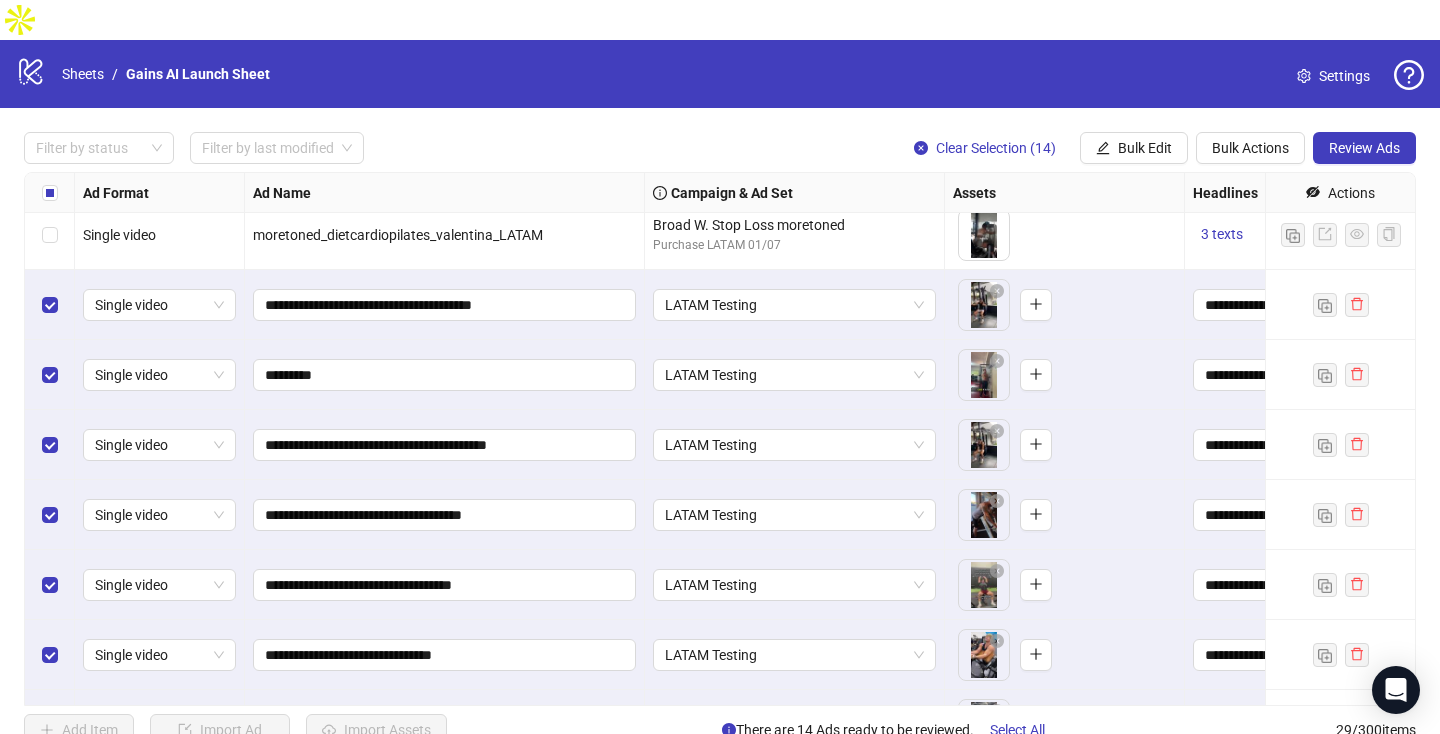 scroll, scrollTop: 1538, scrollLeft: 0, axis: vertical 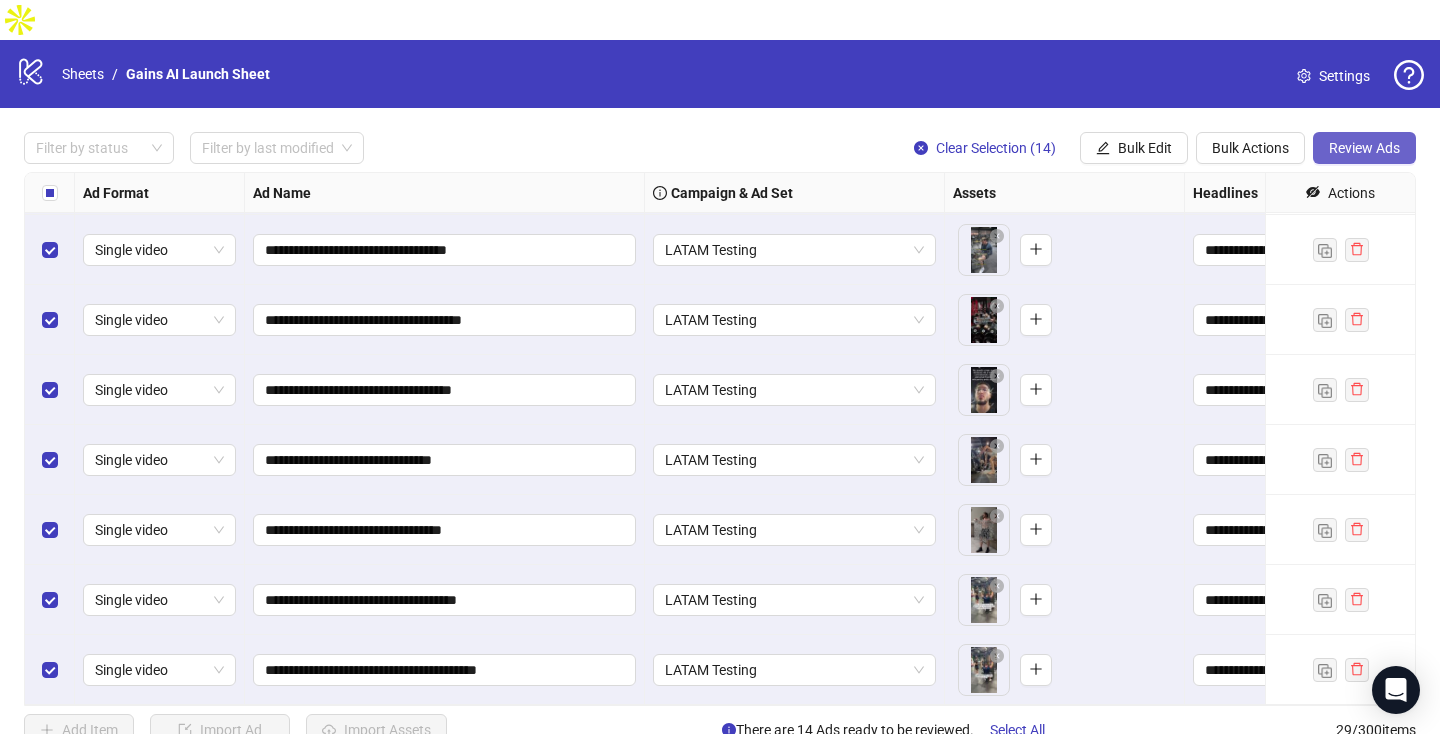 click on "Review Ads" at bounding box center [1364, 148] 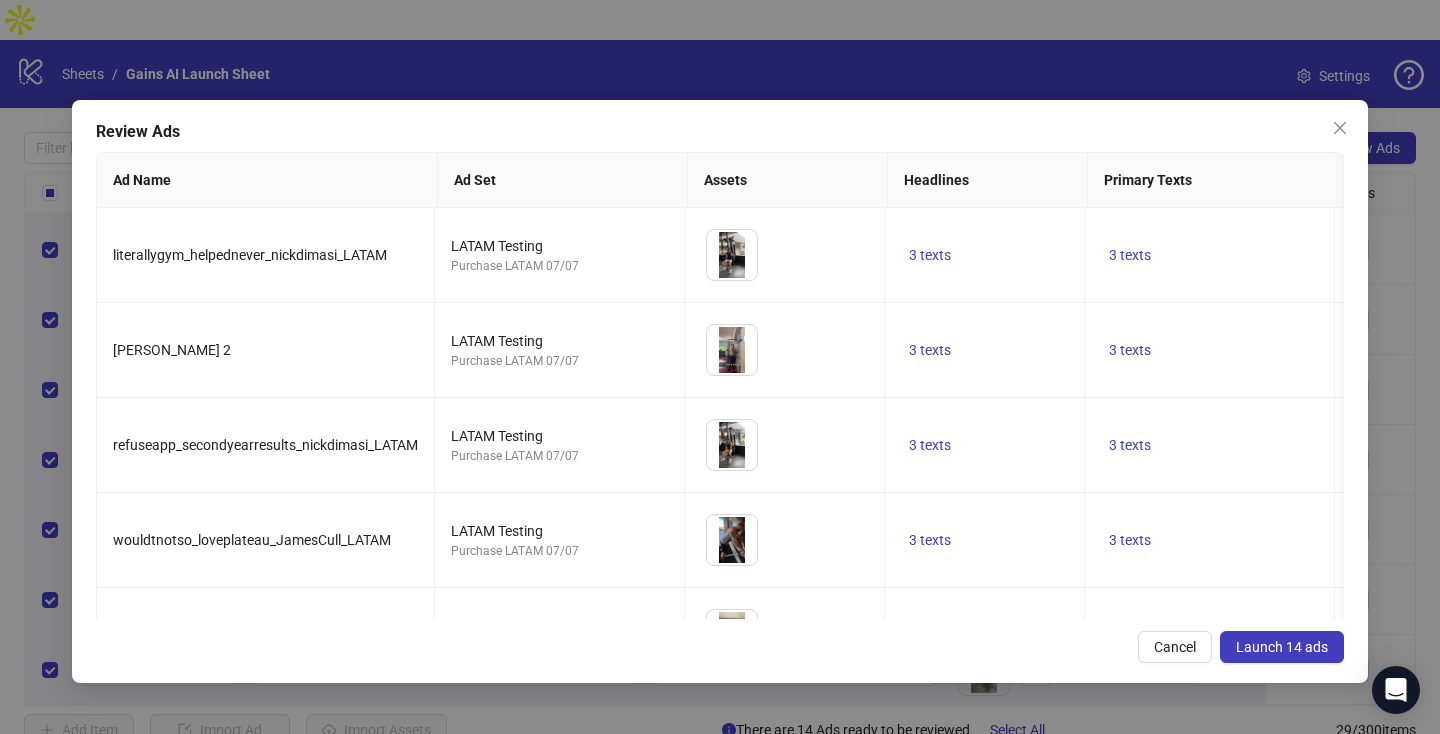 click on "Launch 14 ads" at bounding box center [1282, 647] 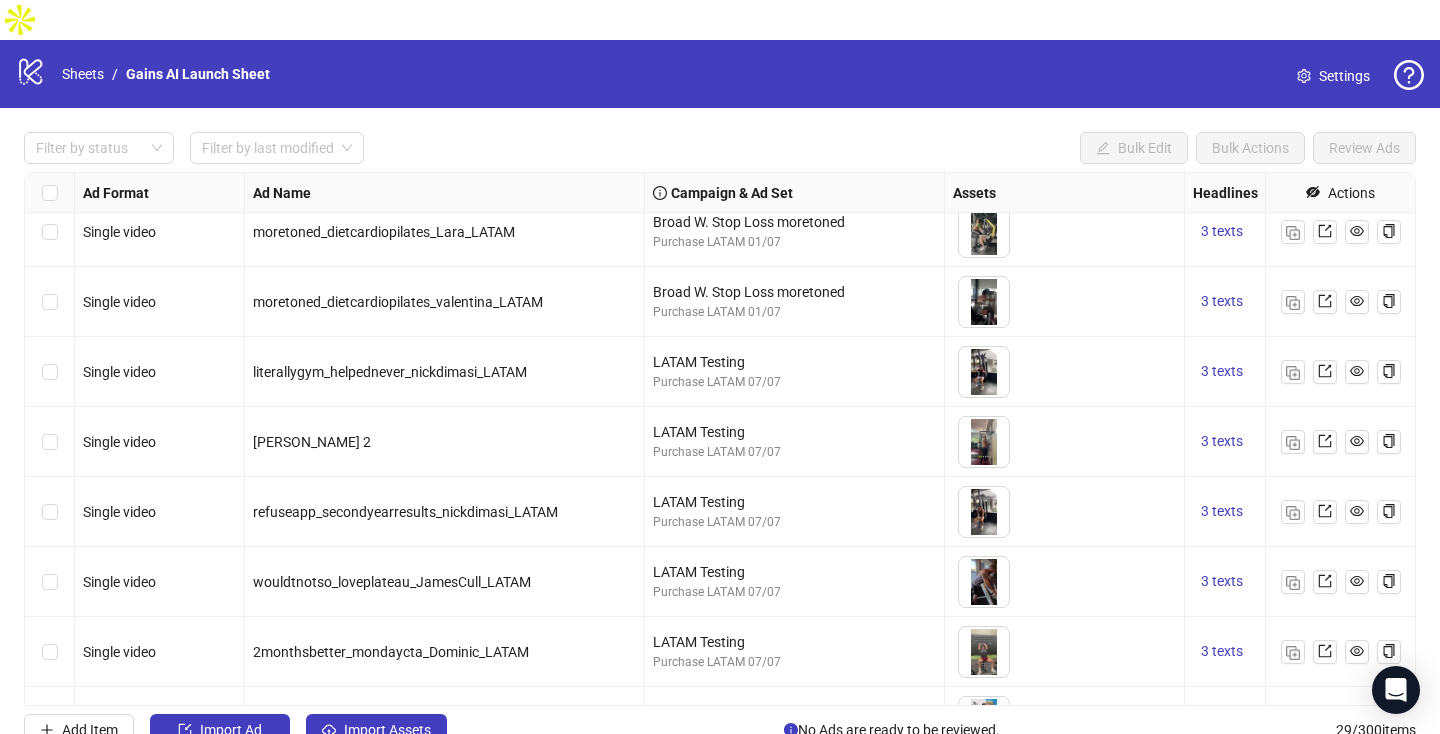 scroll, scrollTop: 931, scrollLeft: 0, axis: vertical 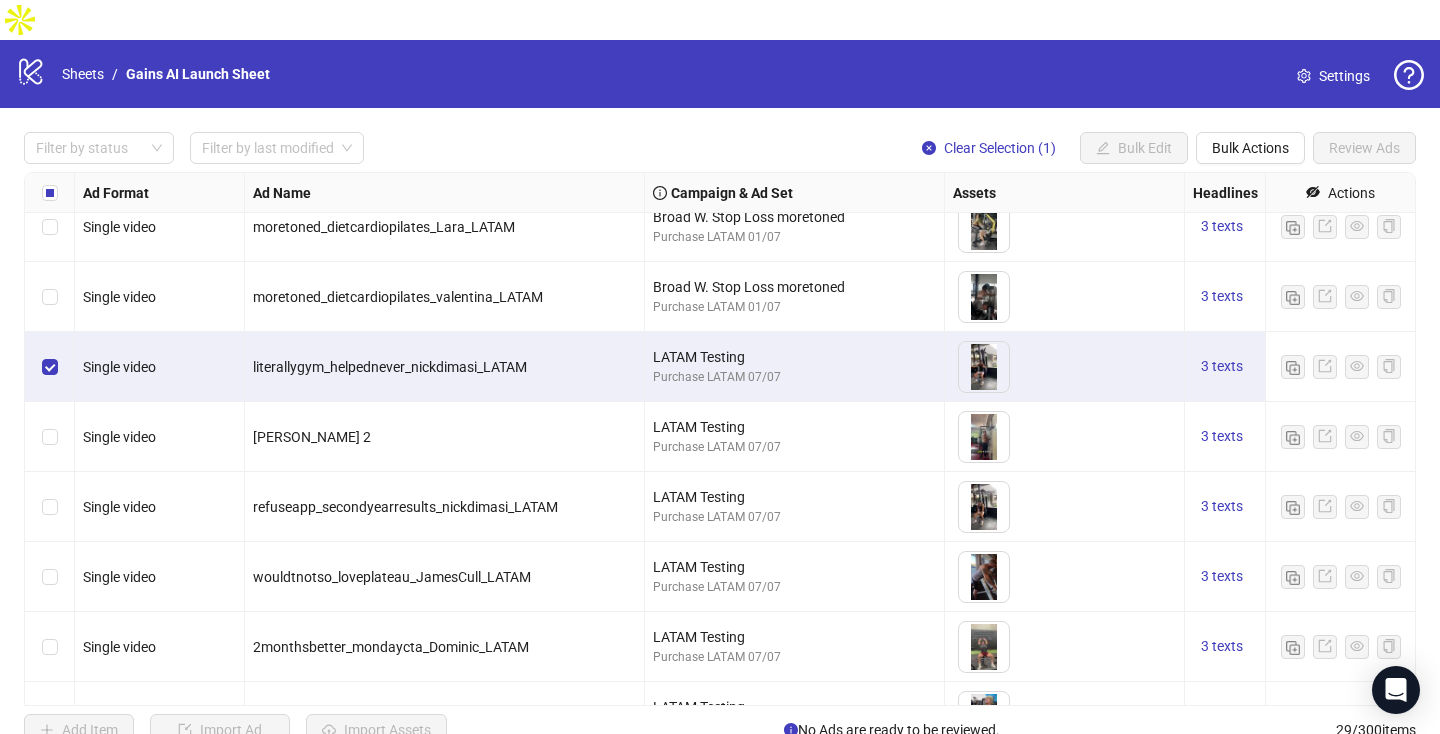 click at bounding box center (50, 437) 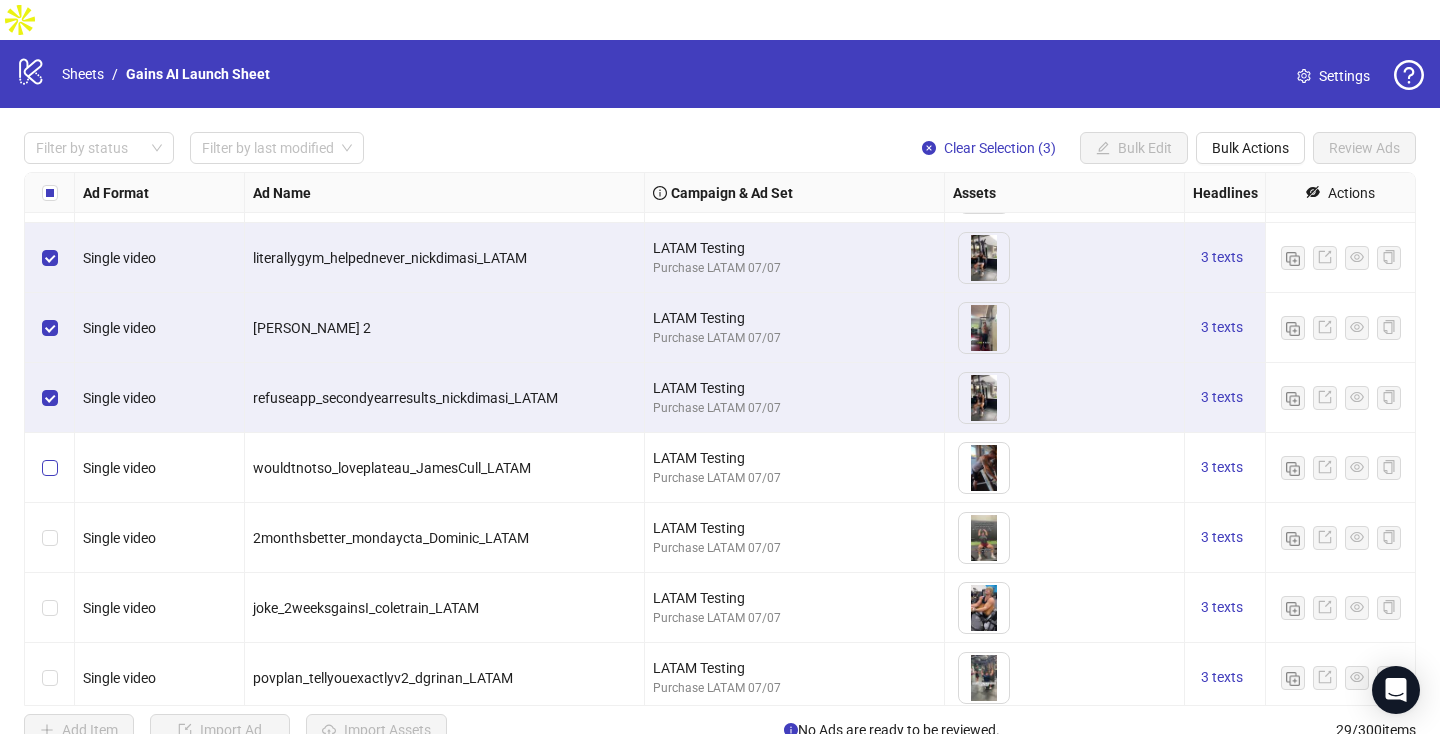 click at bounding box center [50, 468] 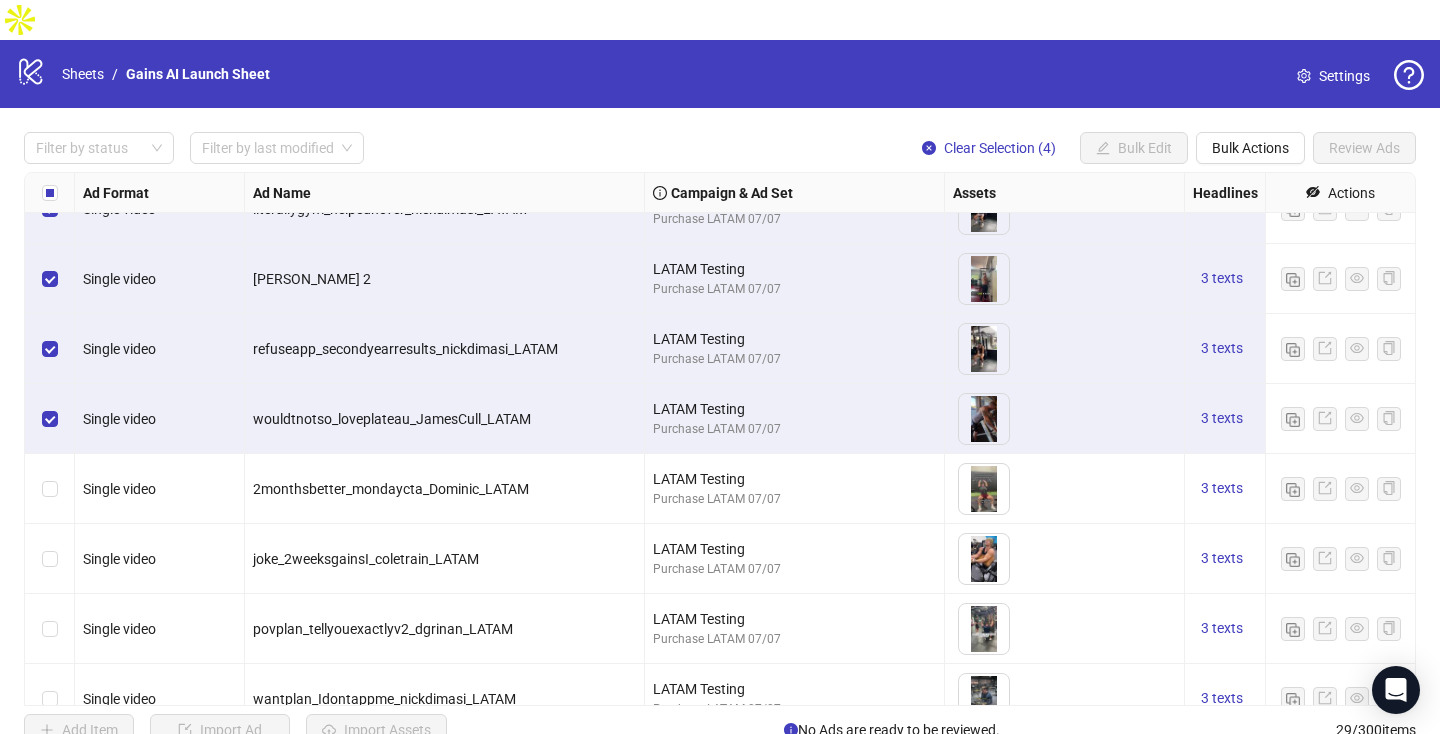 click at bounding box center (50, 489) 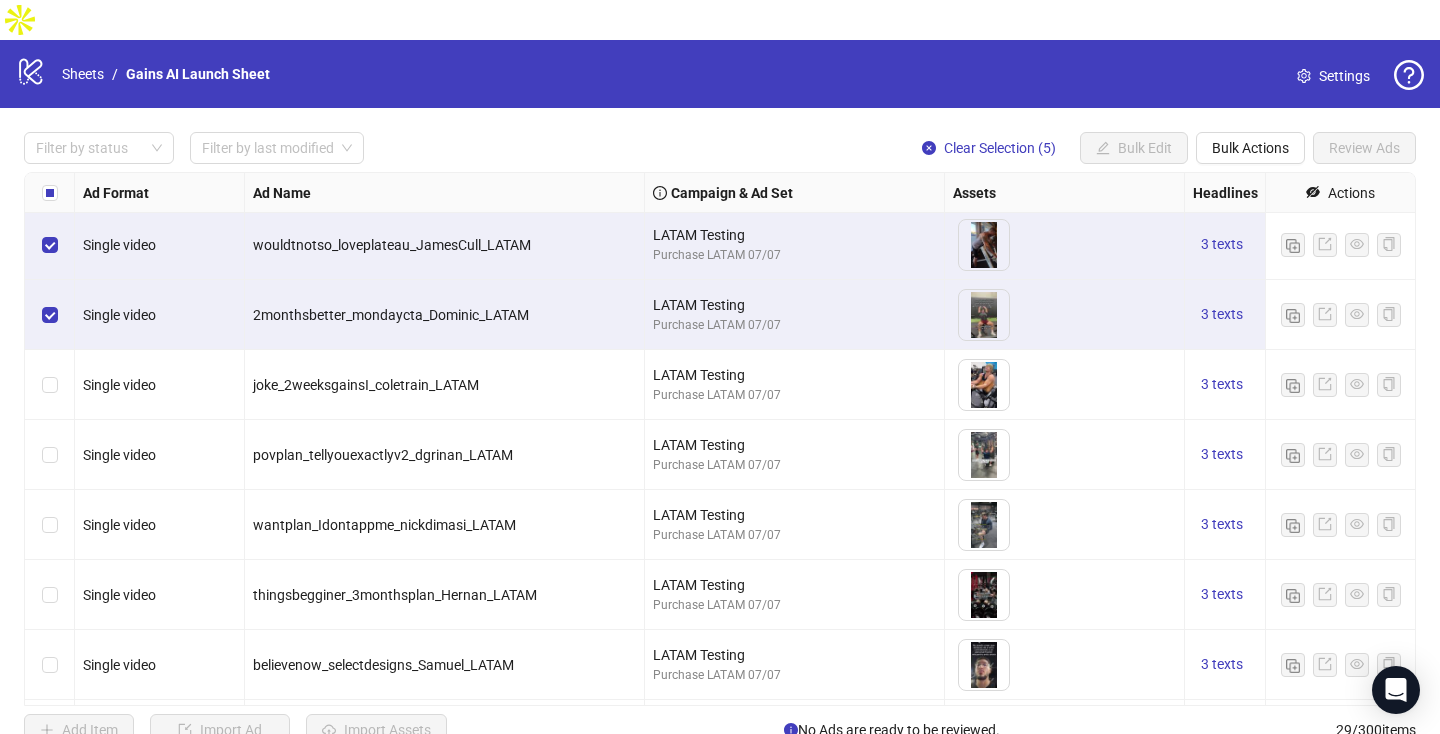 scroll, scrollTop: 1286, scrollLeft: 0, axis: vertical 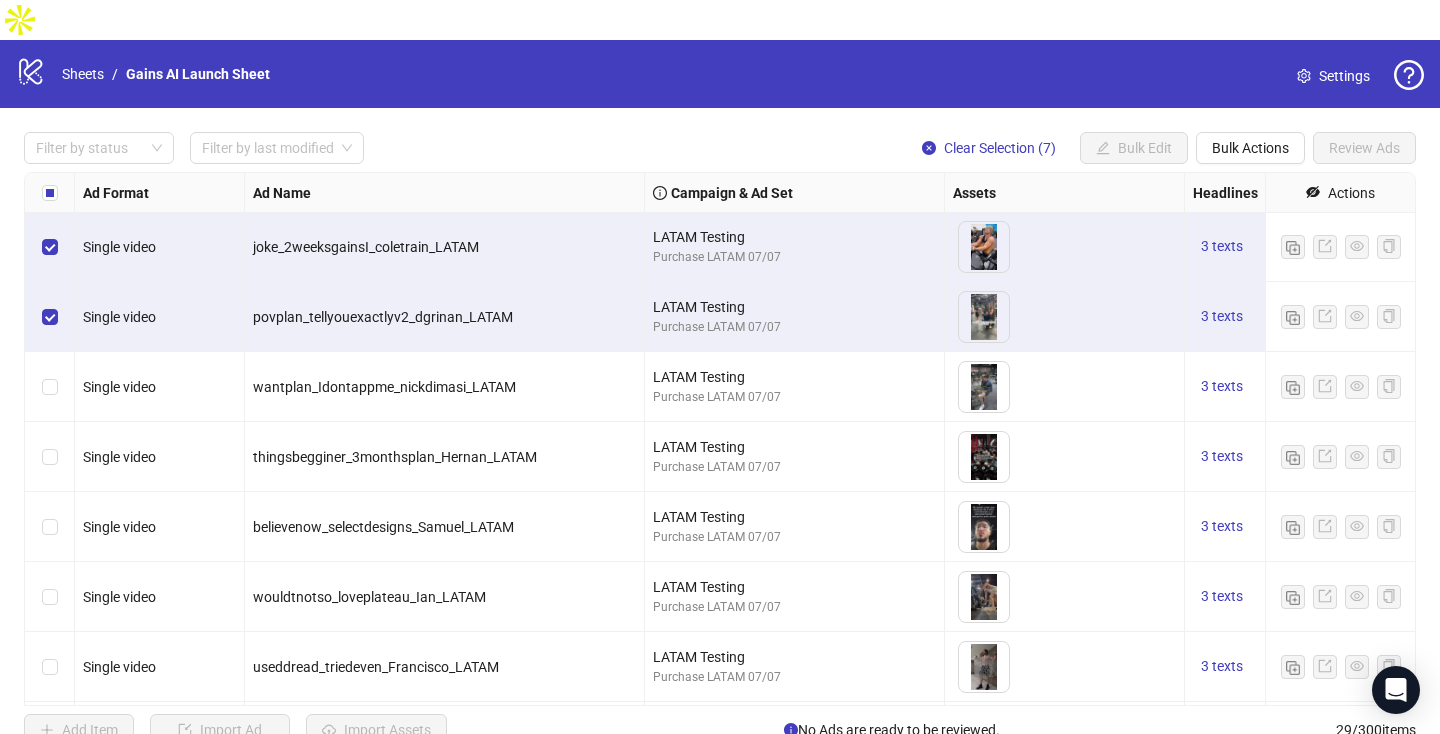 drag, startPoint x: 52, startPoint y: 364, endPoint x: 52, endPoint y: 384, distance: 20 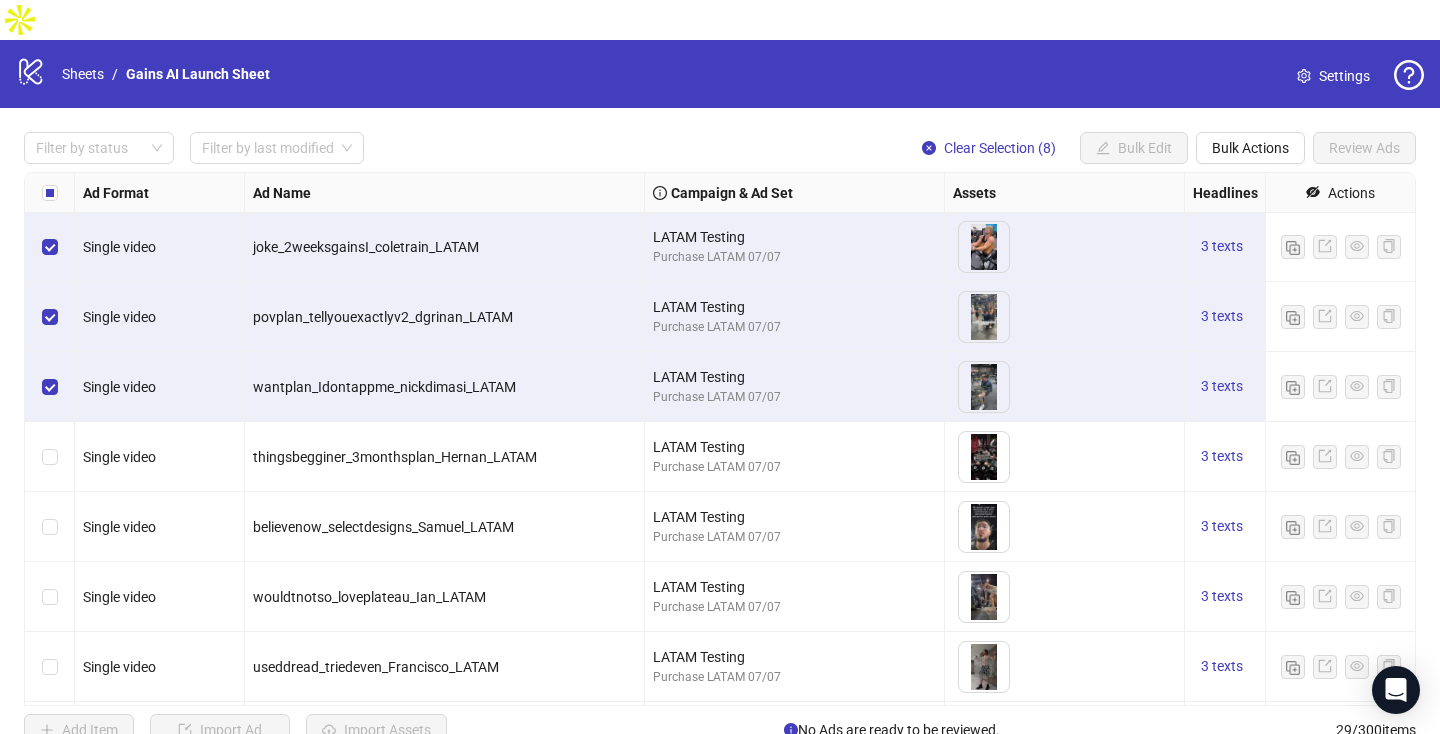 click at bounding box center (50, 457) 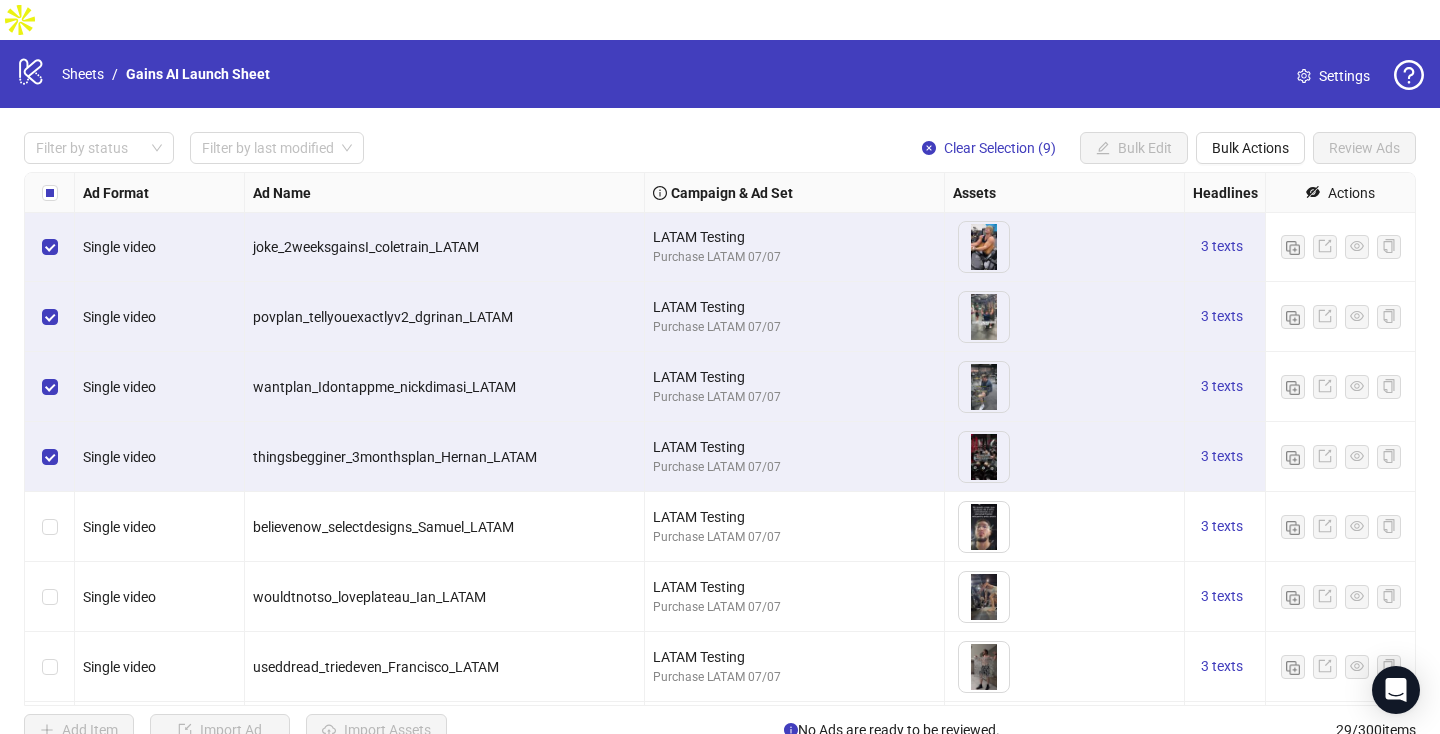 click at bounding box center (50, 527) 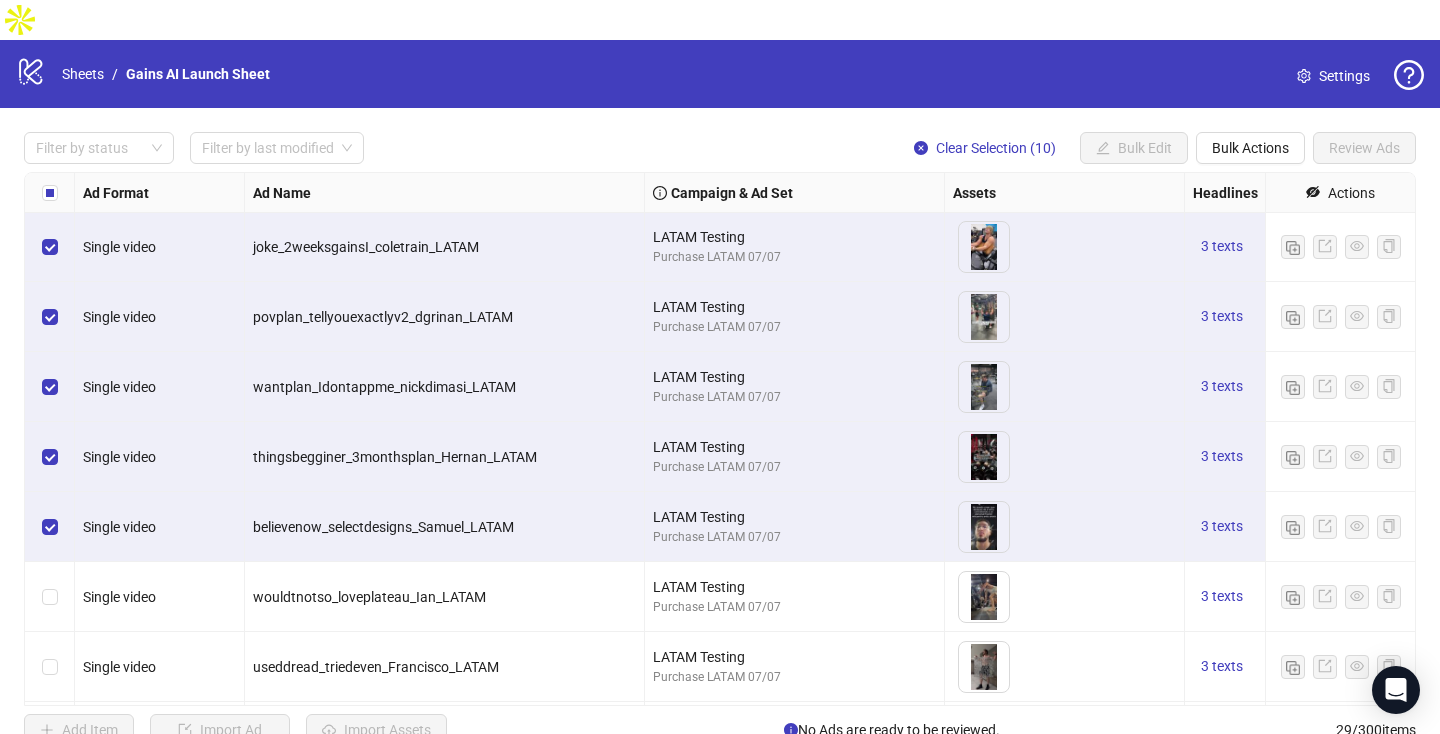 scroll, scrollTop: 1538, scrollLeft: 0, axis: vertical 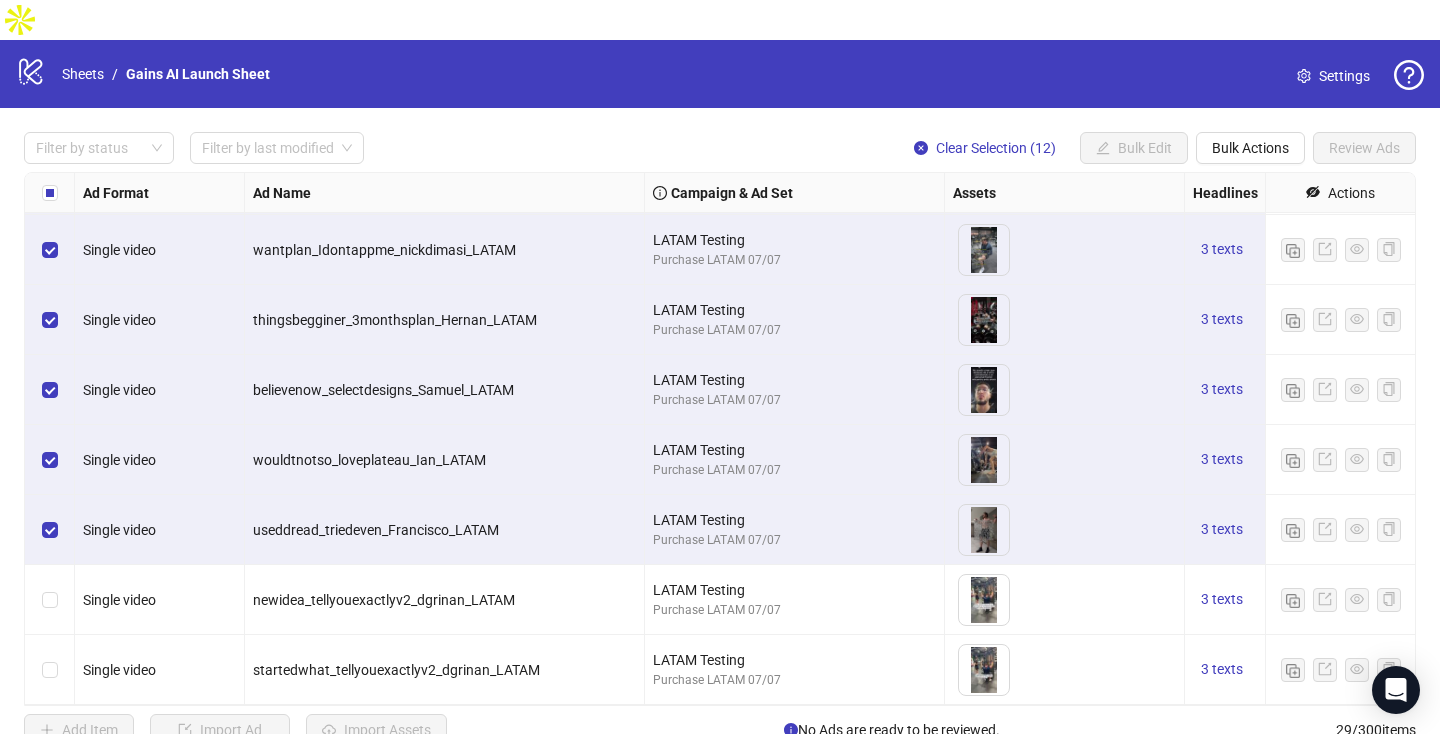 click at bounding box center (50, 600) 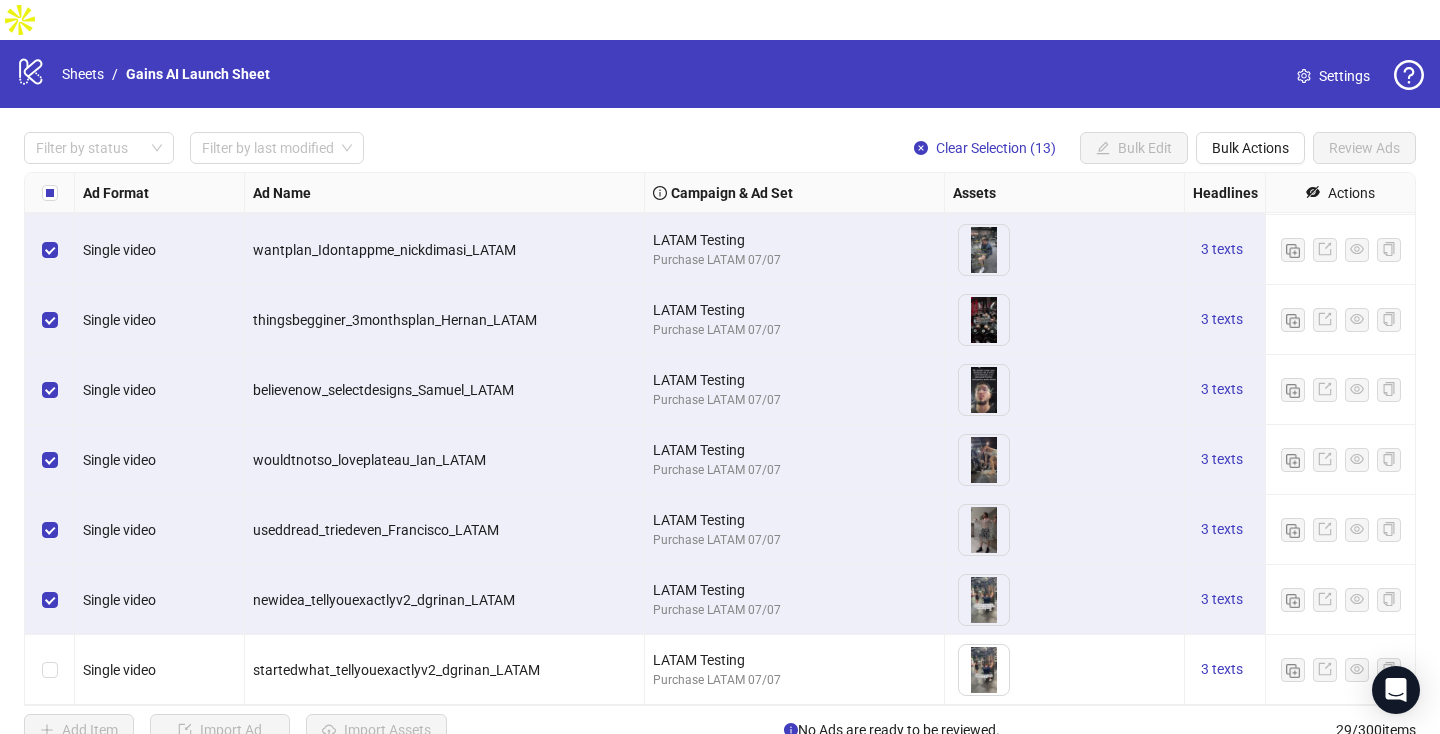 click at bounding box center [50, 670] 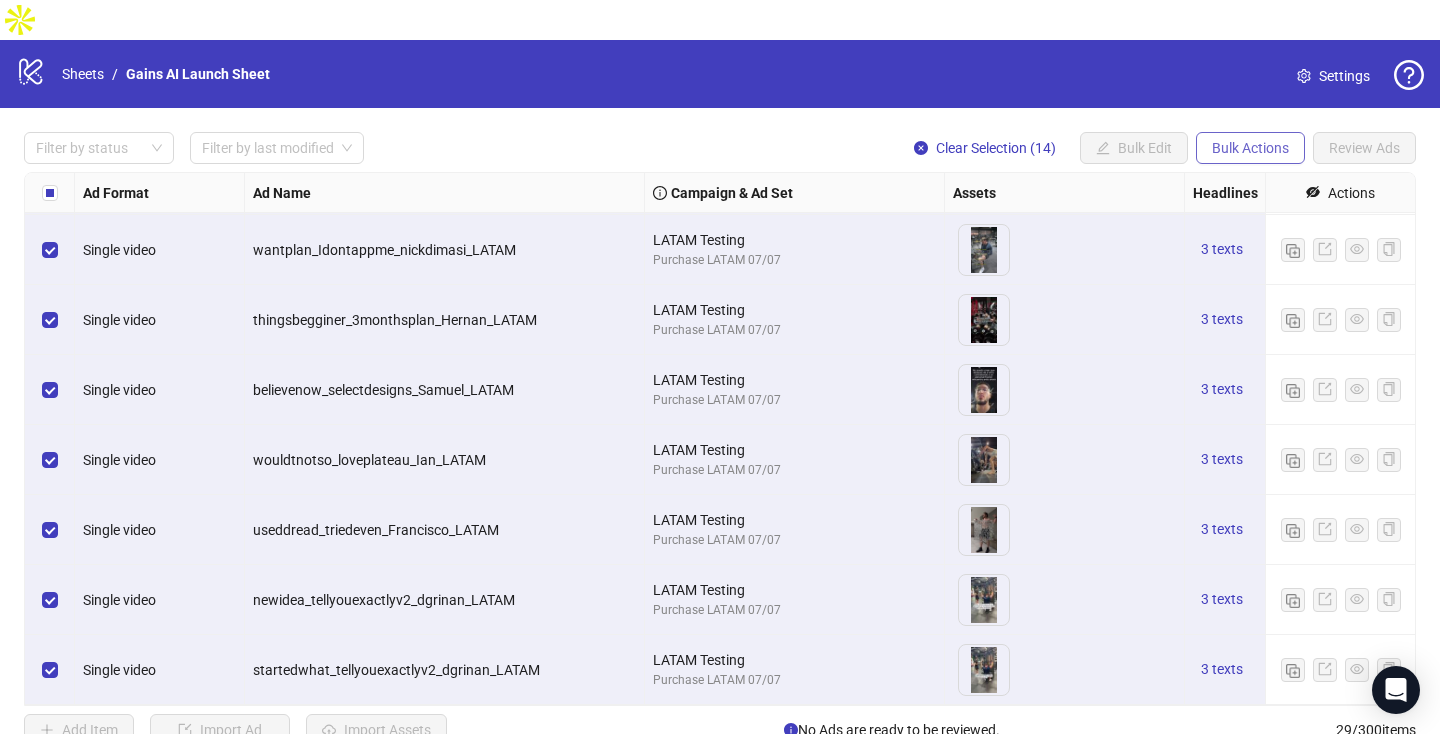 click on "Bulk Actions" at bounding box center (1250, 148) 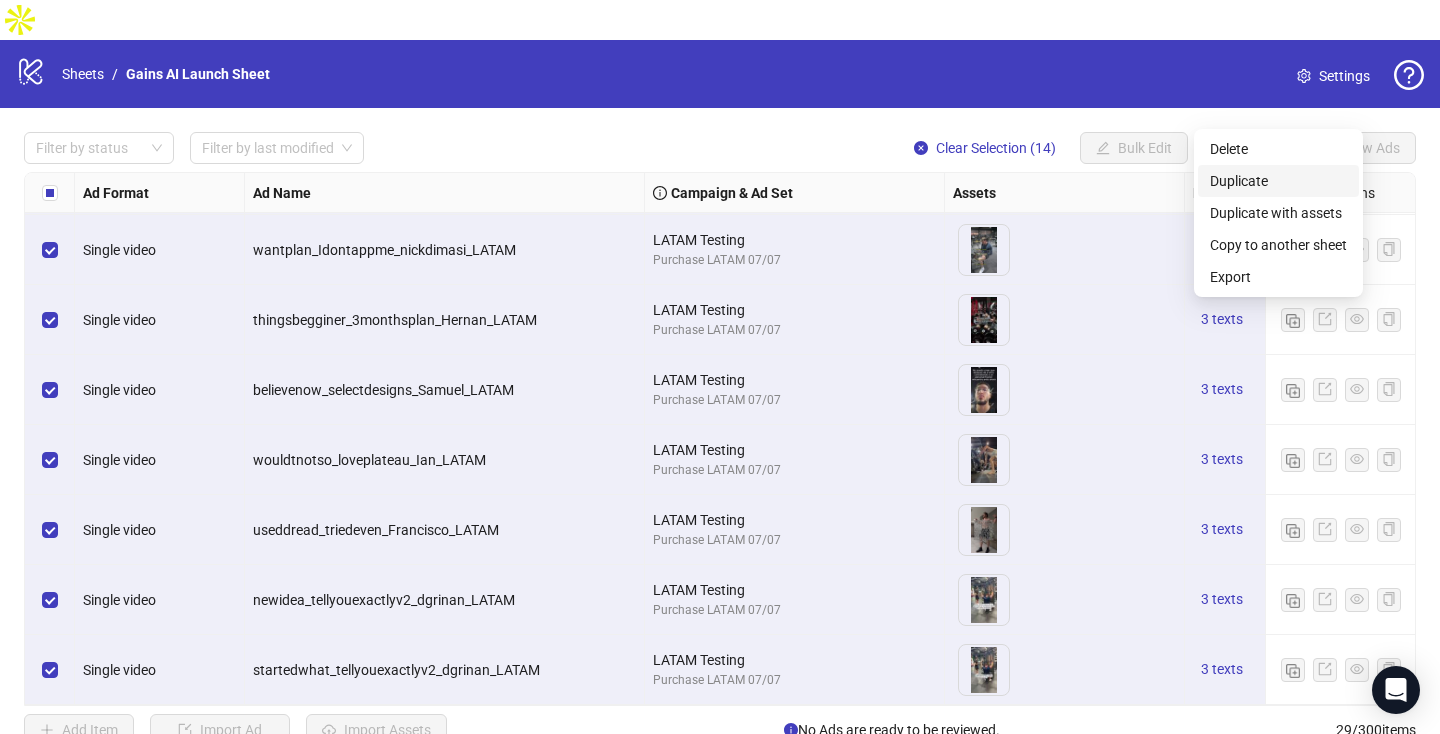 click on "Duplicate" at bounding box center [1278, 181] 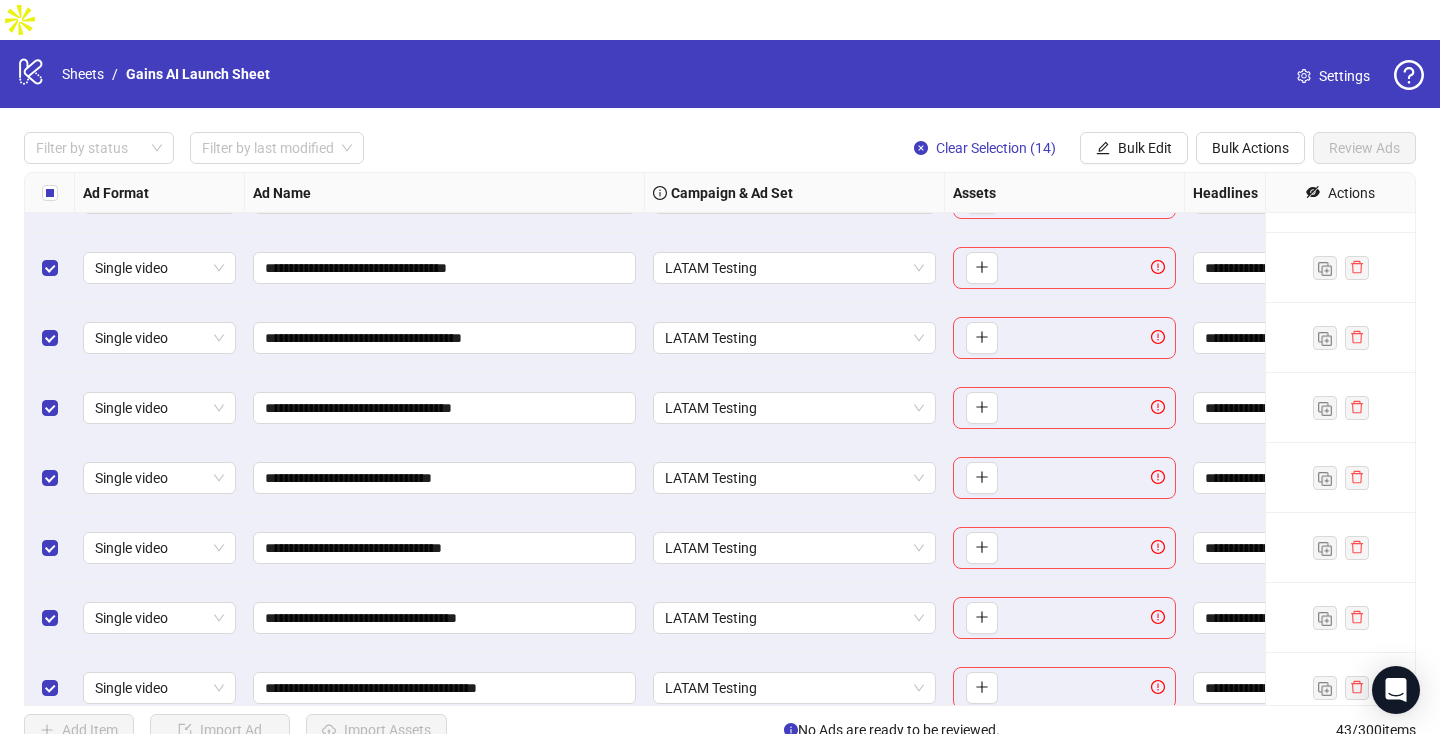scroll, scrollTop: 2518, scrollLeft: 0, axis: vertical 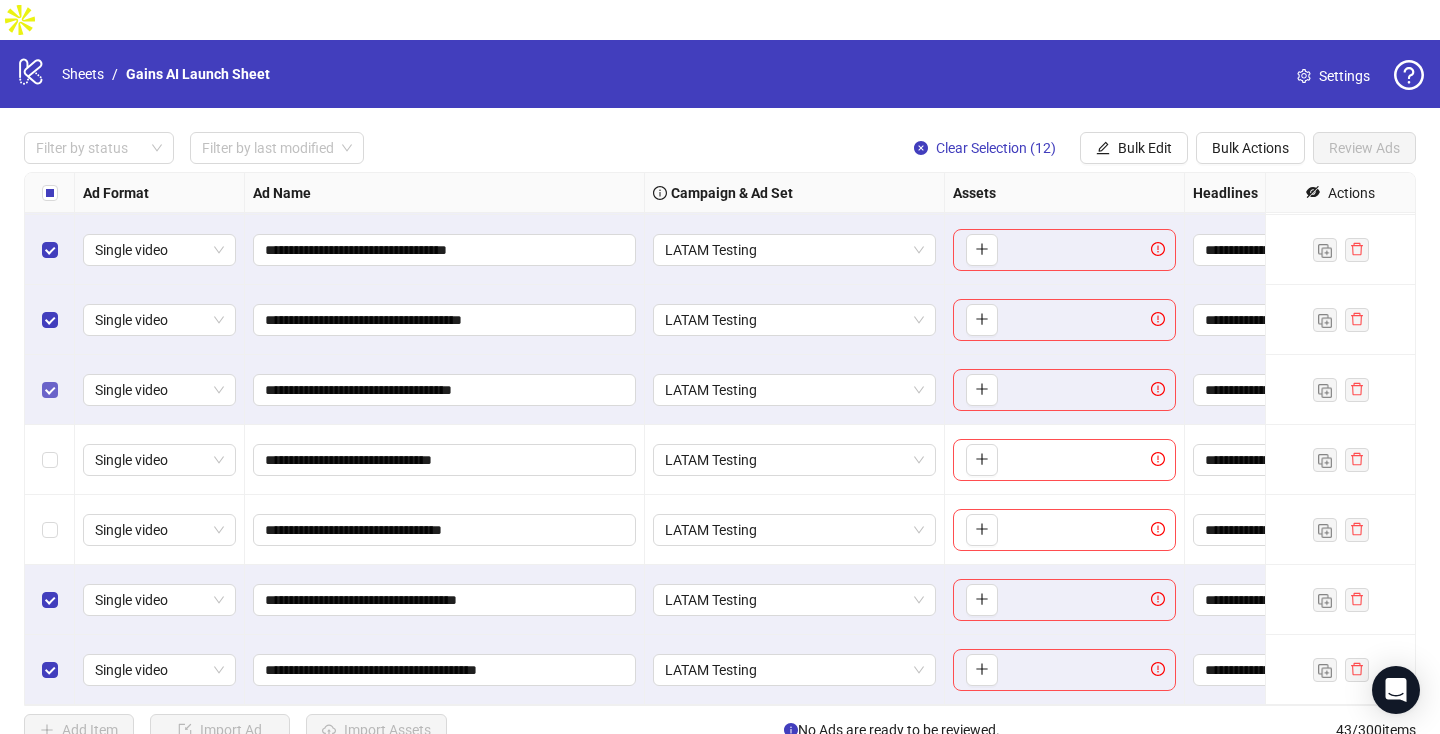 click at bounding box center (50, 390) 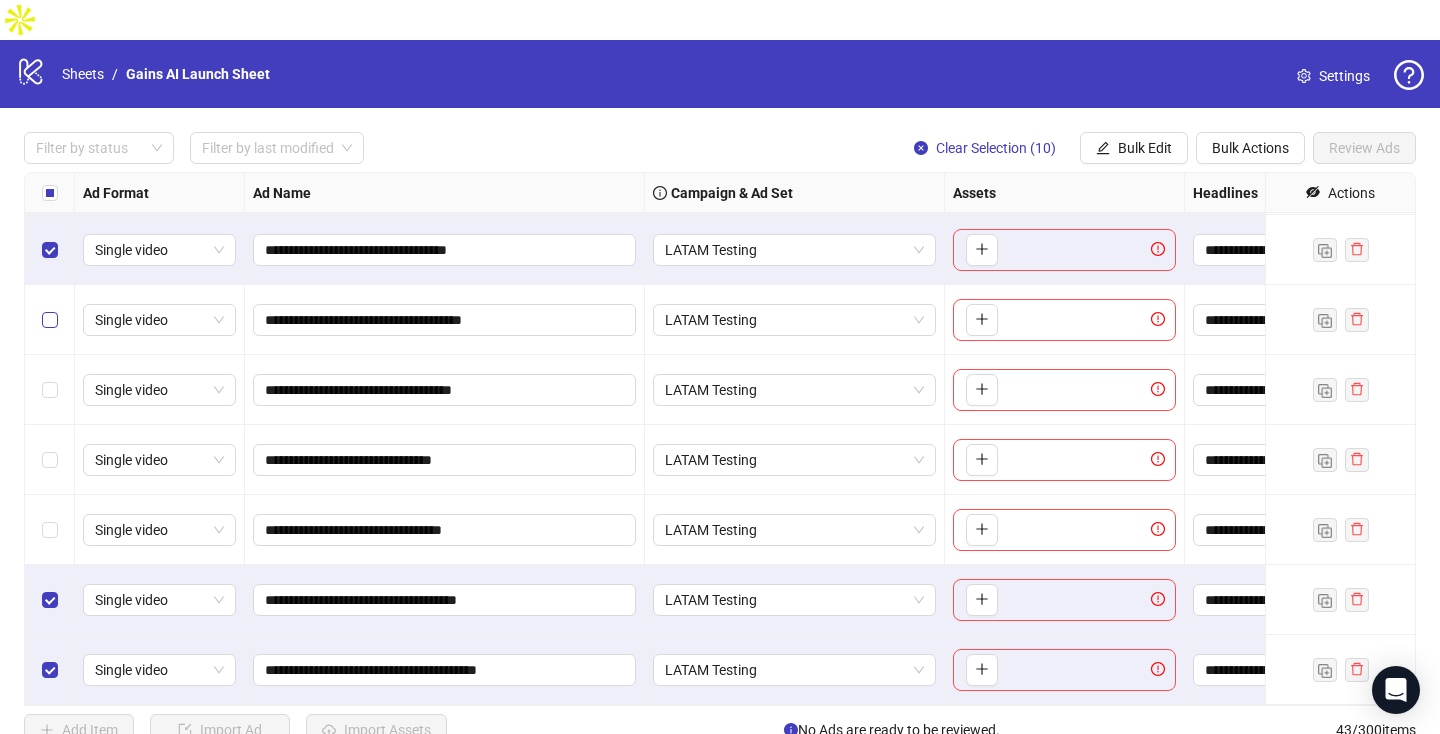scroll, scrollTop: 2408, scrollLeft: 0, axis: vertical 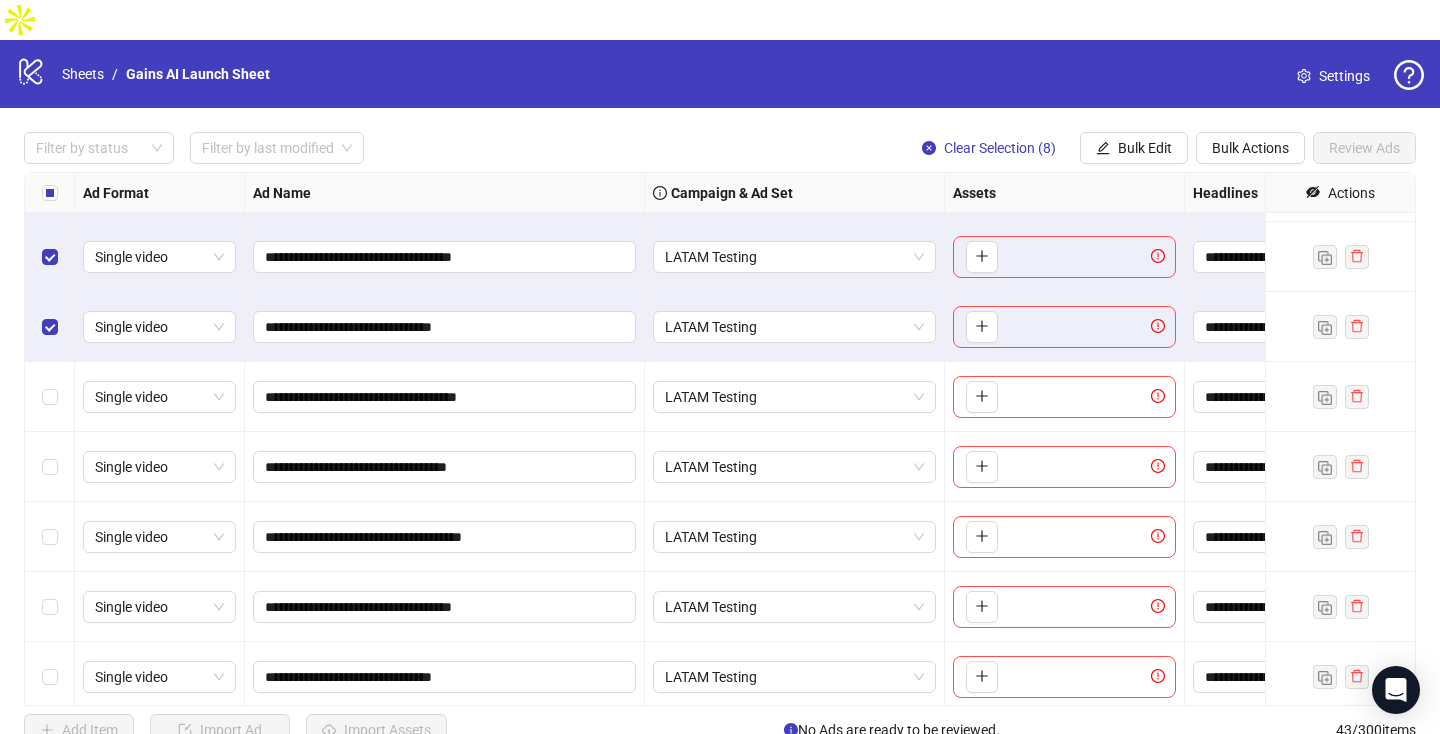 click at bounding box center (50, 327) 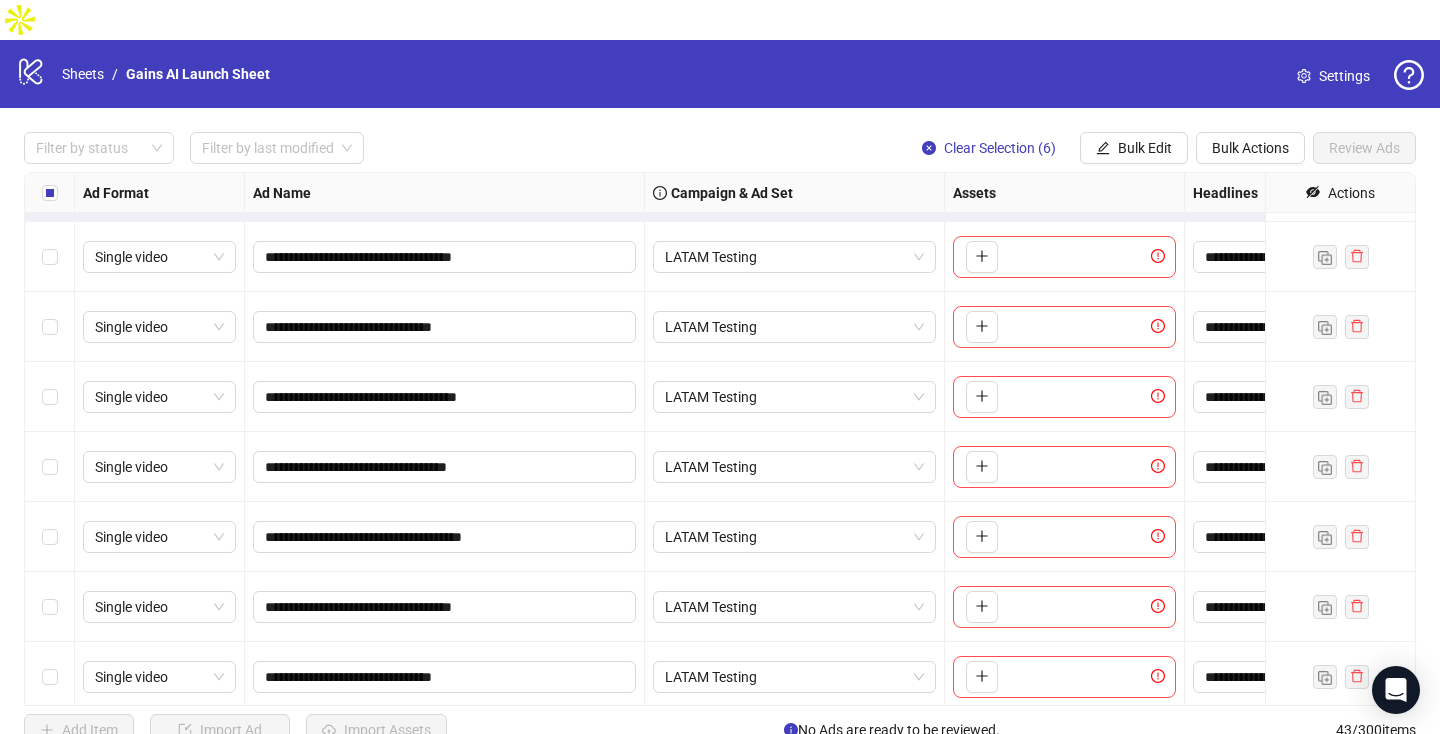 scroll, scrollTop: 2201, scrollLeft: 0, axis: vertical 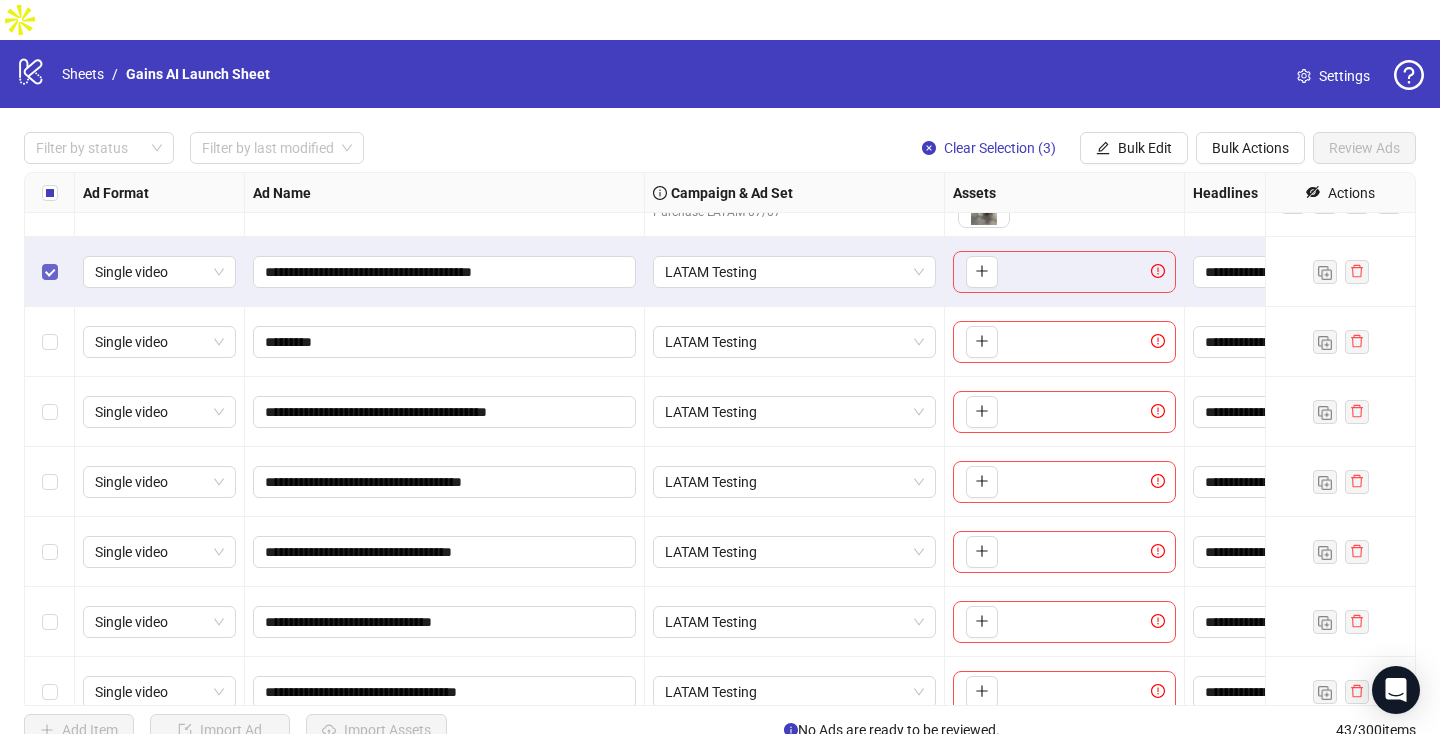 click at bounding box center [50, 272] 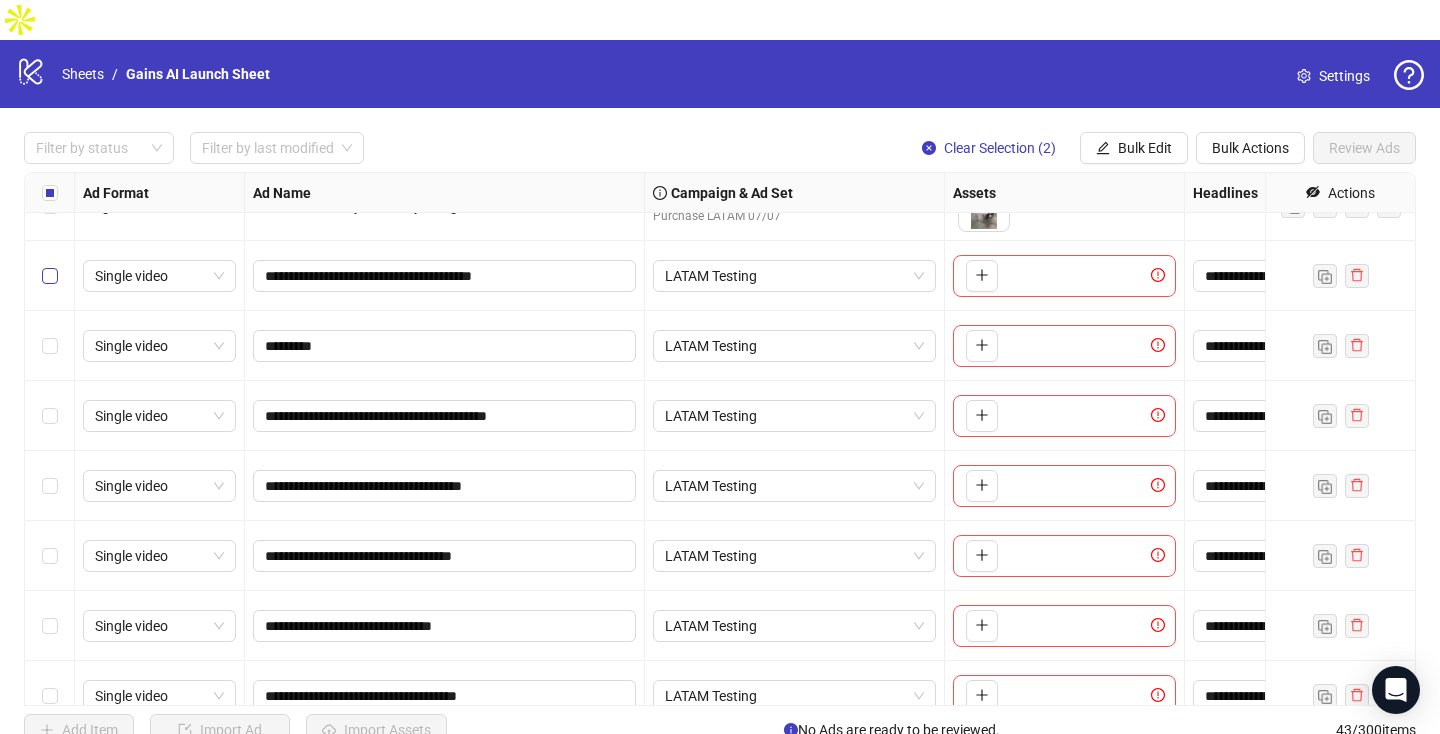 scroll, scrollTop: 2518, scrollLeft: 0, axis: vertical 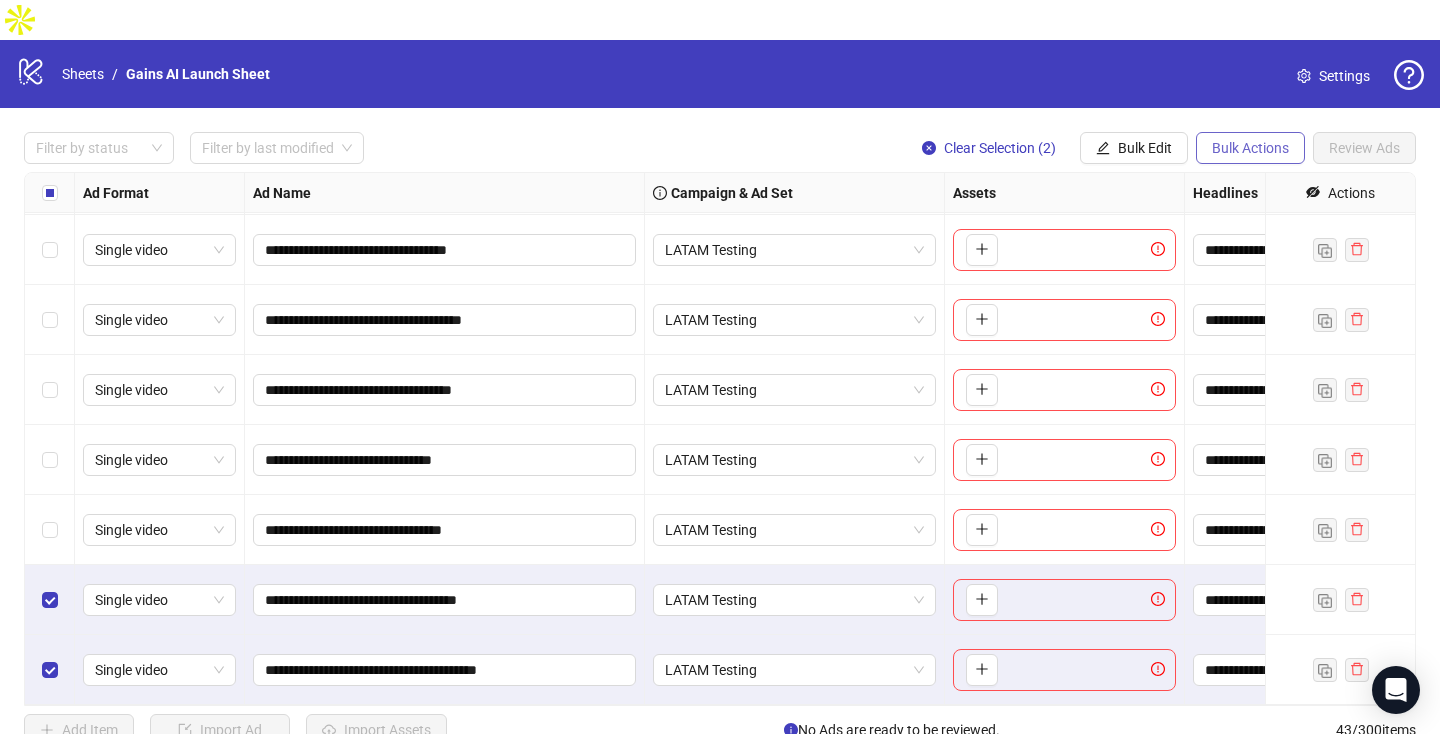 click on "Bulk Actions" at bounding box center (1250, 148) 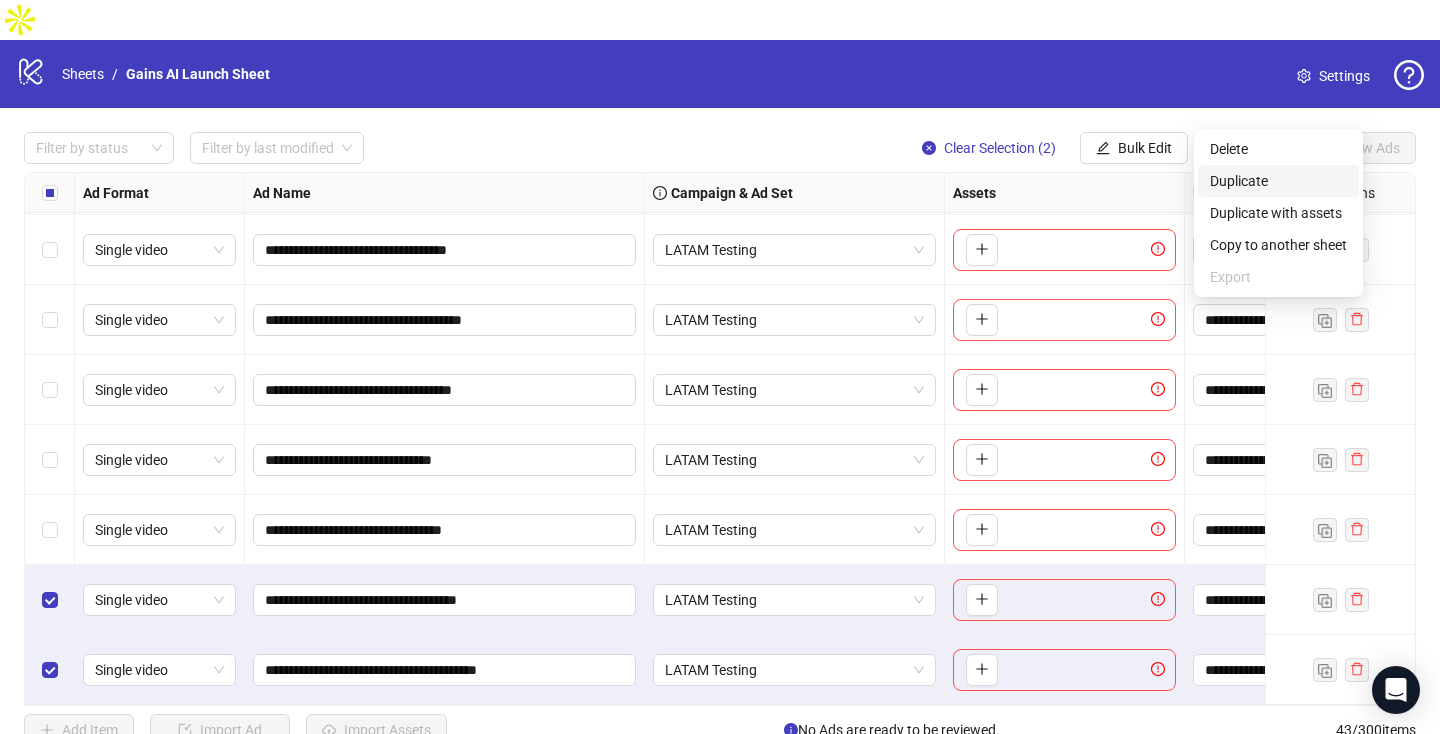 click on "Duplicate" at bounding box center (1278, 181) 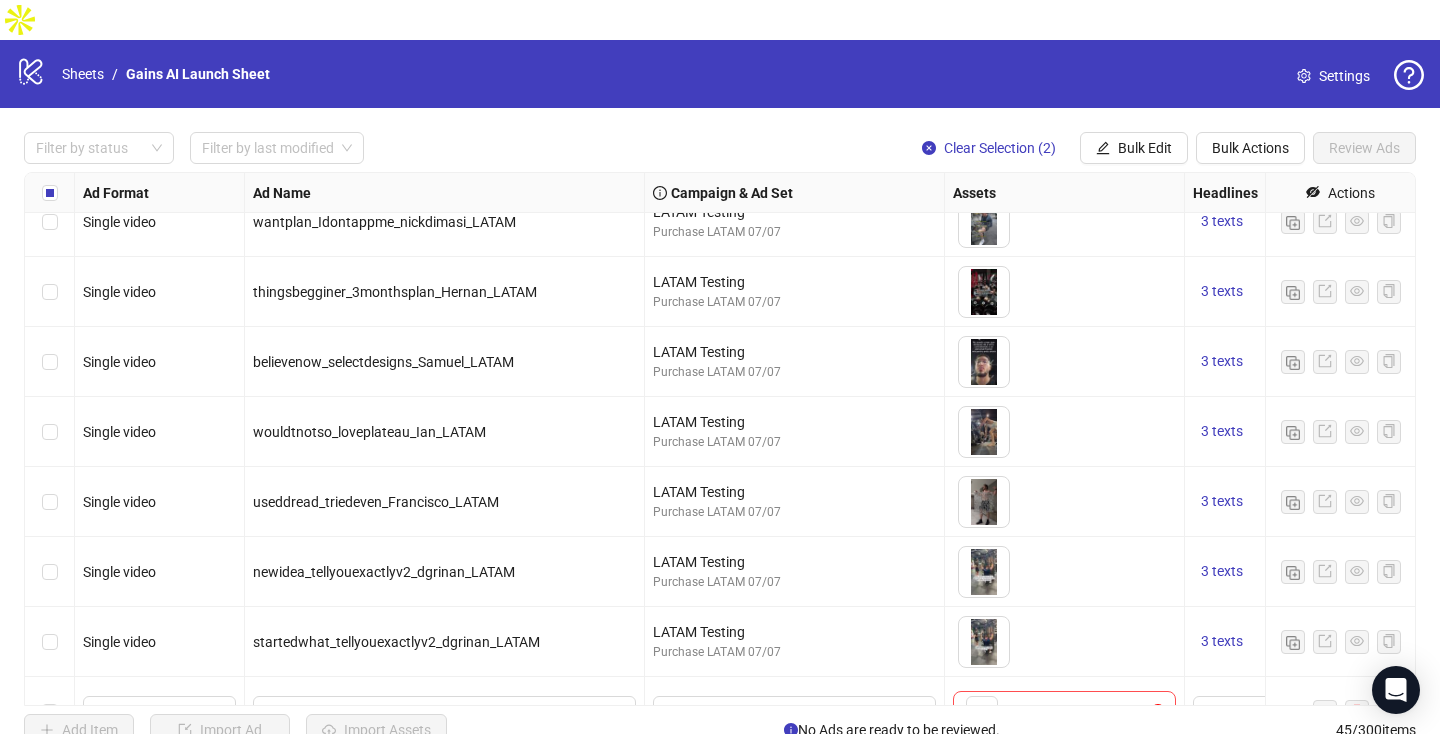 scroll, scrollTop: 1865, scrollLeft: 0, axis: vertical 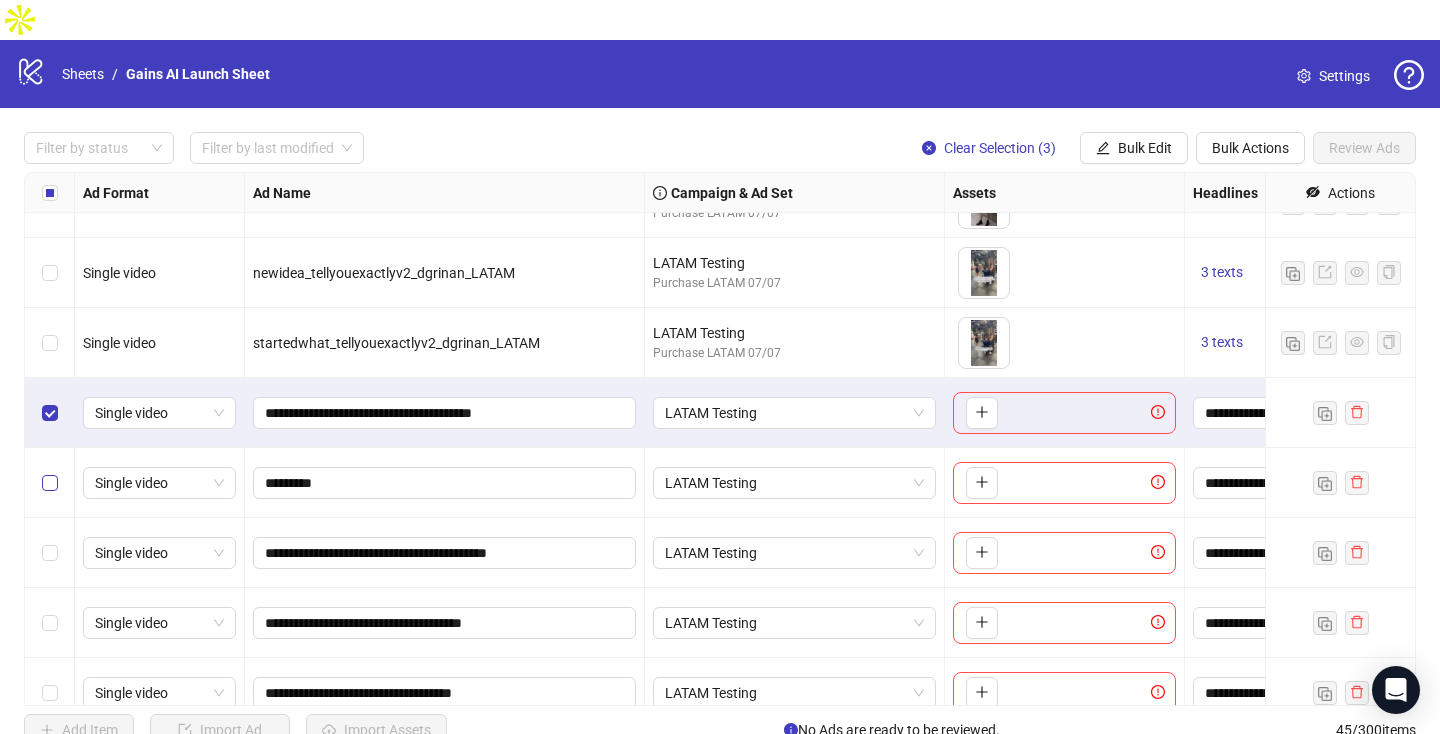 click at bounding box center [50, 483] 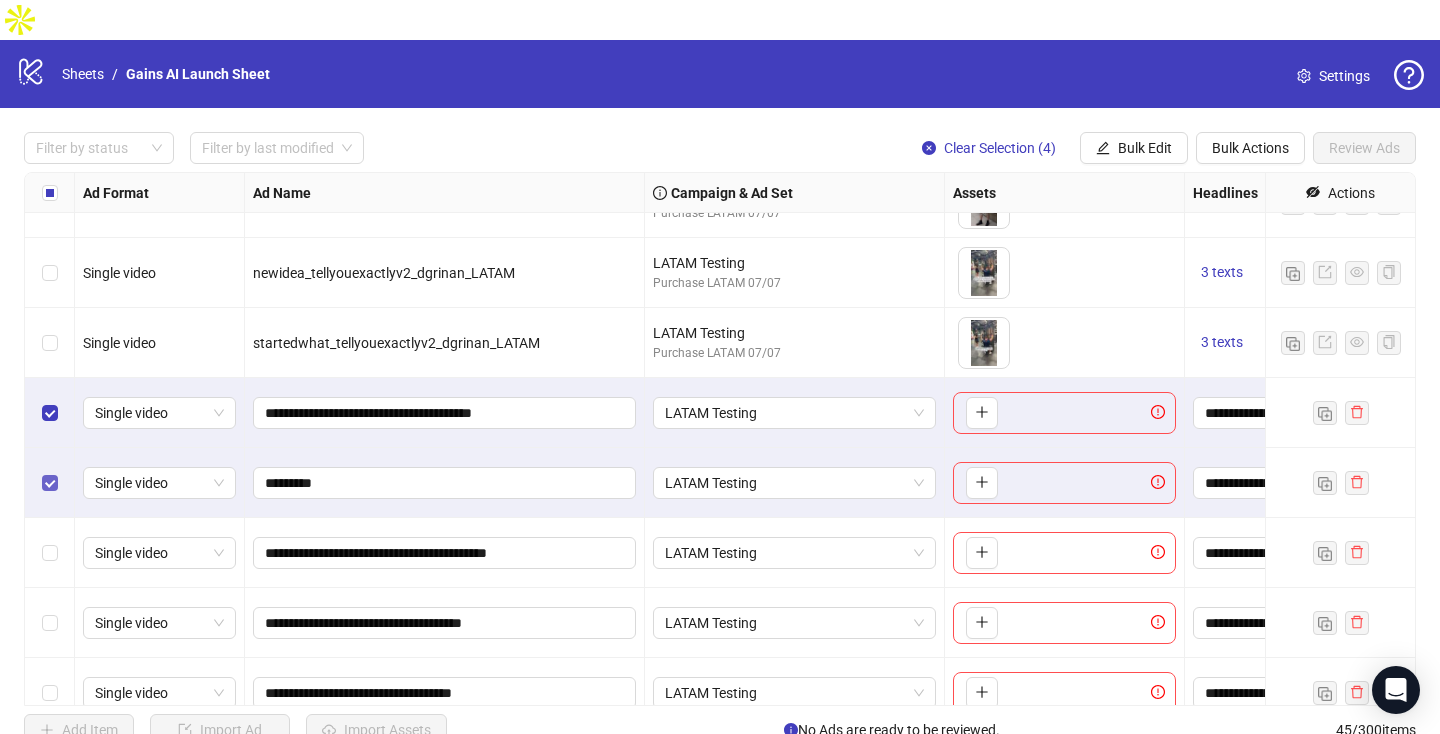 scroll, scrollTop: 2014, scrollLeft: 0, axis: vertical 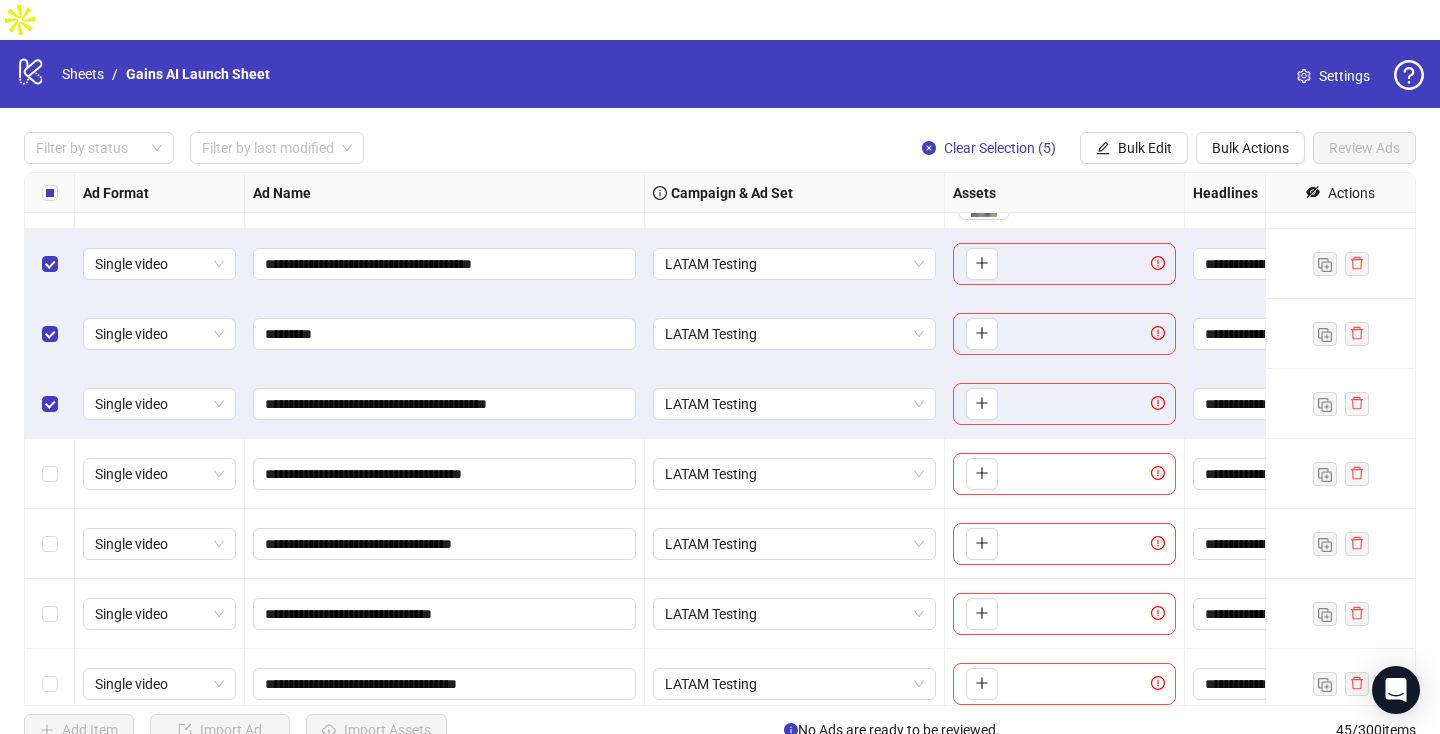 click at bounding box center [50, 474] 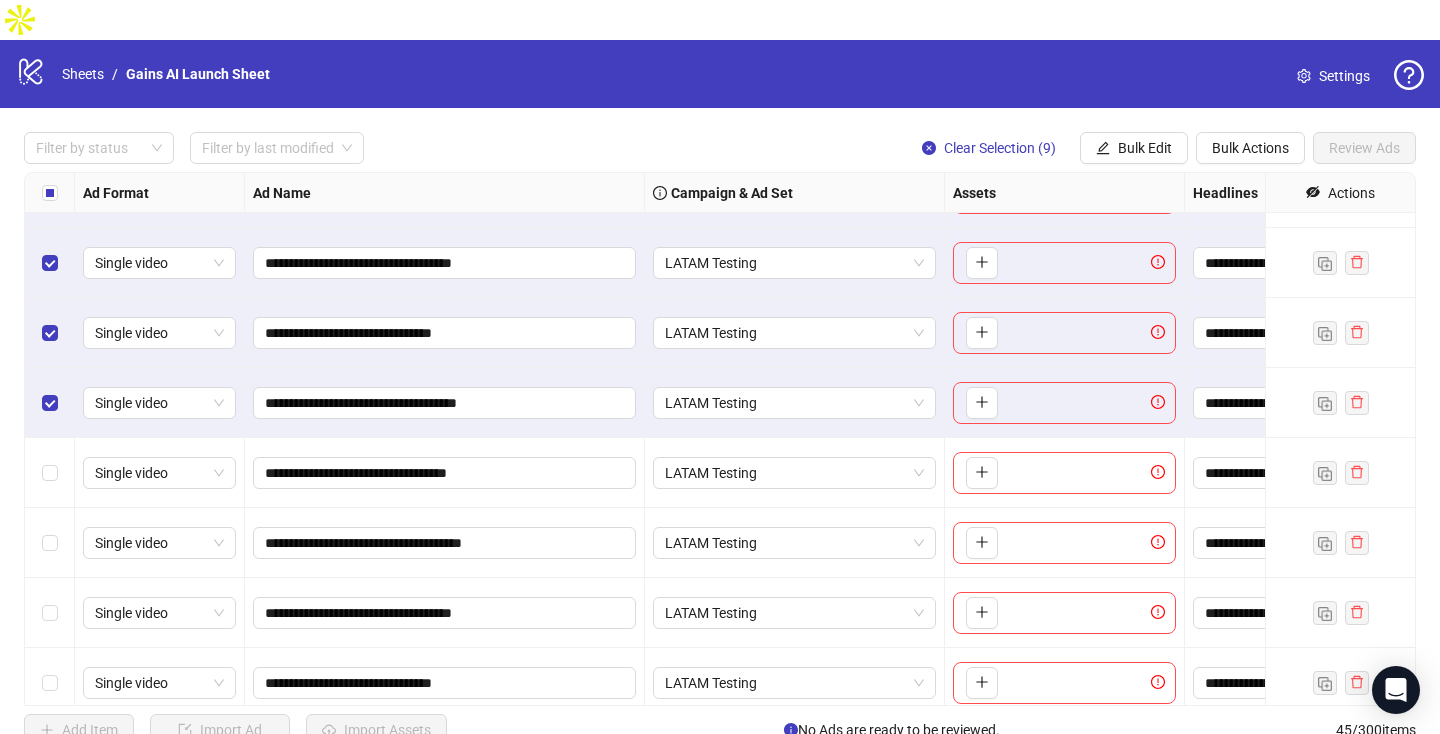 click at bounding box center (50, 473) 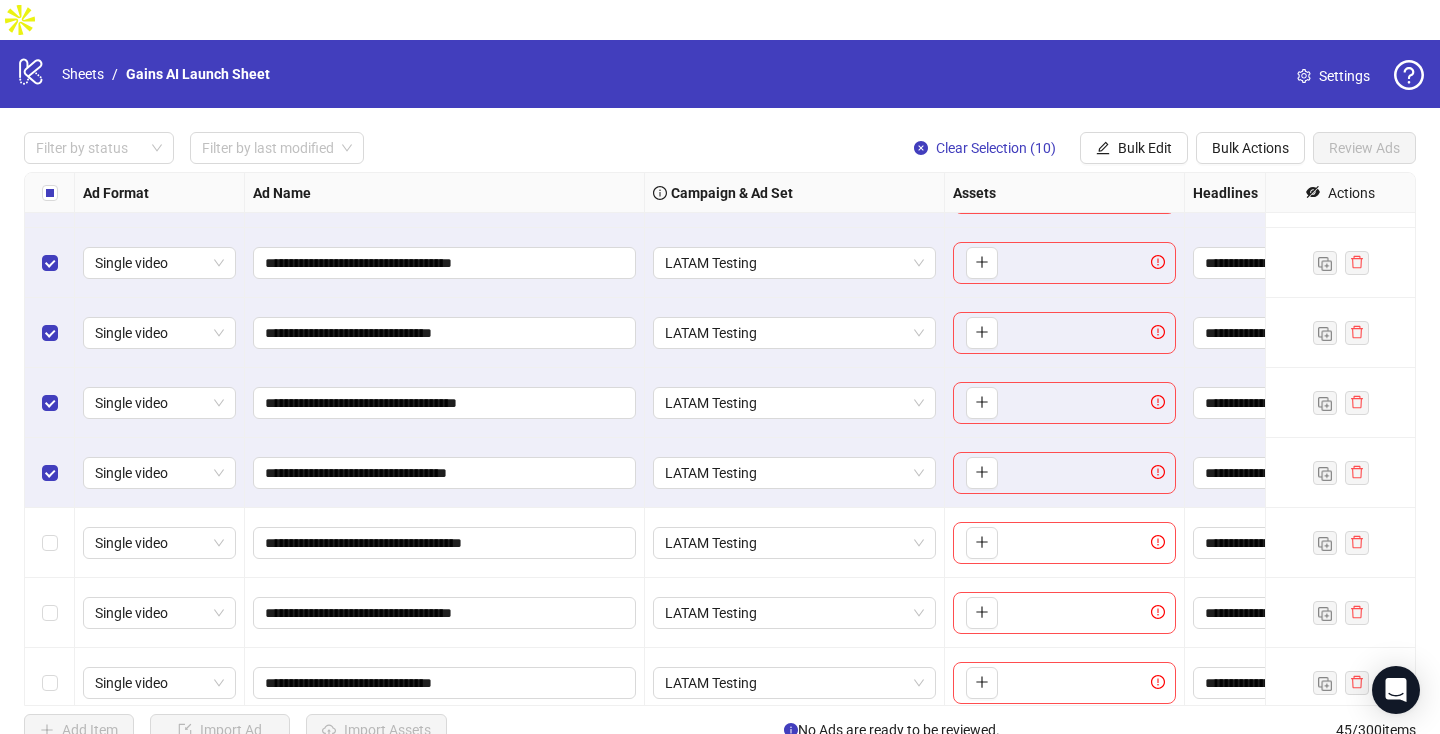 click at bounding box center [50, 543] 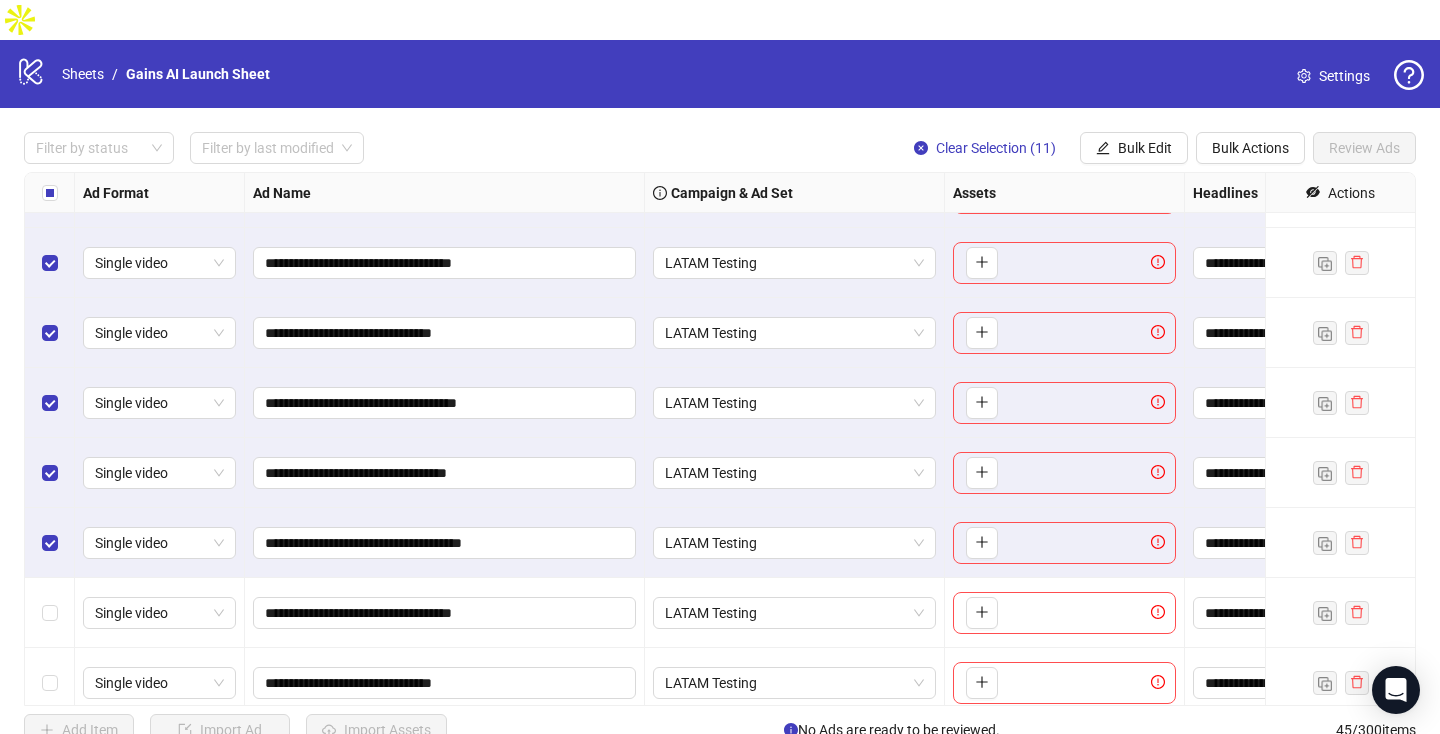 scroll, scrollTop: 2490, scrollLeft: 0, axis: vertical 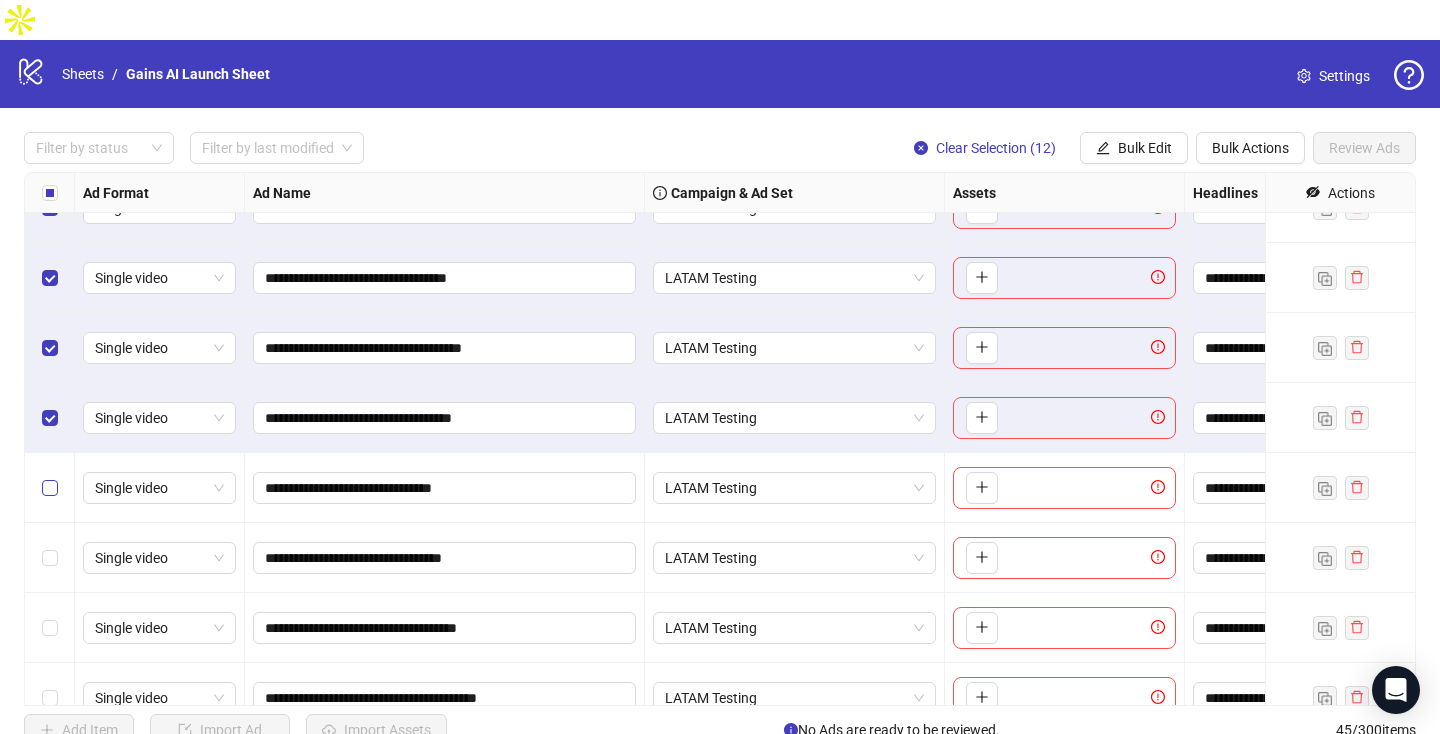click at bounding box center [50, 488] 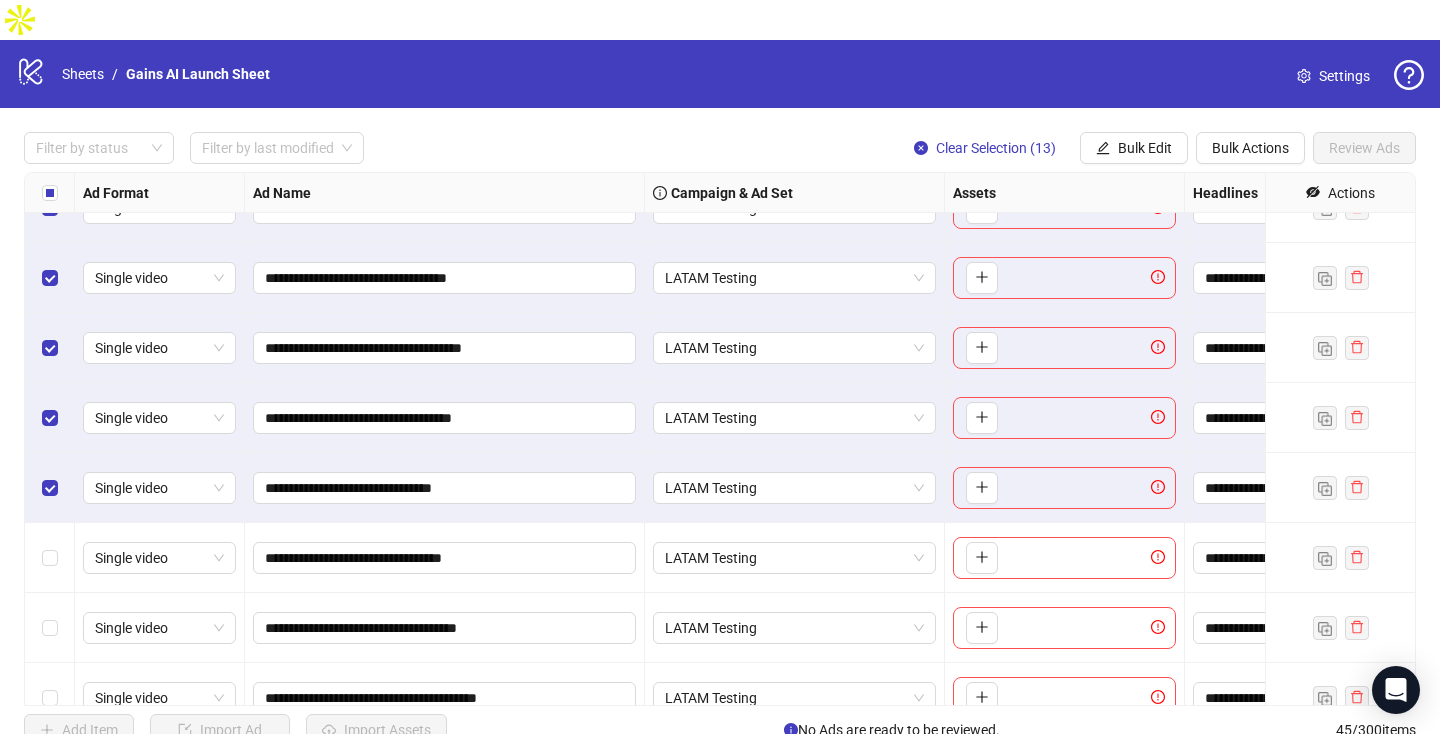 click at bounding box center (50, 558) 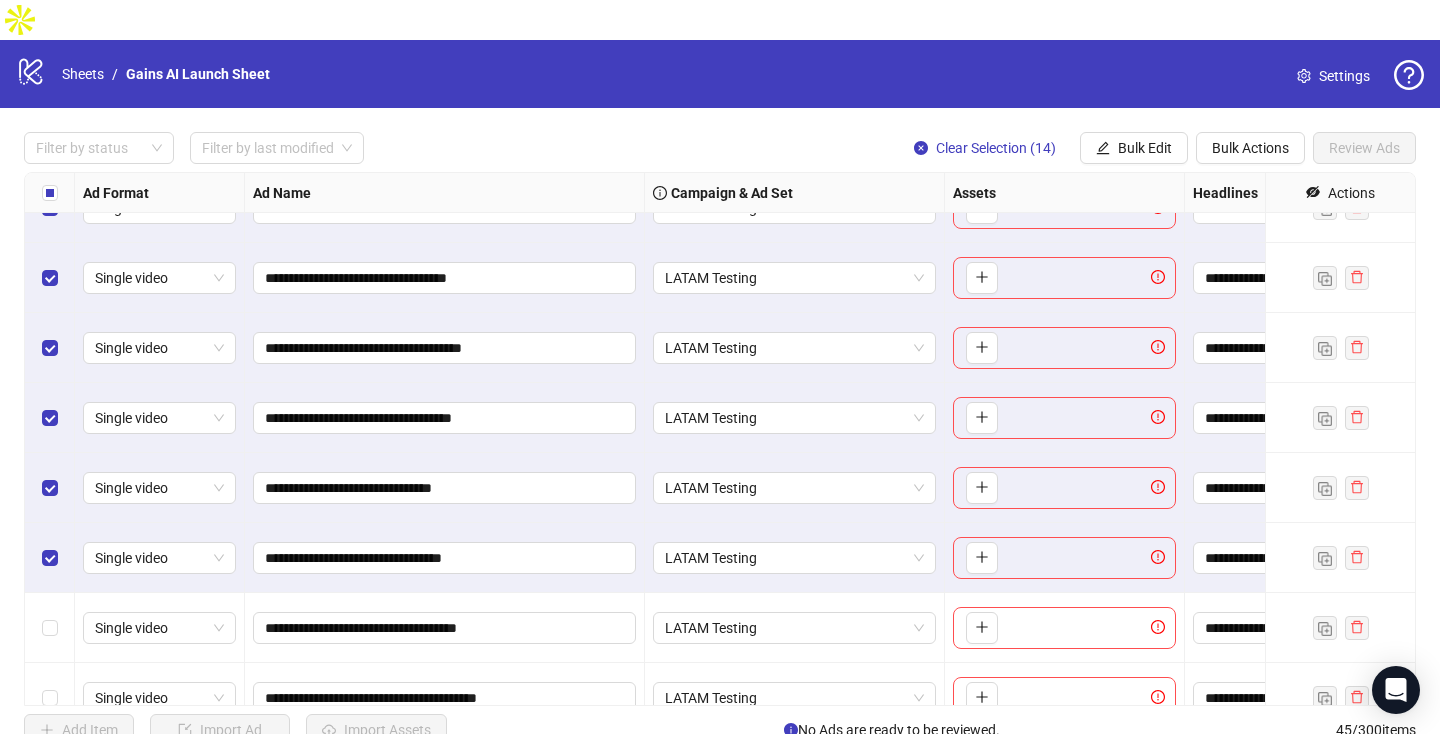 click at bounding box center (50, 628) 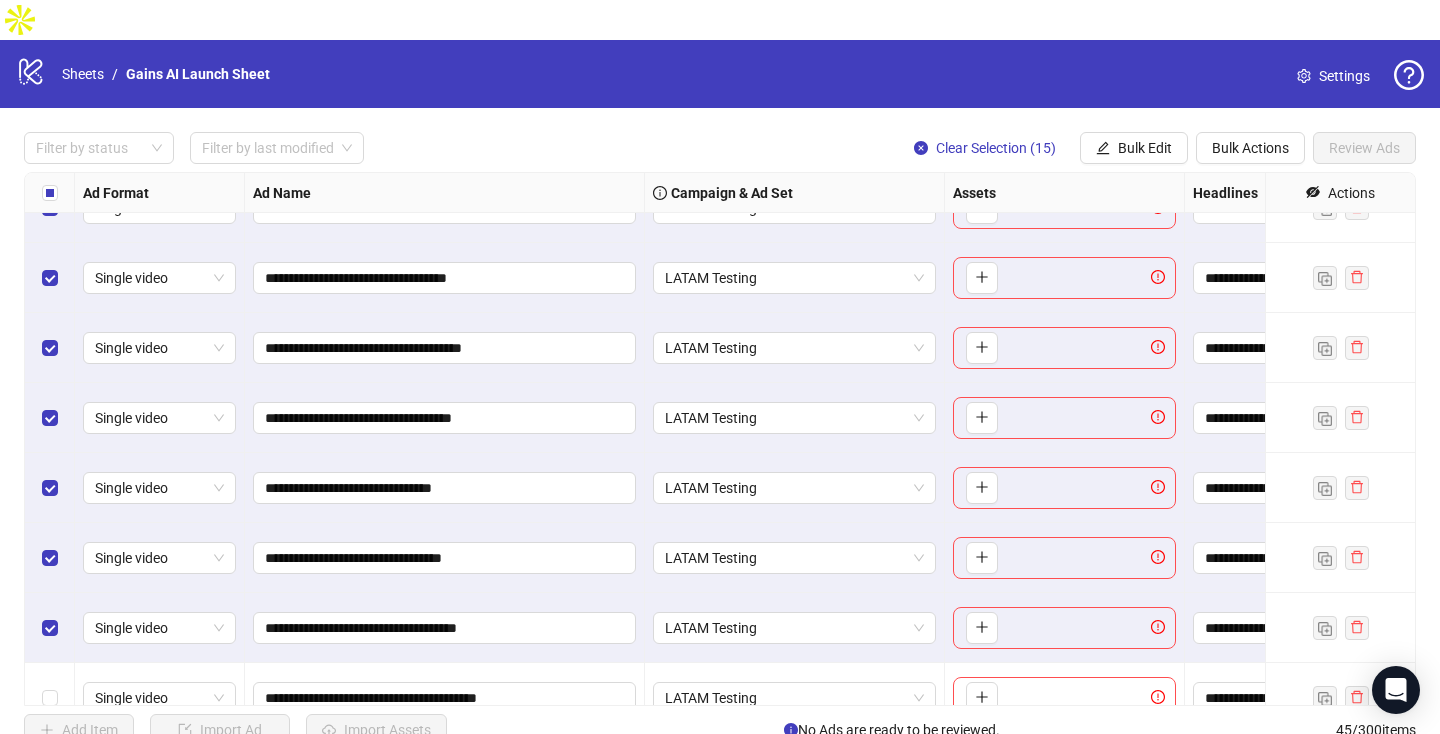scroll, scrollTop: 2658, scrollLeft: 0, axis: vertical 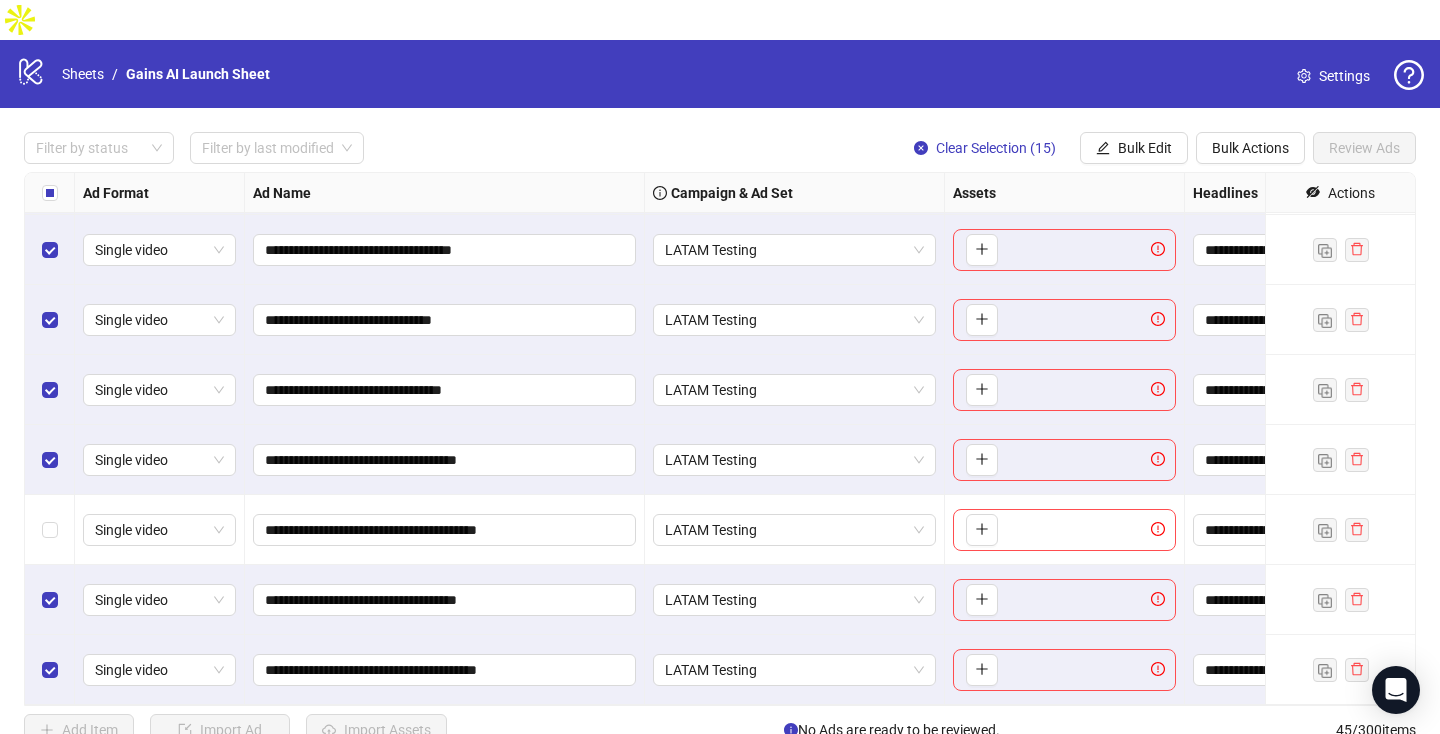 click at bounding box center [50, 530] 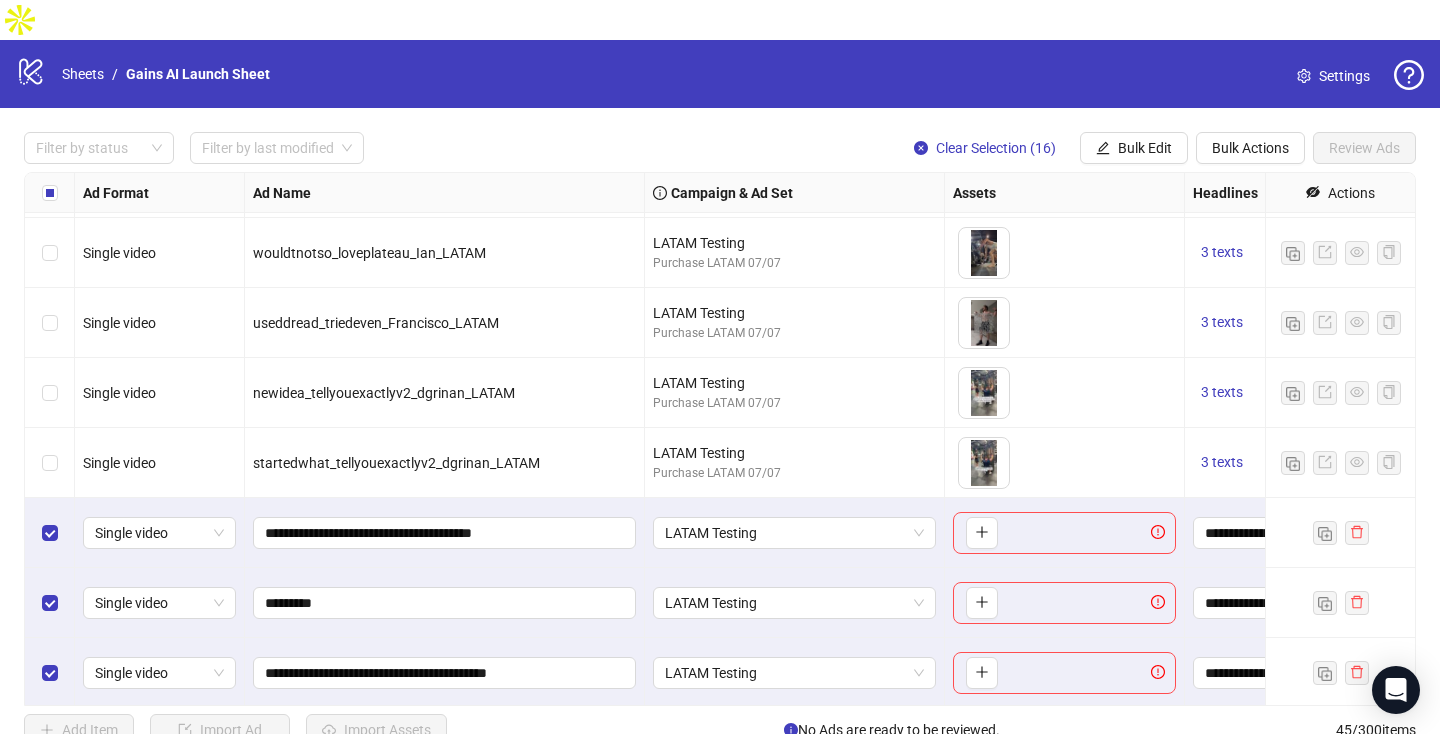 scroll, scrollTop: 1821, scrollLeft: 0, axis: vertical 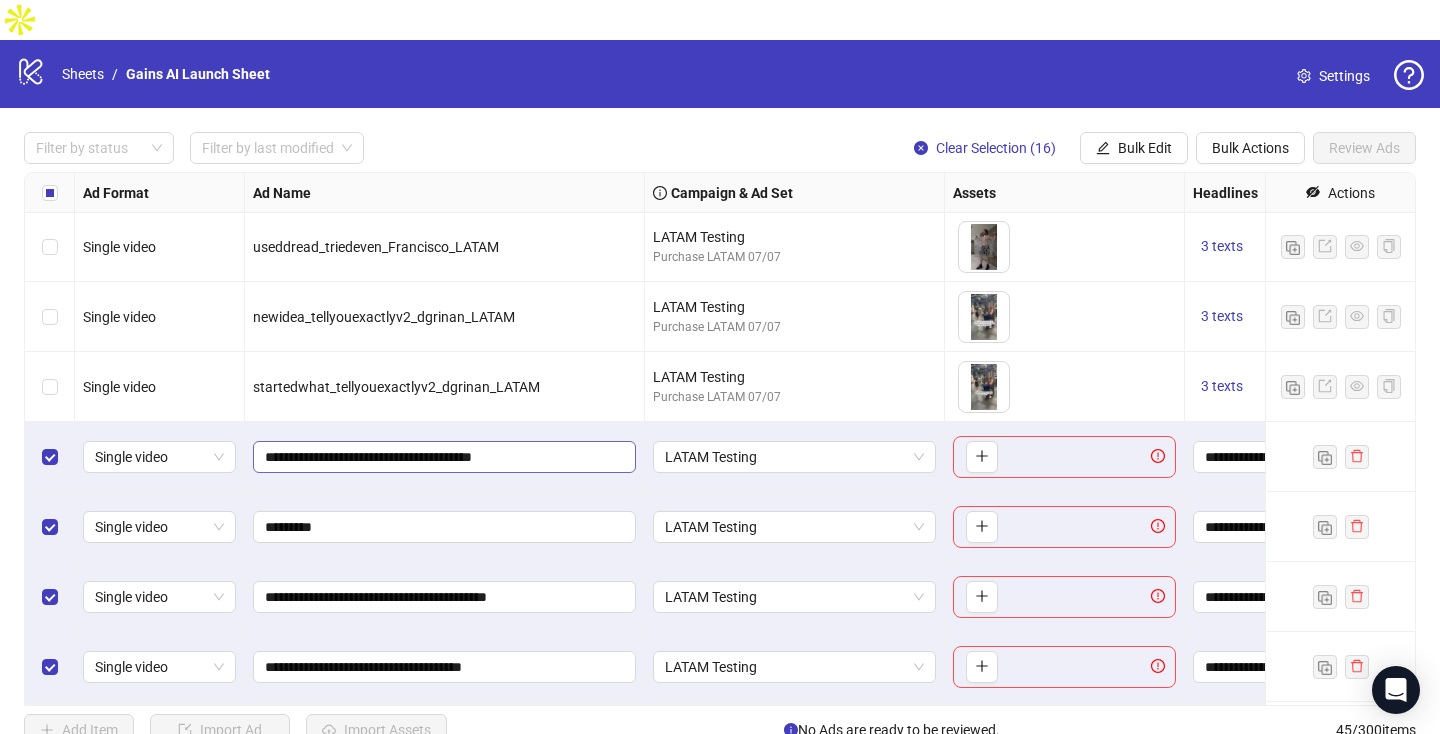 click on "**********" at bounding box center [444, 457] 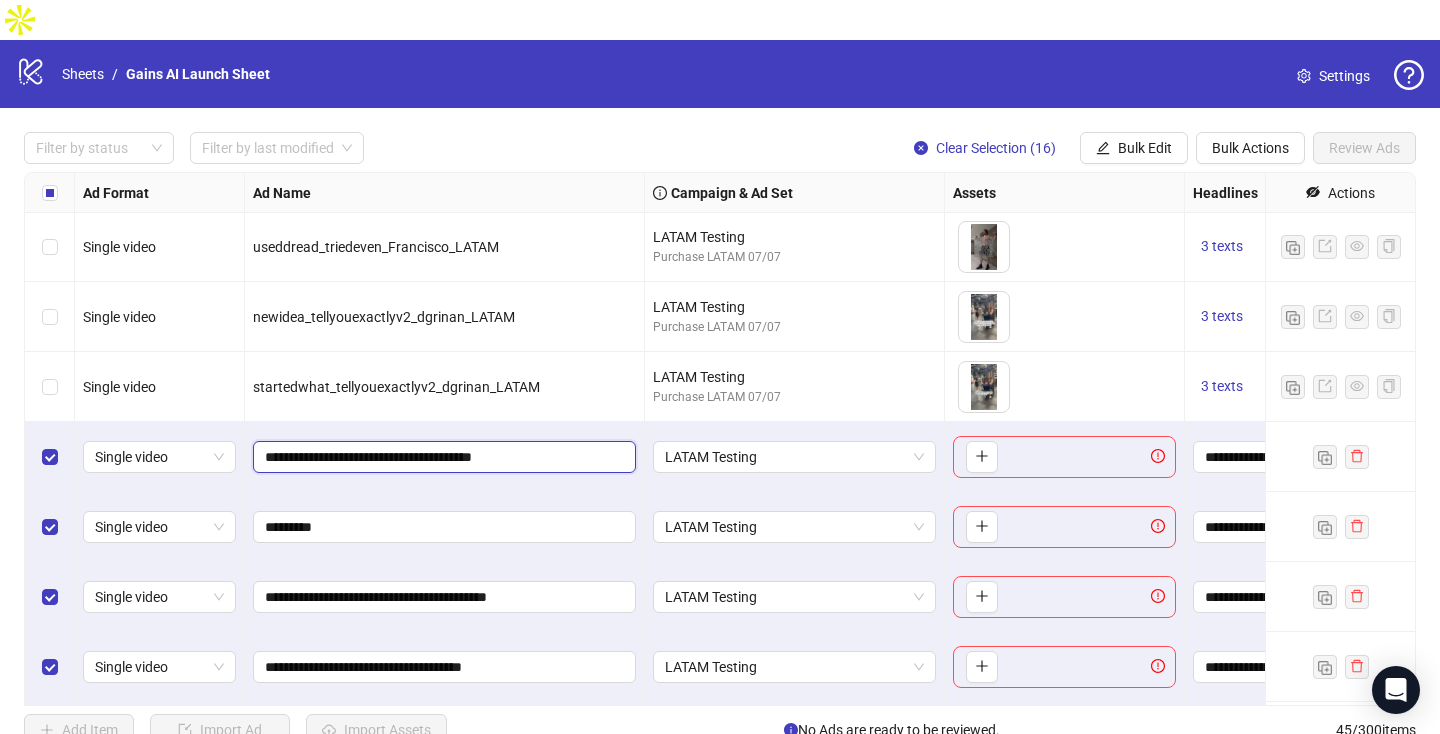 click on "**********" at bounding box center [442, 457] 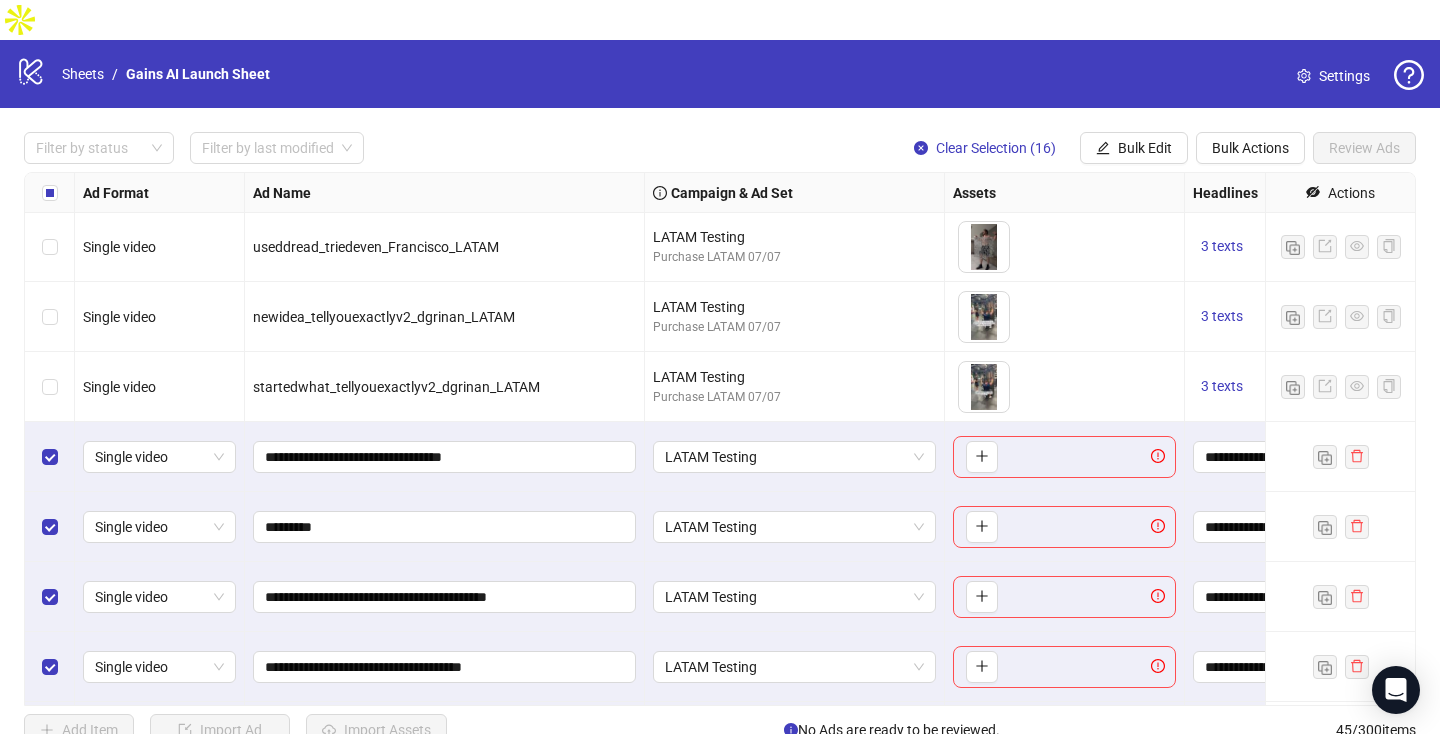 click on "*********" at bounding box center (445, 527) 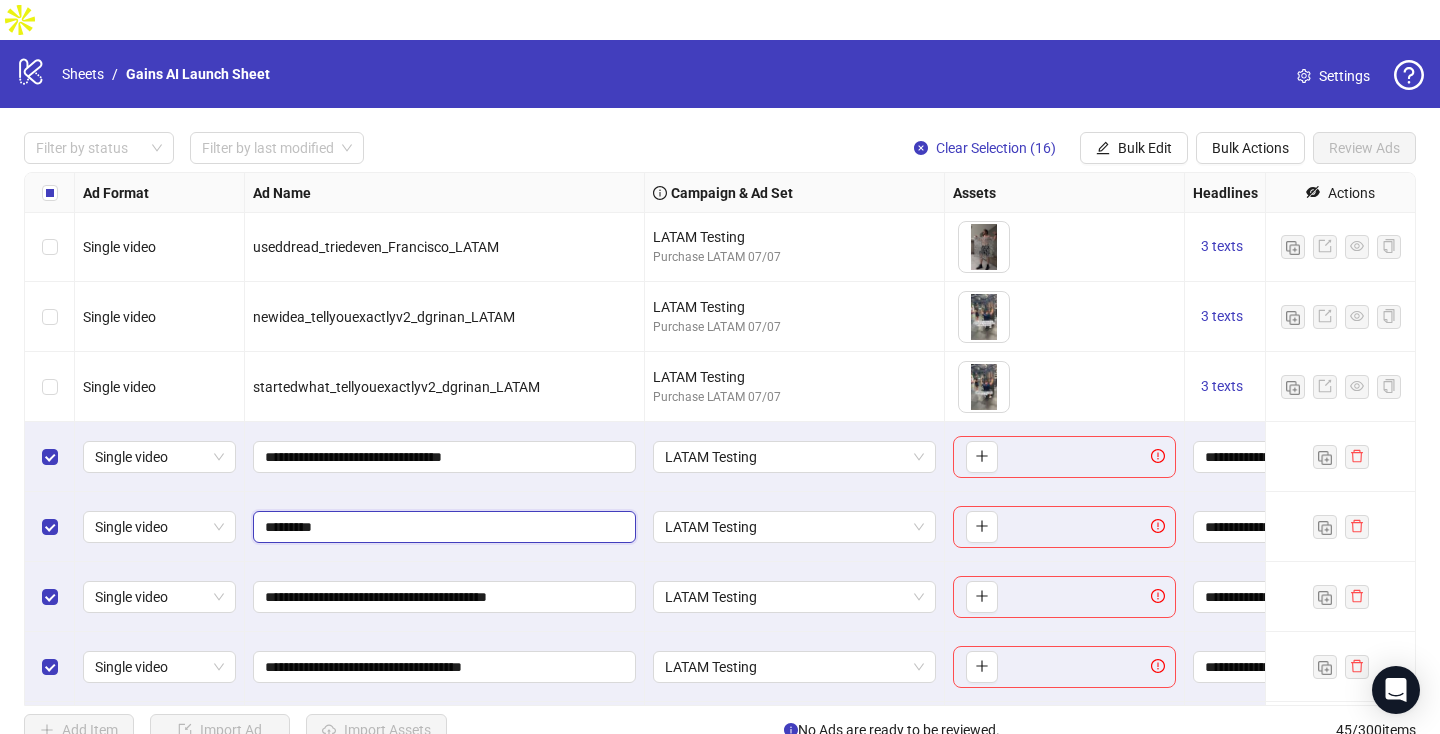 click on "*********" at bounding box center (442, 527) 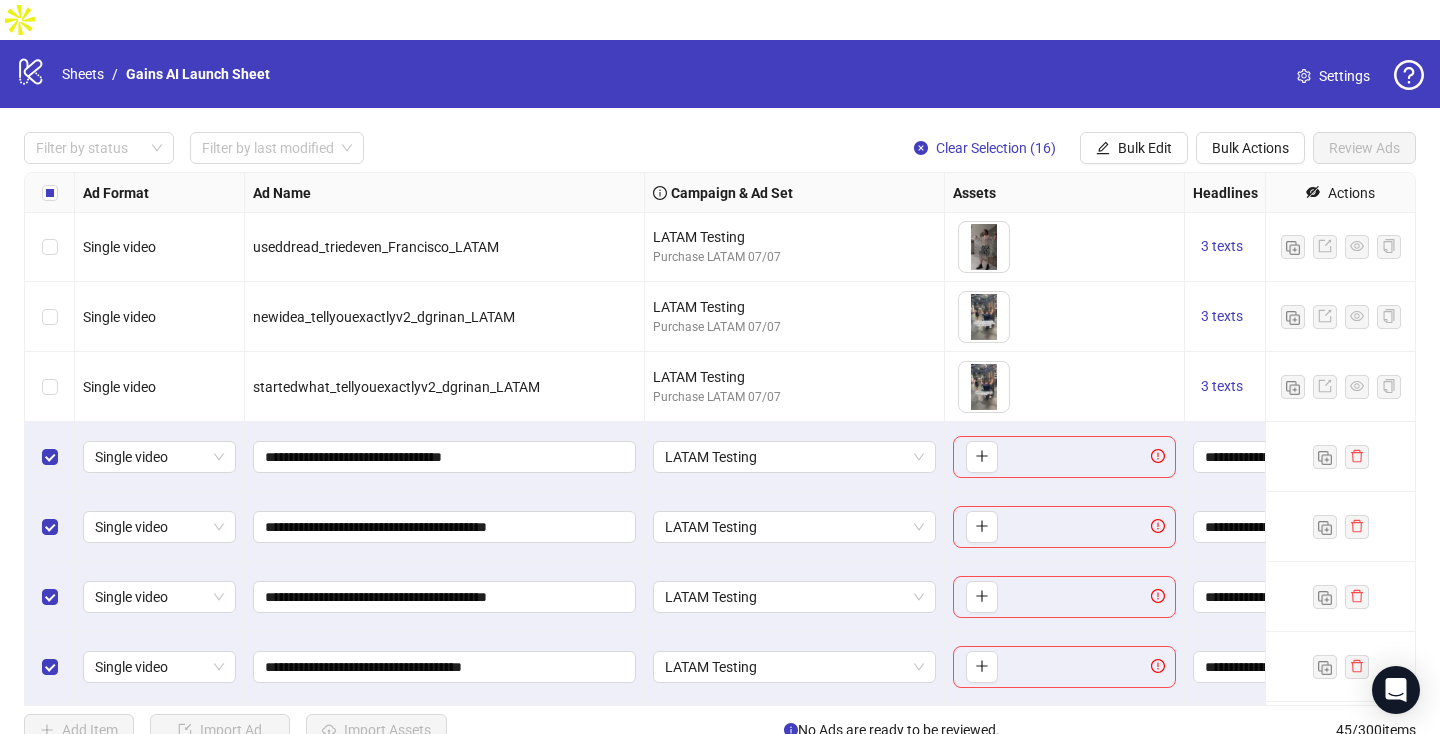click on "**********" at bounding box center (445, 457) 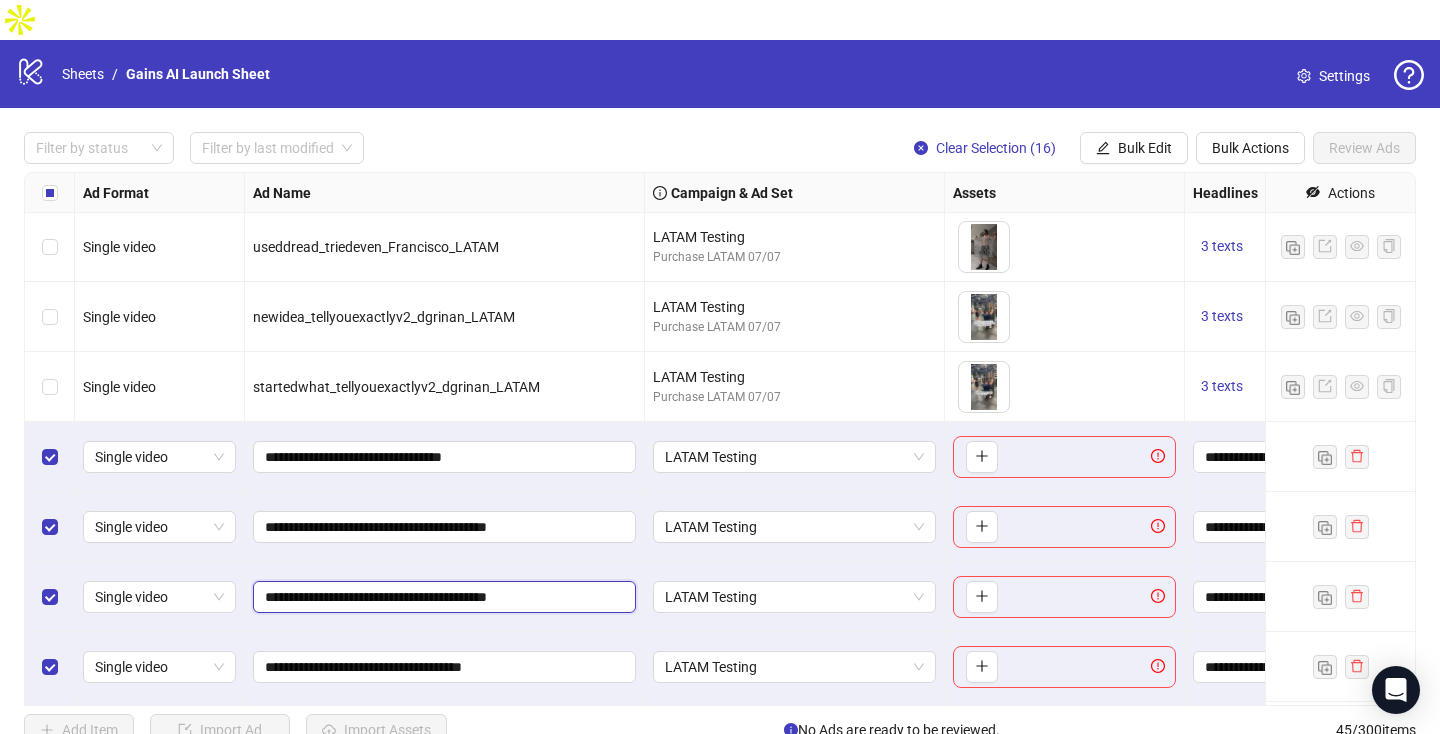click on "**********" at bounding box center (442, 597) 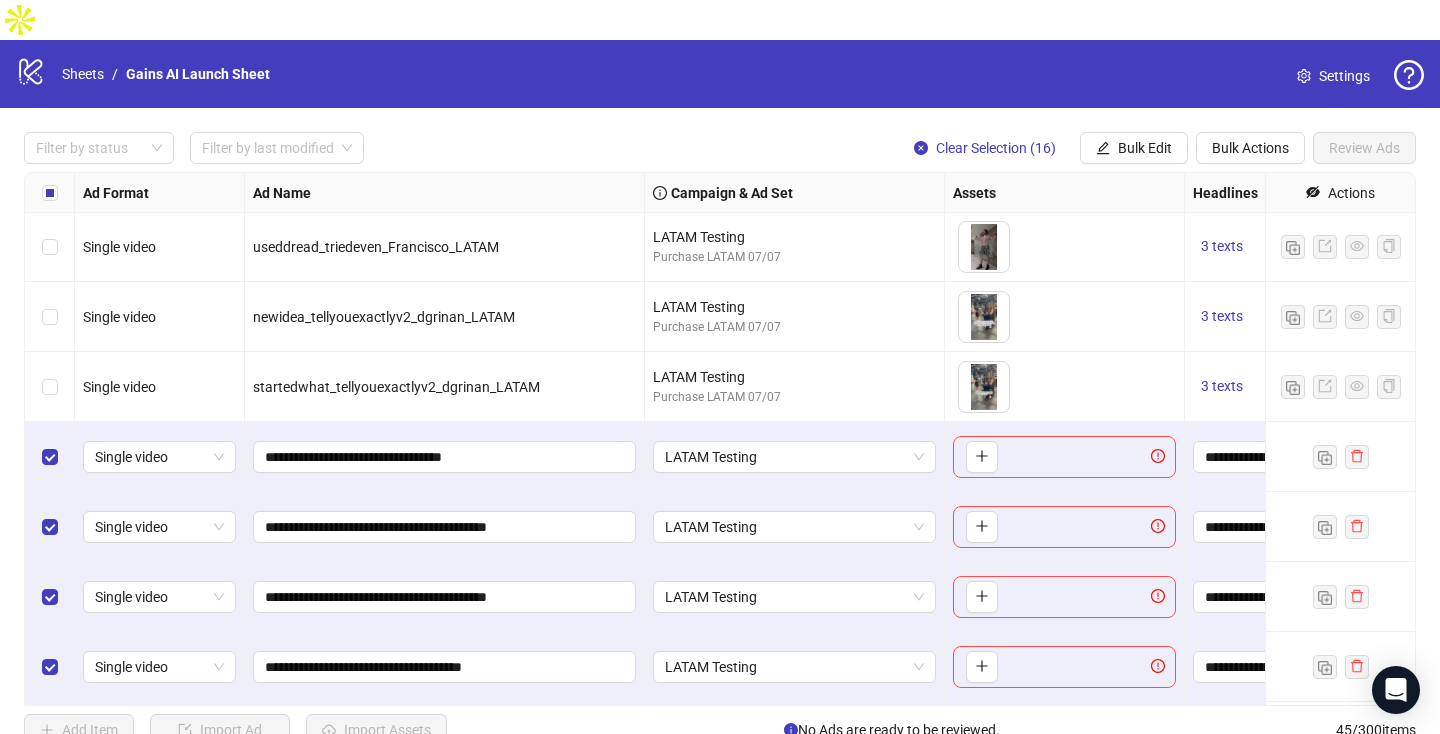 click on "**********" at bounding box center (445, 597) 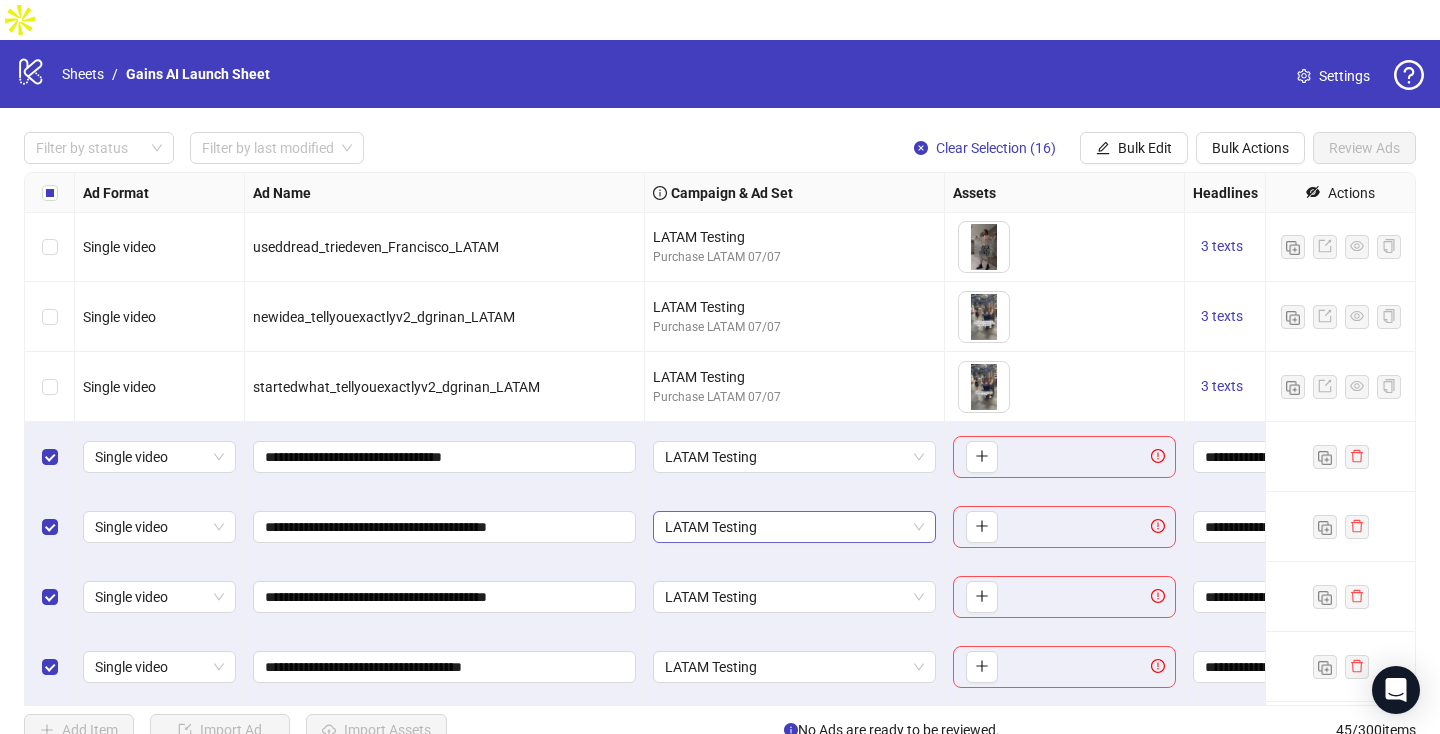 scroll, scrollTop: 1942, scrollLeft: 0, axis: vertical 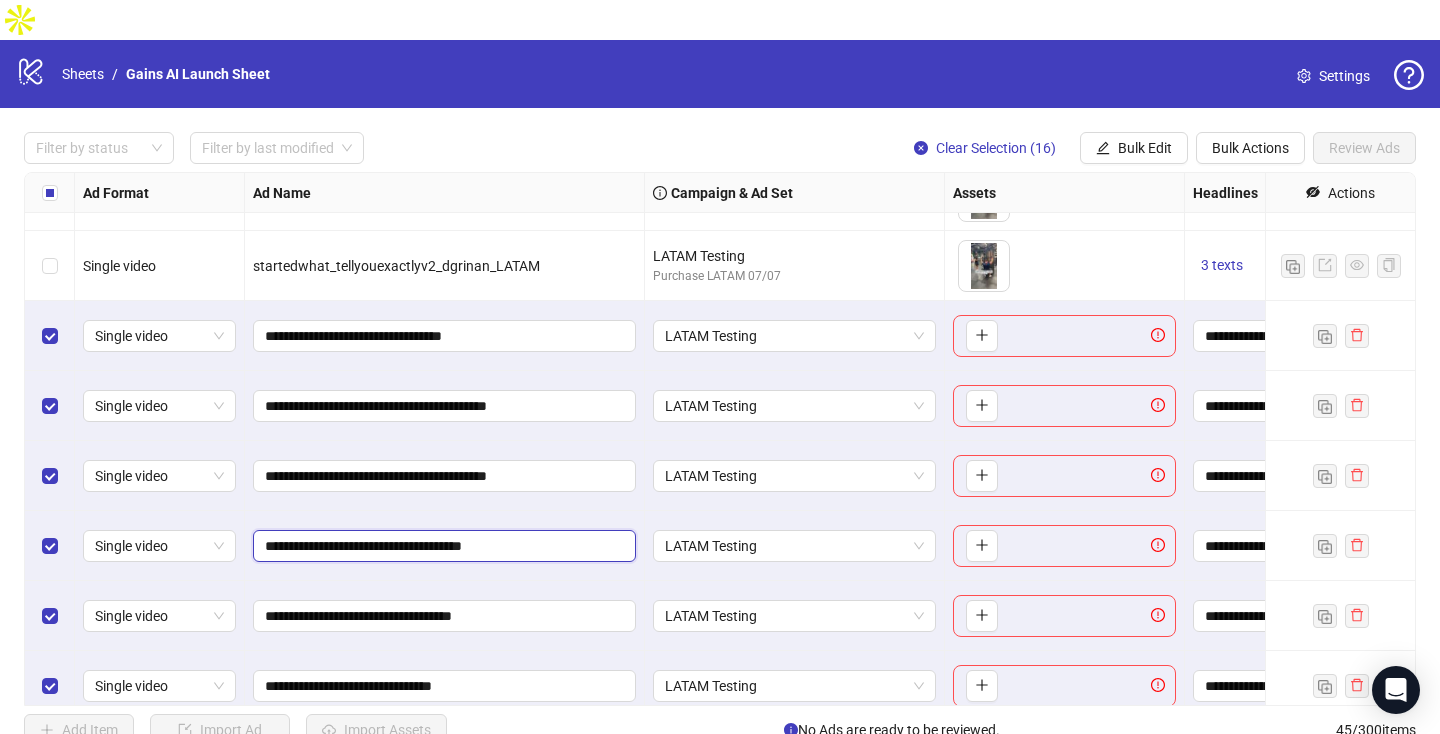 click on "**********" at bounding box center (442, 546) 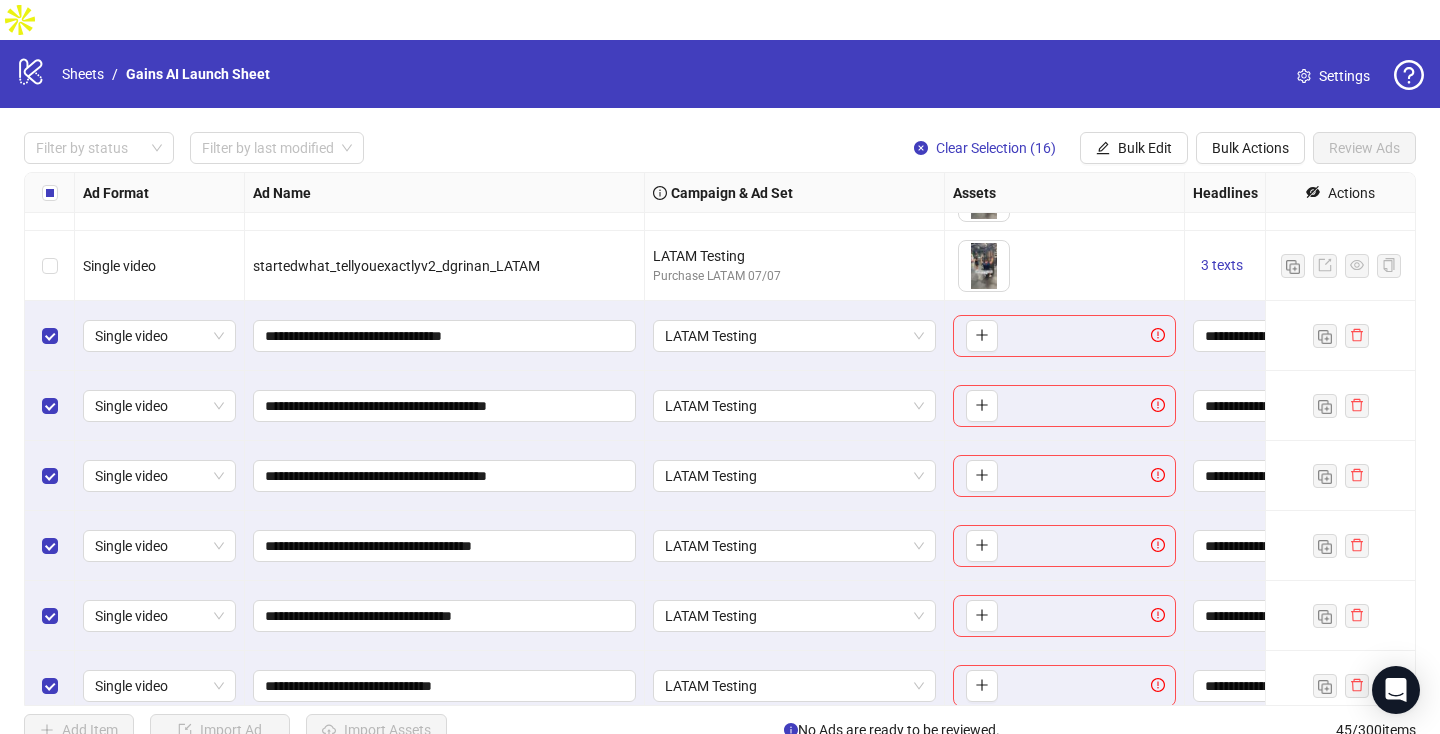 click on "**********" at bounding box center (445, 476) 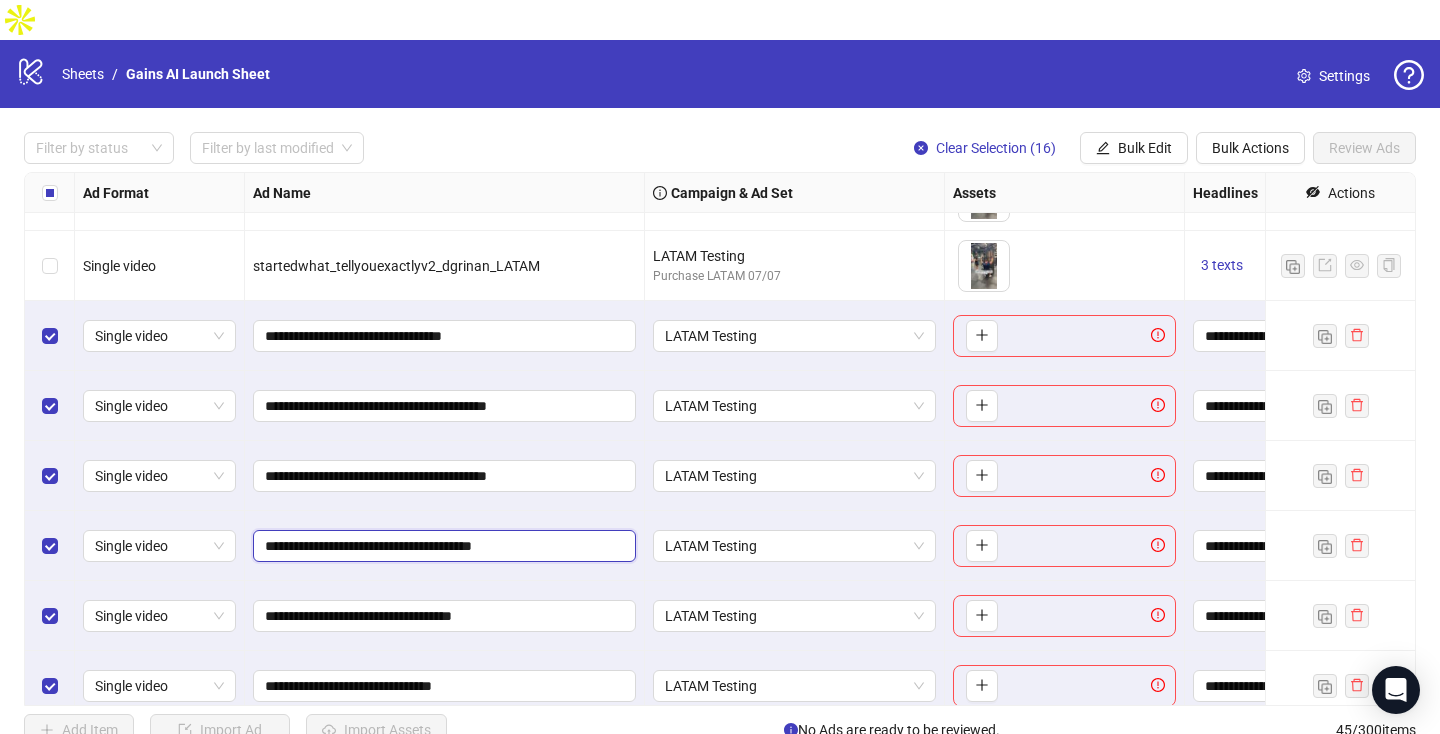 click on "**********" at bounding box center (442, 546) 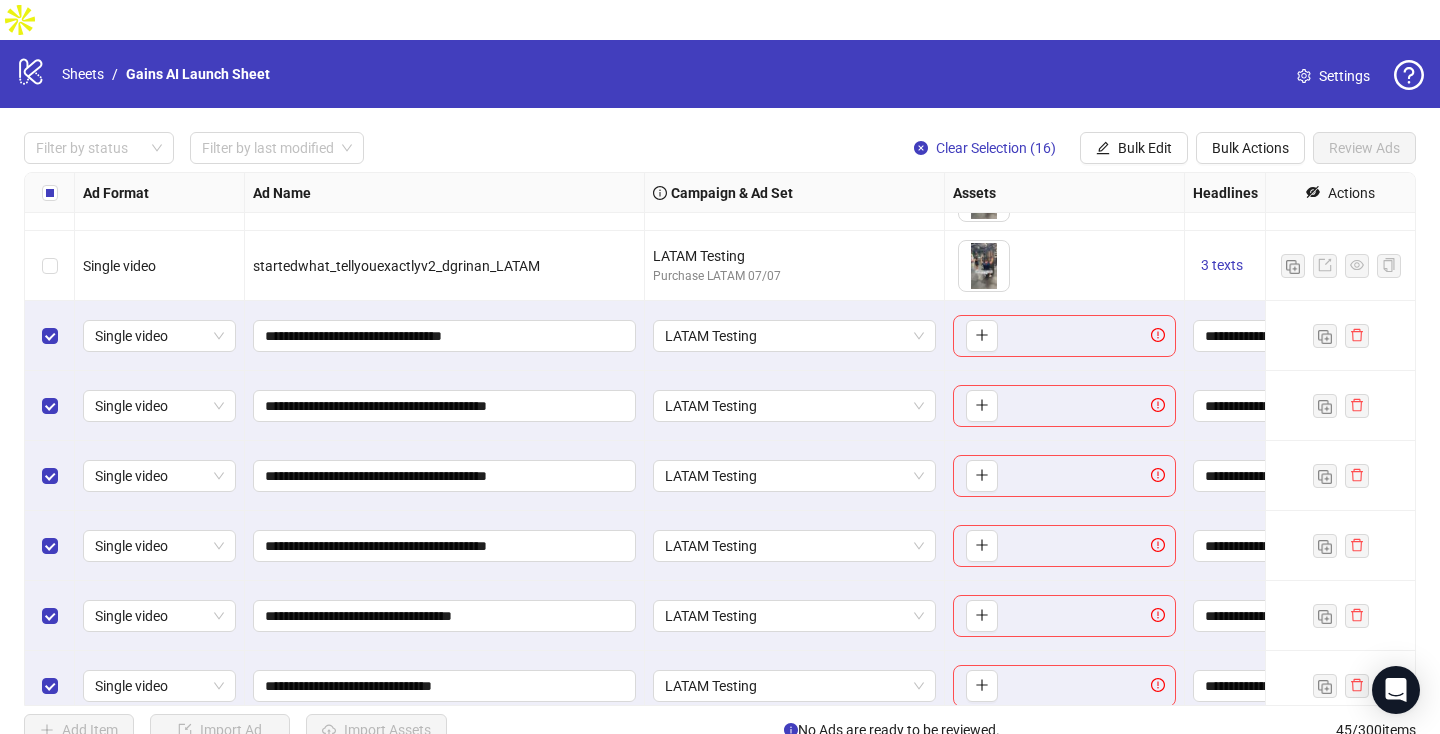 click on "**********" at bounding box center [445, 546] 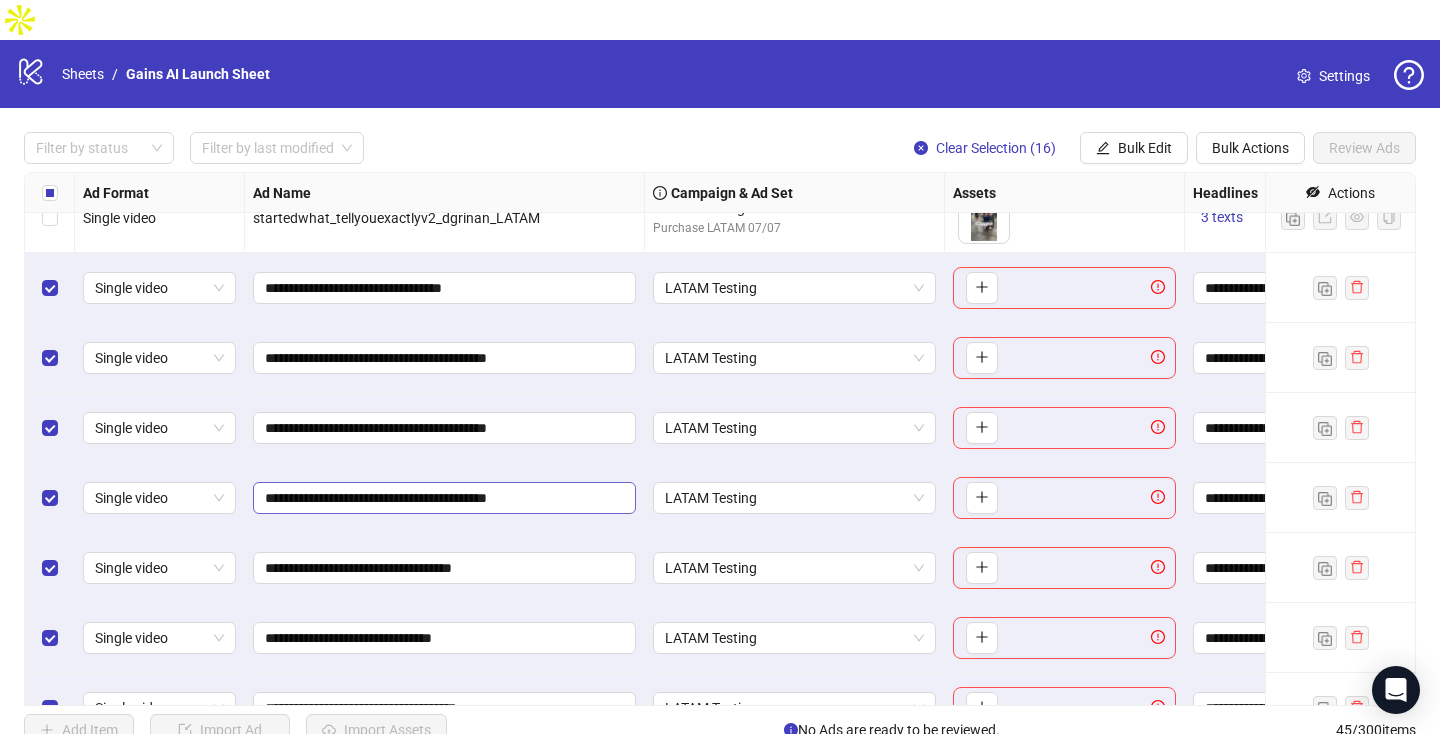 scroll, scrollTop: 2054, scrollLeft: 0, axis: vertical 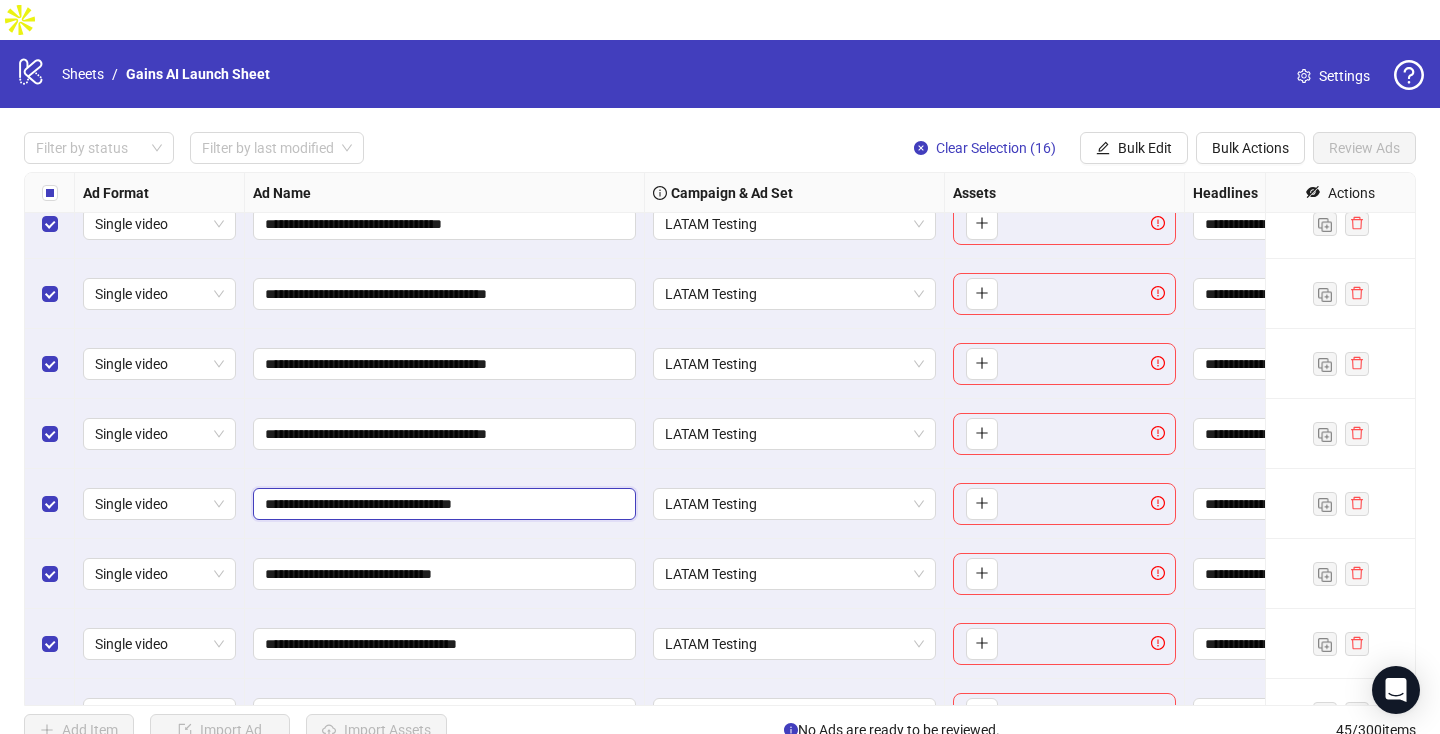 click on "**********" at bounding box center (442, 504) 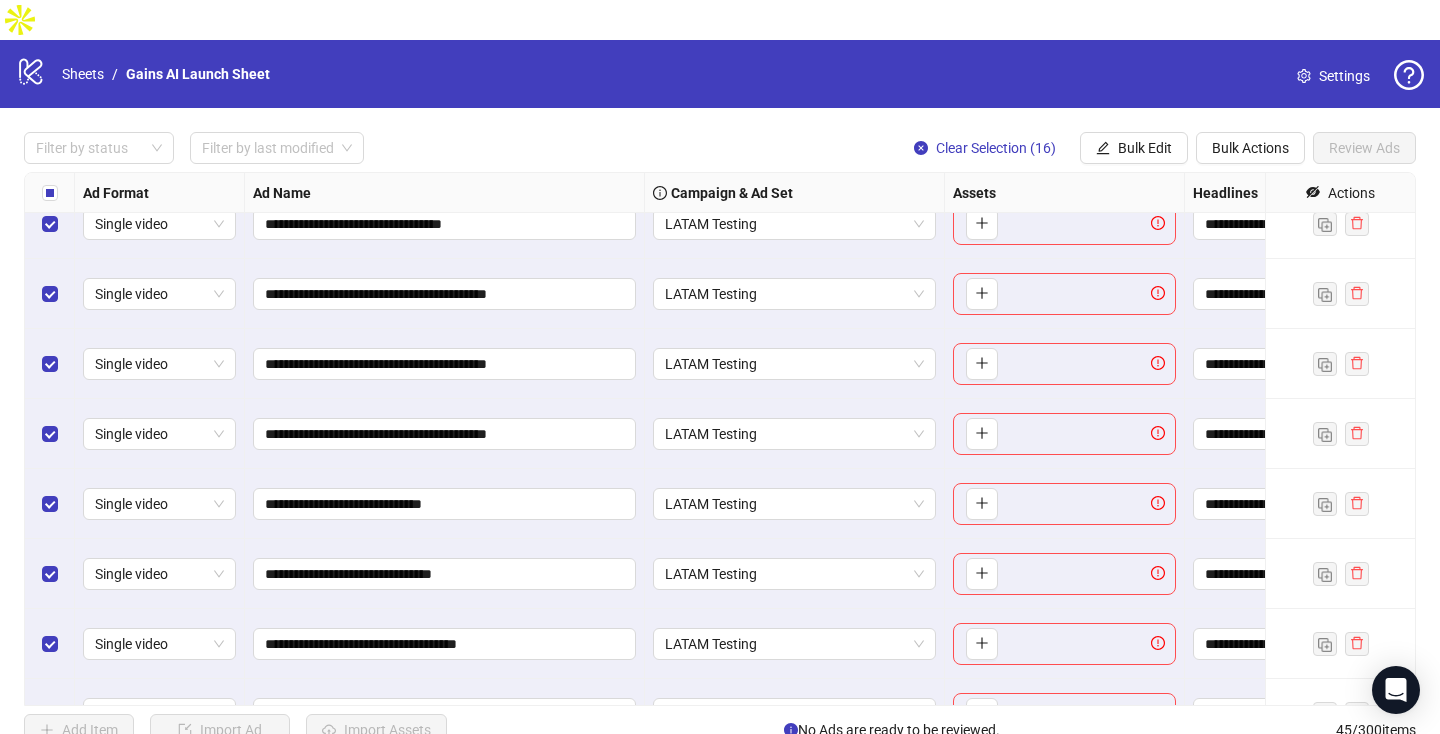 click on "**********" at bounding box center (445, 504) 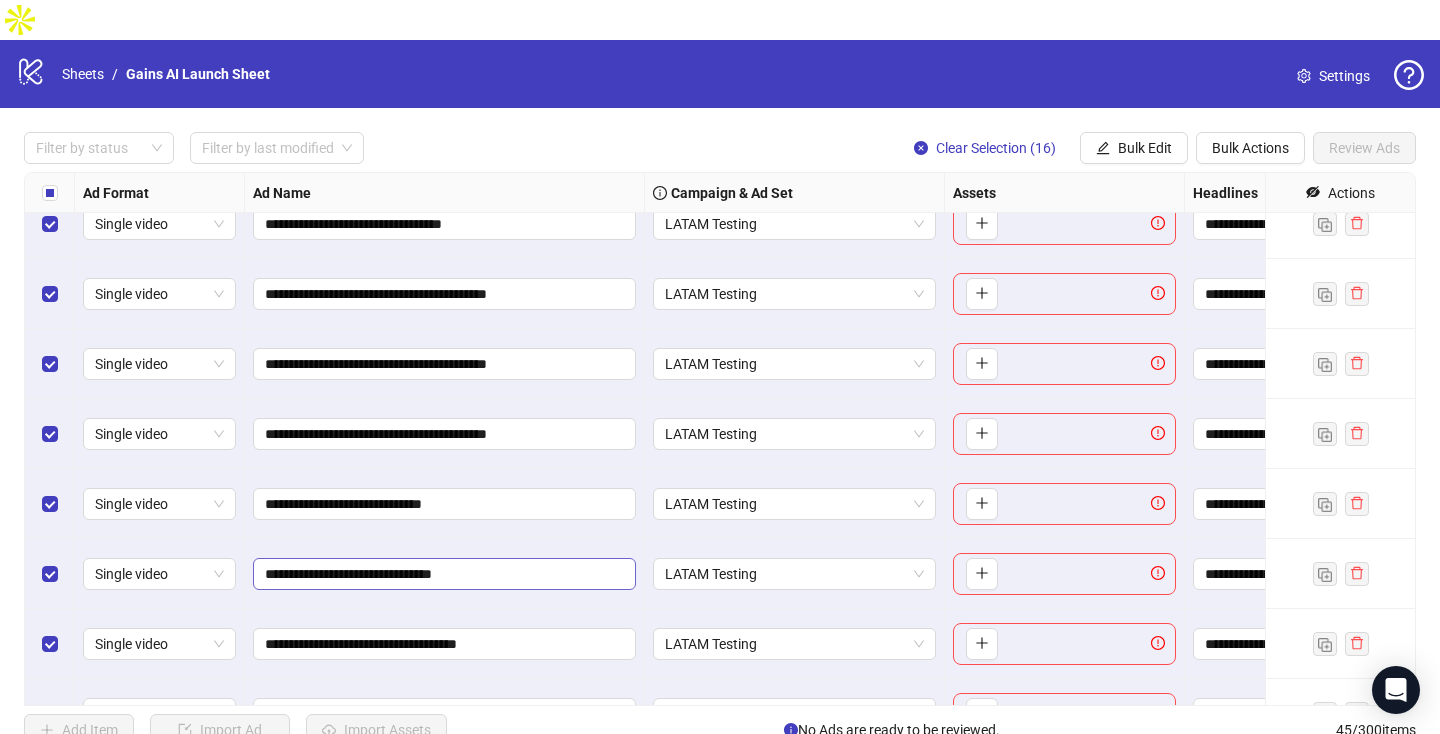 click on "**********" at bounding box center [444, 574] 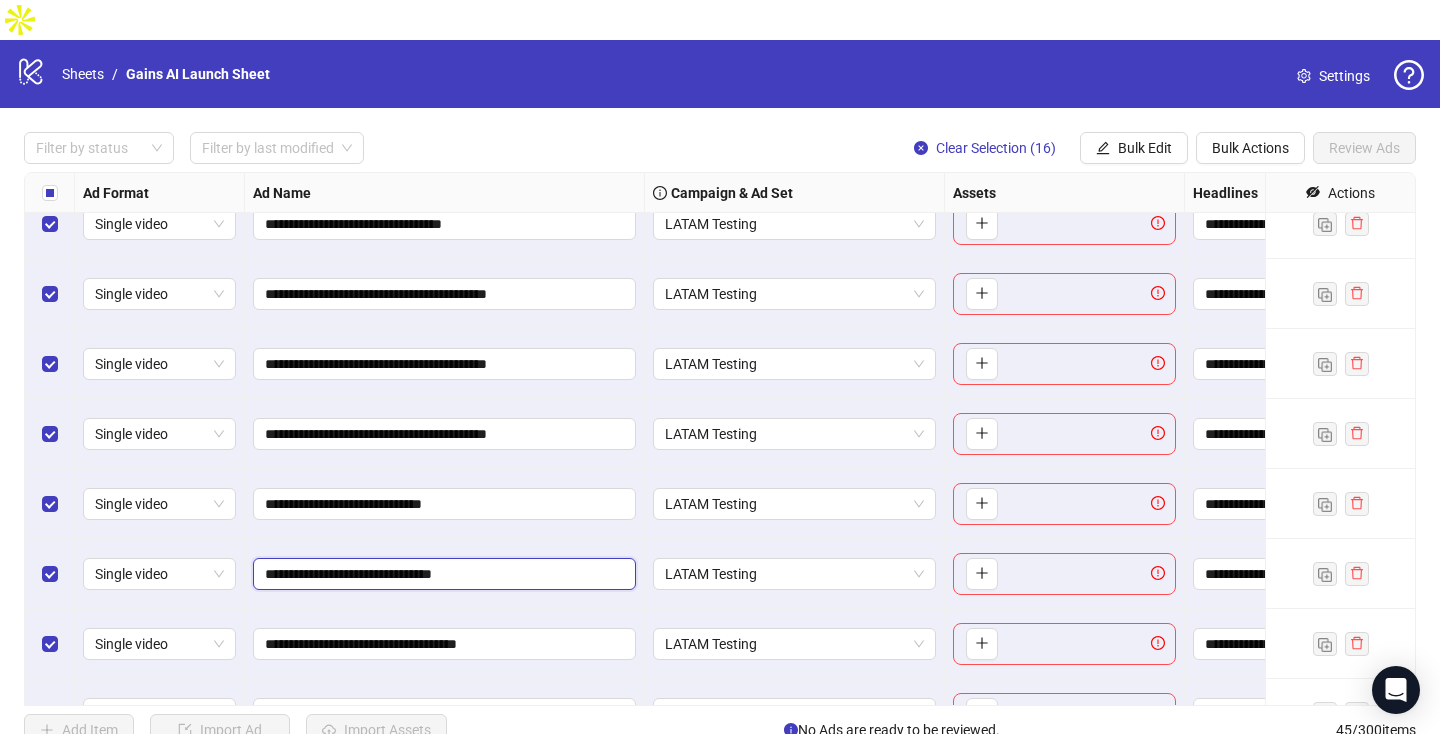click on "**********" at bounding box center [442, 574] 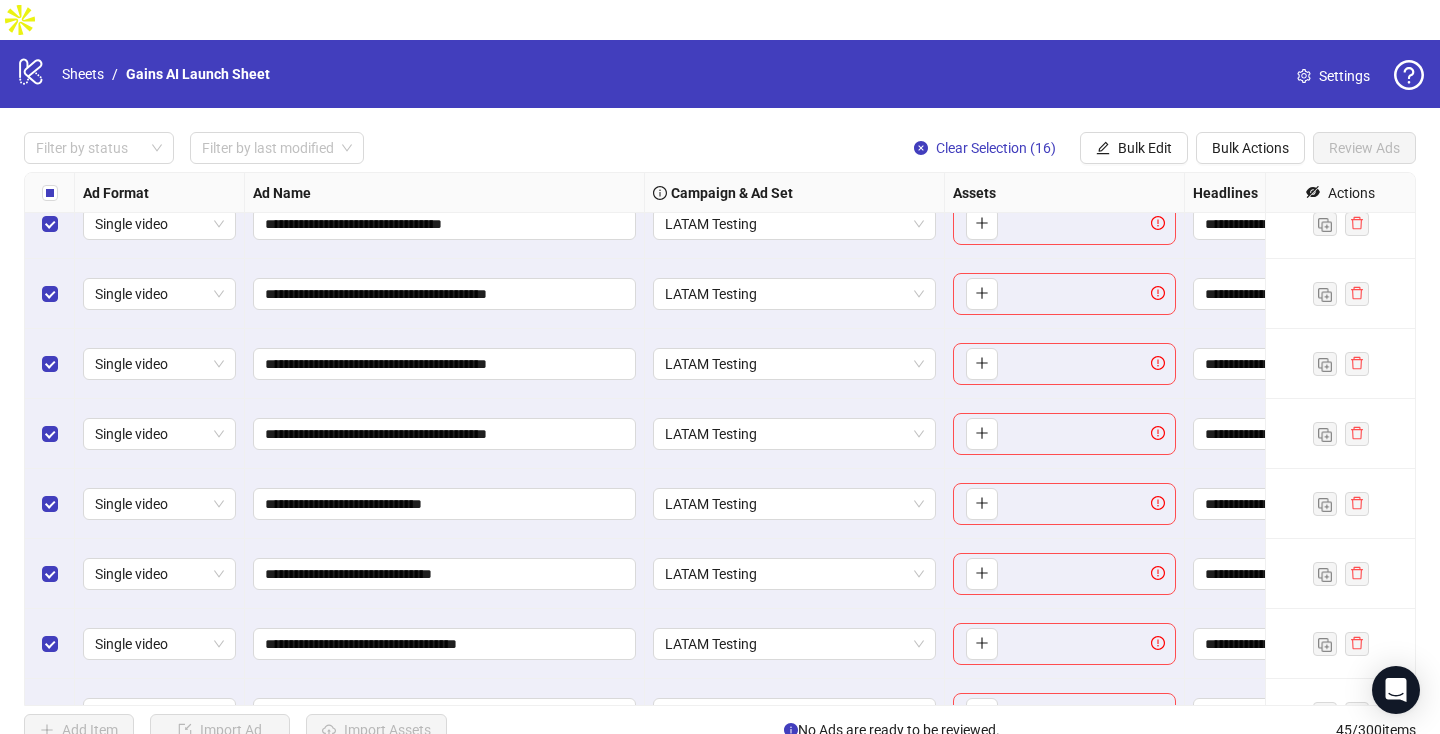 click on "**********" at bounding box center [445, 574] 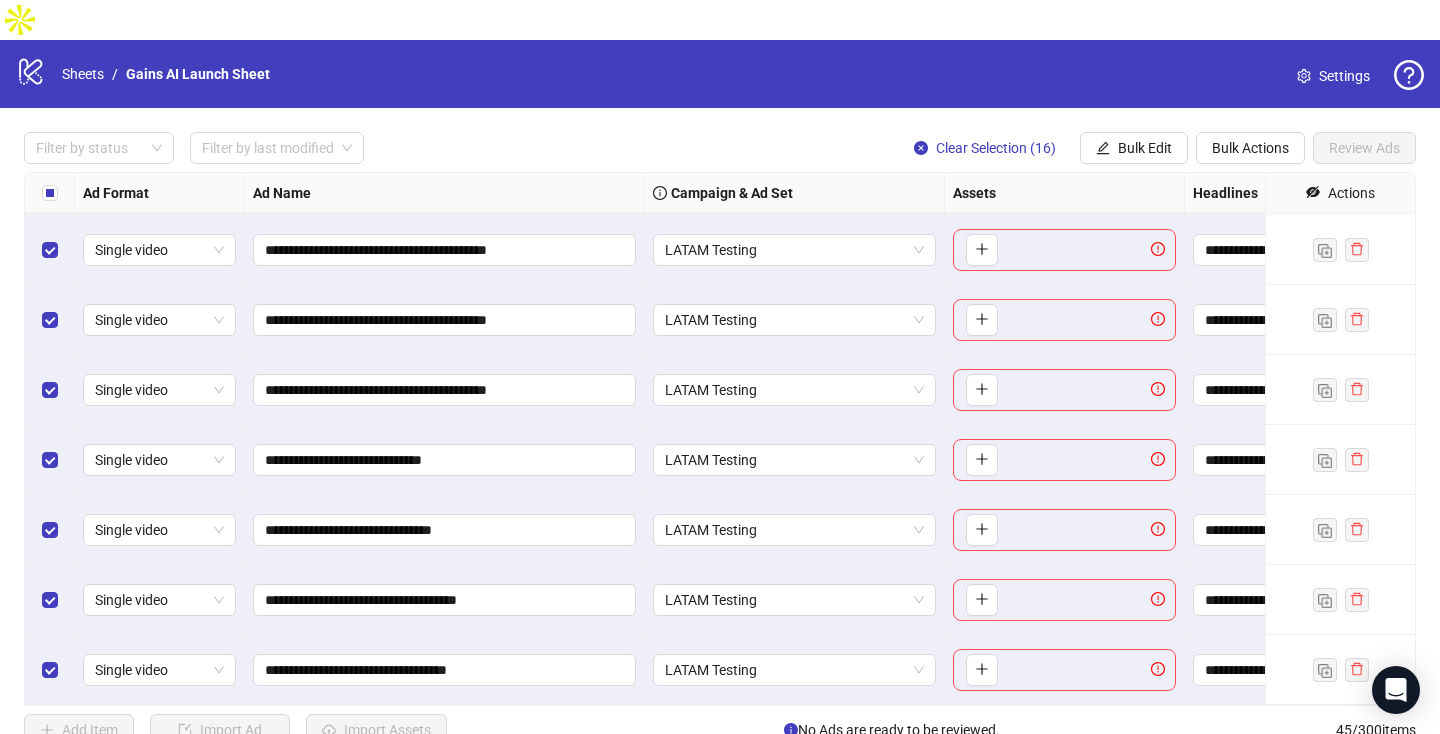 scroll, scrollTop: 2034, scrollLeft: 0, axis: vertical 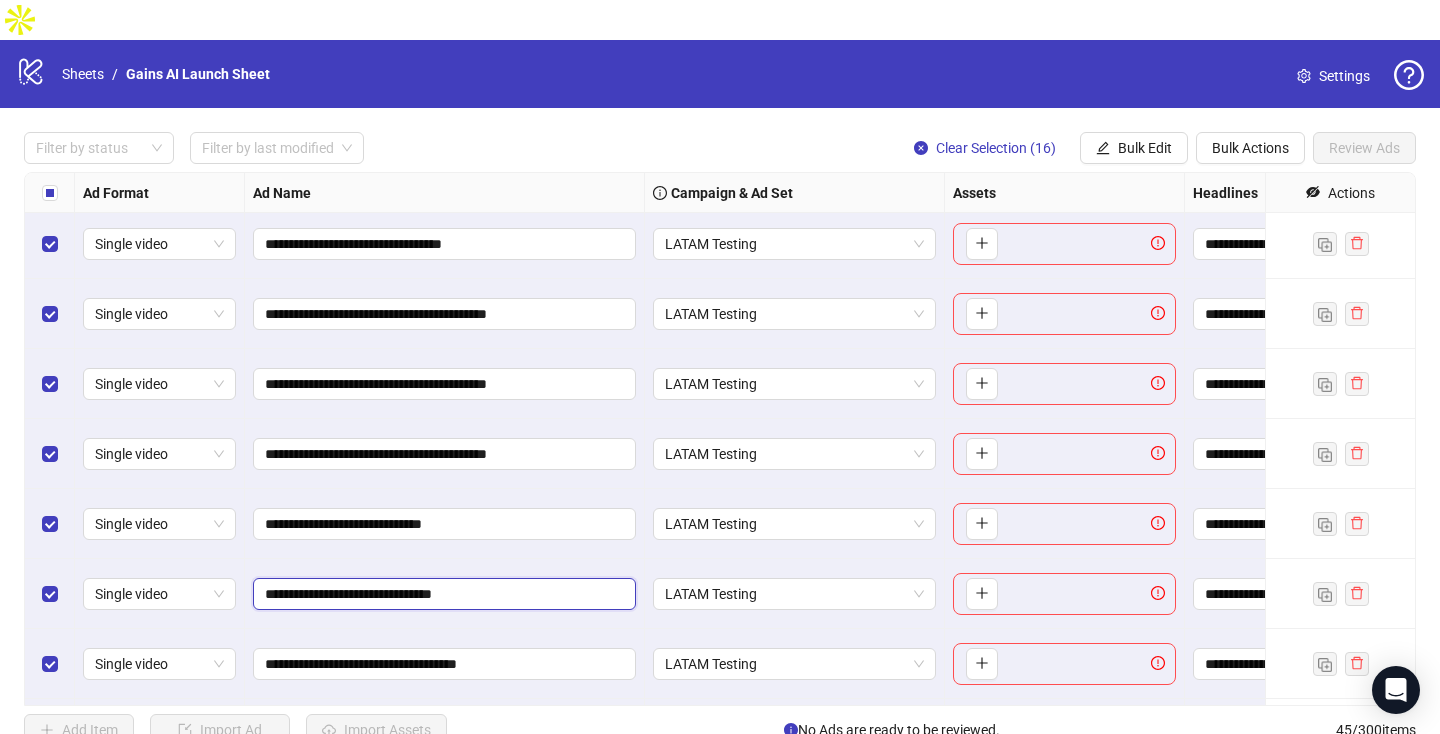 click on "**********" at bounding box center [442, 594] 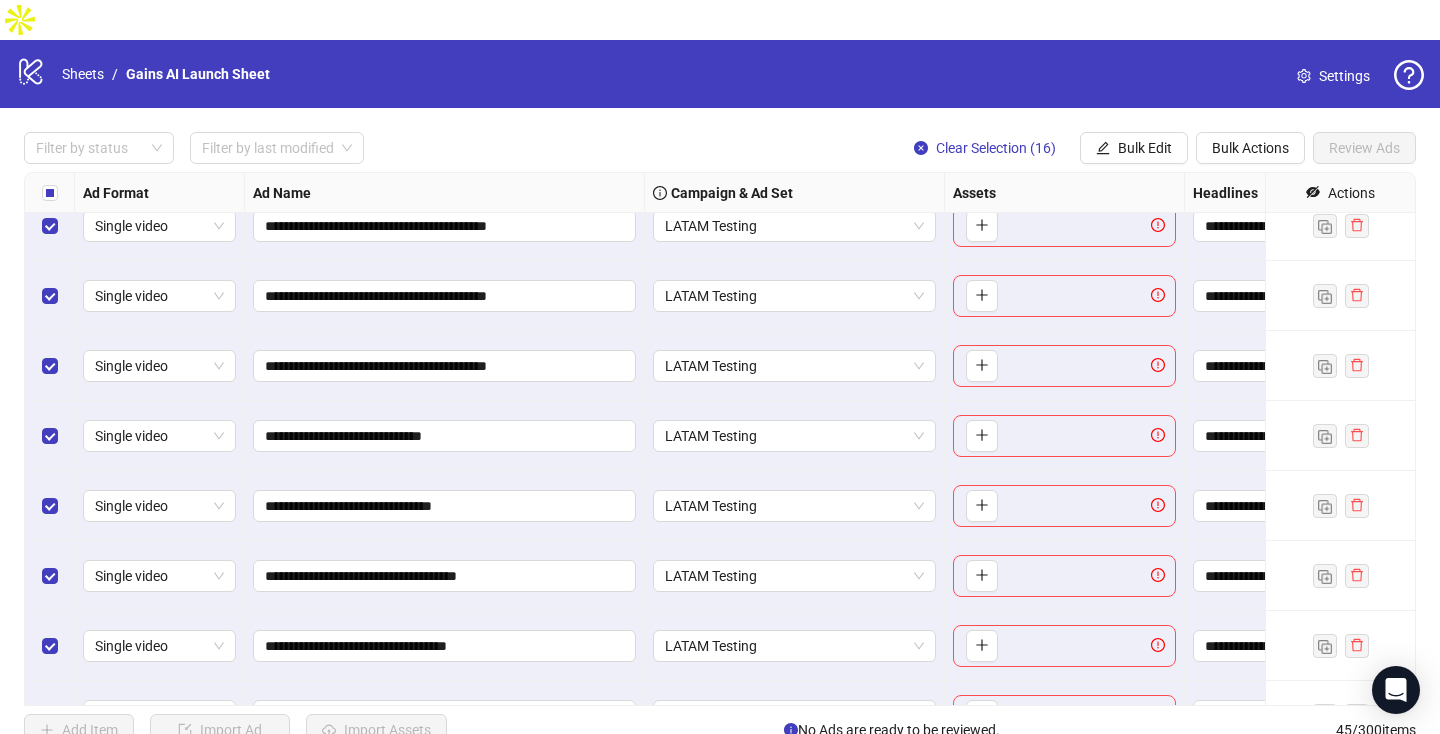 click on "**********" at bounding box center [720, 439] 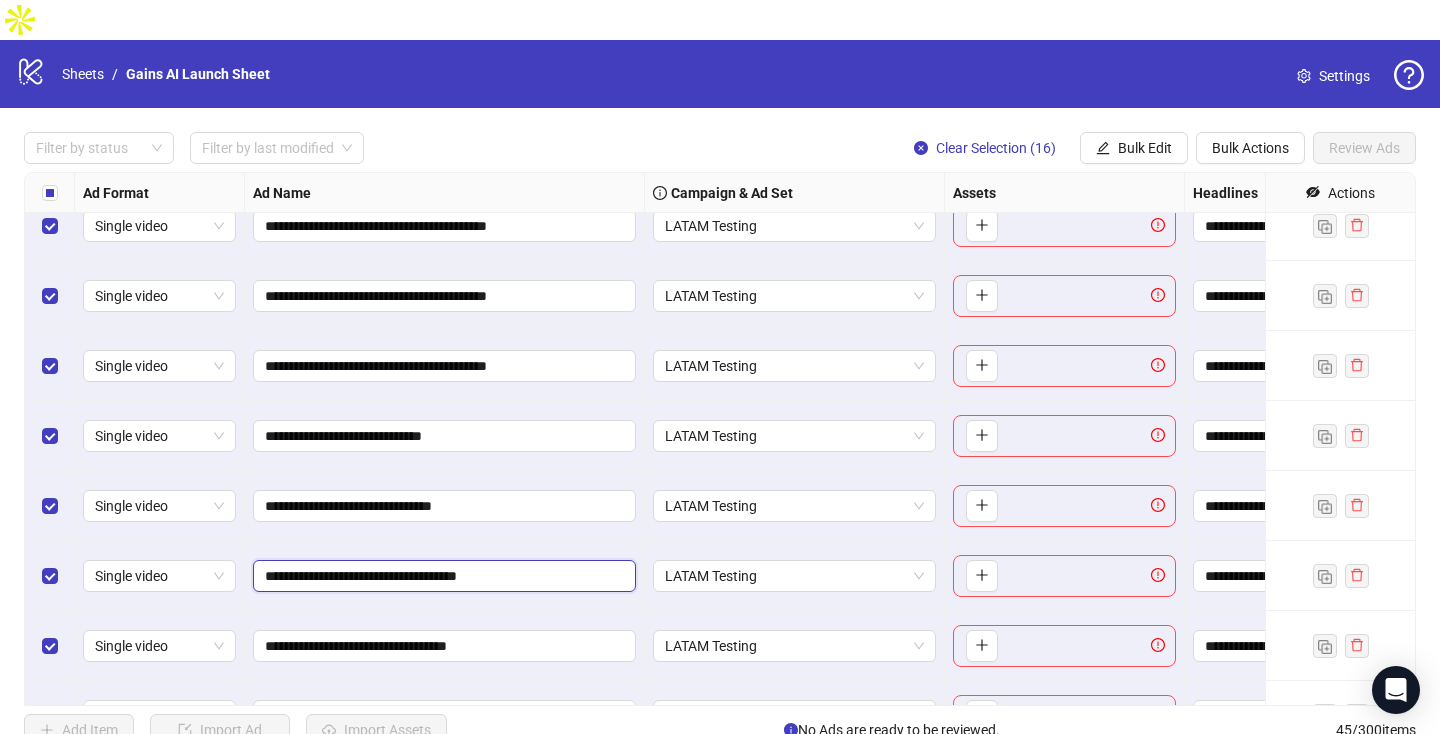 click on "**********" at bounding box center (442, 576) 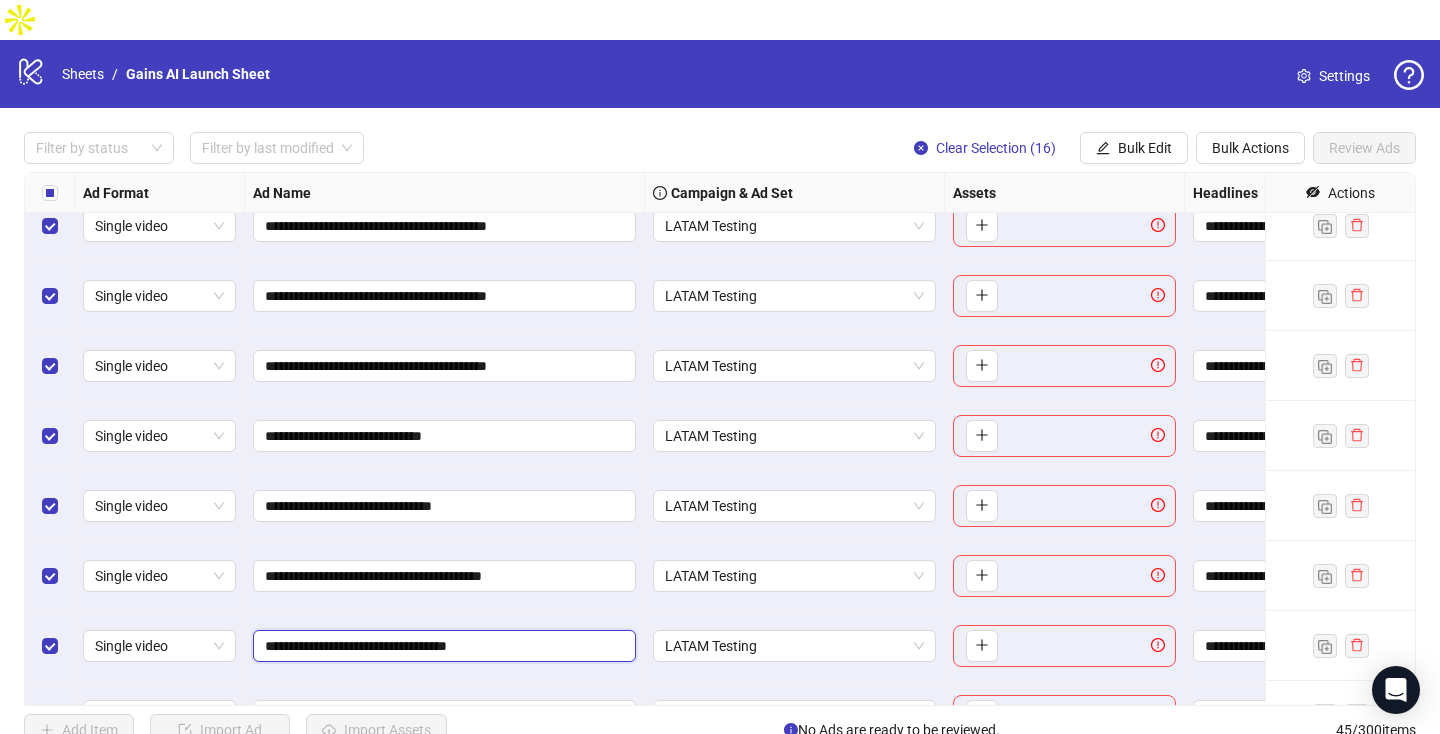 click on "**********" at bounding box center [442, 646] 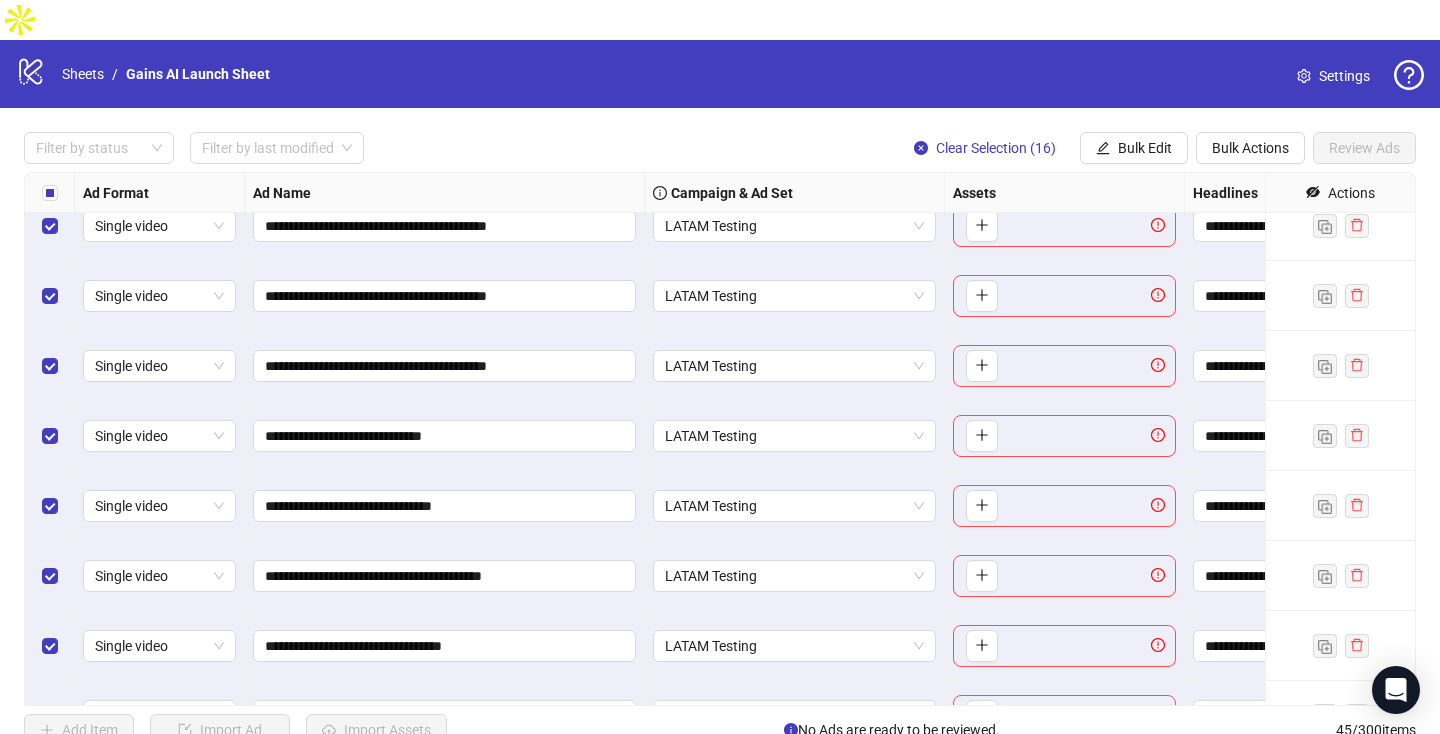 click on "**********" at bounding box center [445, 576] 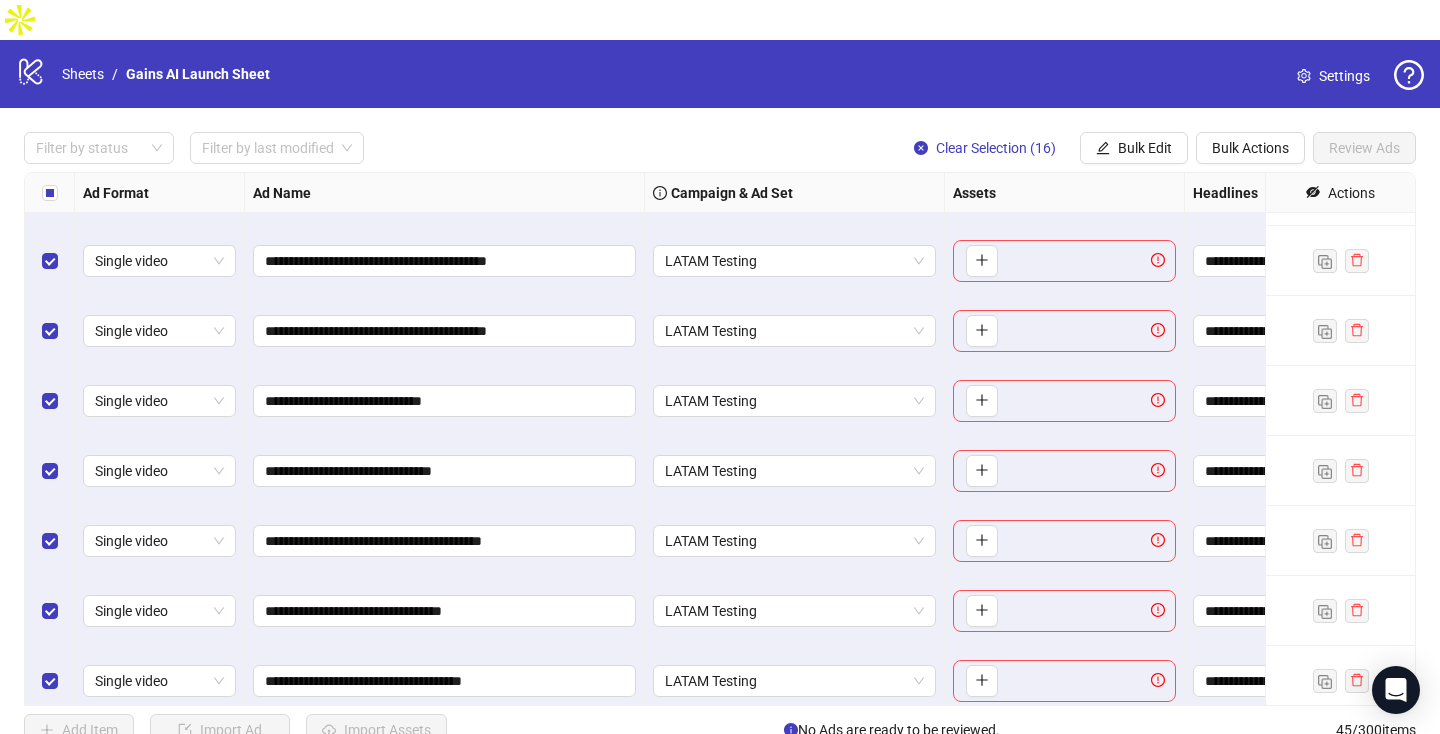 scroll, scrollTop: 2170, scrollLeft: 0, axis: vertical 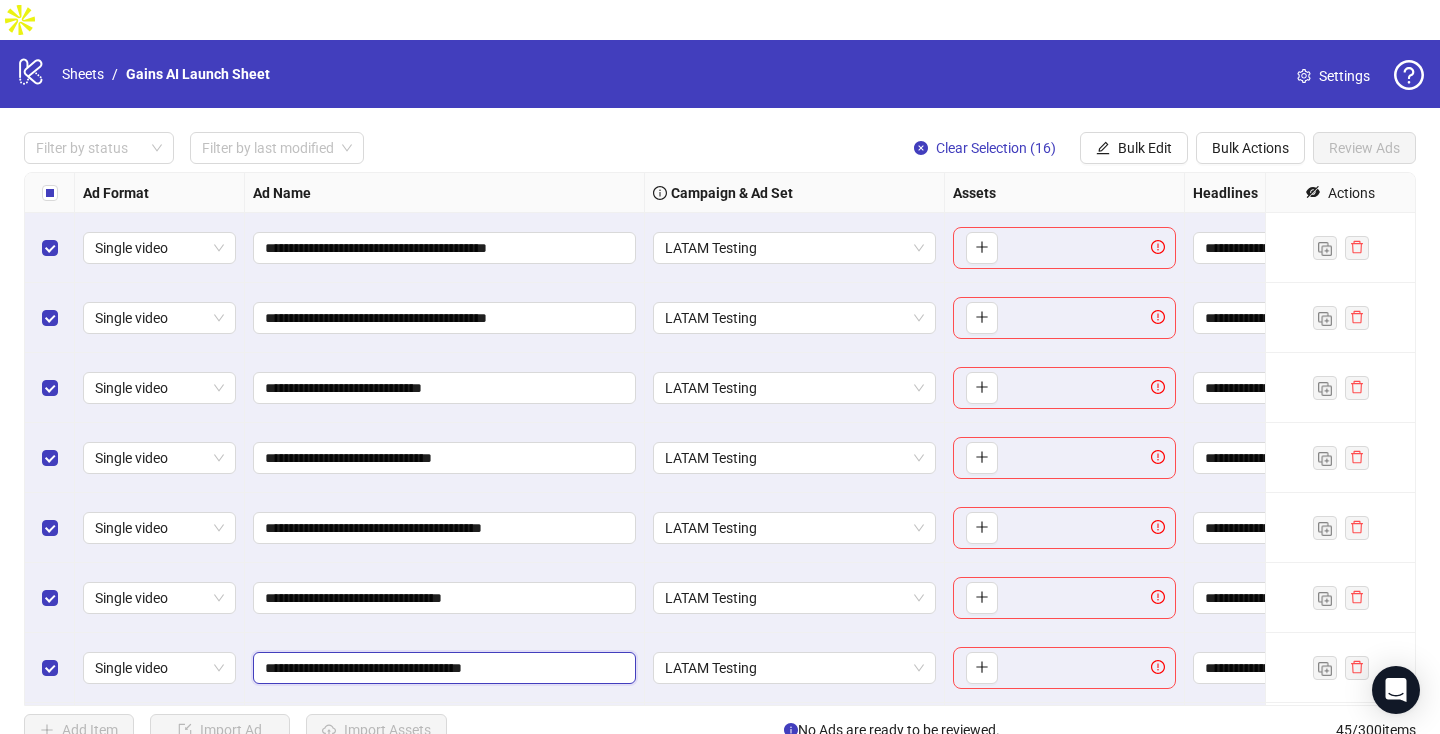 click on "**********" at bounding box center [442, 668] 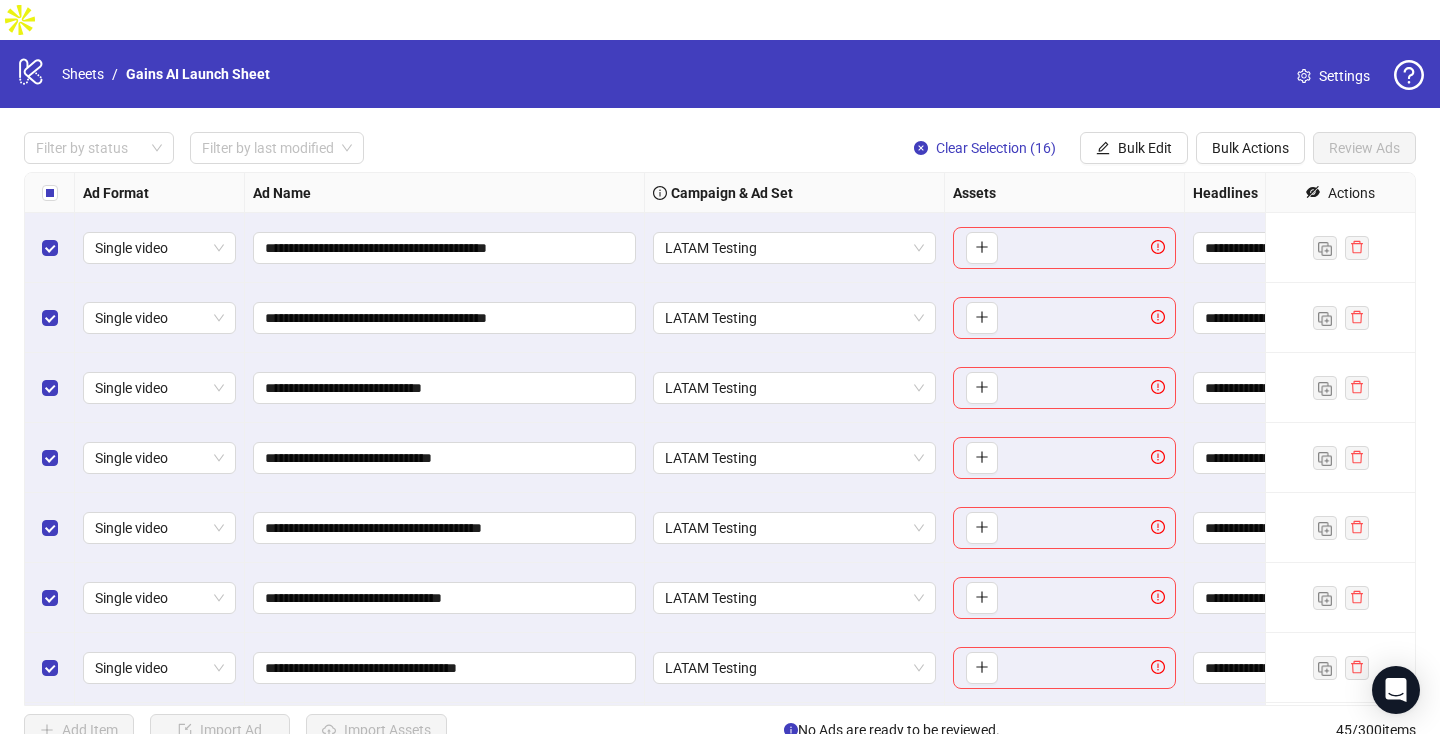 click on "**********" at bounding box center [445, 598] 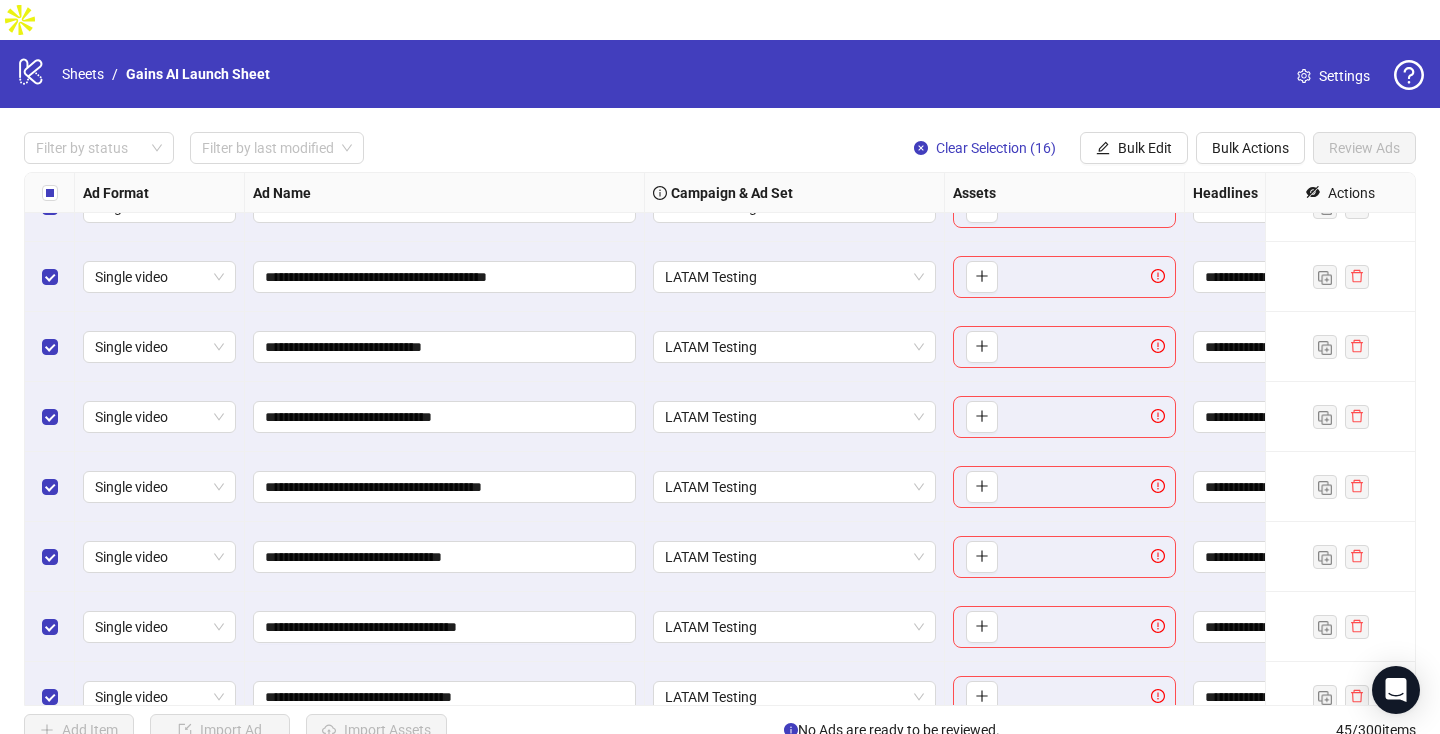 scroll, scrollTop: 2244, scrollLeft: 0, axis: vertical 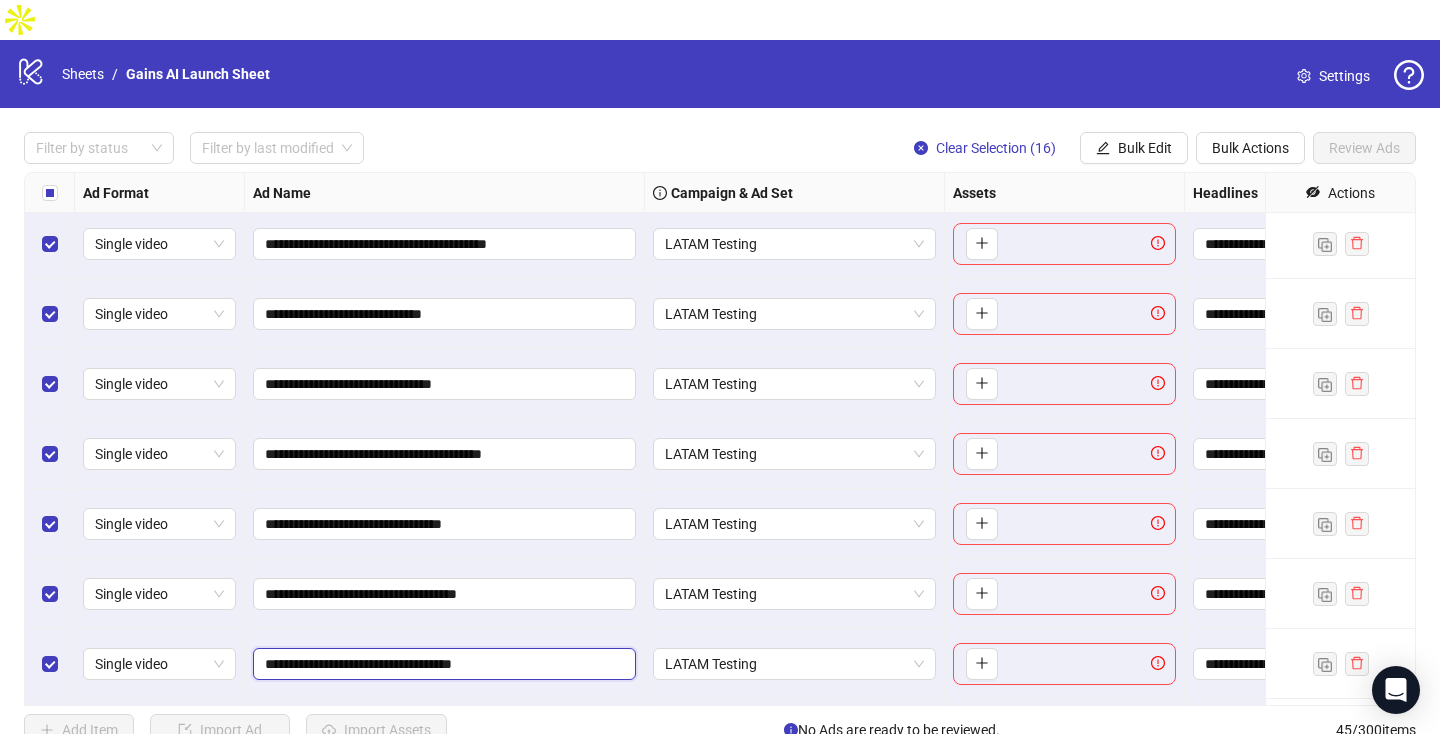 click on "**********" at bounding box center (442, 664) 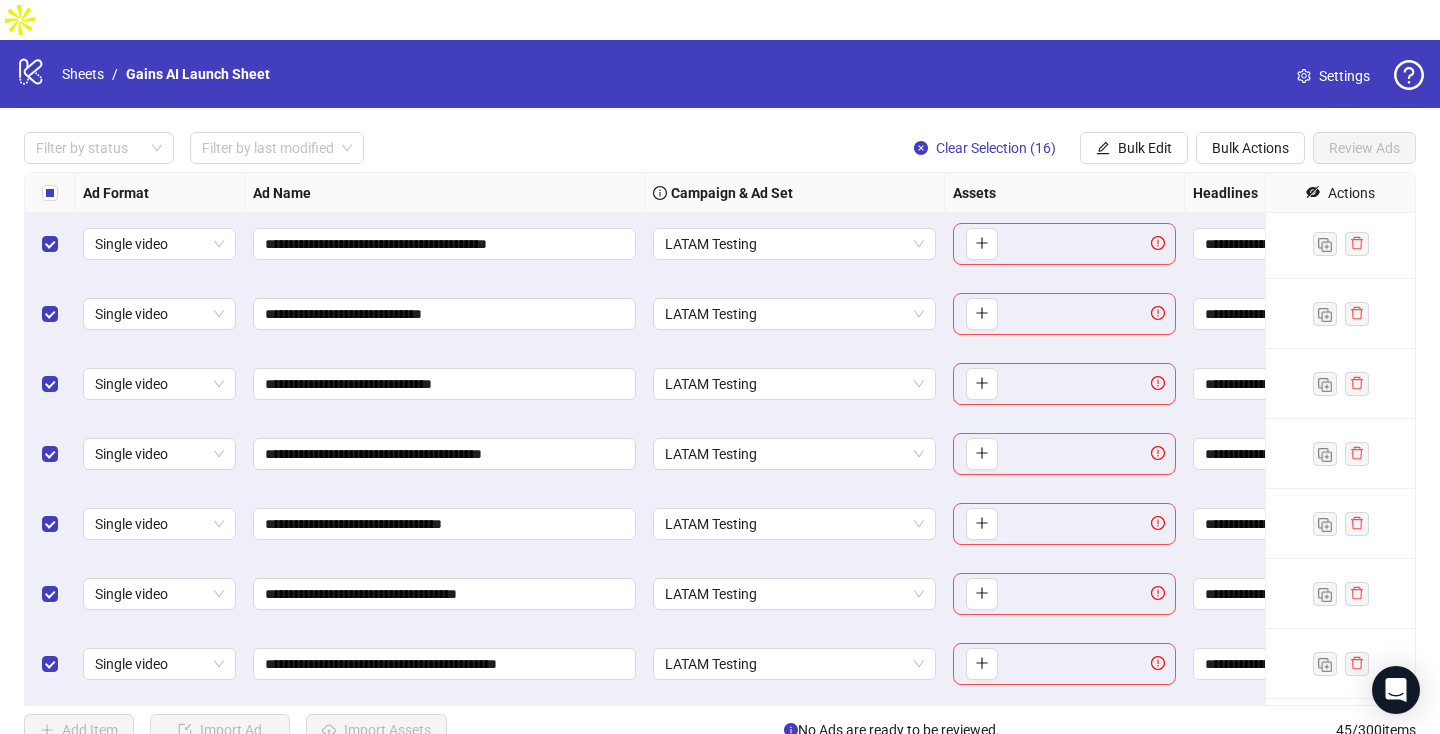 click on "**********" at bounding box center (445, 594) 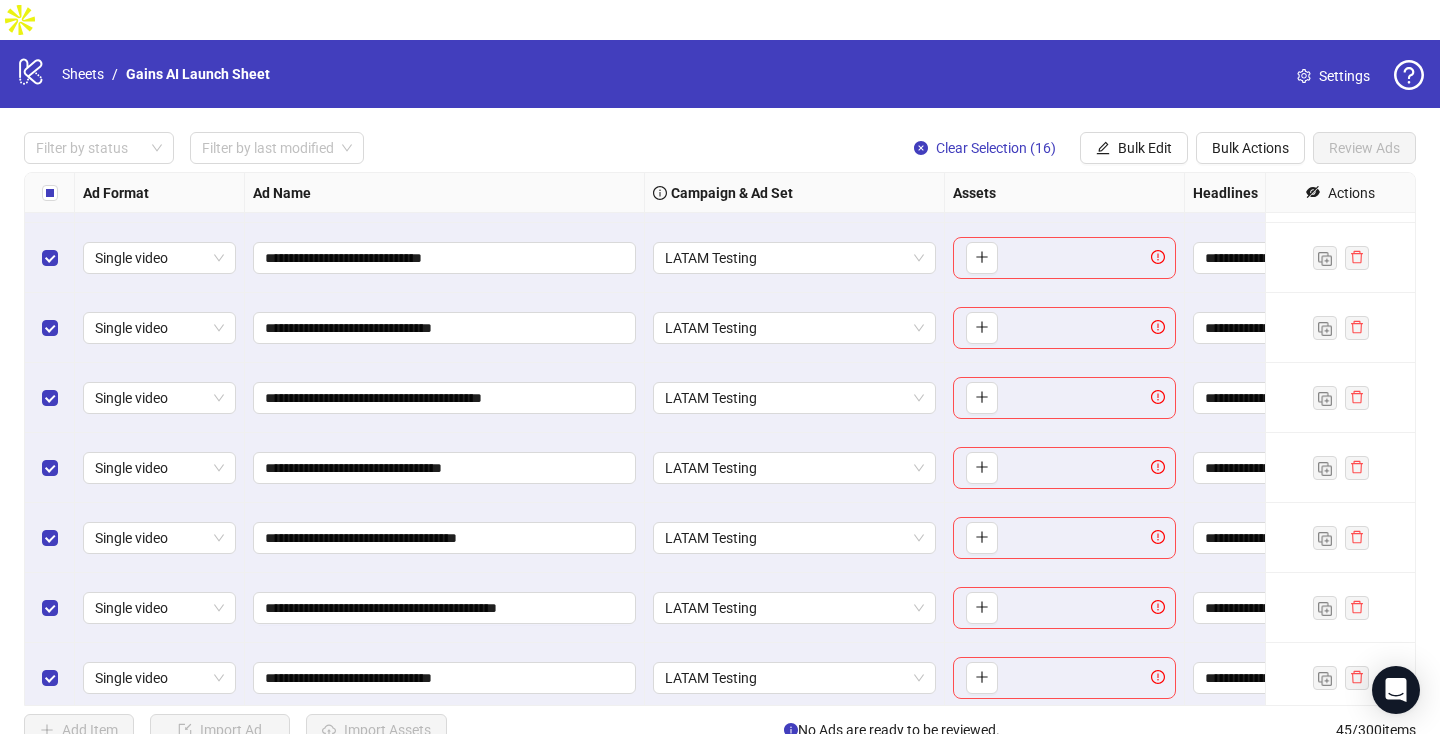 scroll, scrollTop: 2302, scrollLeft: 0, axis: vertical 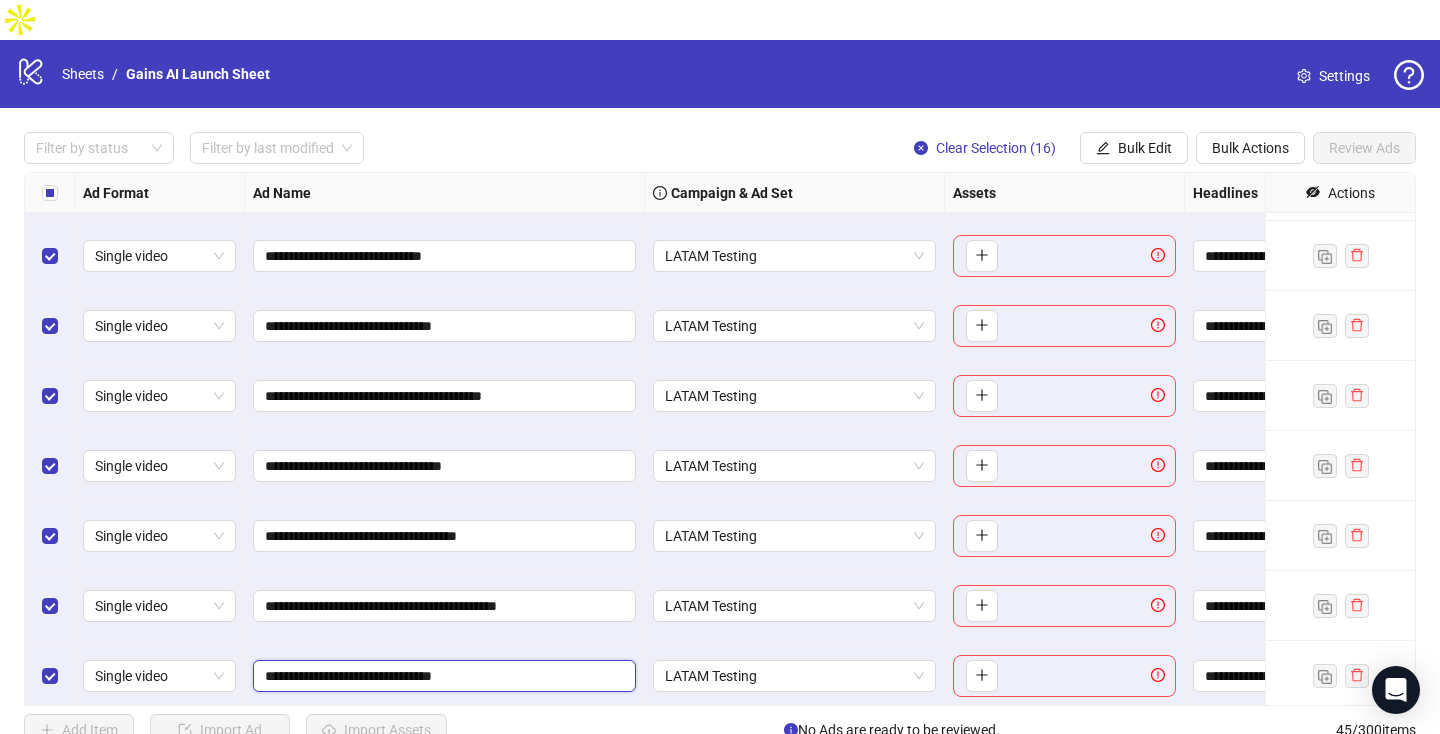 click on "**********" at bounding box center (442, 676) 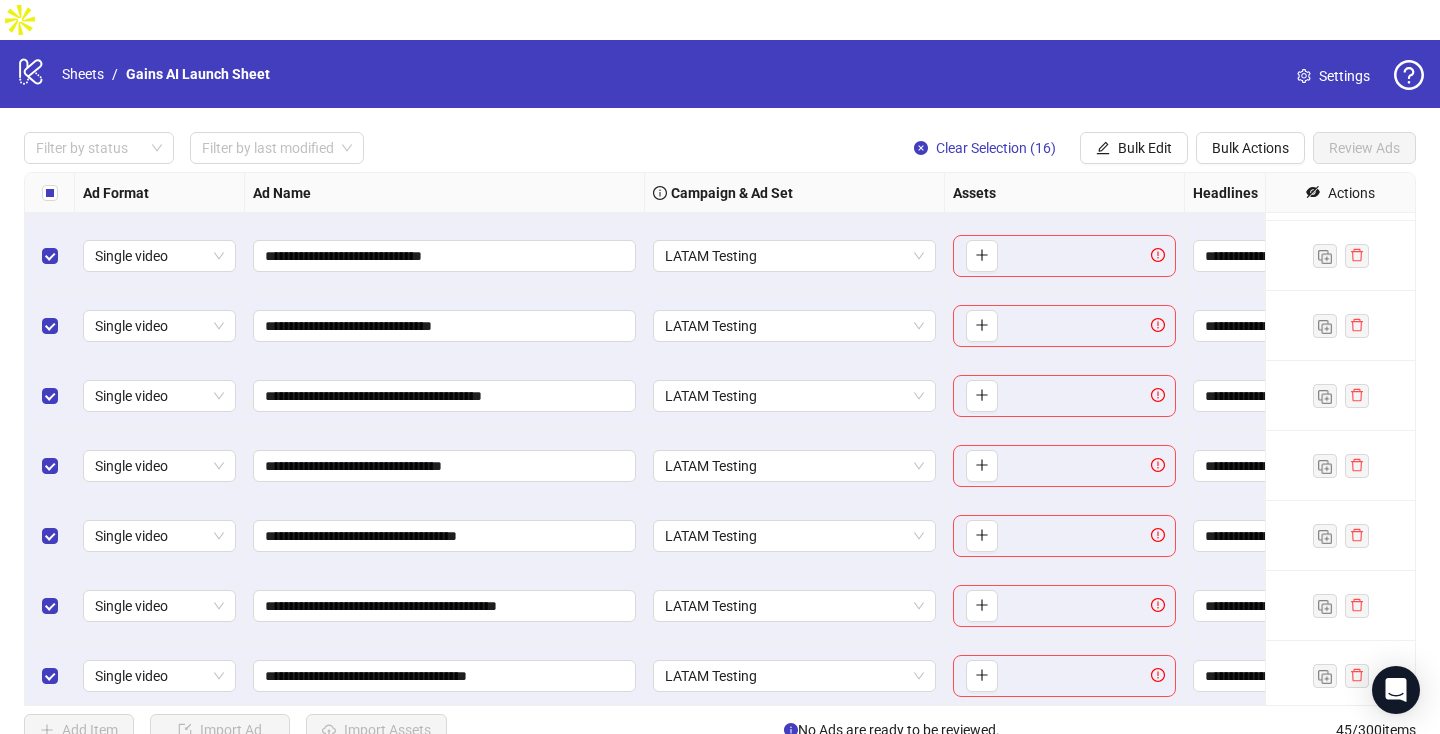 click on "**********" at bounding box center [445, 606] 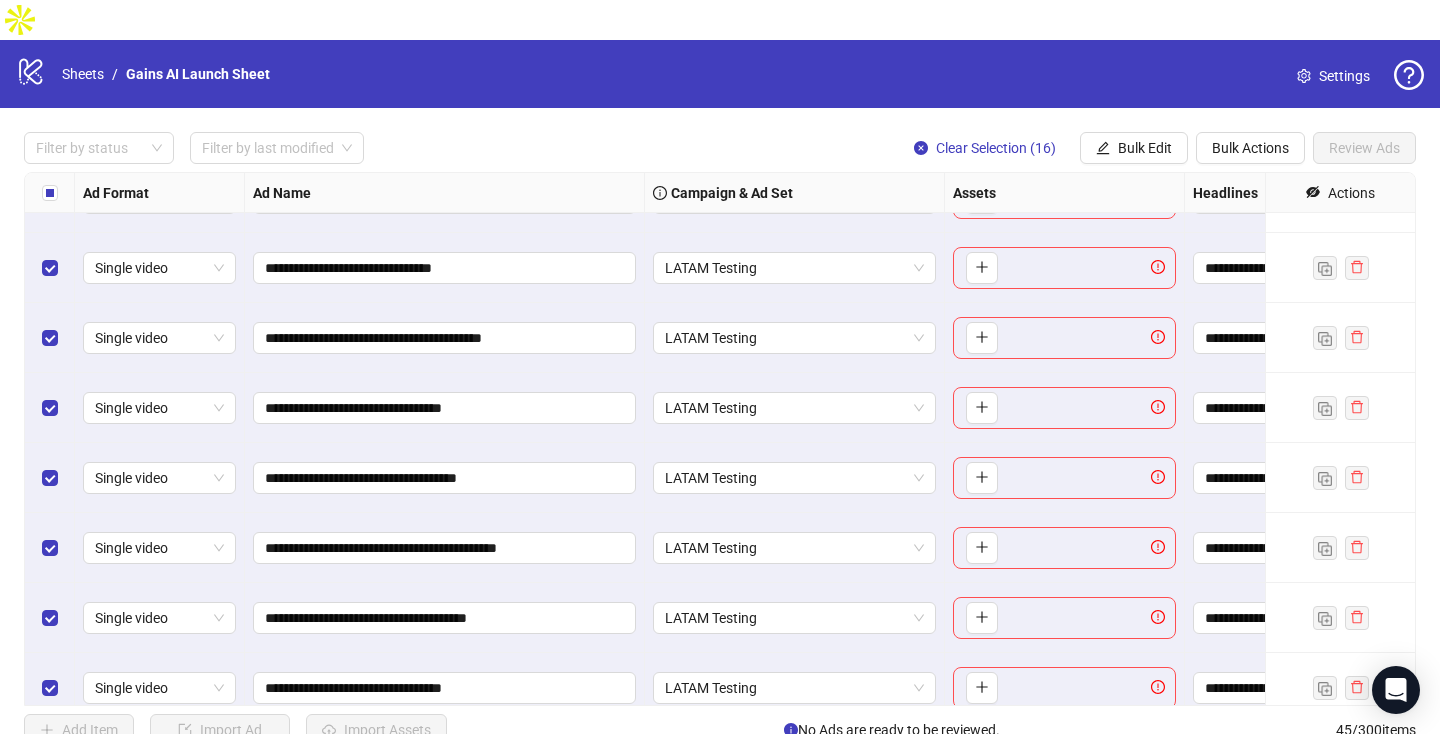 scroll, scrollTop: 2363, scrollLeft: 0, axis: vertical 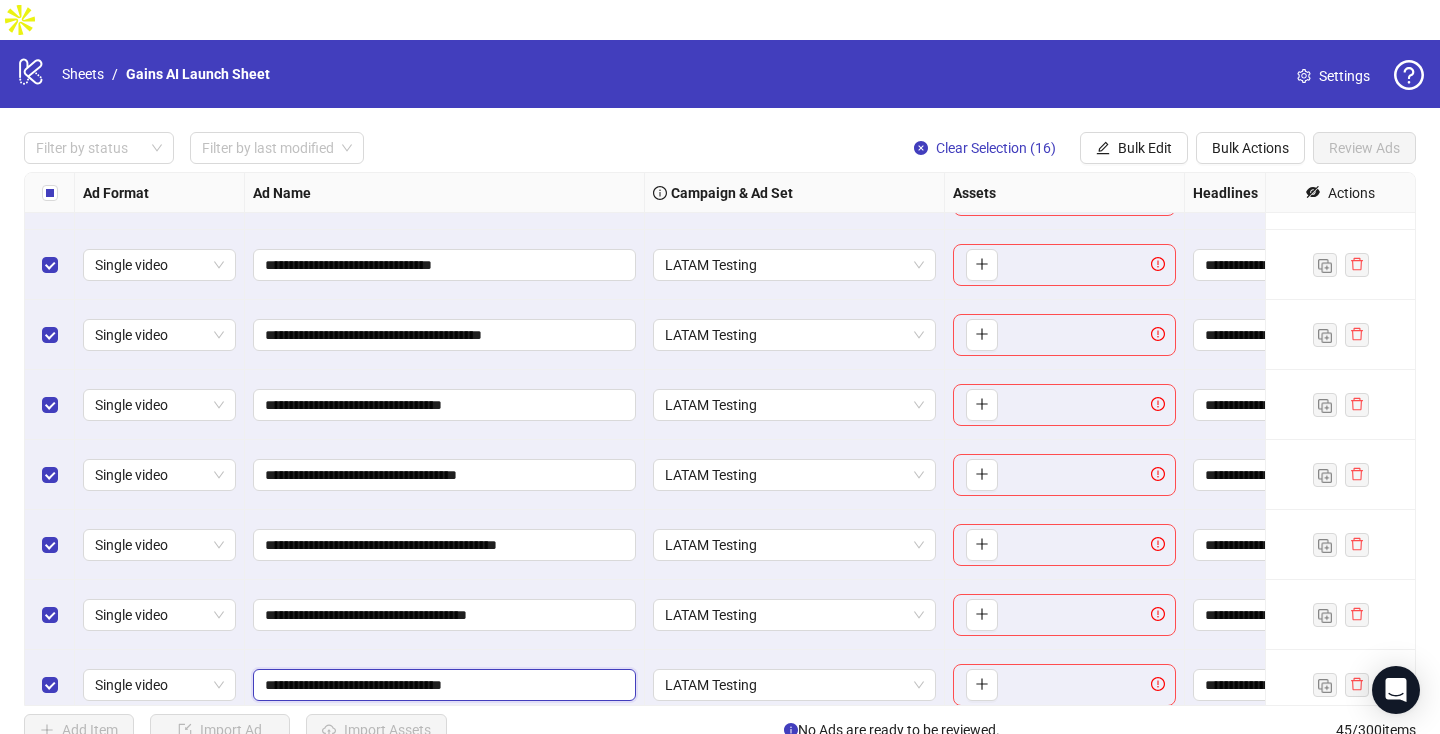 click on "**********" at bounding box center [442, 685] 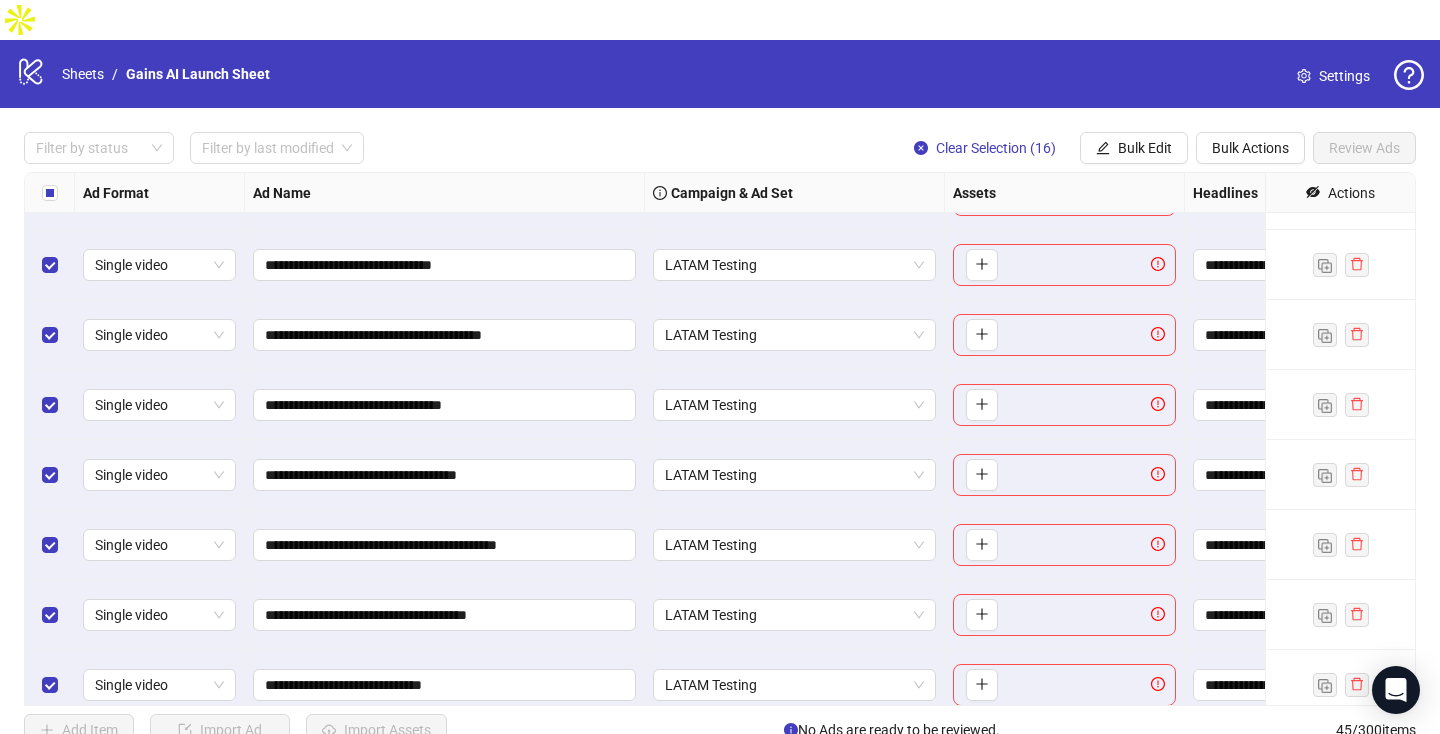 click on "**********" at bounding box center [445, 685] 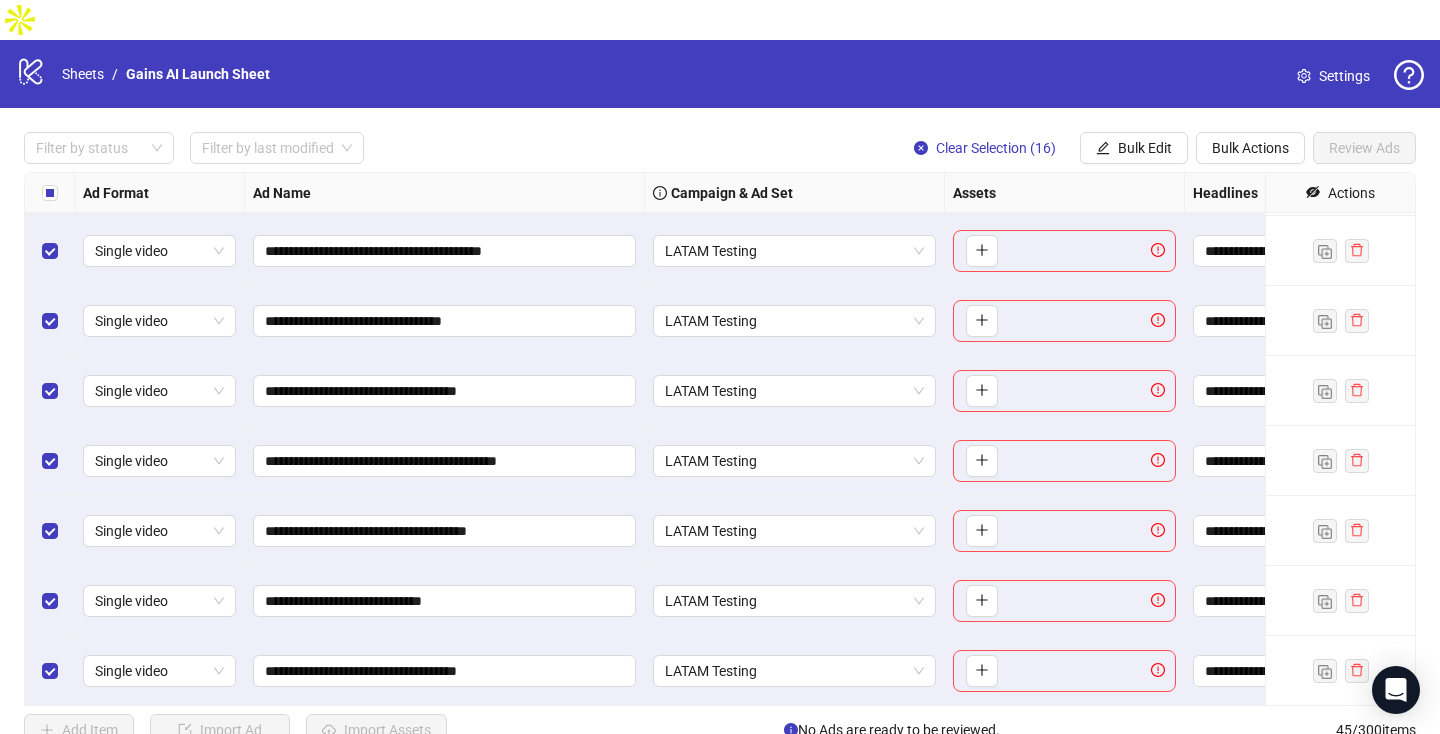 scroll, scrollTop: 2450, scrollLeft: 0, axis: vertical 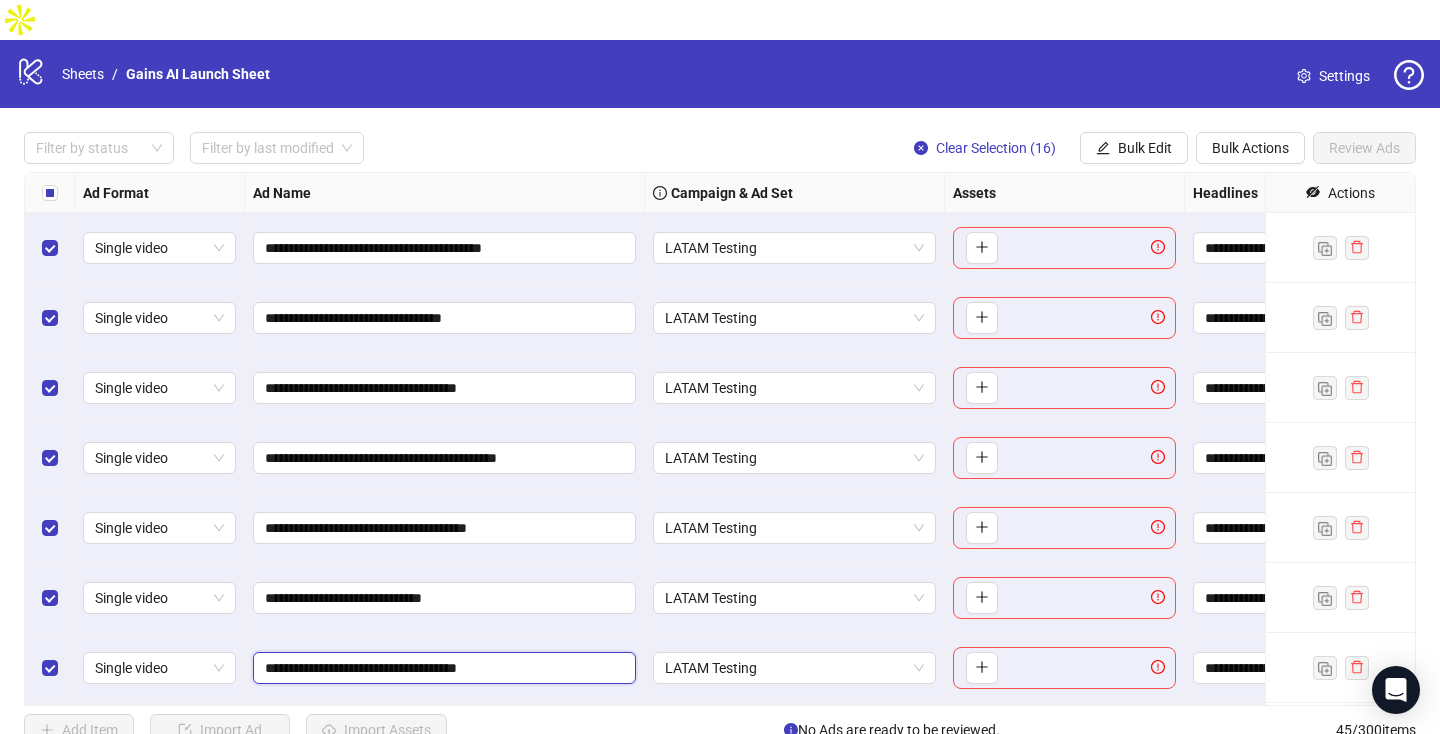 click on "**********" at bounding box center [442, 668] 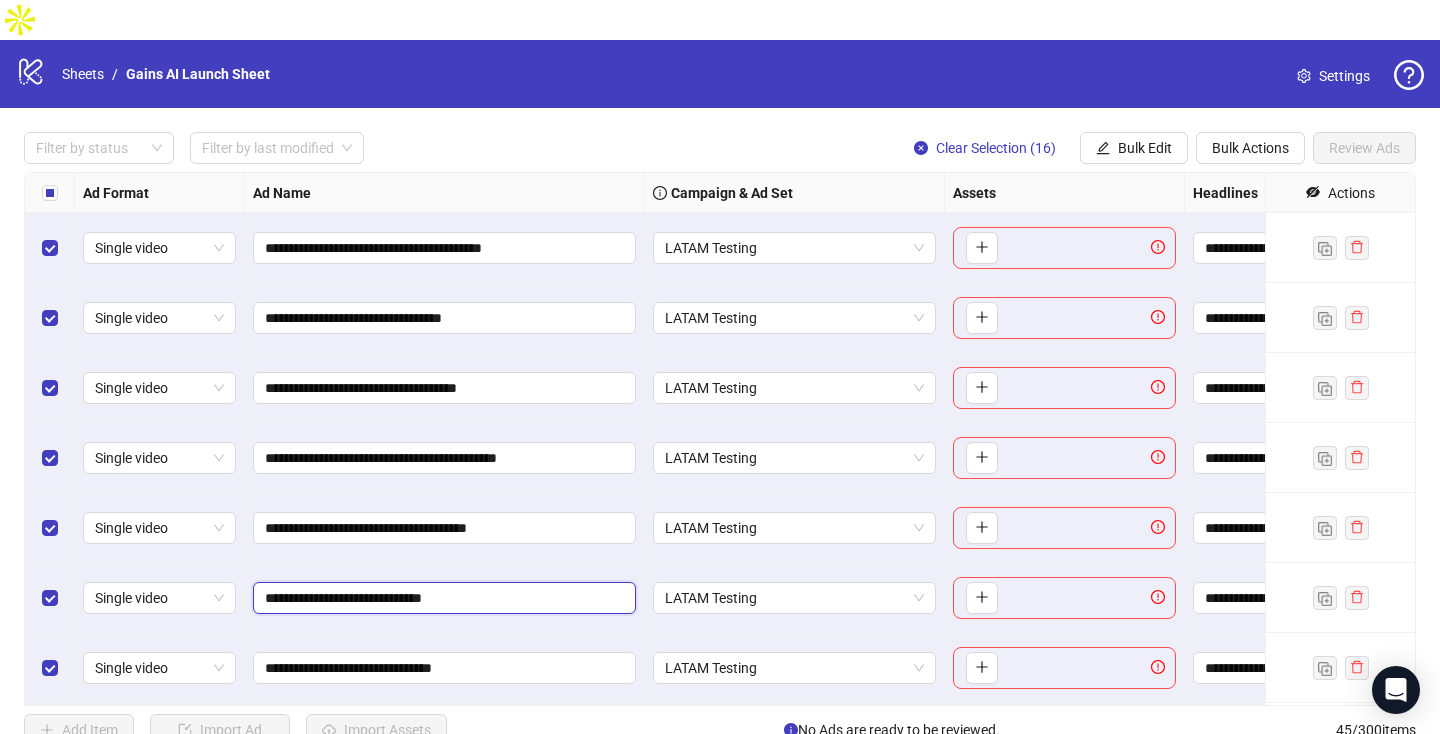 click on "**********" at bounding box center (442, 598) 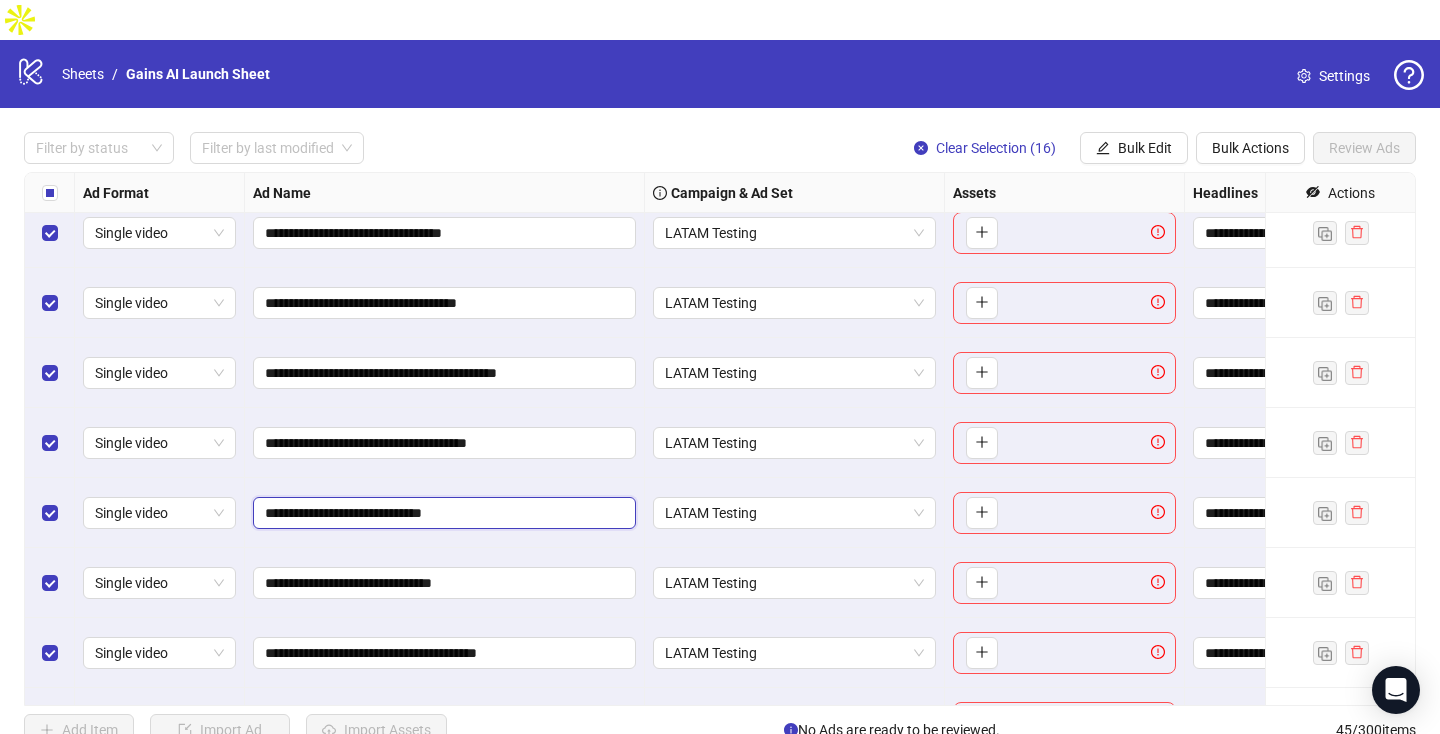 scroll, scrollTop: 2544, scrollLeft: 0, axis: vertical 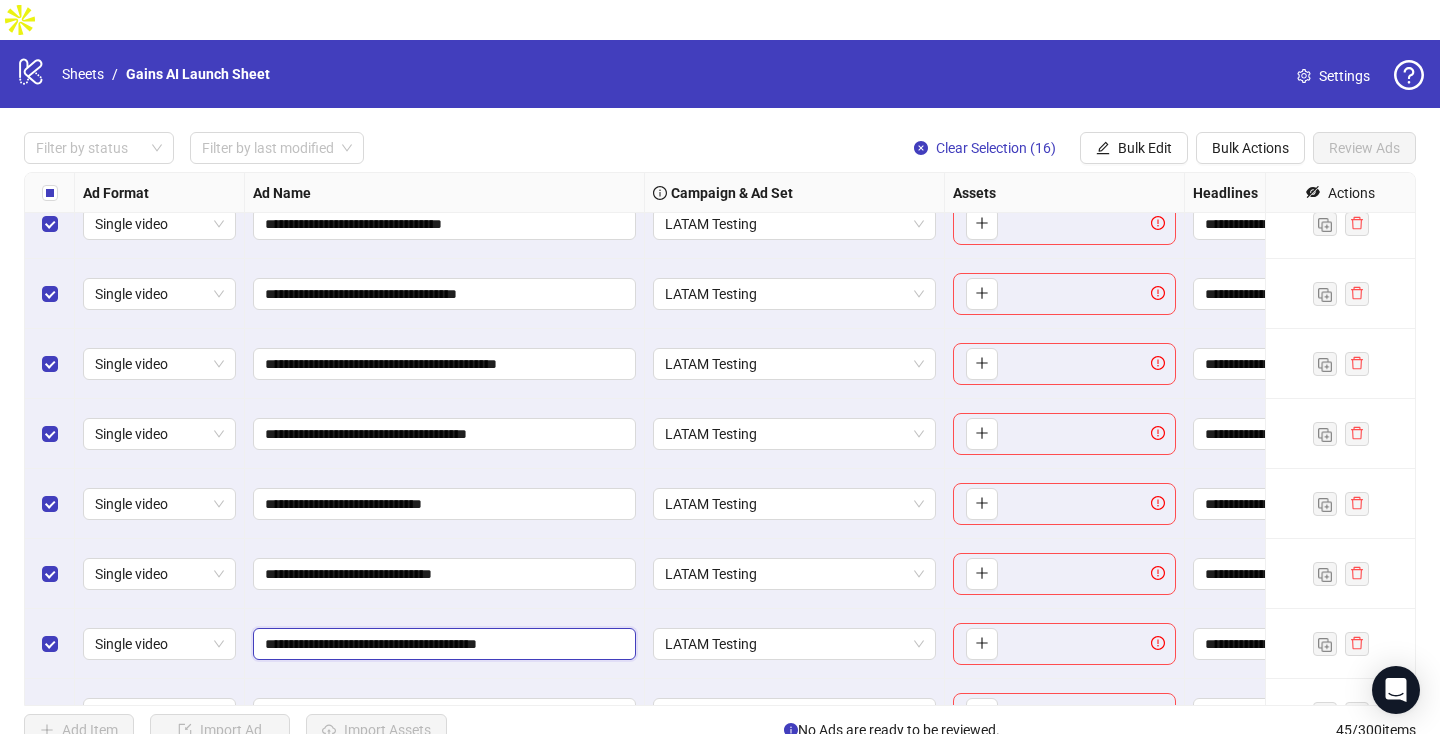 click on "**********" at bounding box center (442, 644) 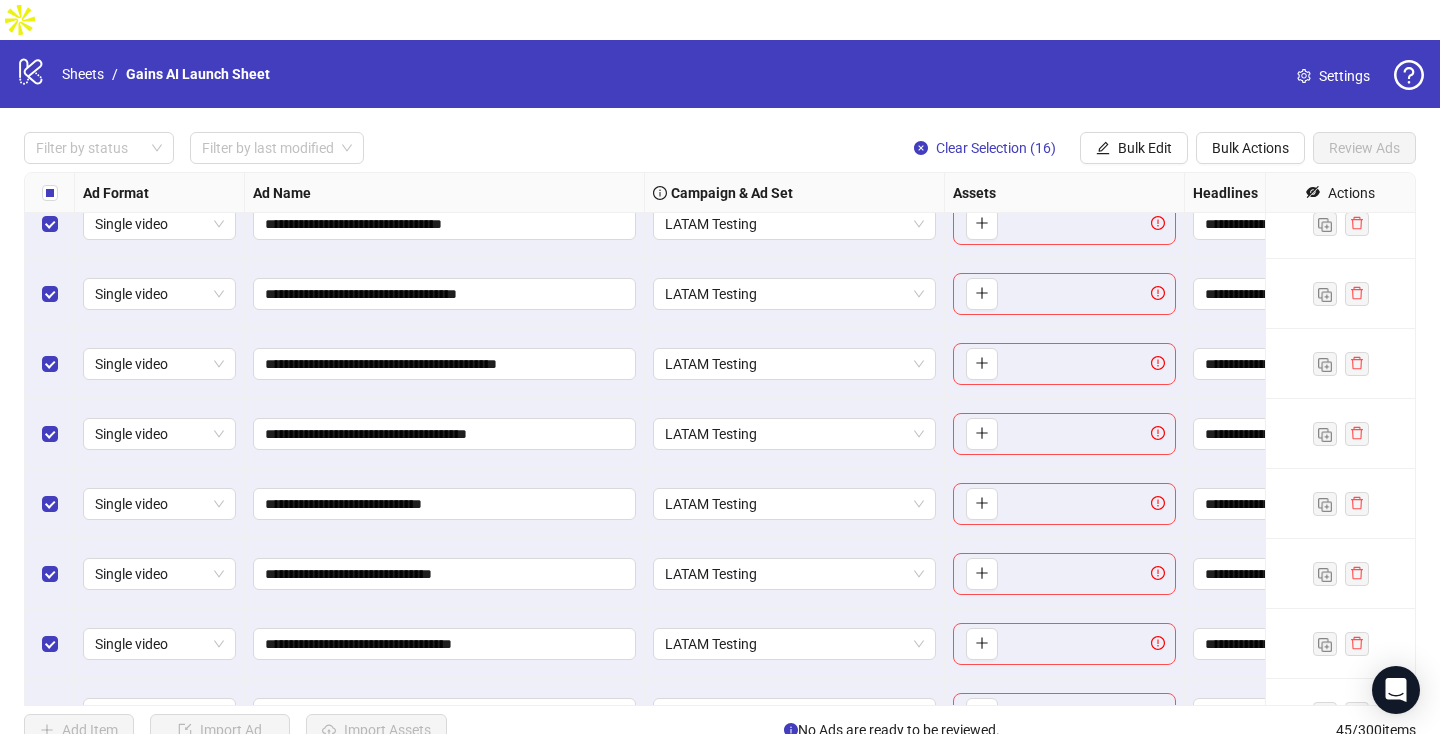 click on "**********" at bounding box center [445, 644] 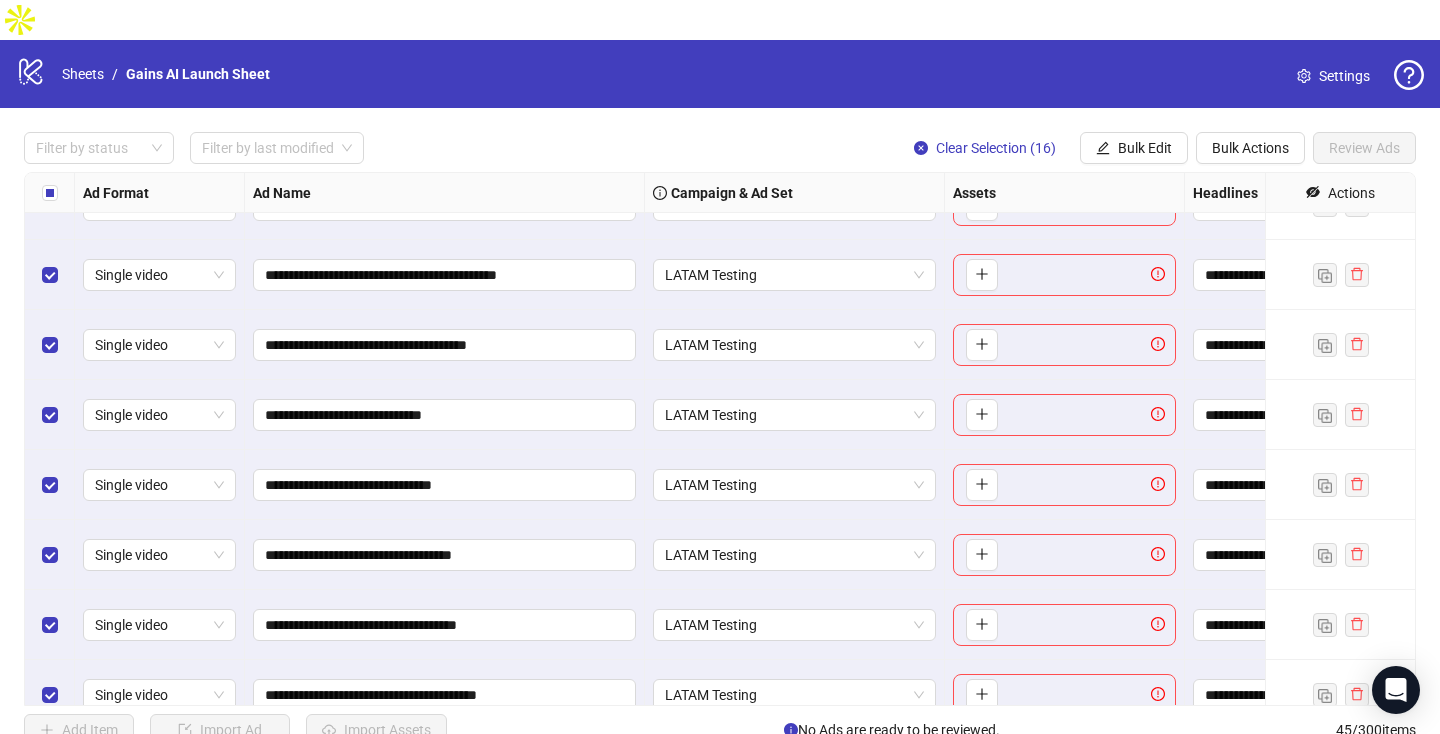 scroll, scrollTop: 2658, scrollLeft: 0, axis: vertical 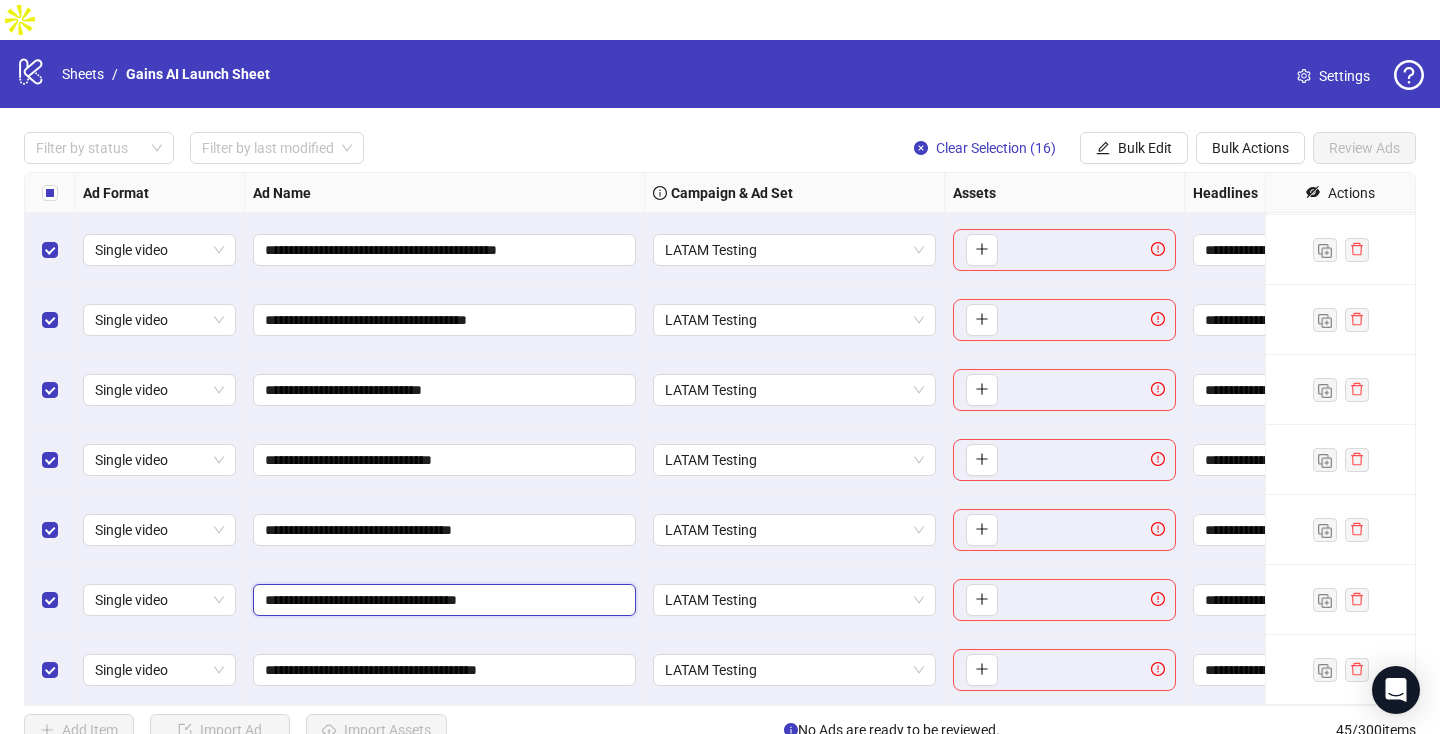 click on "**********" at bounding box center (442, 600) 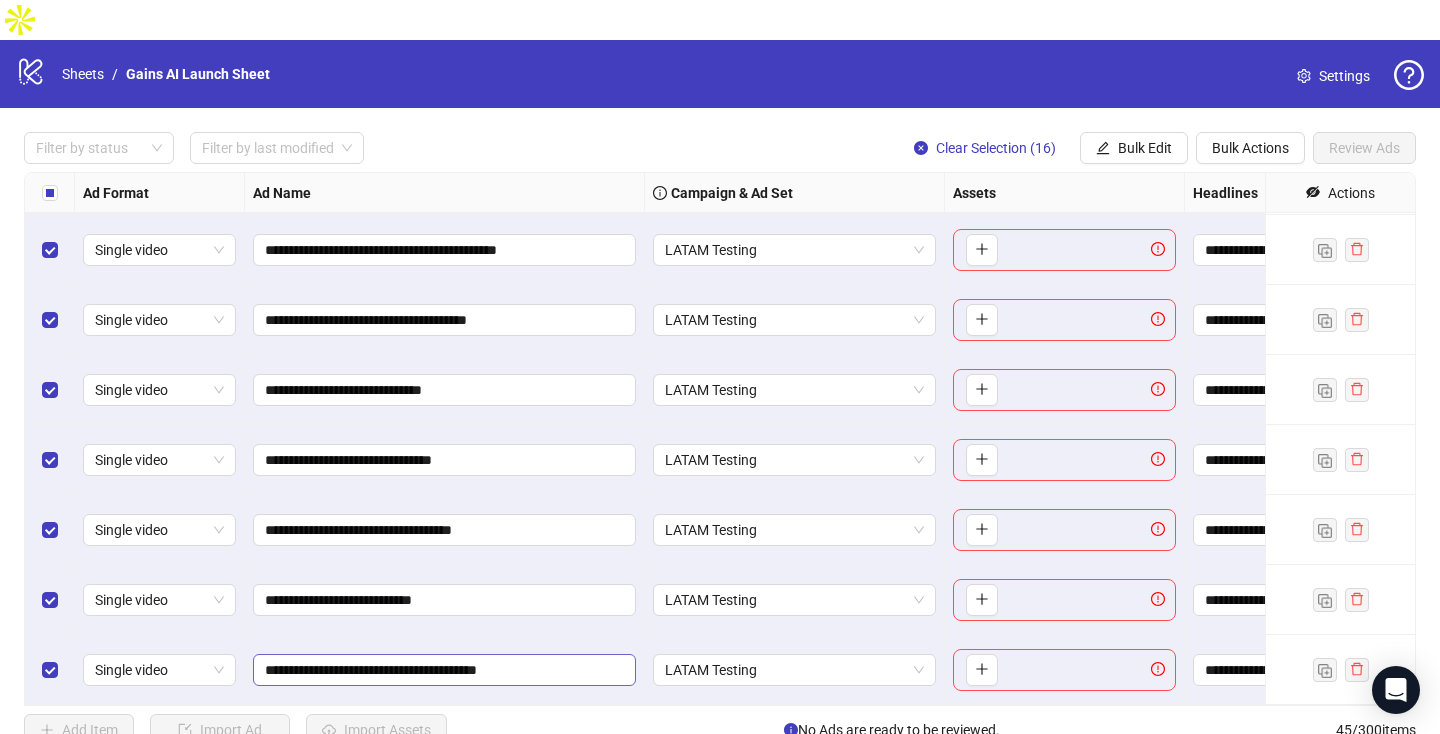 click on "**********" at bounding box center [444, 670] 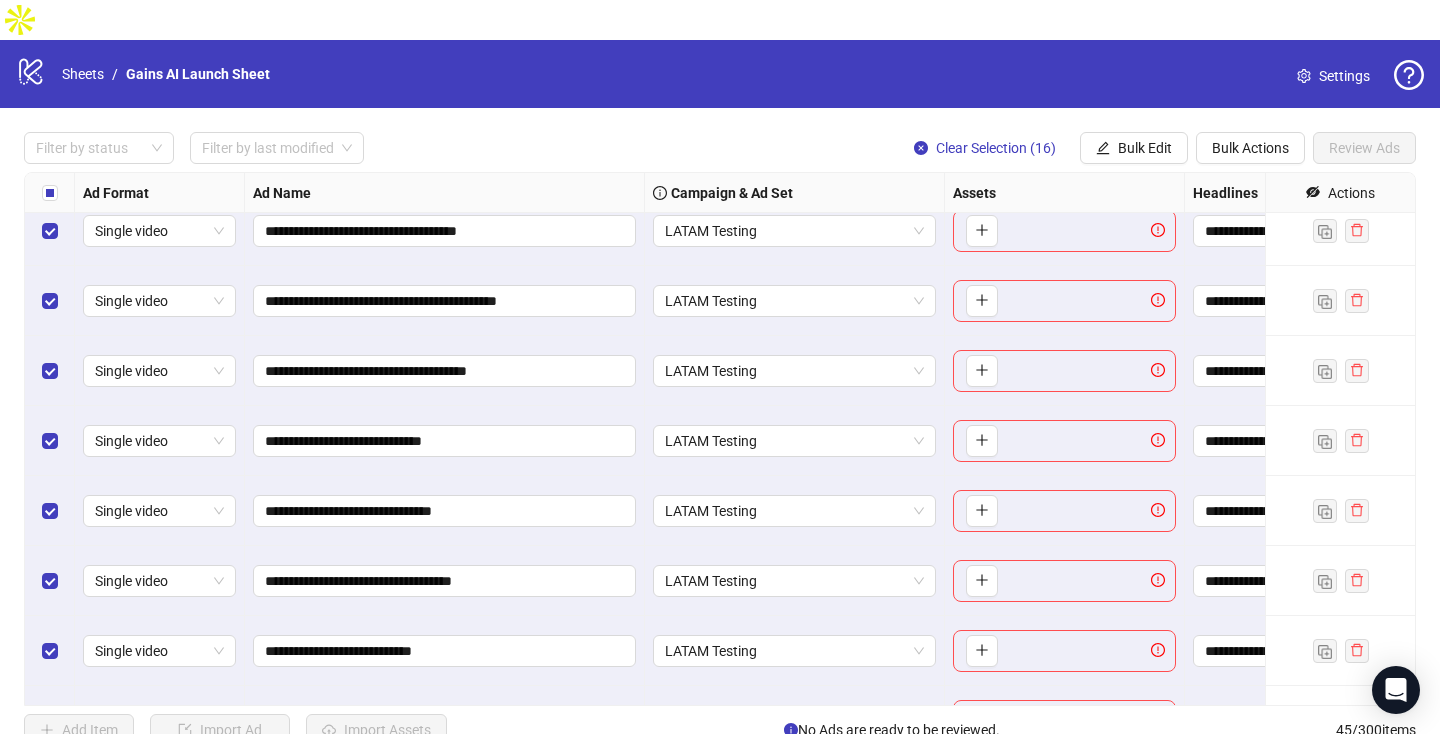 scroll, scrollTop: 2658, scrollLeft: 0, axis: vertical 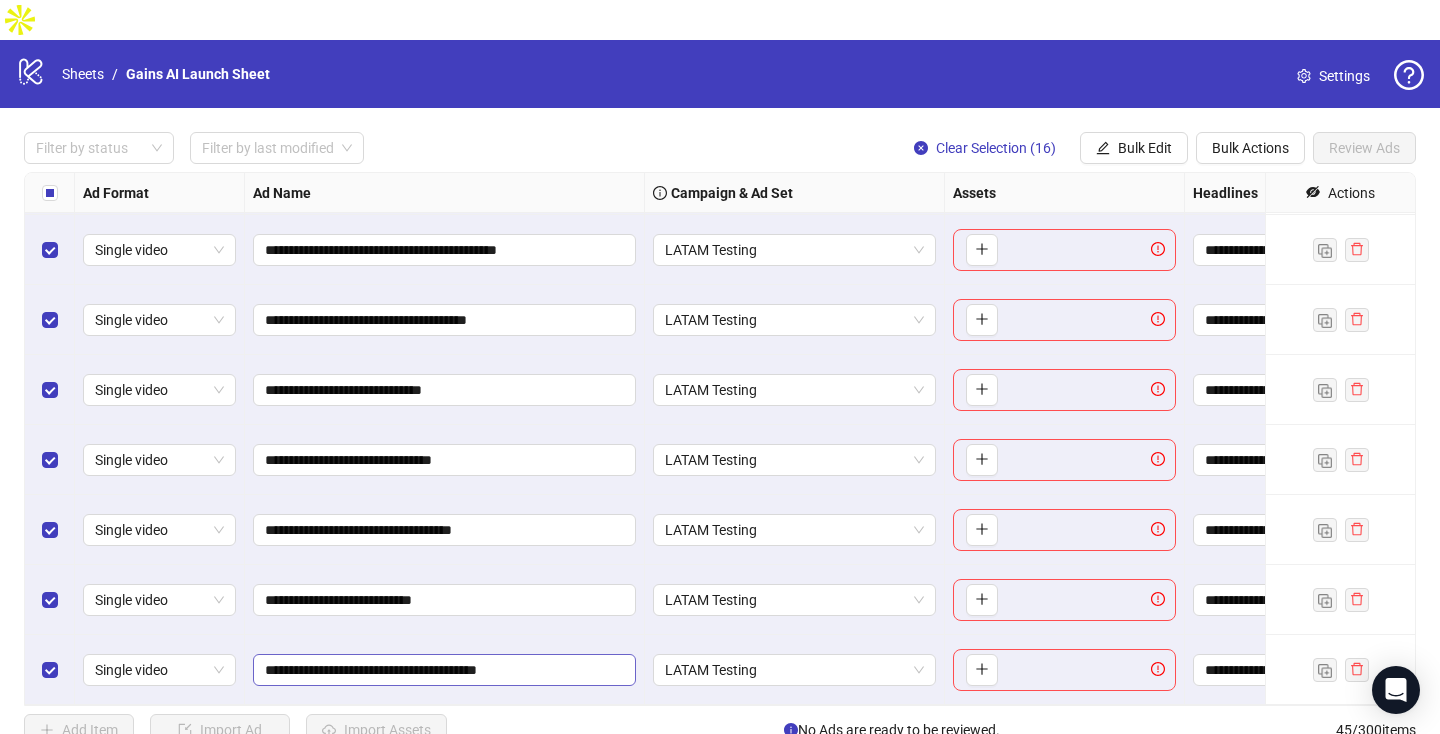 click on "**********" at bounding box center [444, 670] 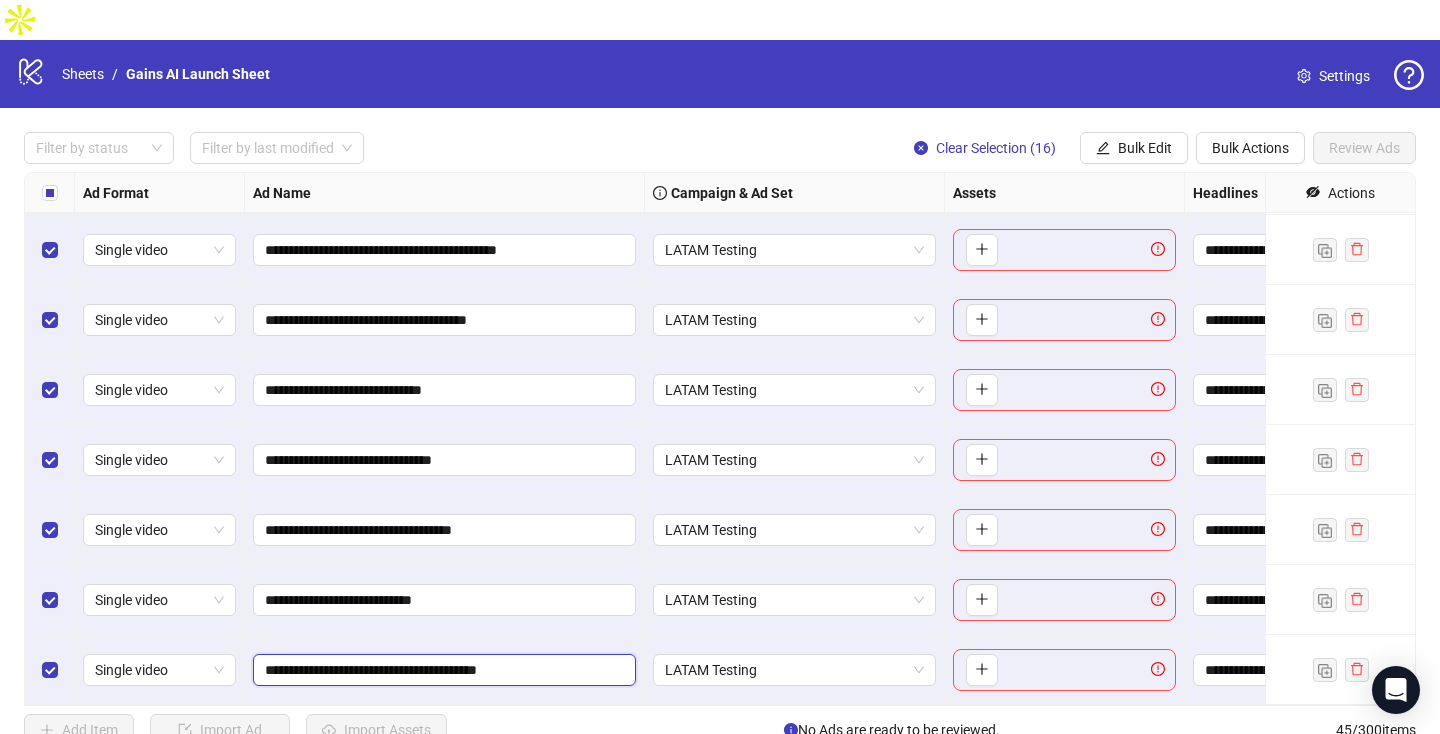 click on "**********" at bounding box center [442, 670] 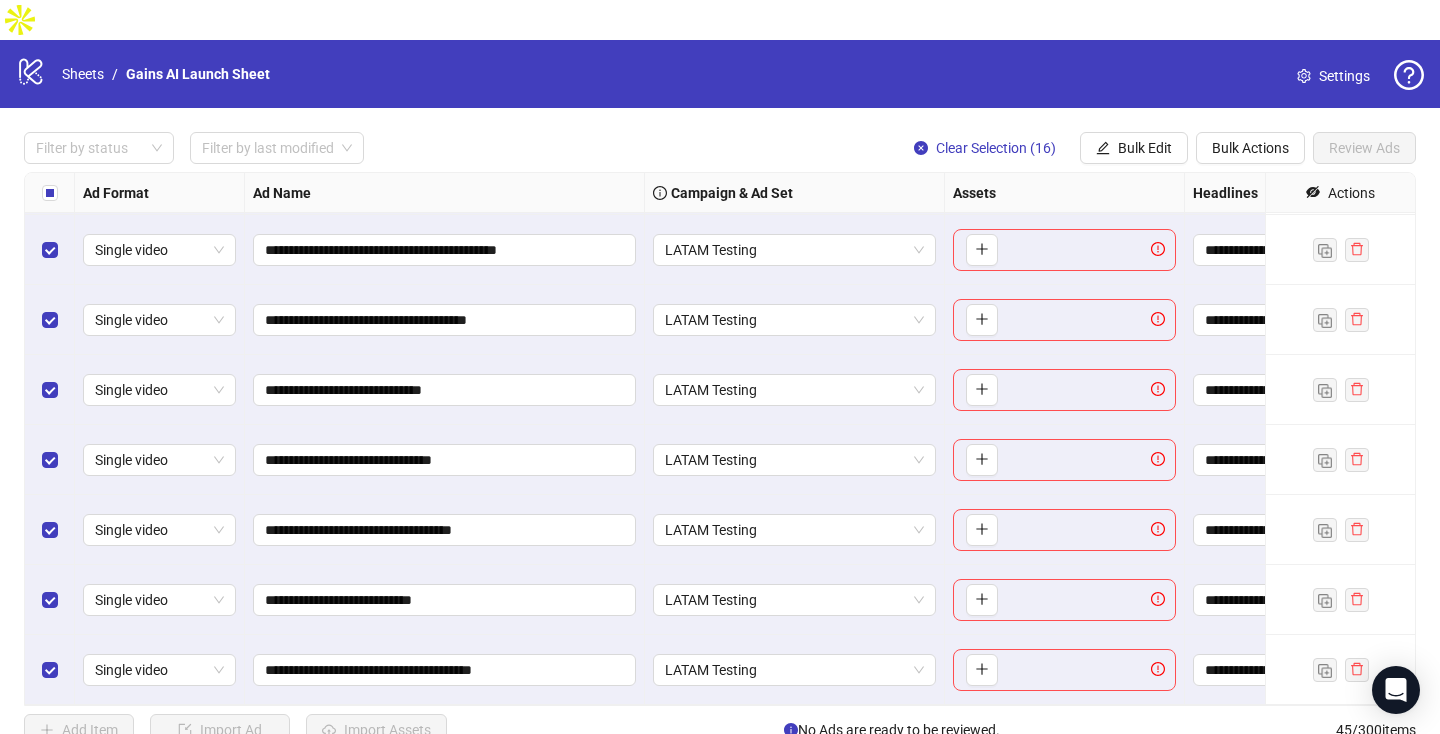 click on "**********" at bounding box center (445, 600) 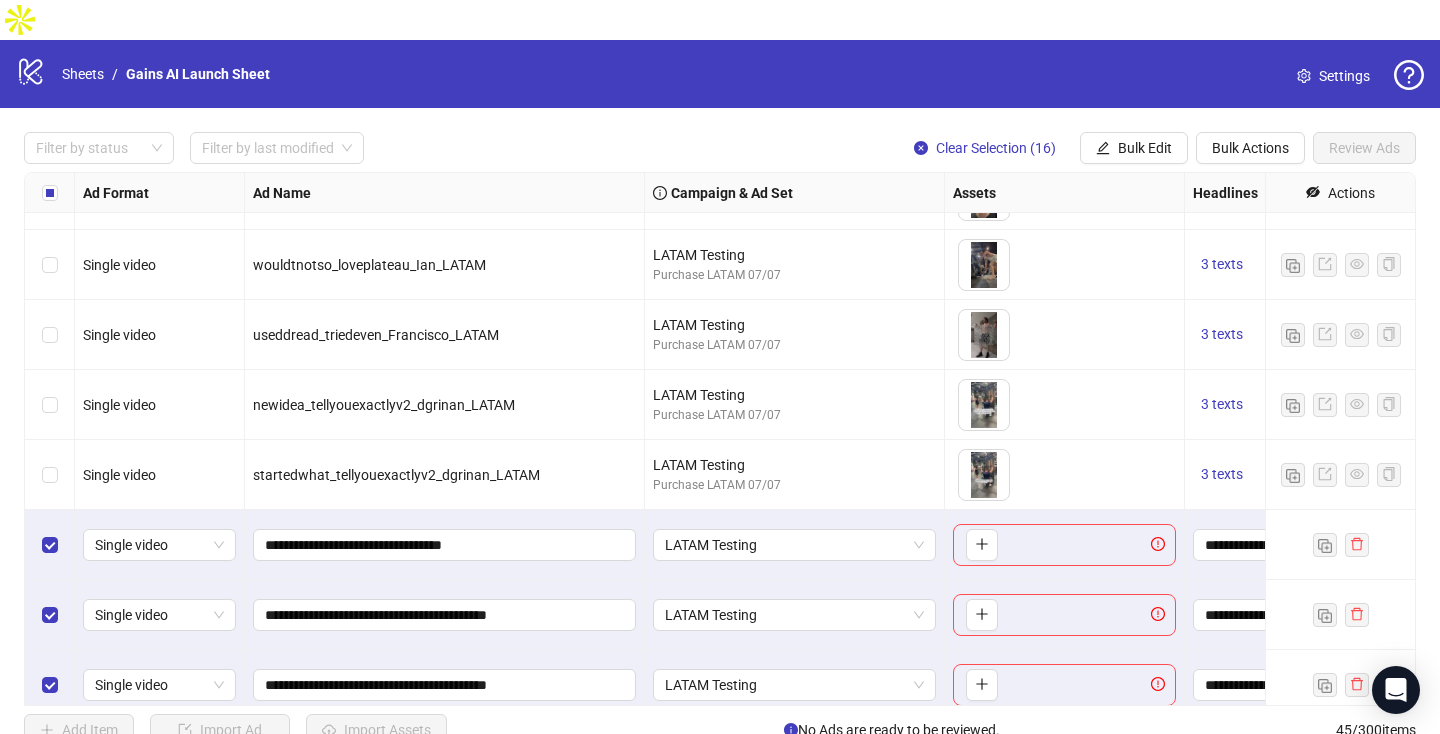 scroll, scrollTop: 1739, scrollLeft: 0, axis: vertical 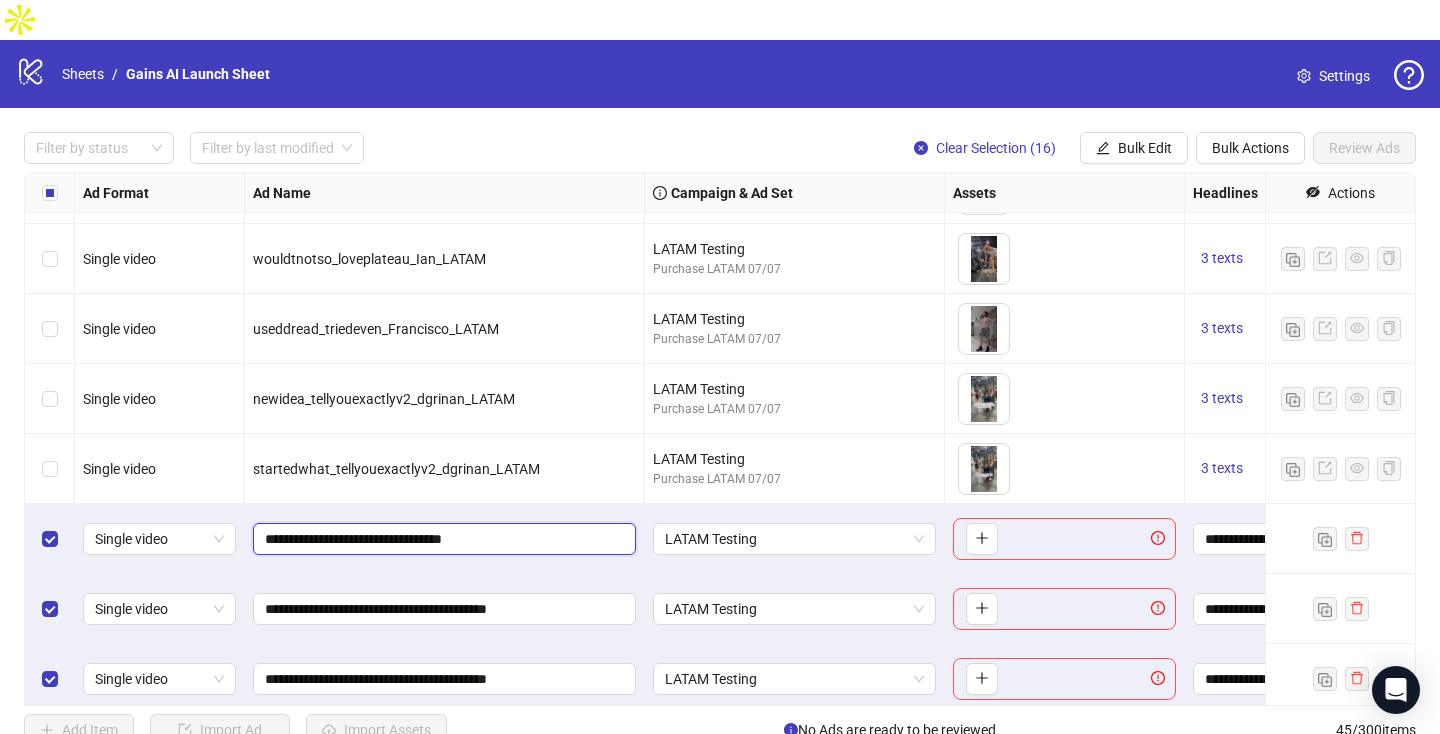 click on "**********" at bounding box center (442, 539) 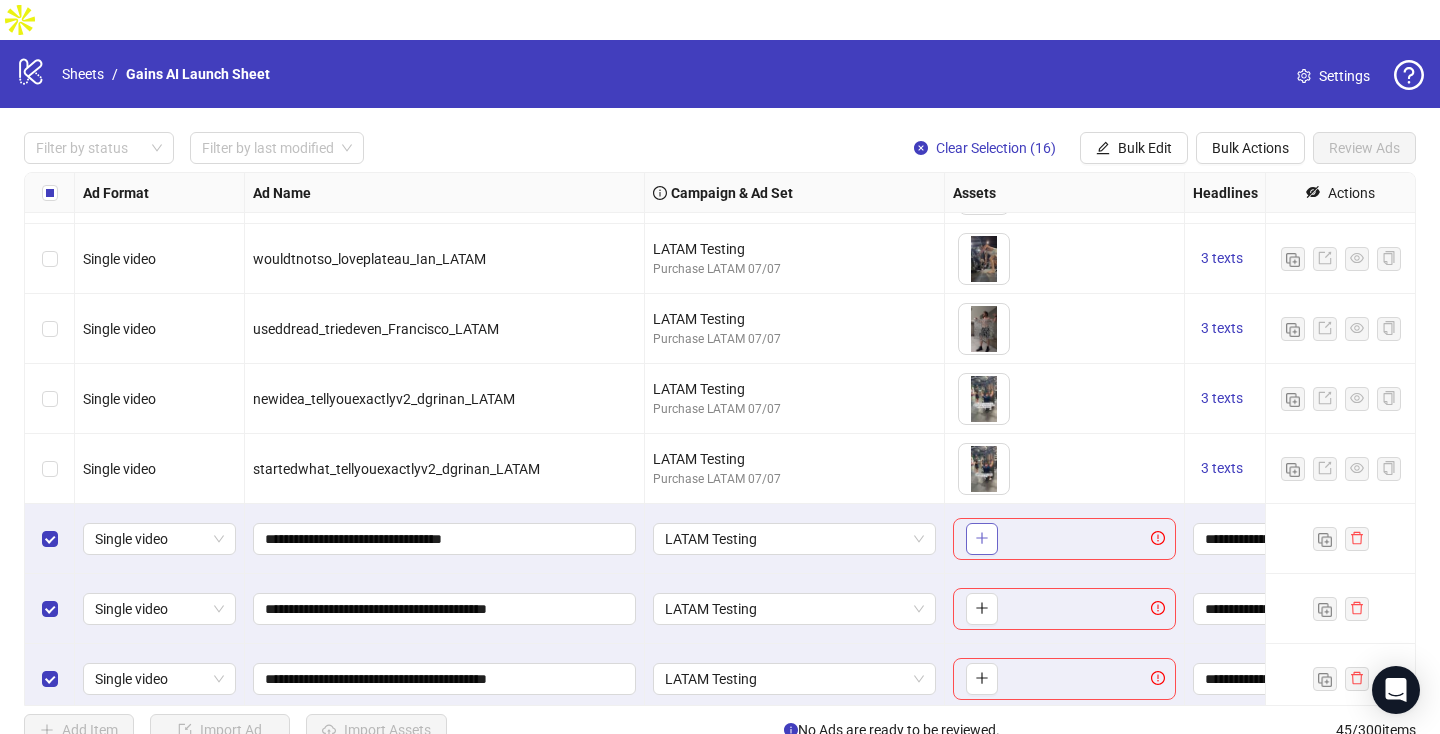 click 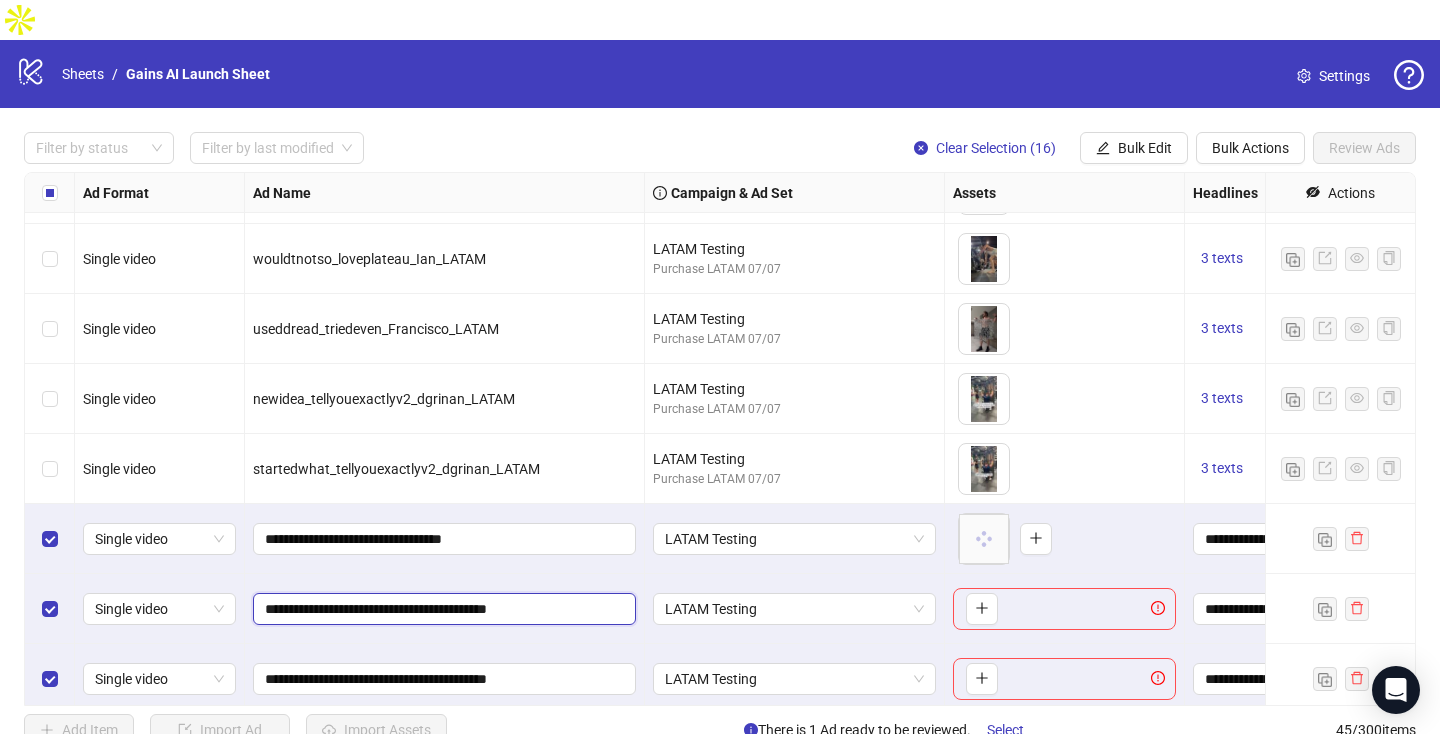 click on "**********" at bounding box center [442, 609] 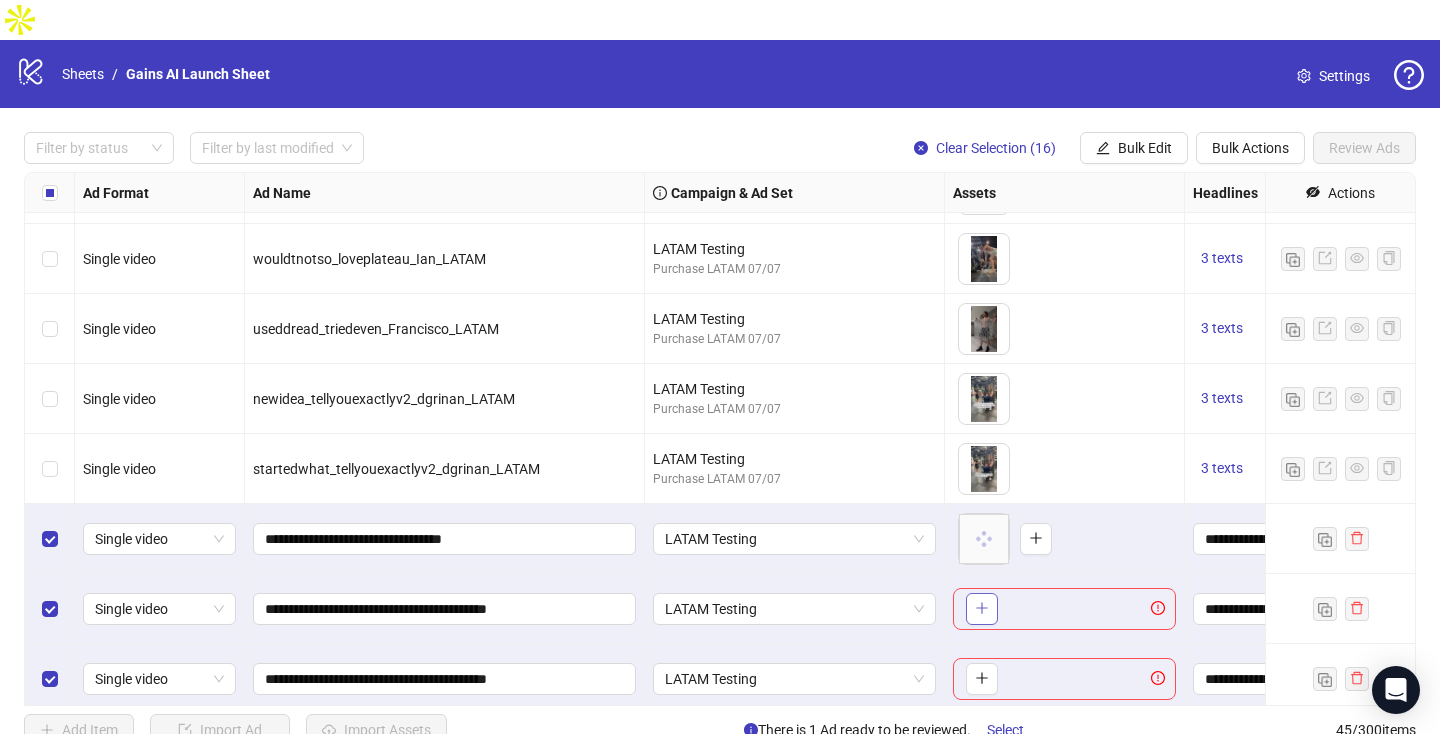 click 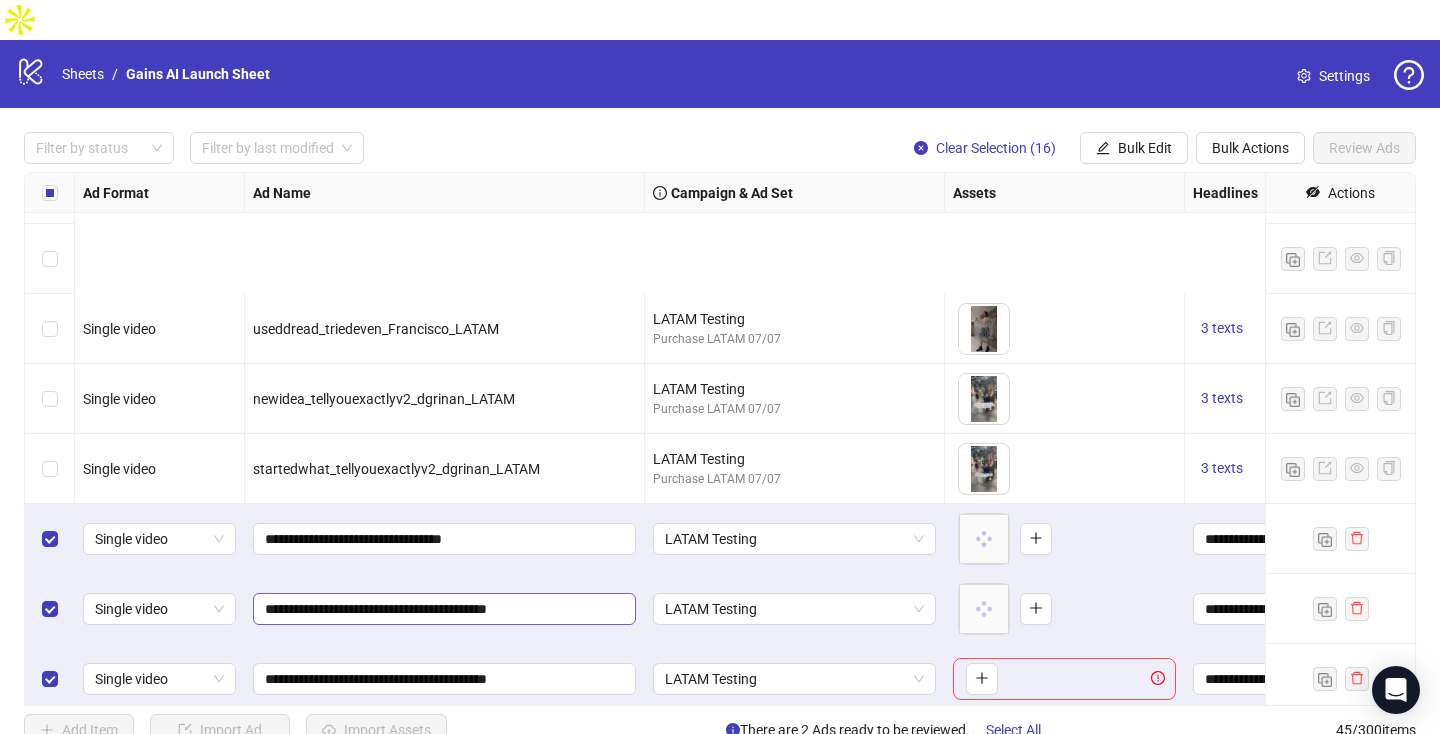 scroll, scrollTop: 1955, scrollLeft: 0, axis: vertical 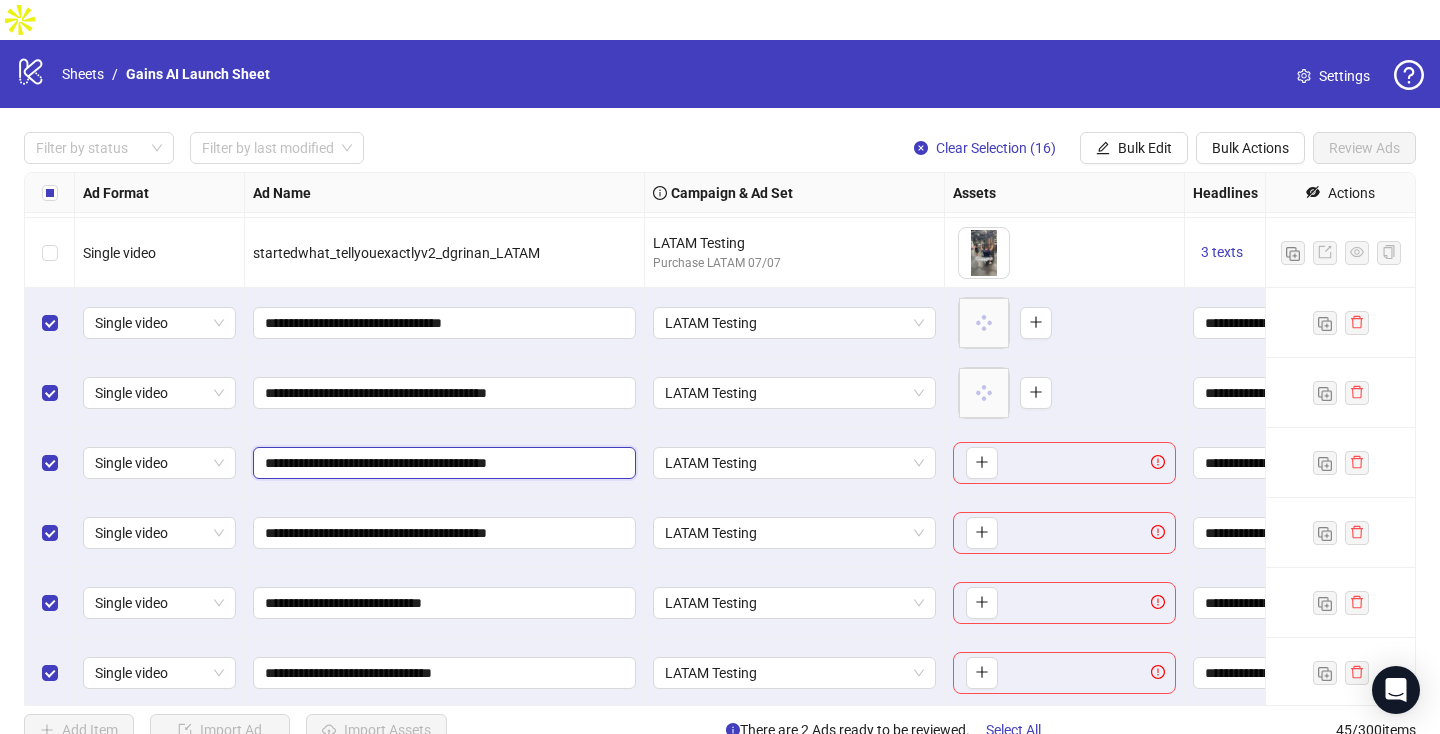 click on "**********" at bounding box center [442, 463] 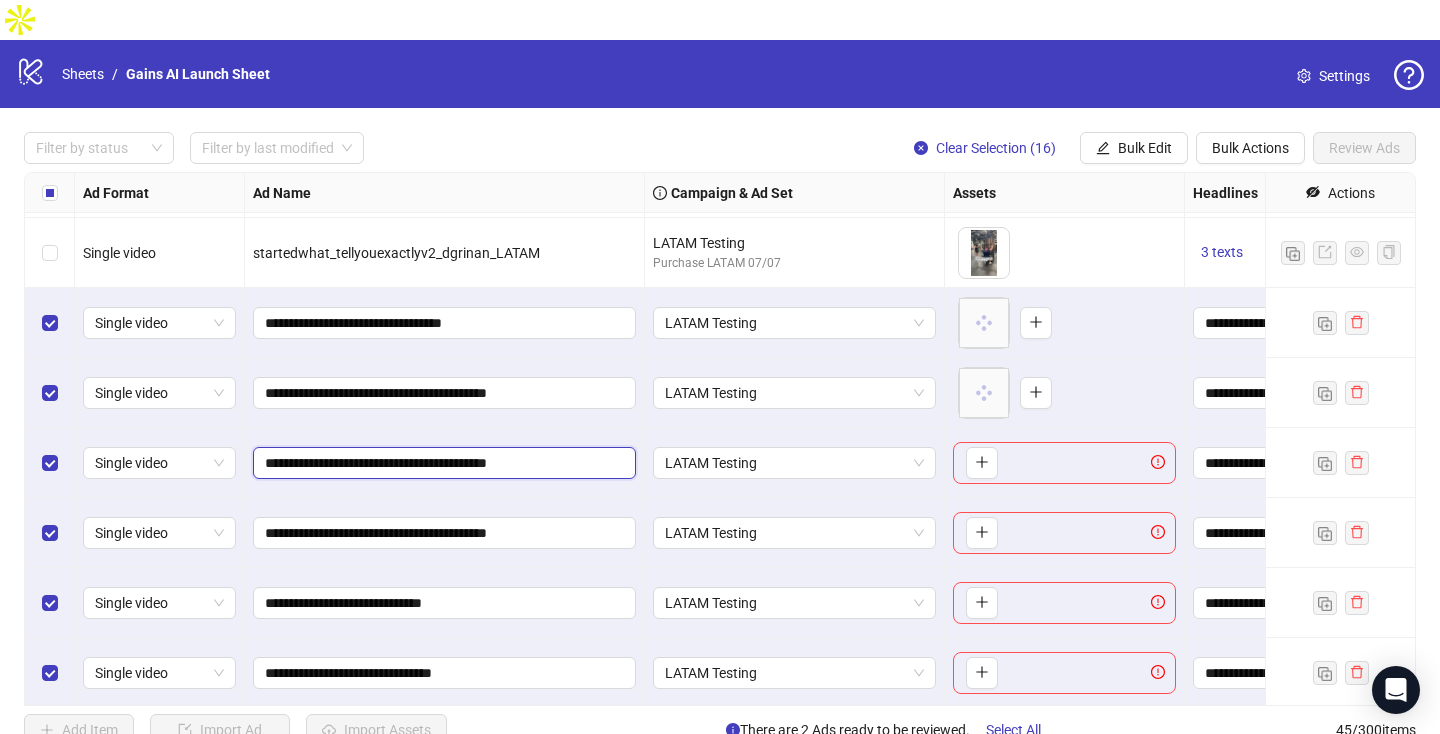 click on "**********" at bounding box center (442, 463) 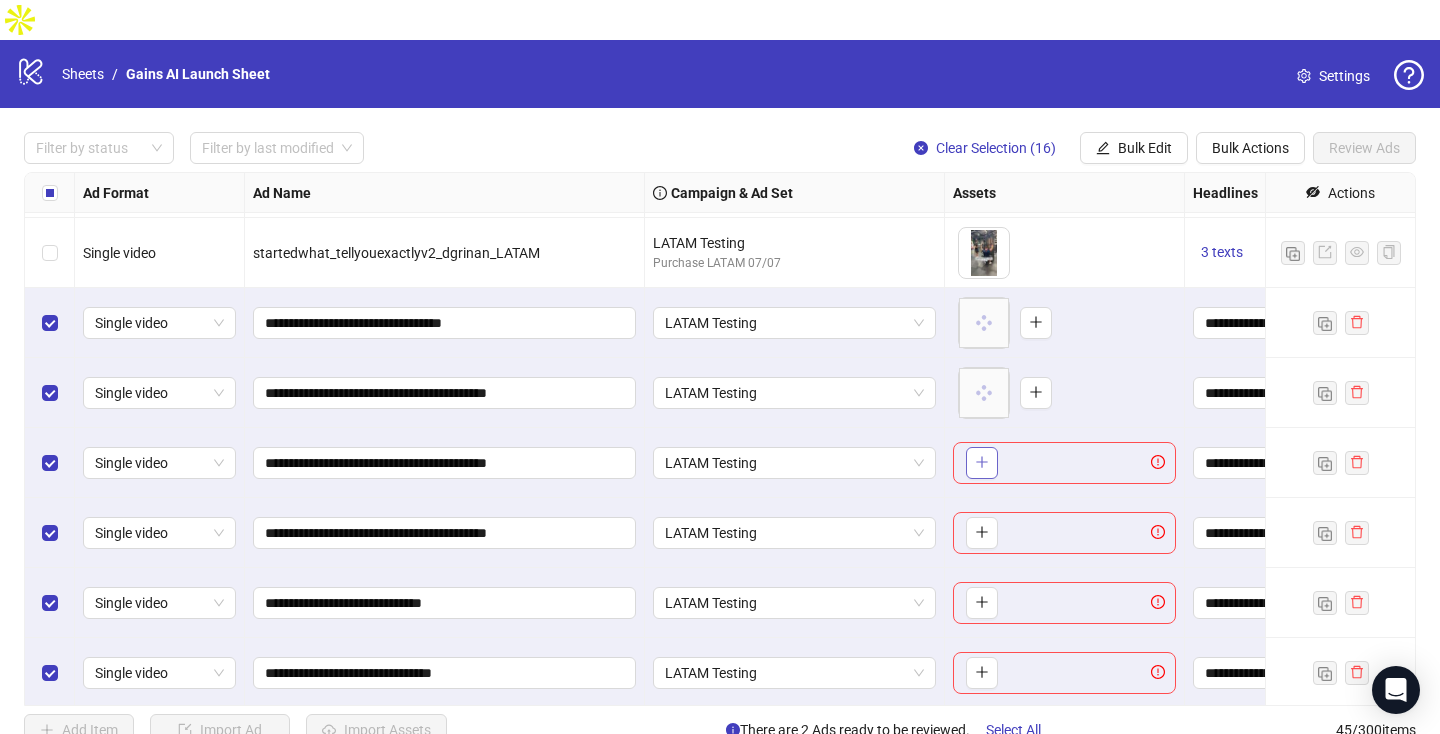 click at bounding box center (982, 463) 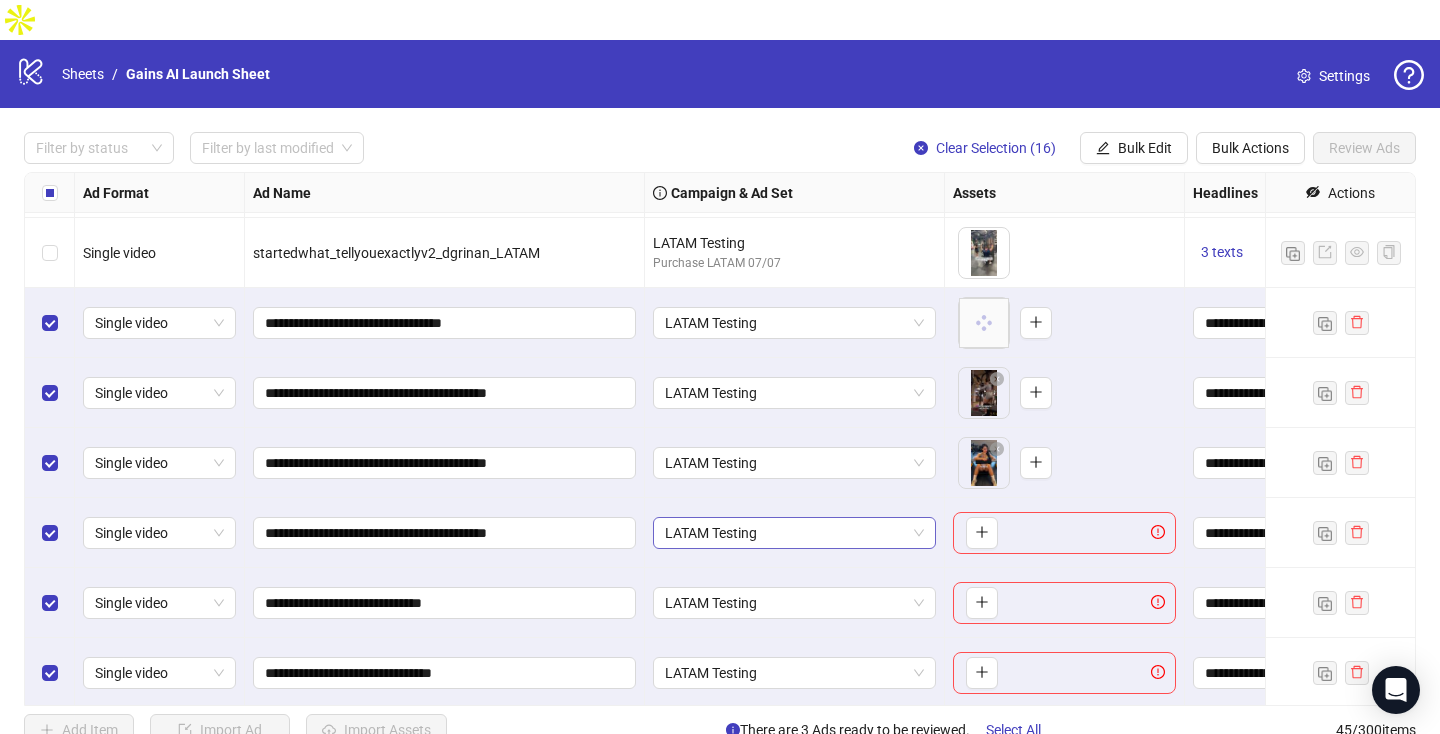 scroll, scrollTop: 2034, scrollLeft: 0, axis: vertical 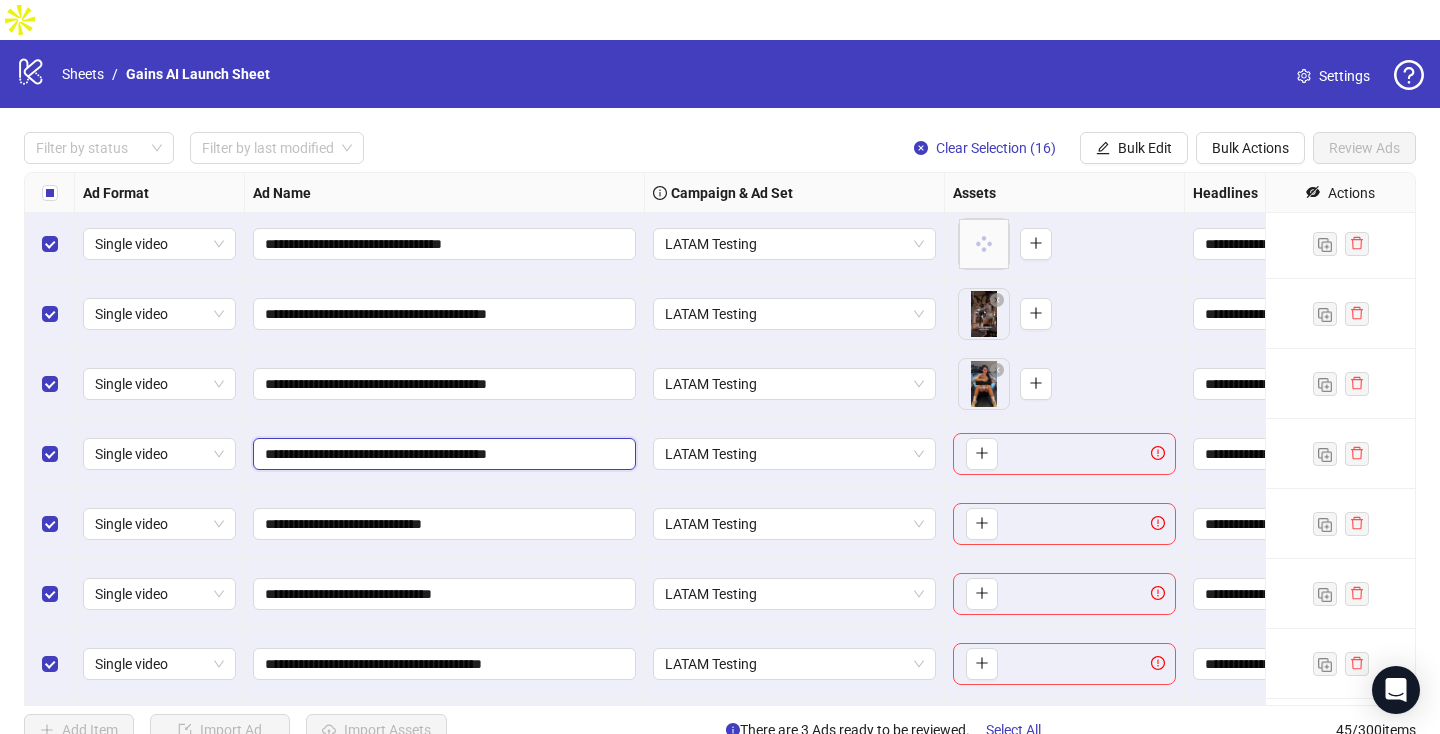 click on "**********" at bounding box center [442, 454] 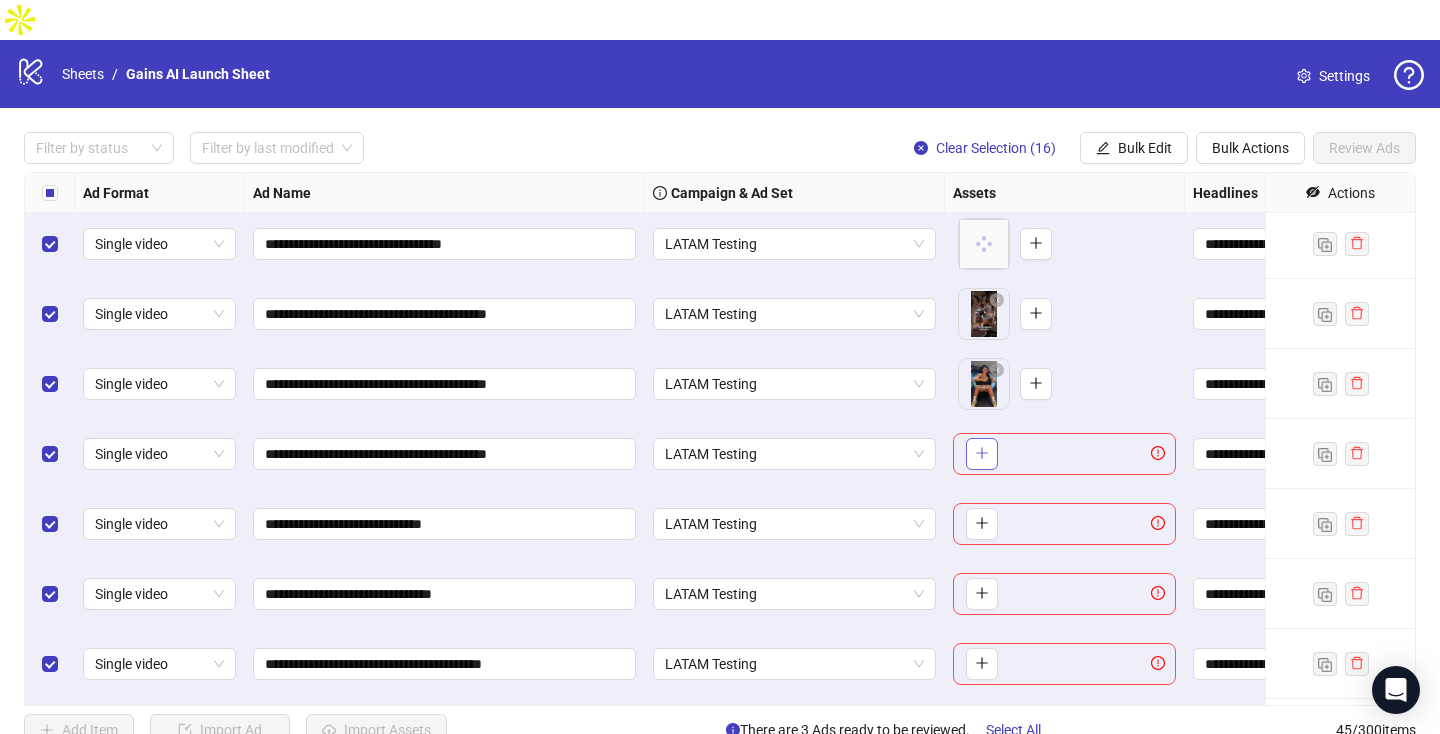 click 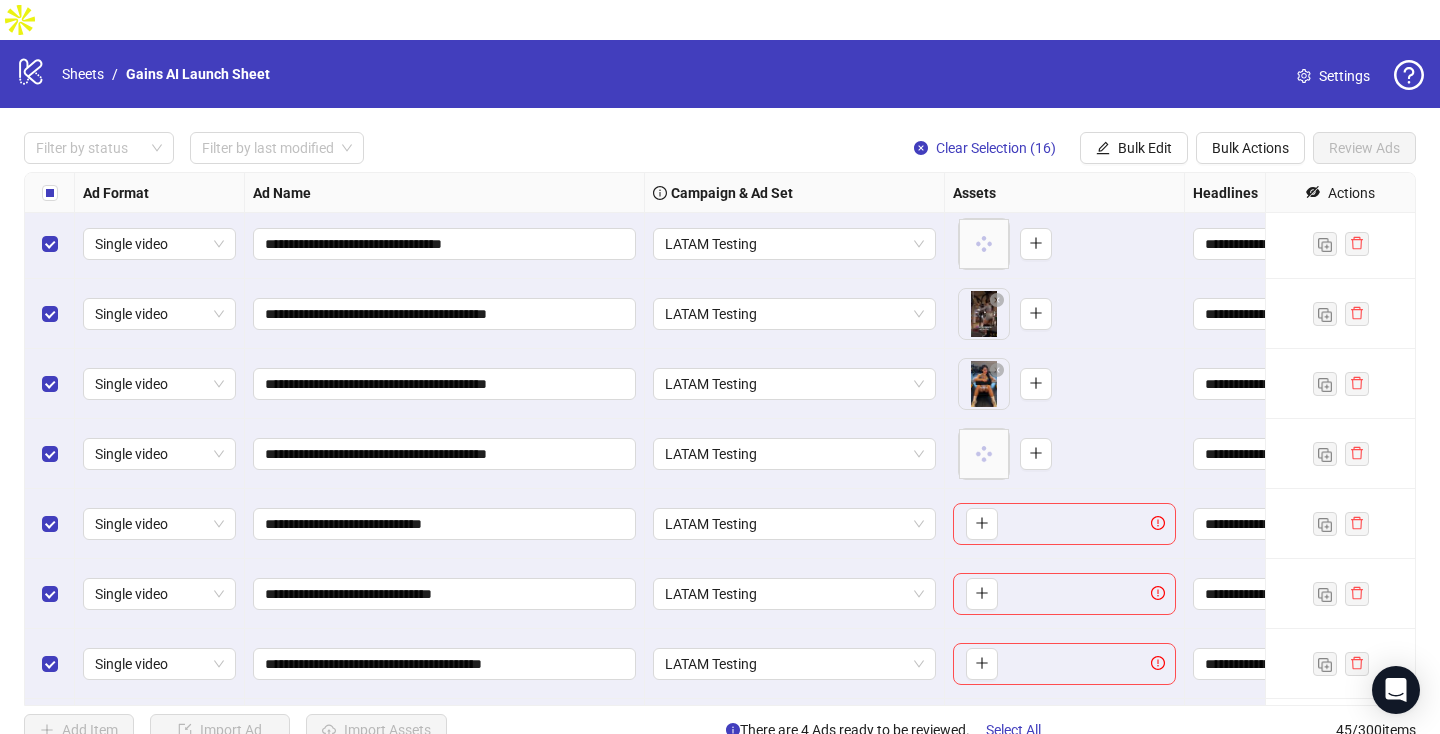 scroll, scrollTop: 2118, scrollLeft: 0, axis: vertical 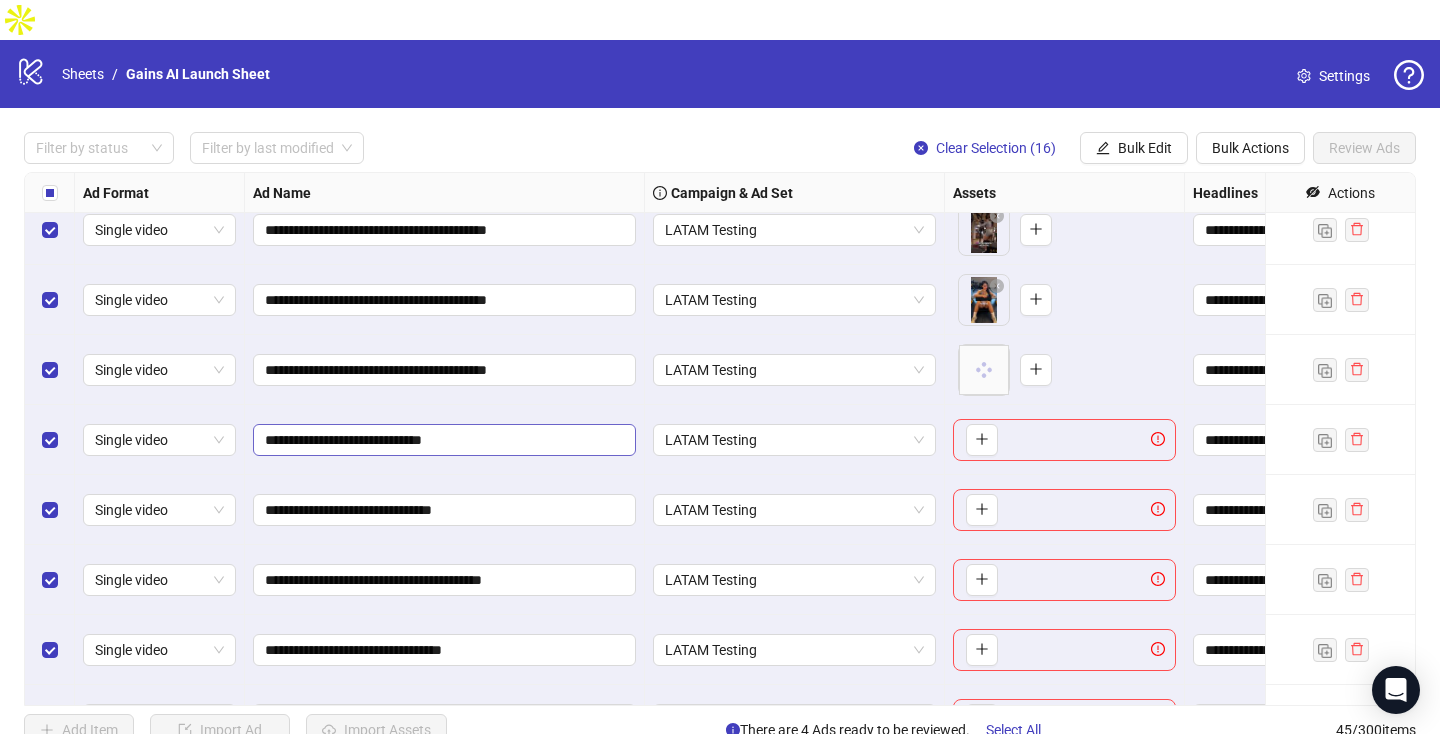 click on "**********" at bounding box center [444, 440] 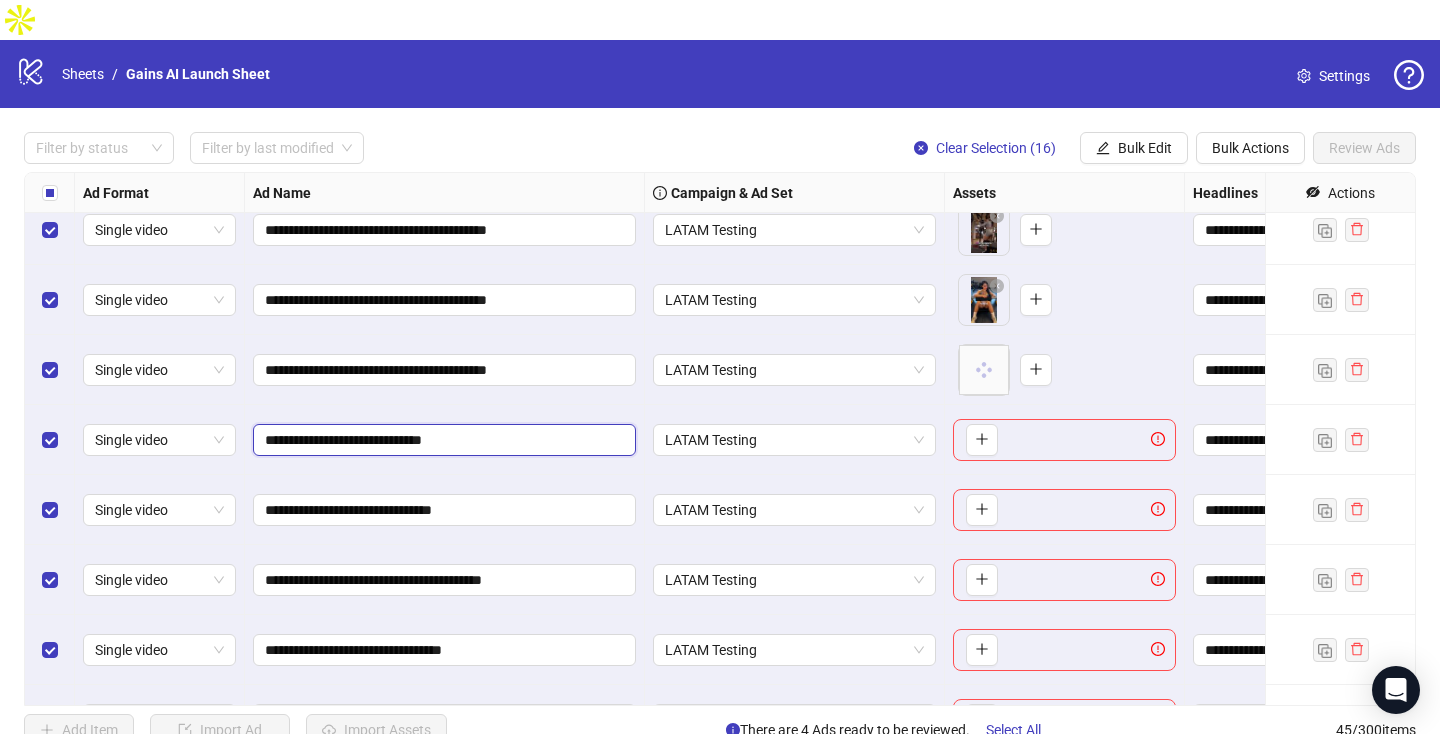 click on "**********" at bounding box center [442, 440] 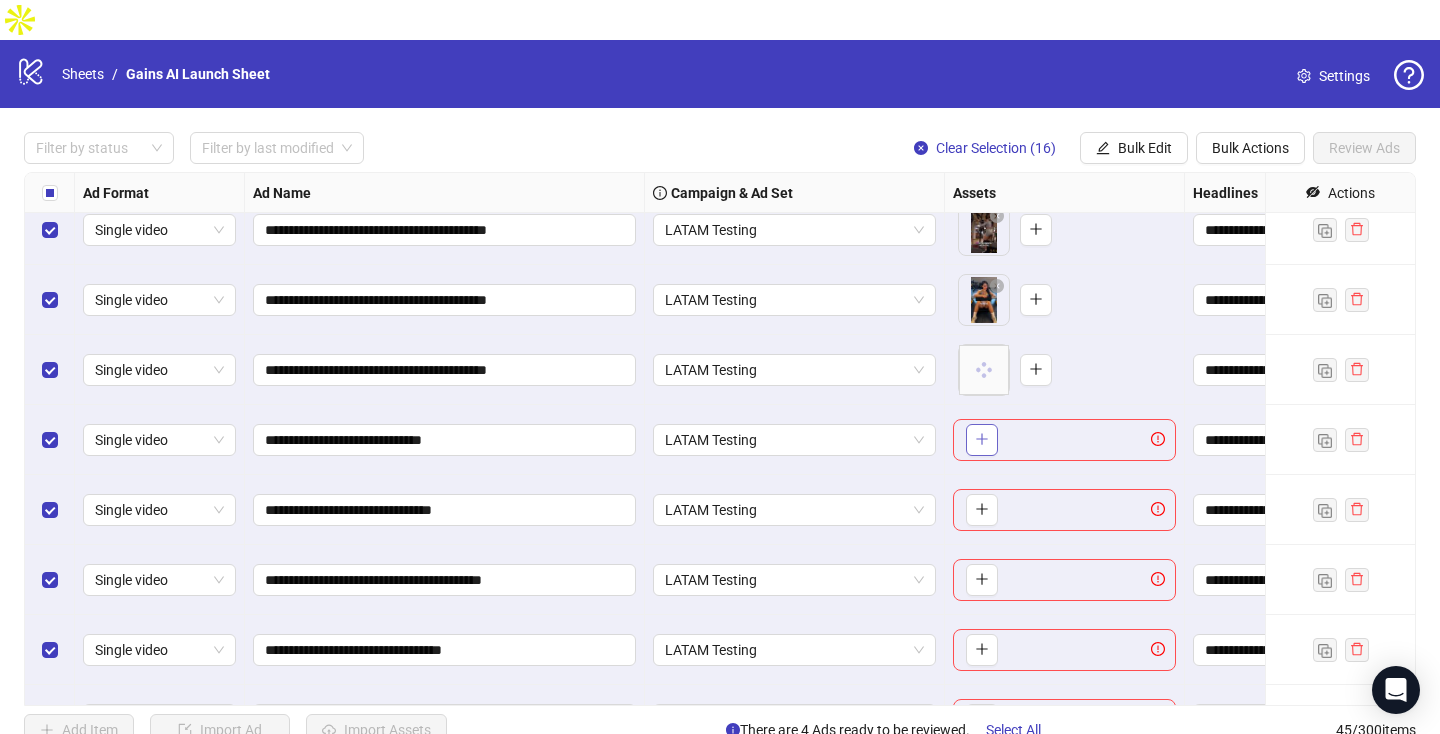 click at bounding box center (982, 440) 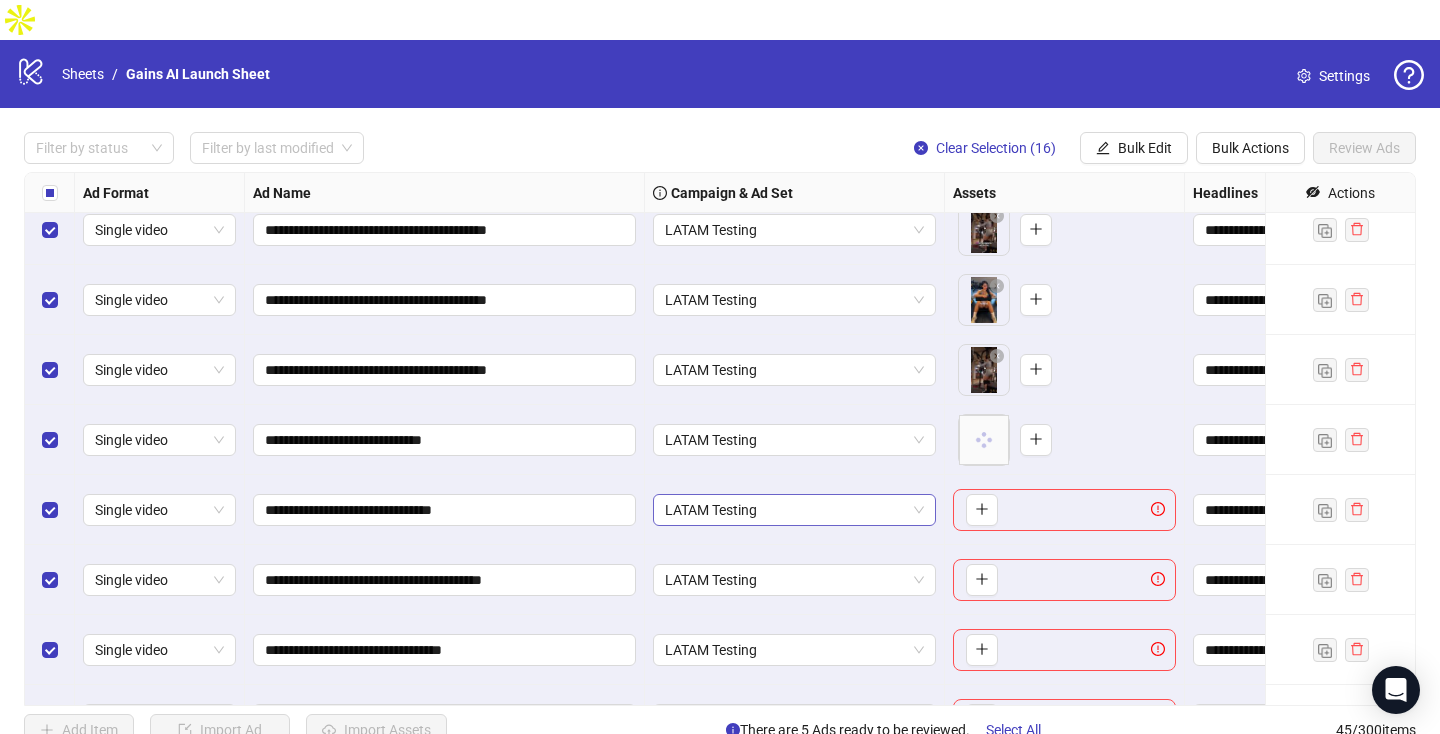 scroll, scrollTop: 2200, scrollLeft: 0, axis: vertical 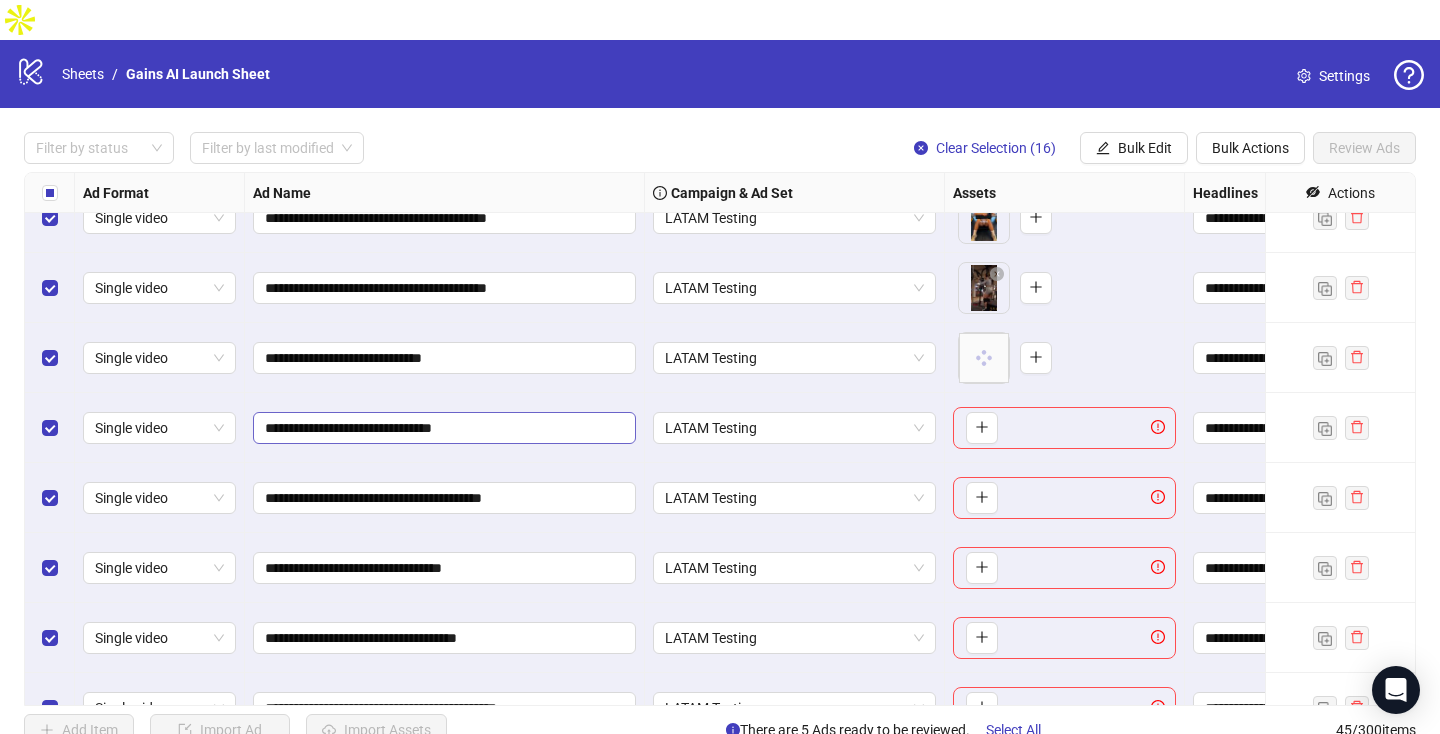 click on "**********" at bounding box center [444, 428] 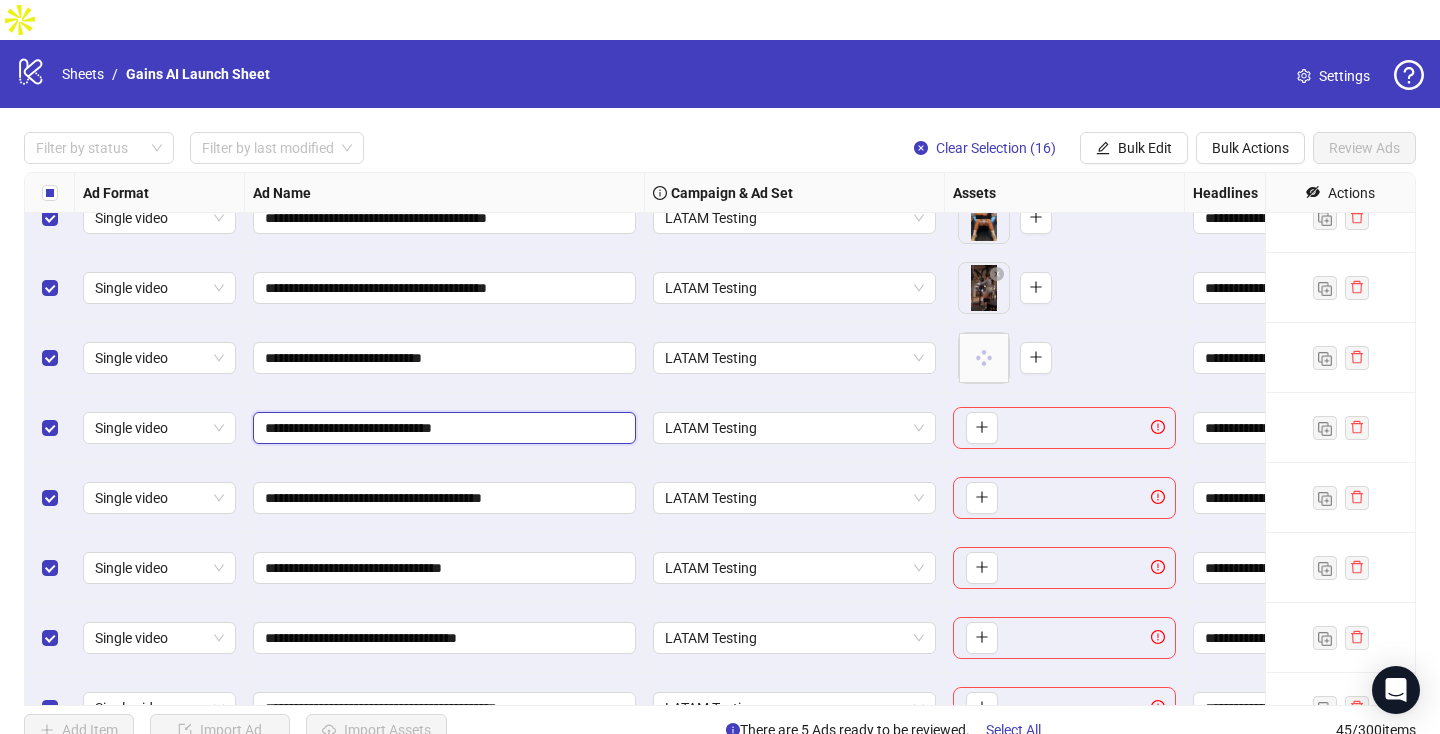 click on "**********" at bounding box center [442, 428] 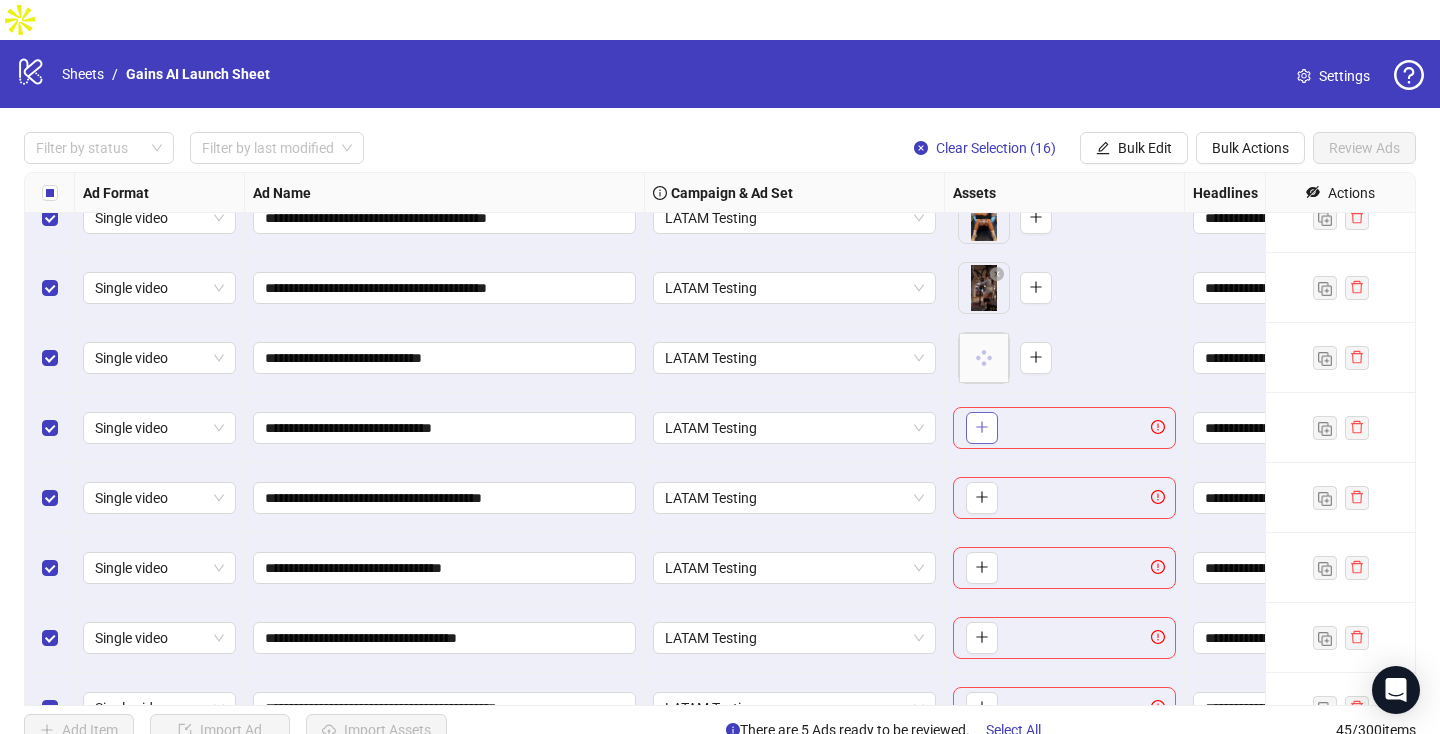 click at bounding box center (982, 428) 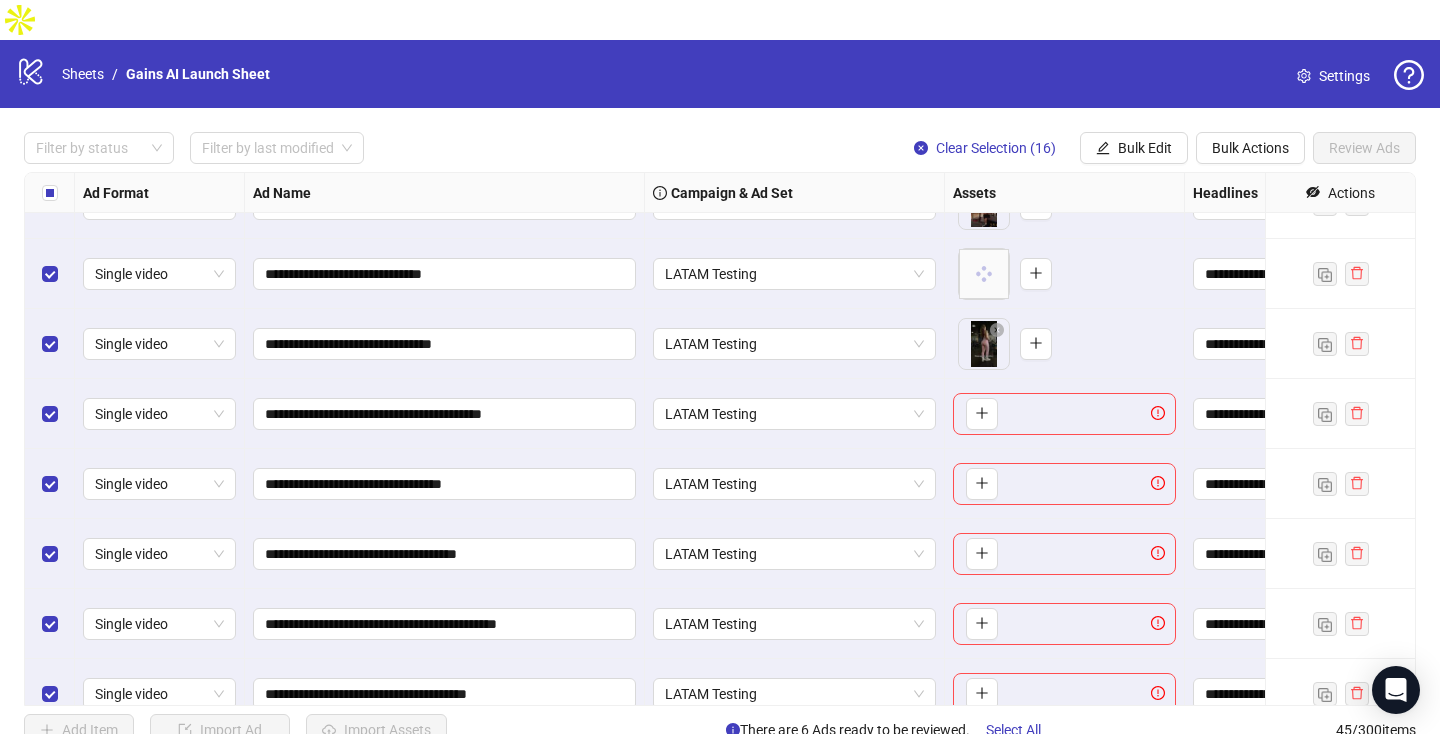 scroll, scrollTop: 2293, scrollLeft: 0, axis: vertical 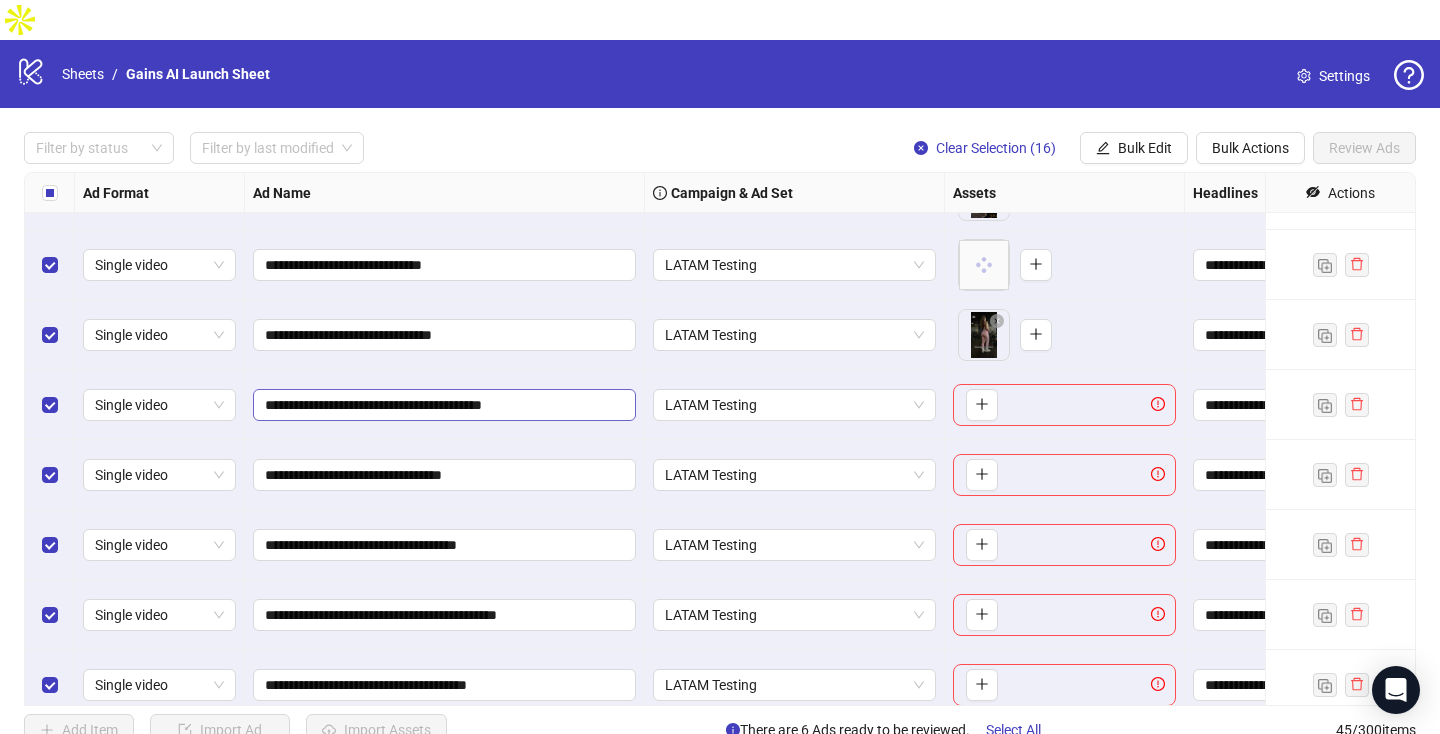 click on "**********" at bounding box center (444, 405) 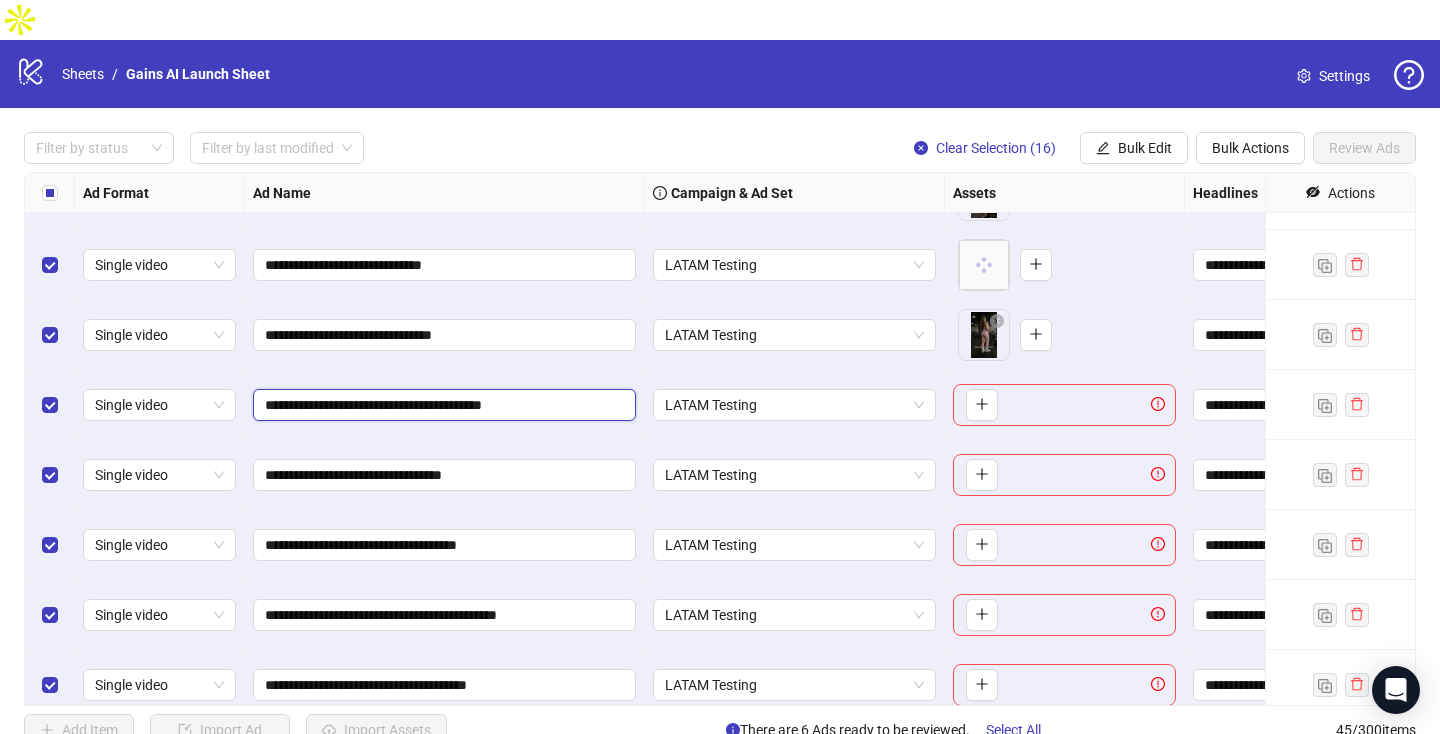 click on "**********" at bounding box center (442, 405) 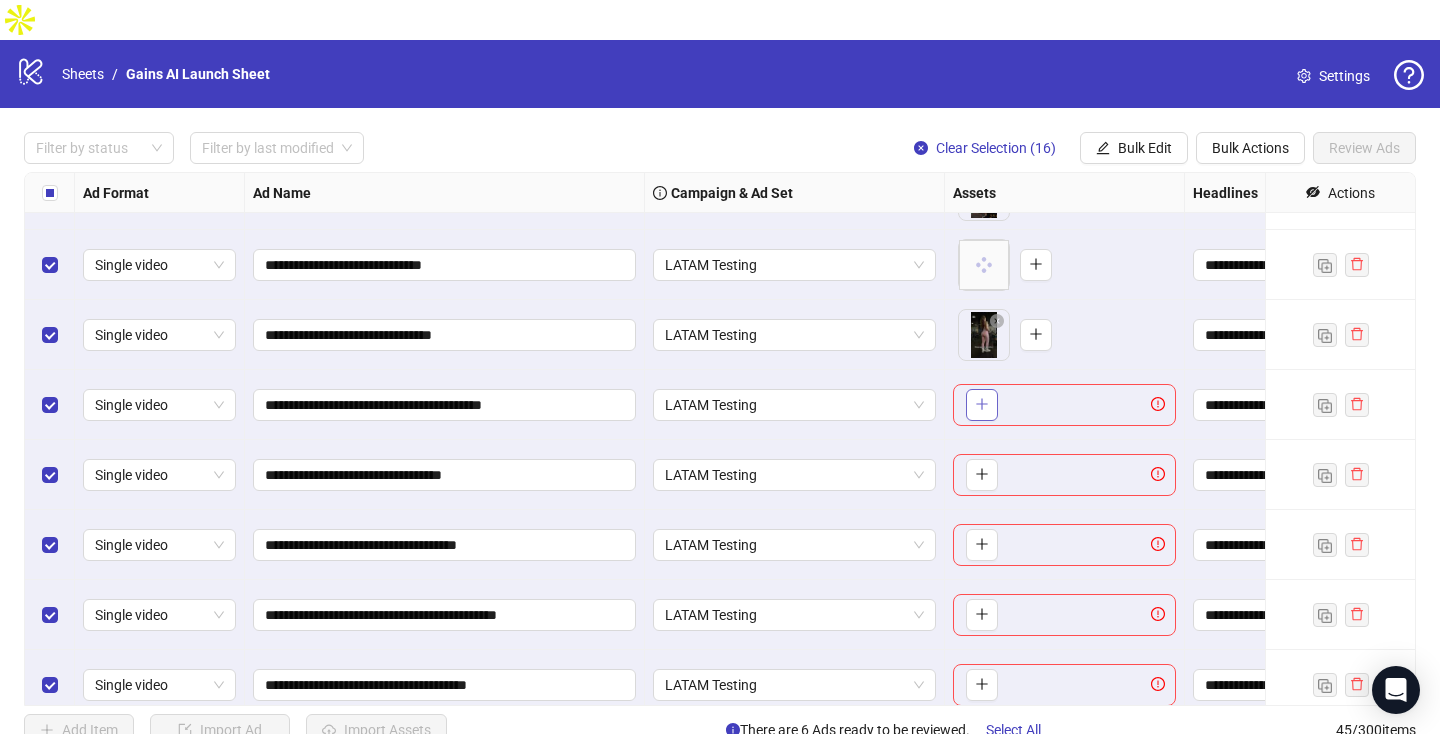 click at bounding box center [982, 405] 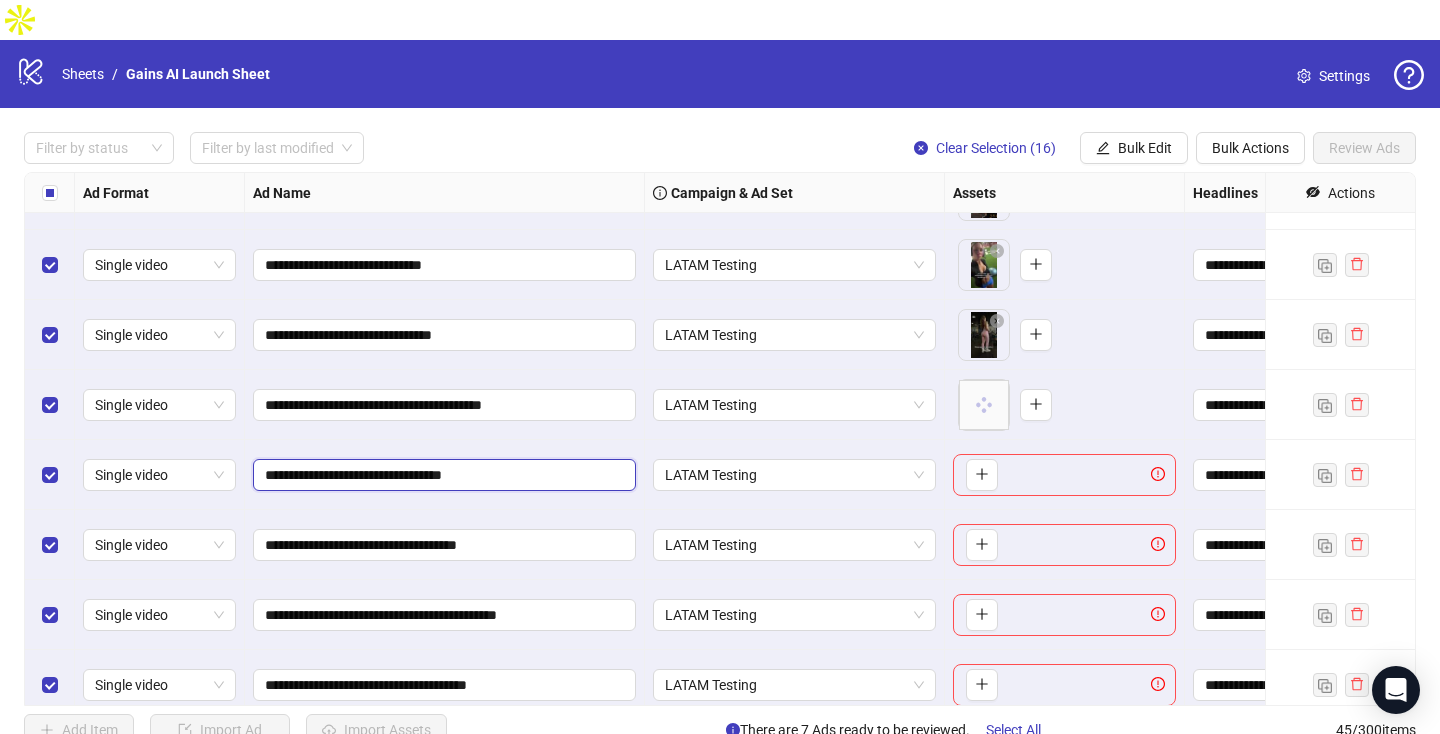 click on "**********" at bounding box center (442, 475) 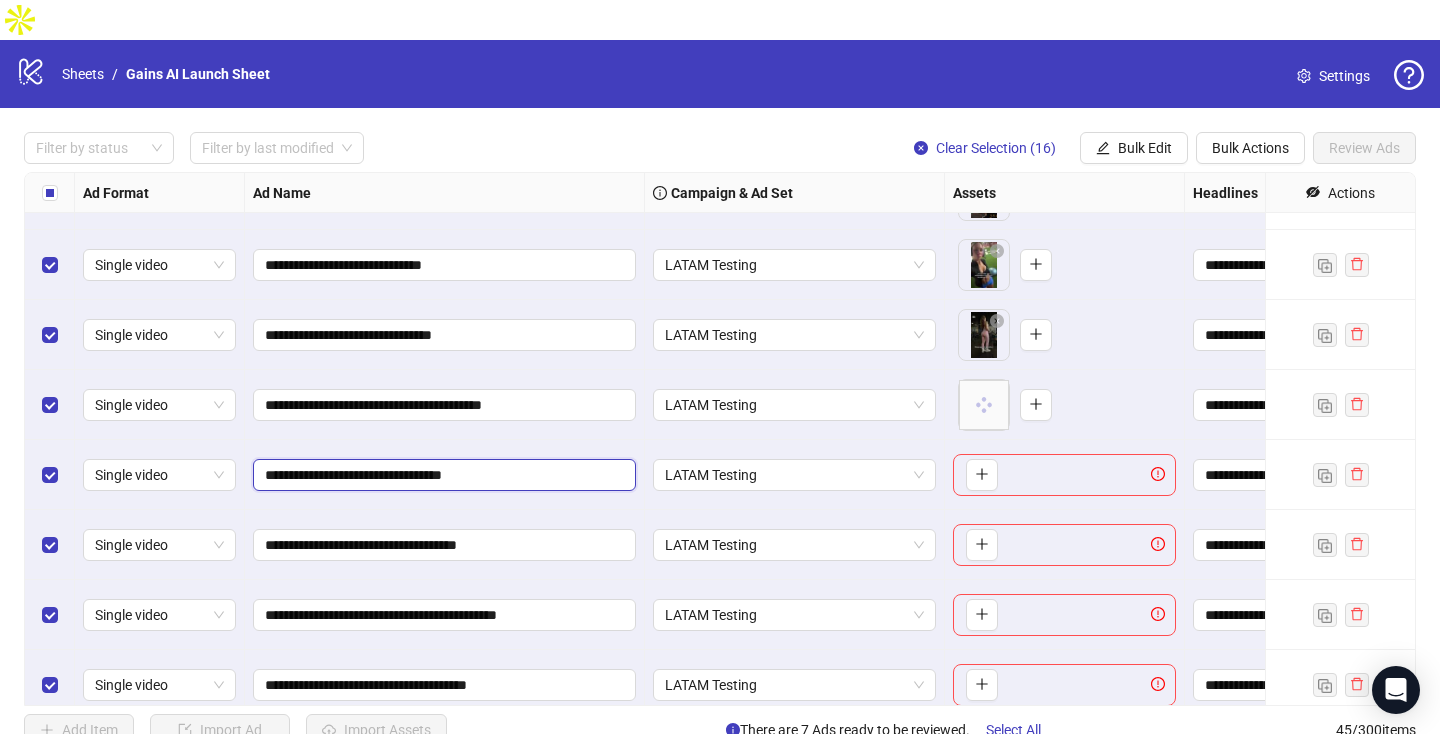 click on "**********" at bounding box center (442, 475) 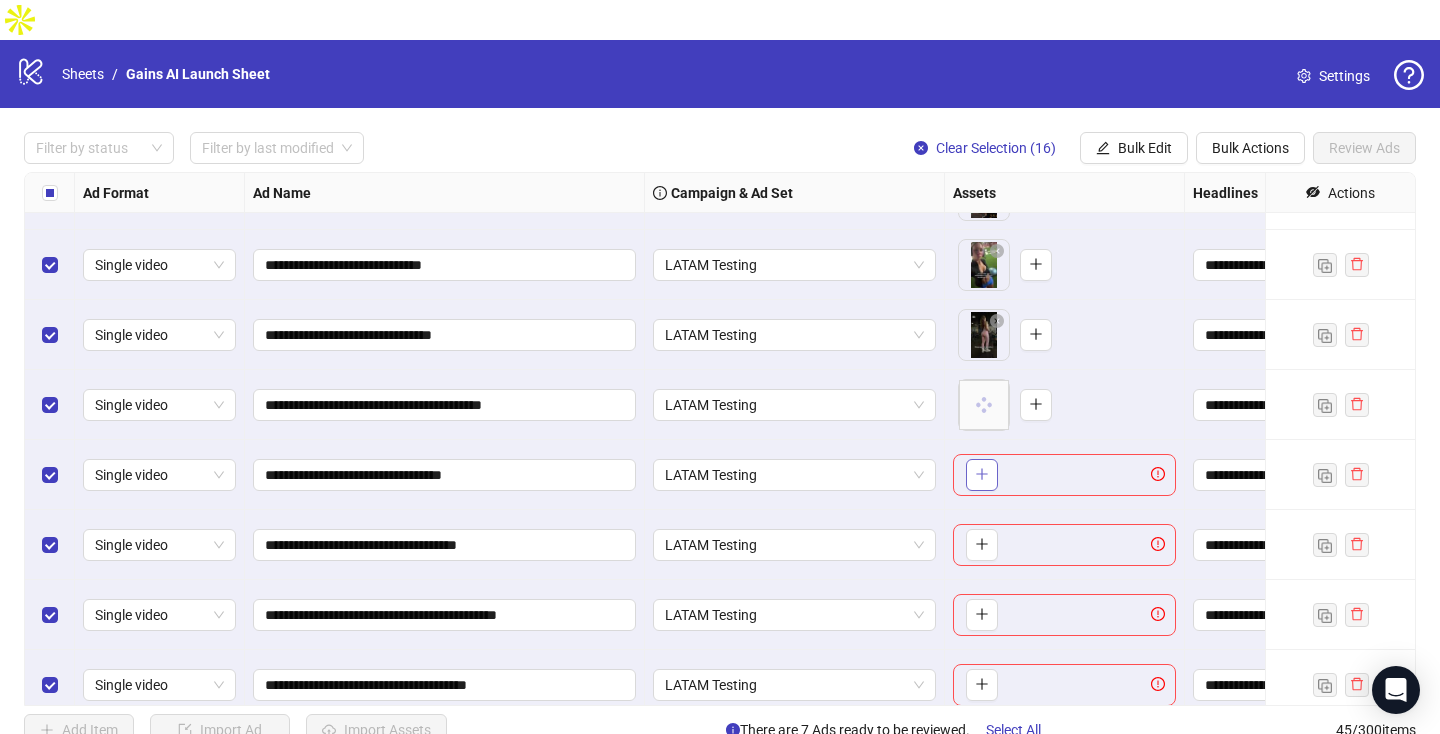 click 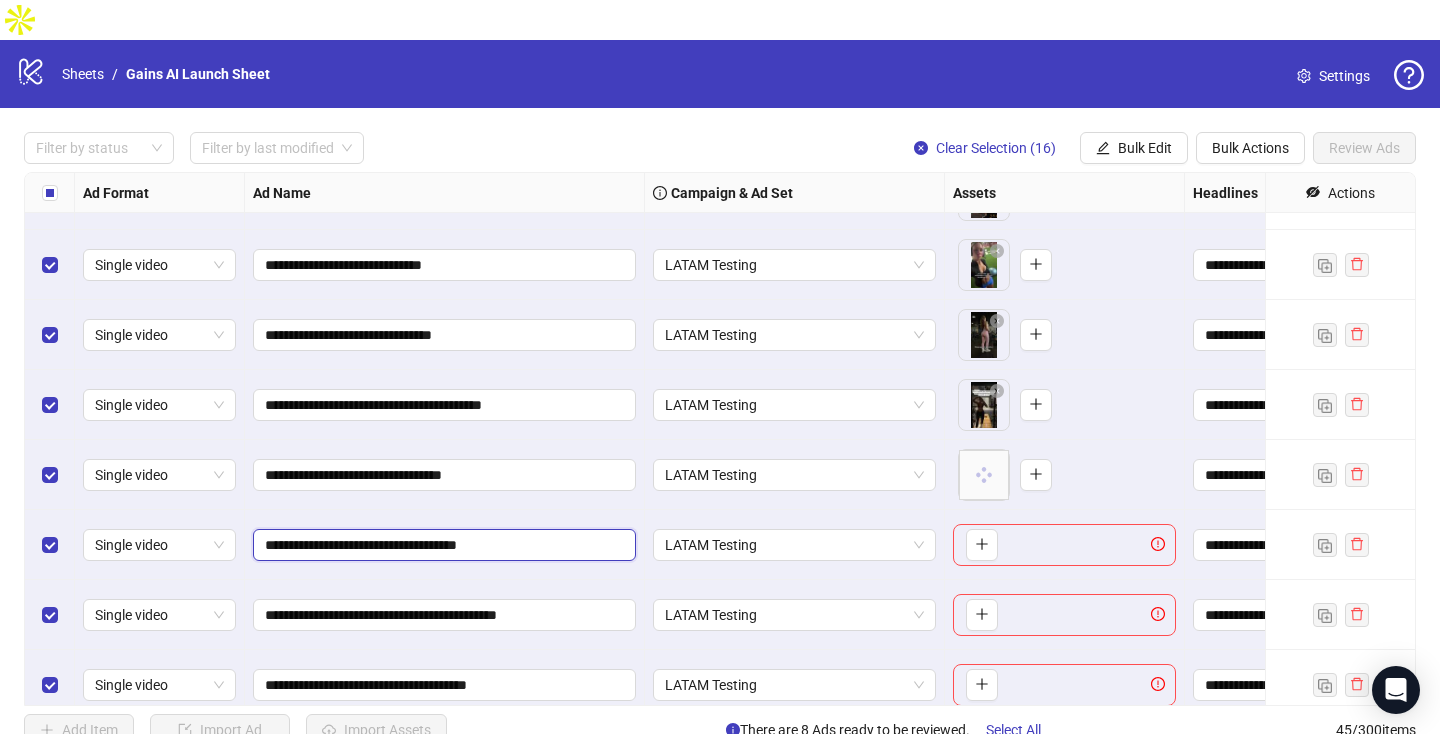 click on "**********" at bounding box center [442, 545] 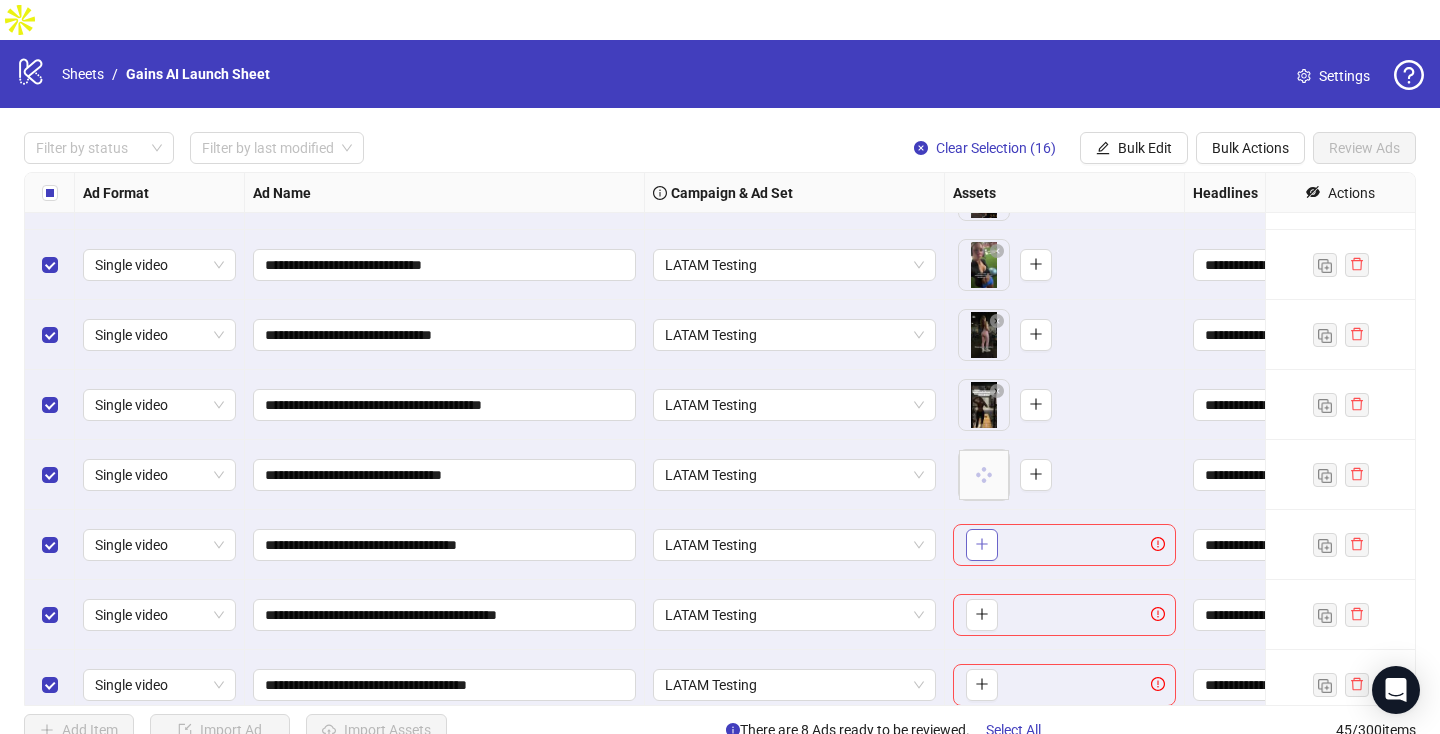 click 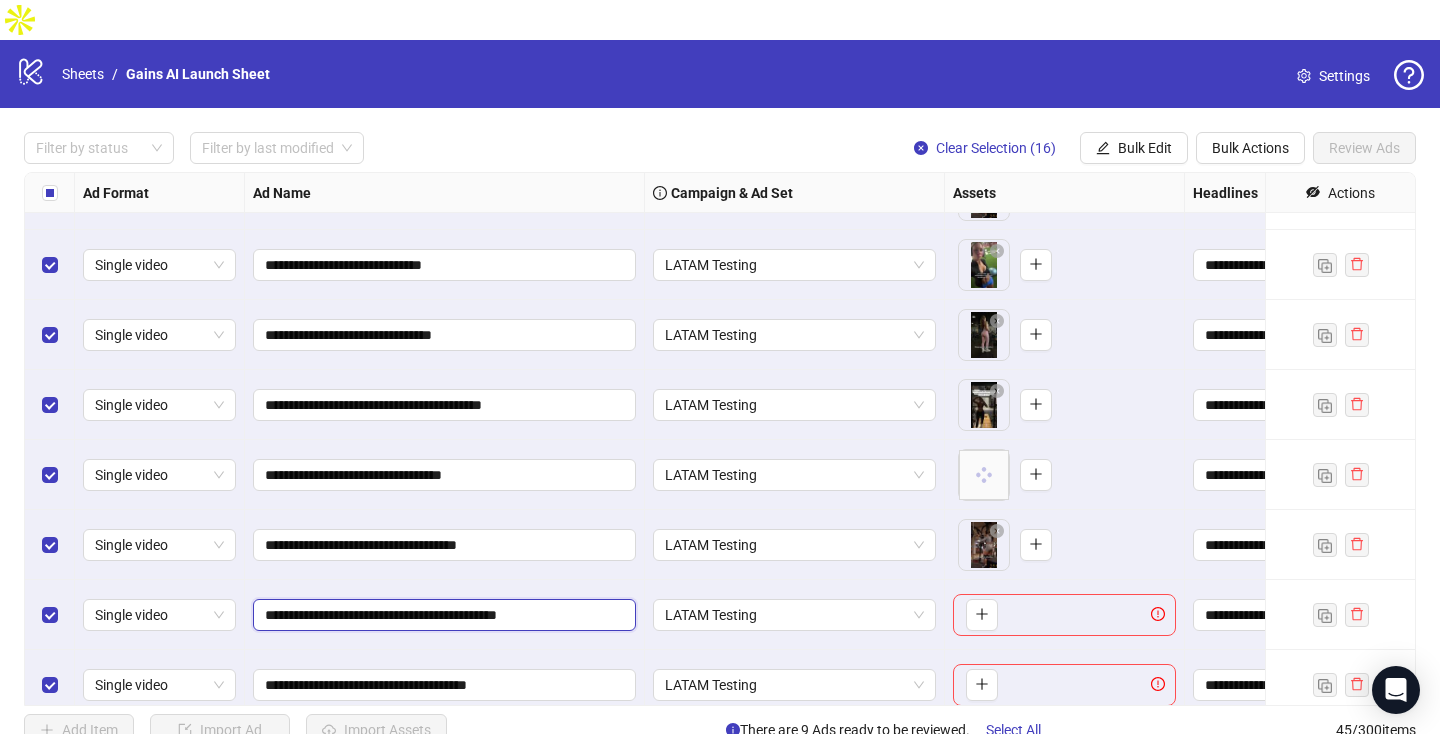 click on "**********" at bounding box center (442, 615) 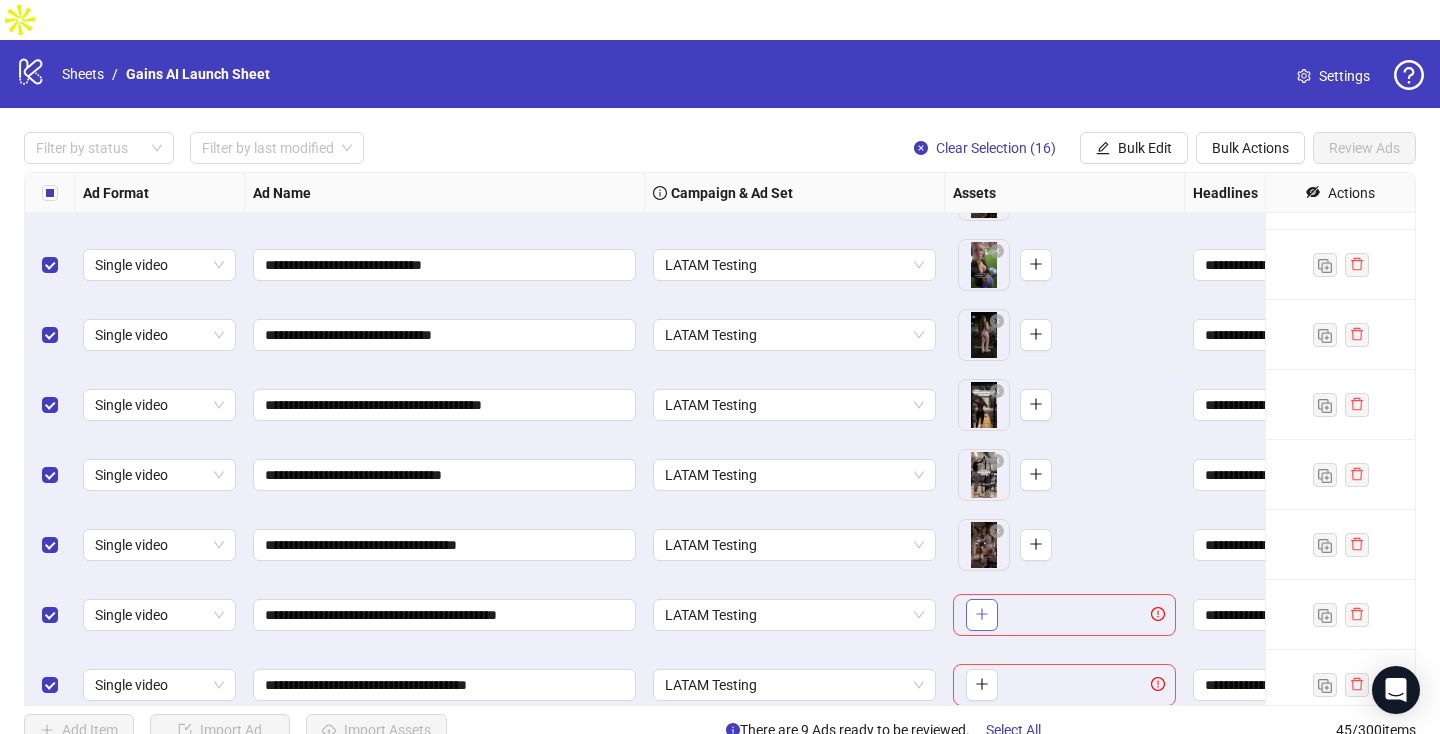 click 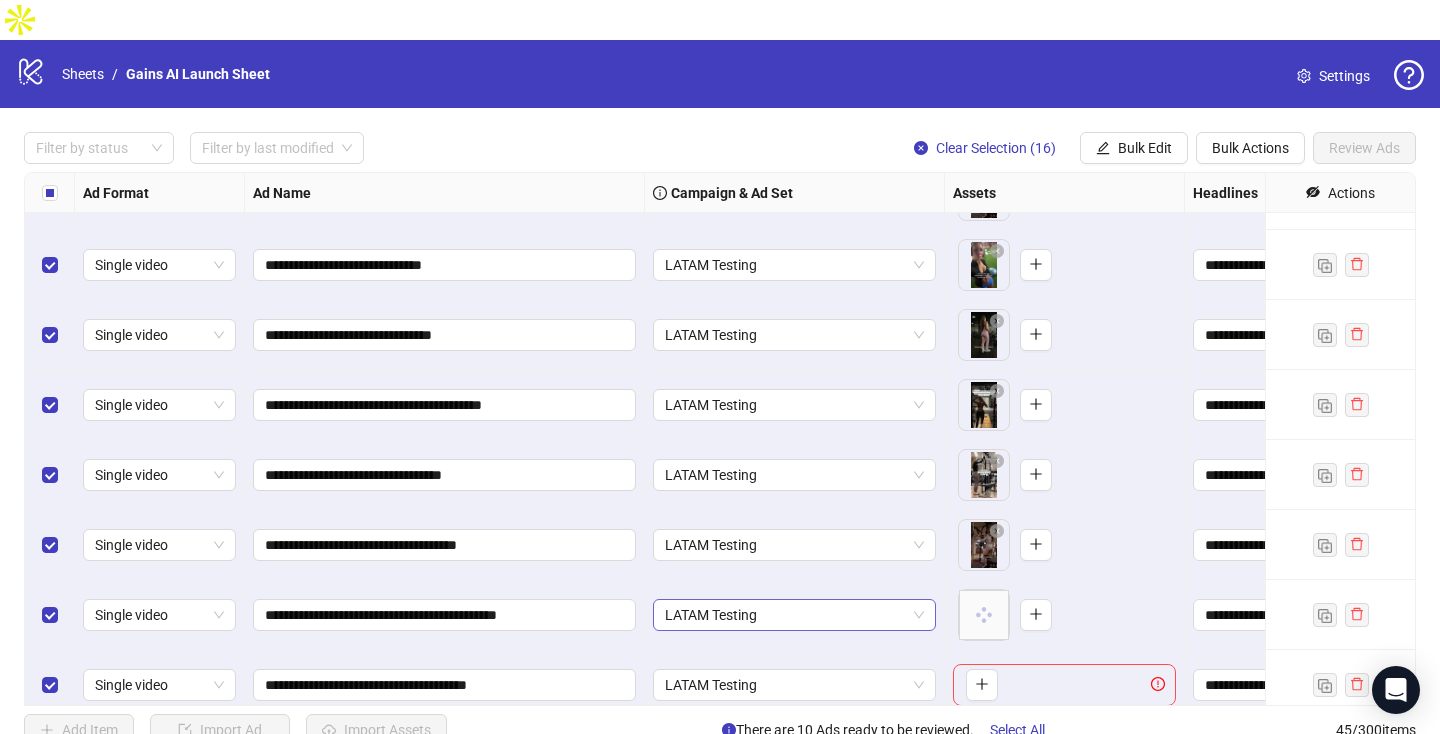 scroll, scrollTop: 2479, scrollLeft: 0, axis: vertical 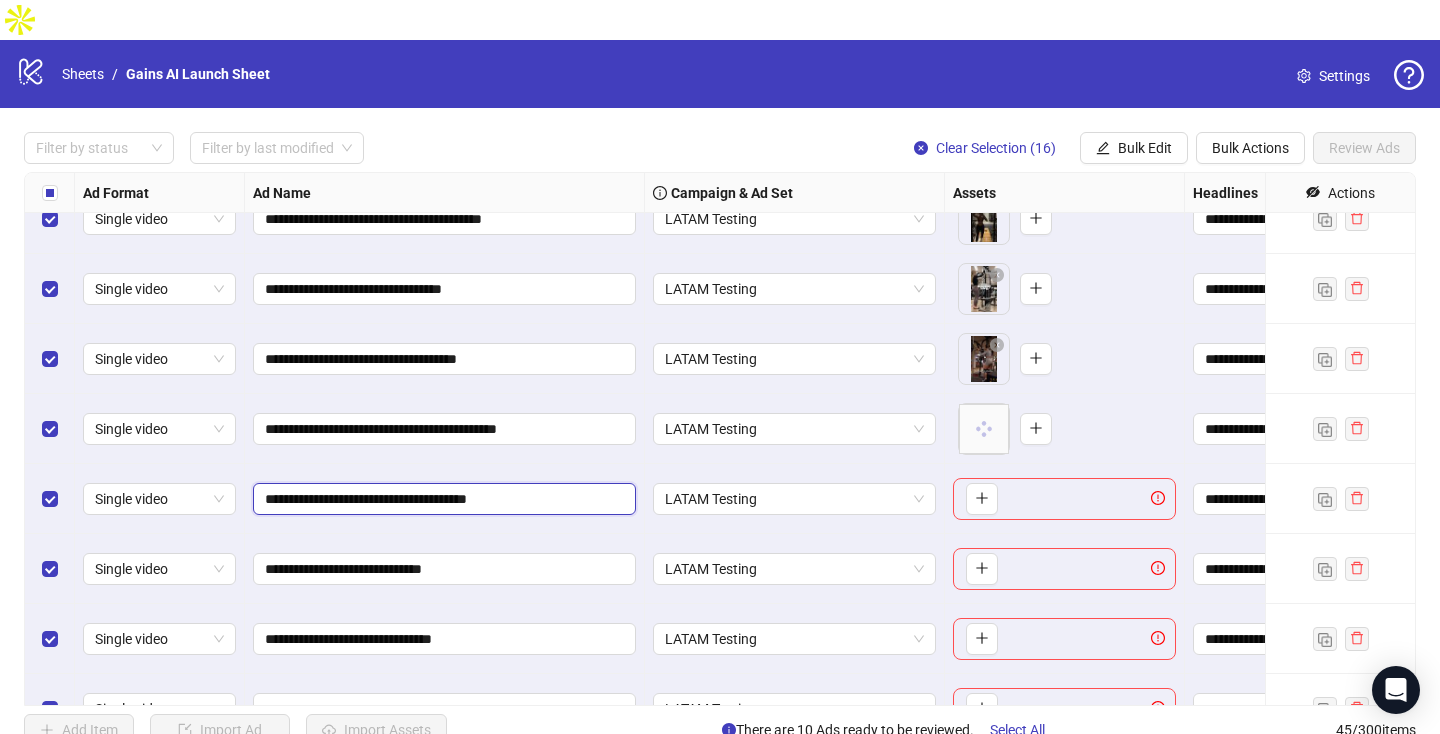 click on "**********" at bounding box center (442, 499) 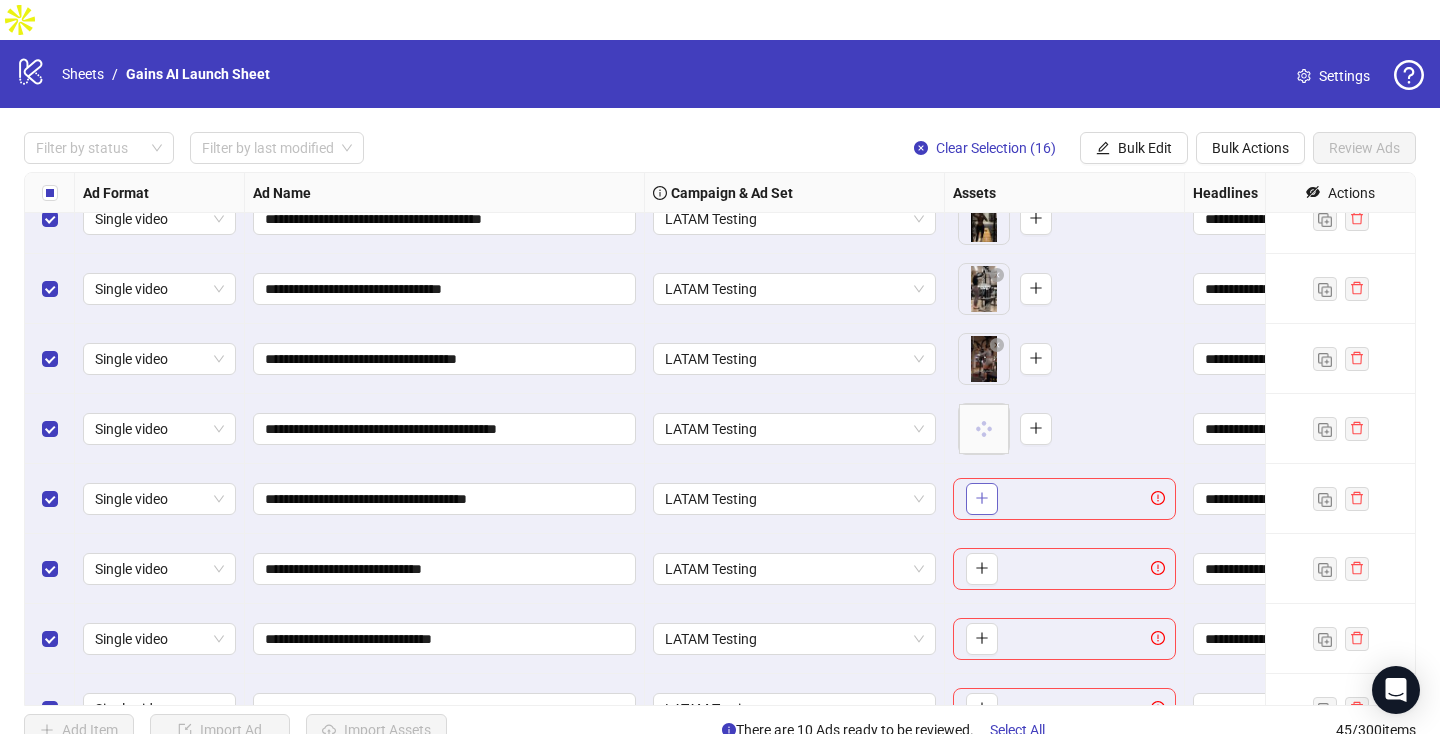 click 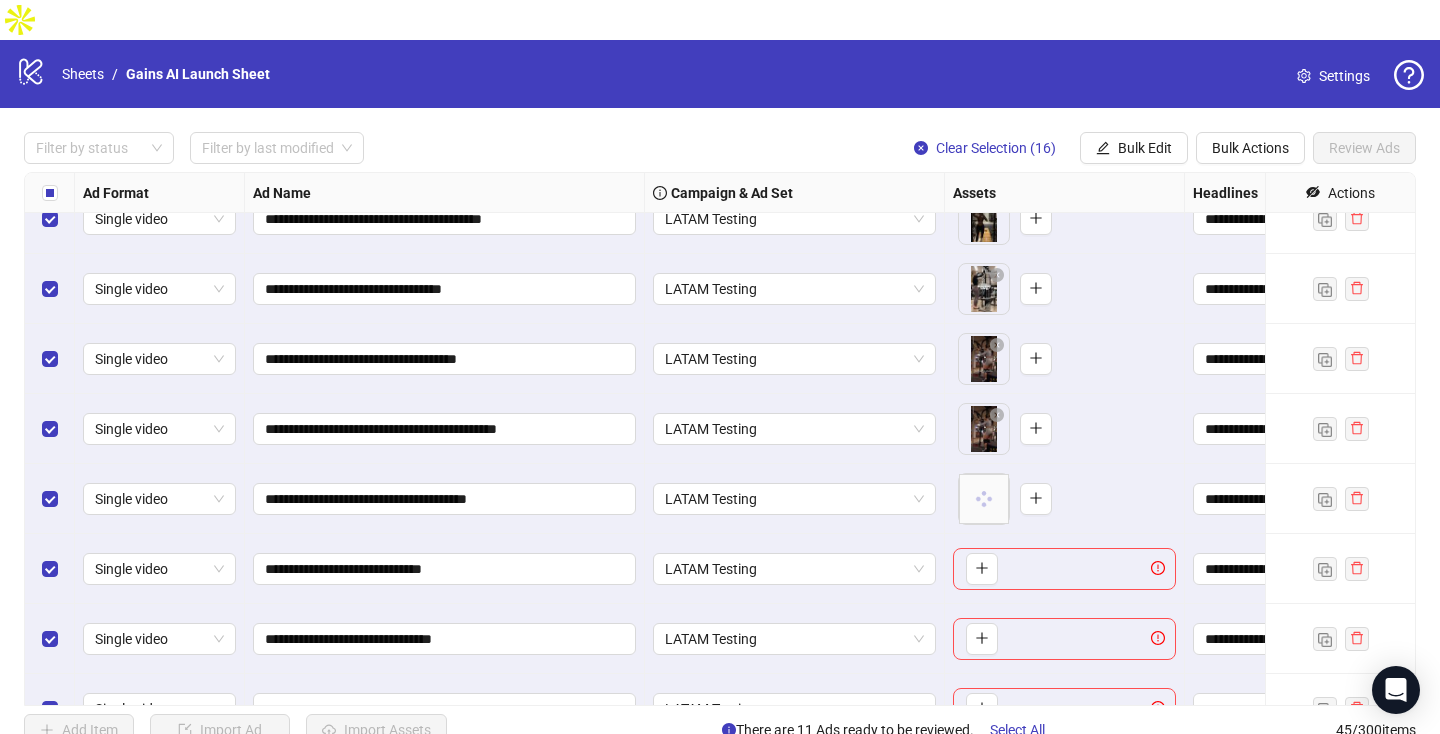 scroll, scrollTop: 2643, scrollLeft: 0, axis: vertical 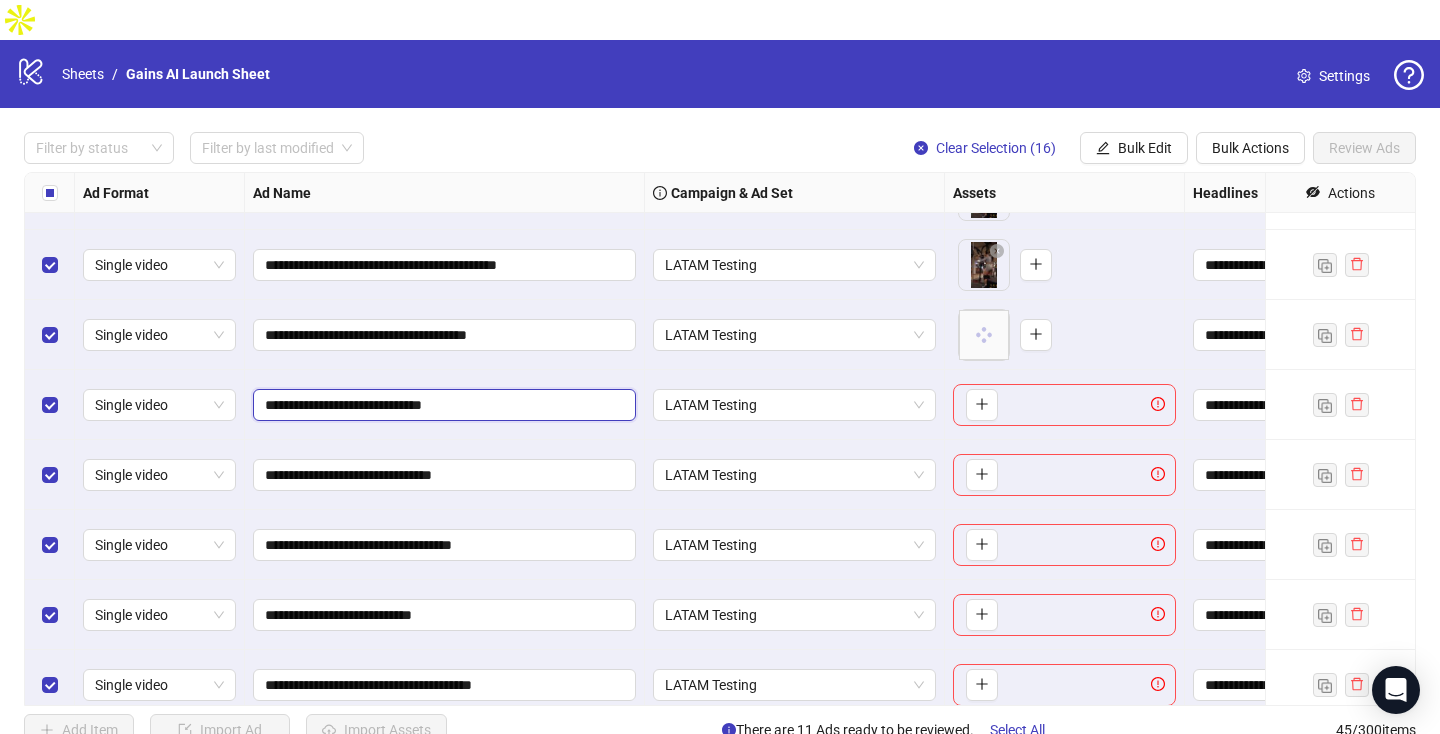 click on "**********" at bounding box center (442, 405) 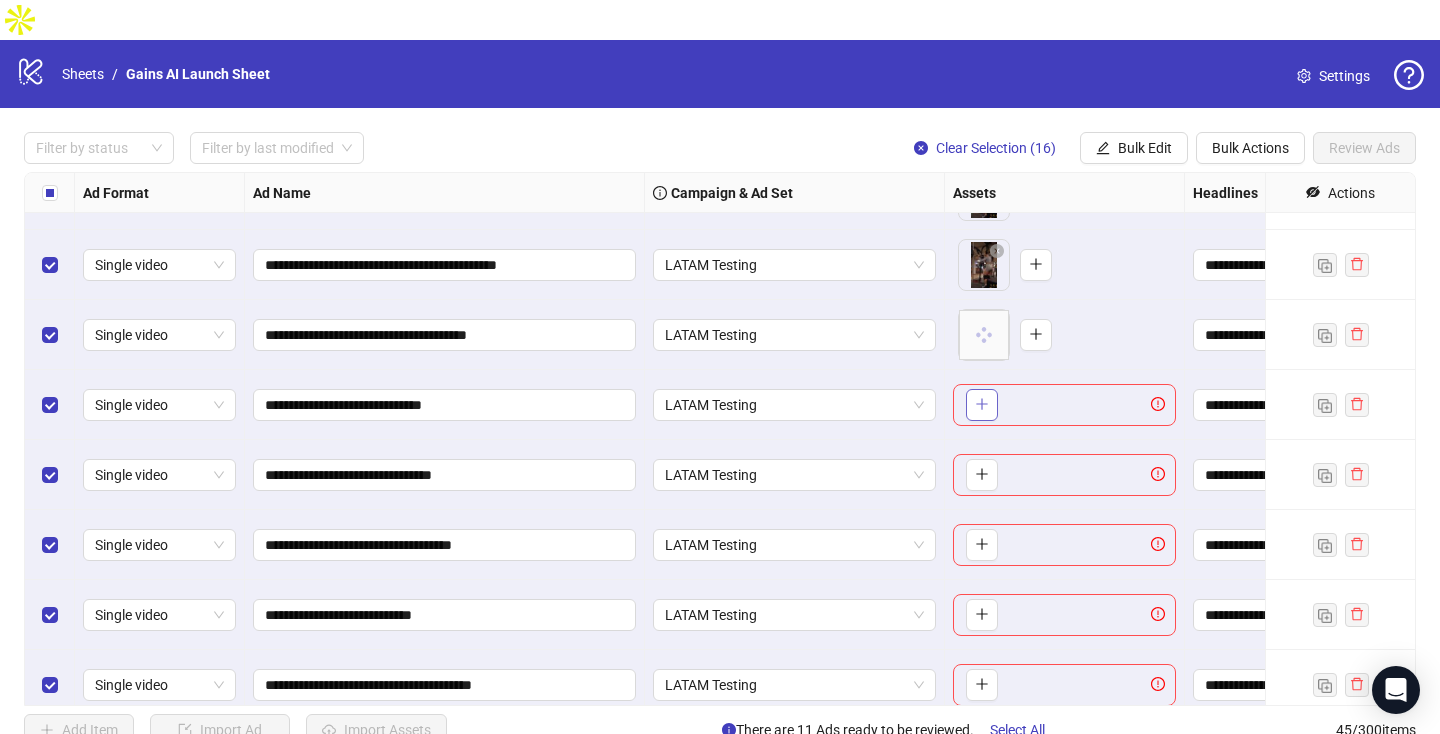 click at bounding box center (982, 405) 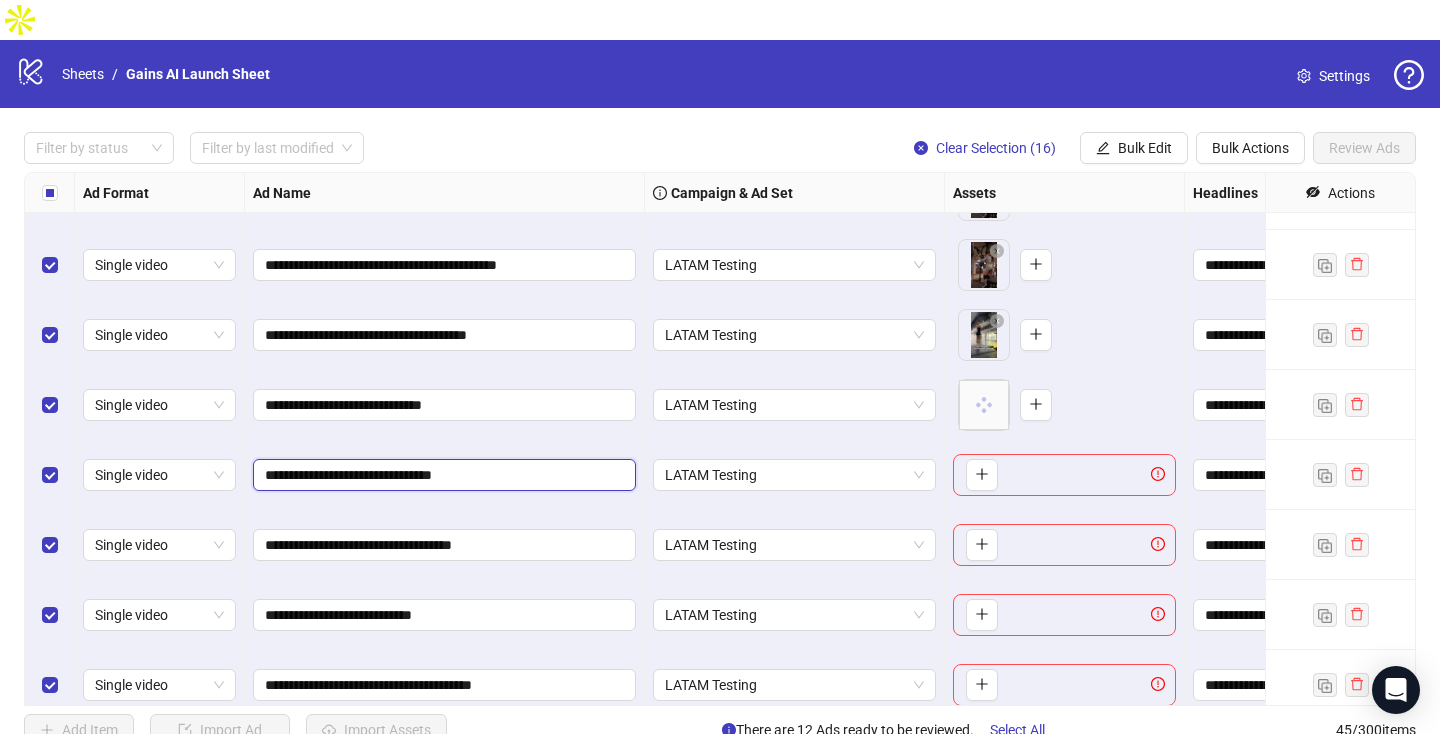 click on "**********" at bounding box center (442, 475) 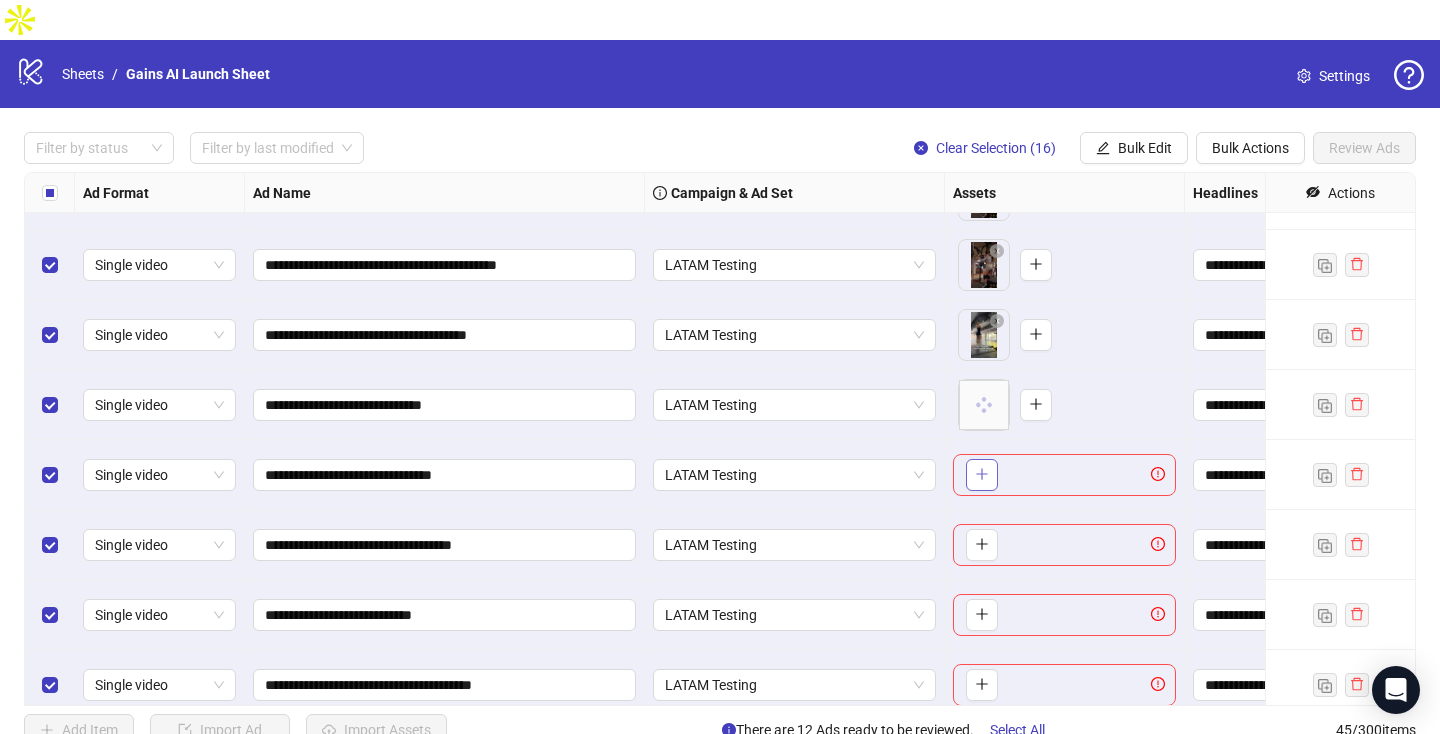 click at bounding box center (982, 474) 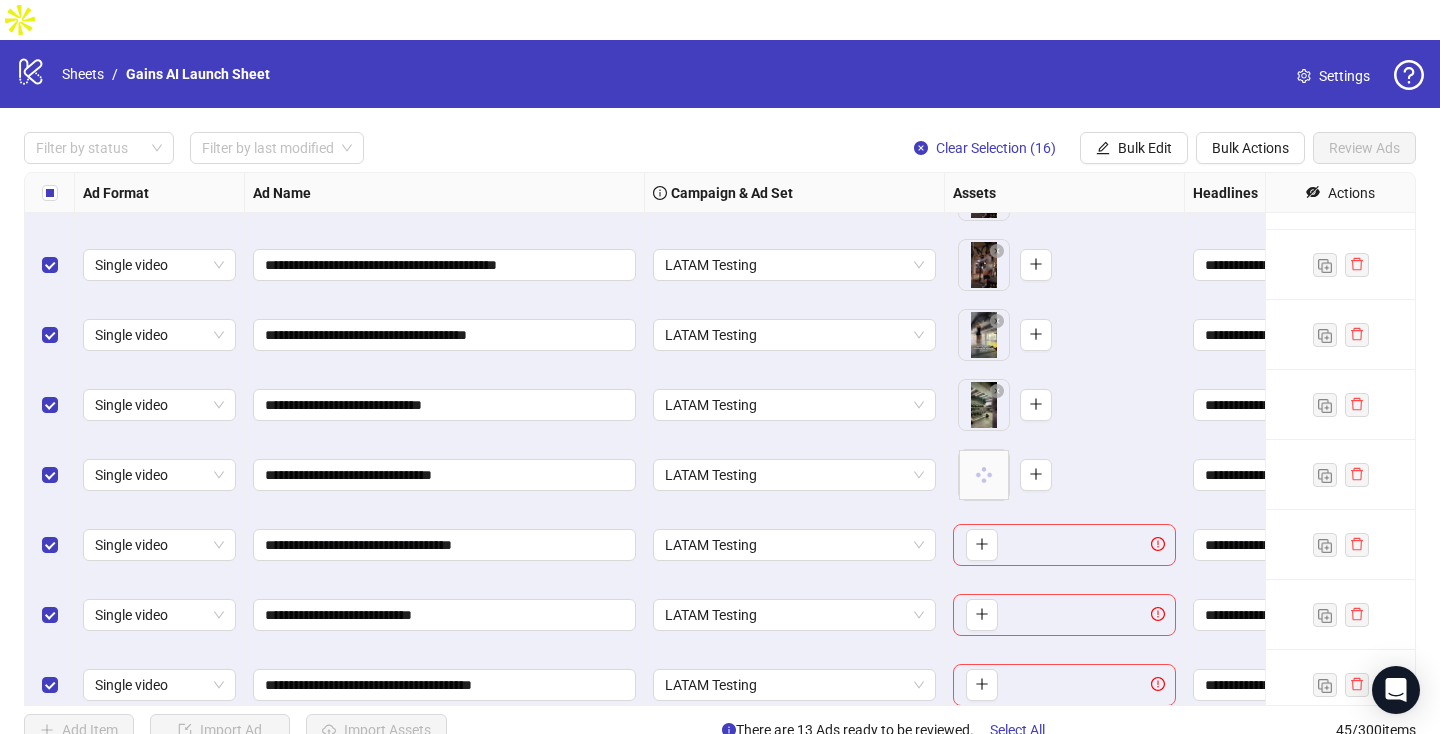 scroll, scrollTop: 2658, scrollLeft: 0, axis: vertical 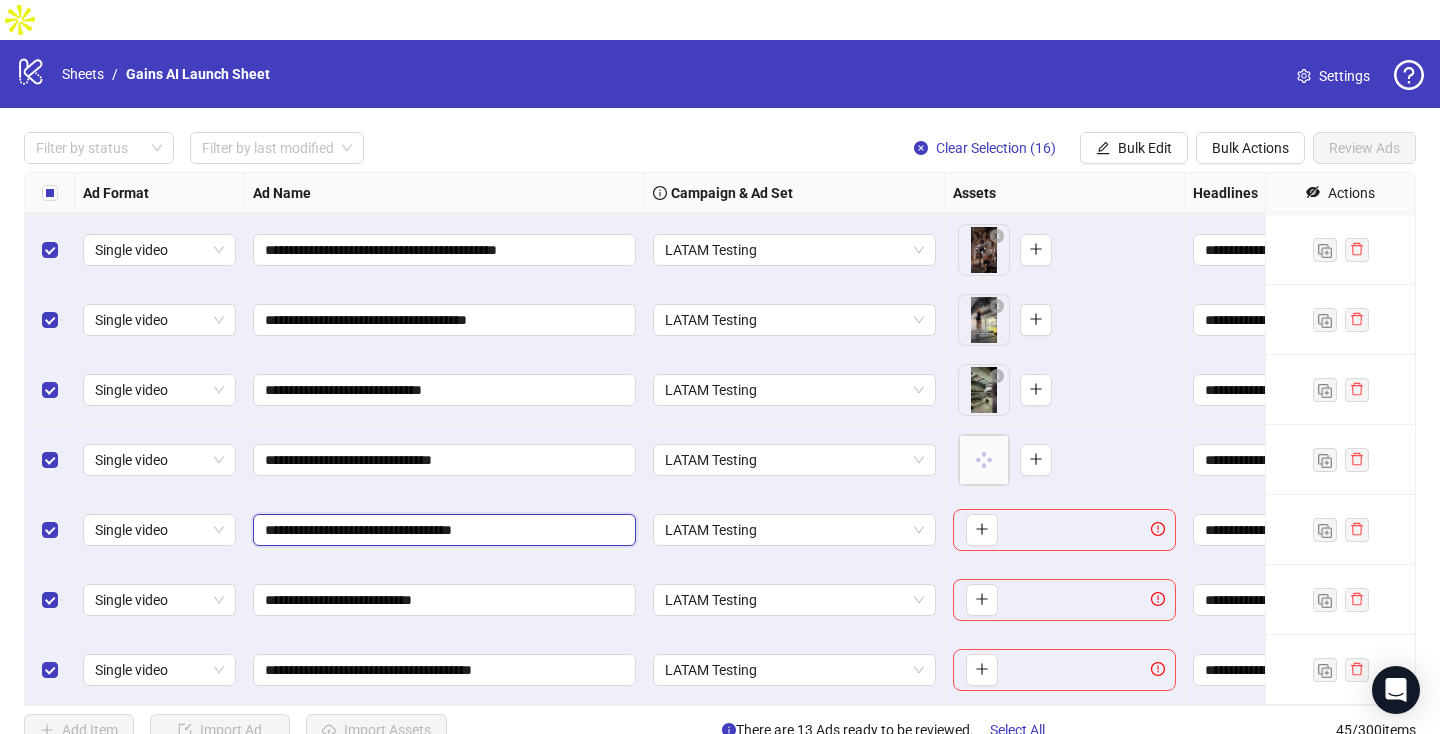click on "**********" at bounding box center (442, 530) 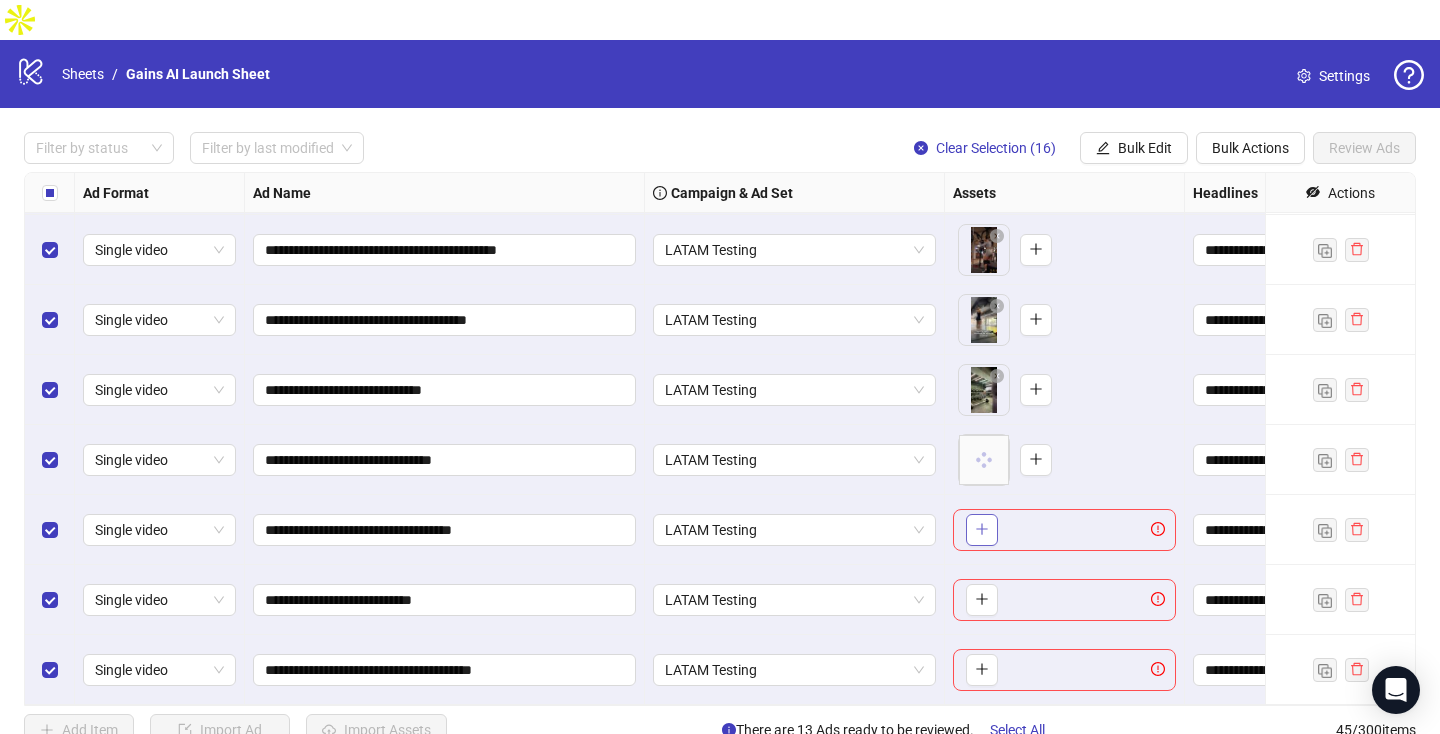 click at bounding box center (982, 530) 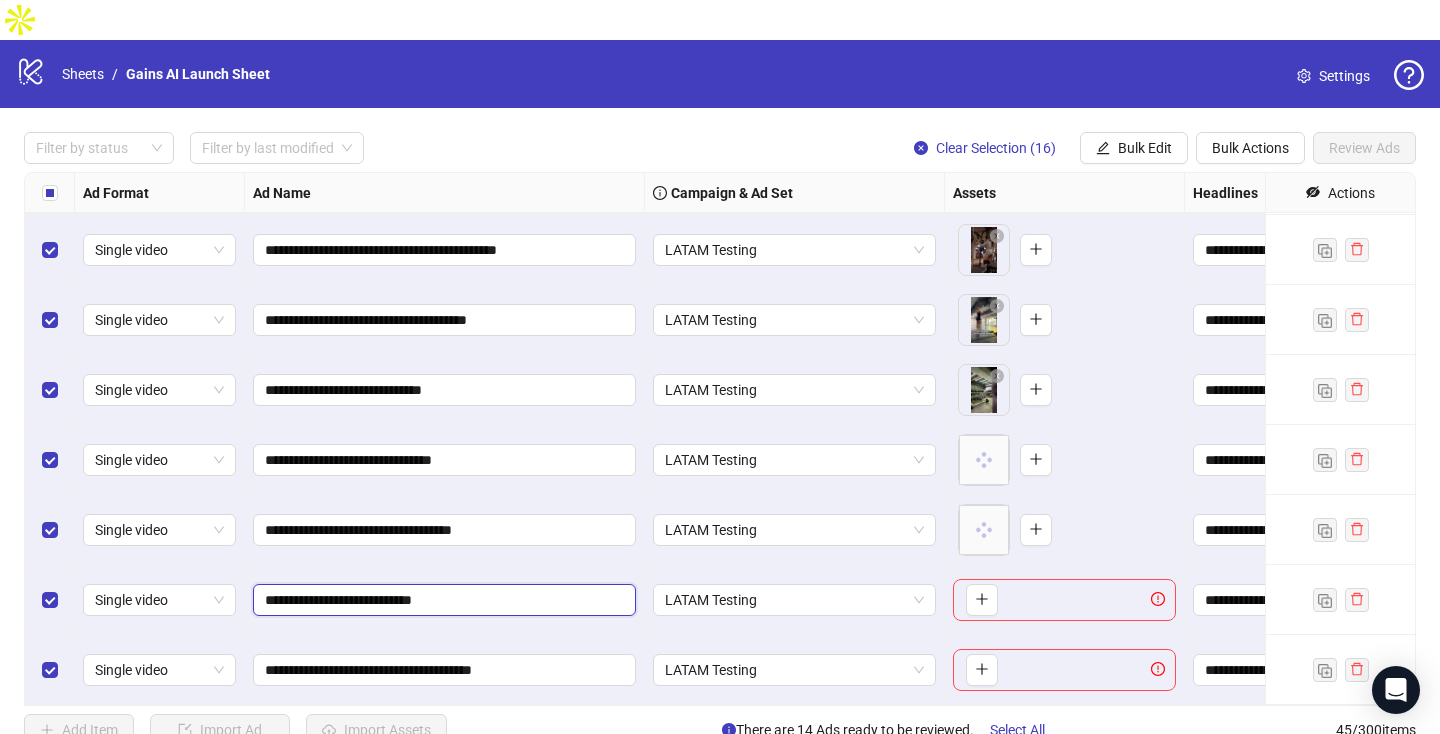 click on "**********" at bounding box center [442, 600] 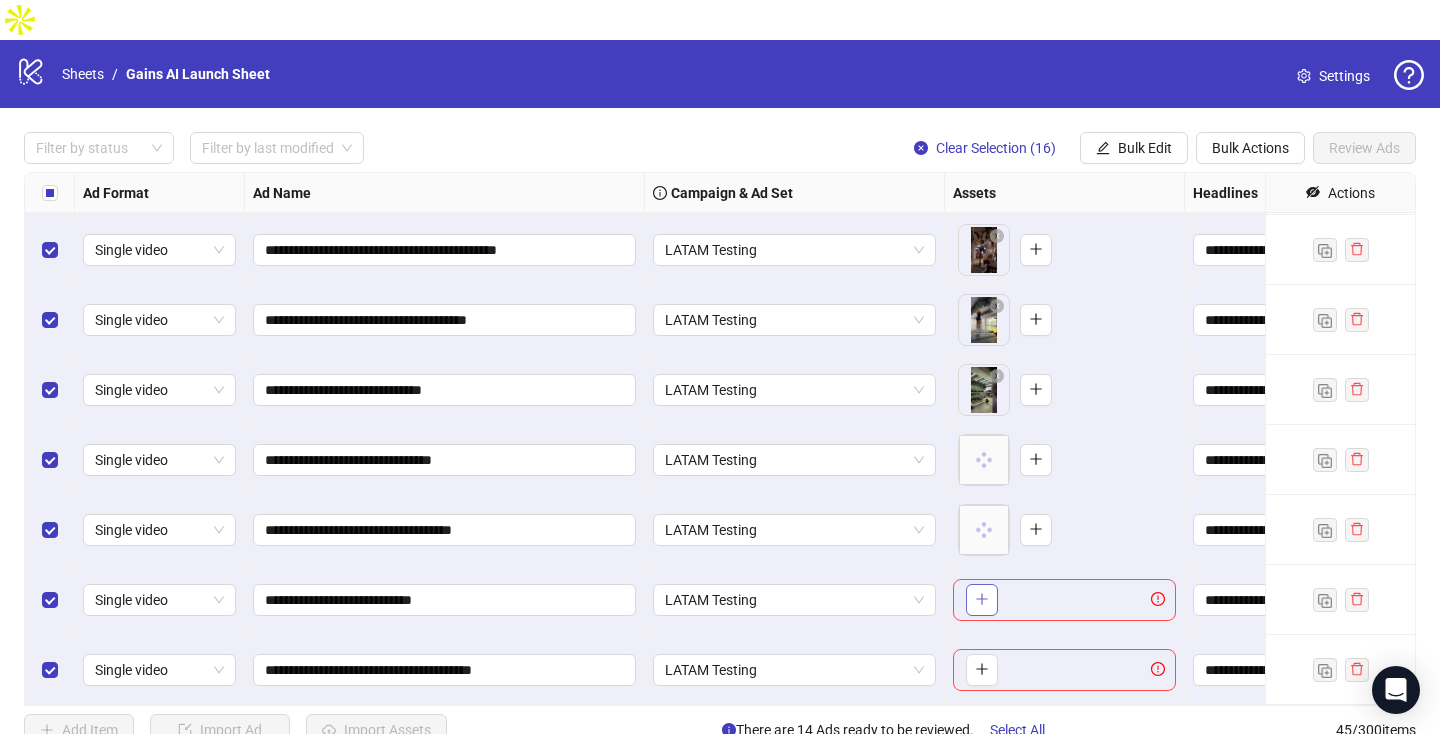 click at bounding box center [982, 600] 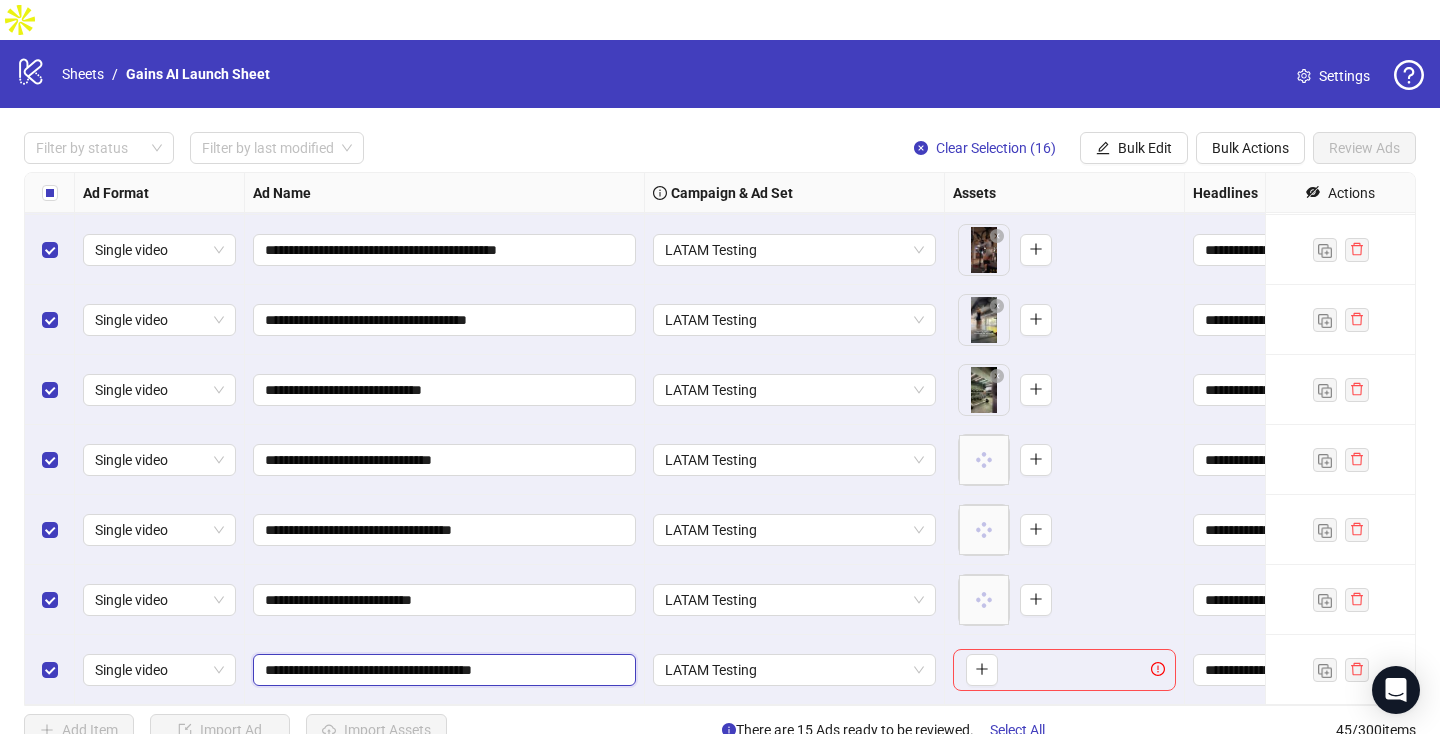 click on "**********" at bounding box center [442, 670] 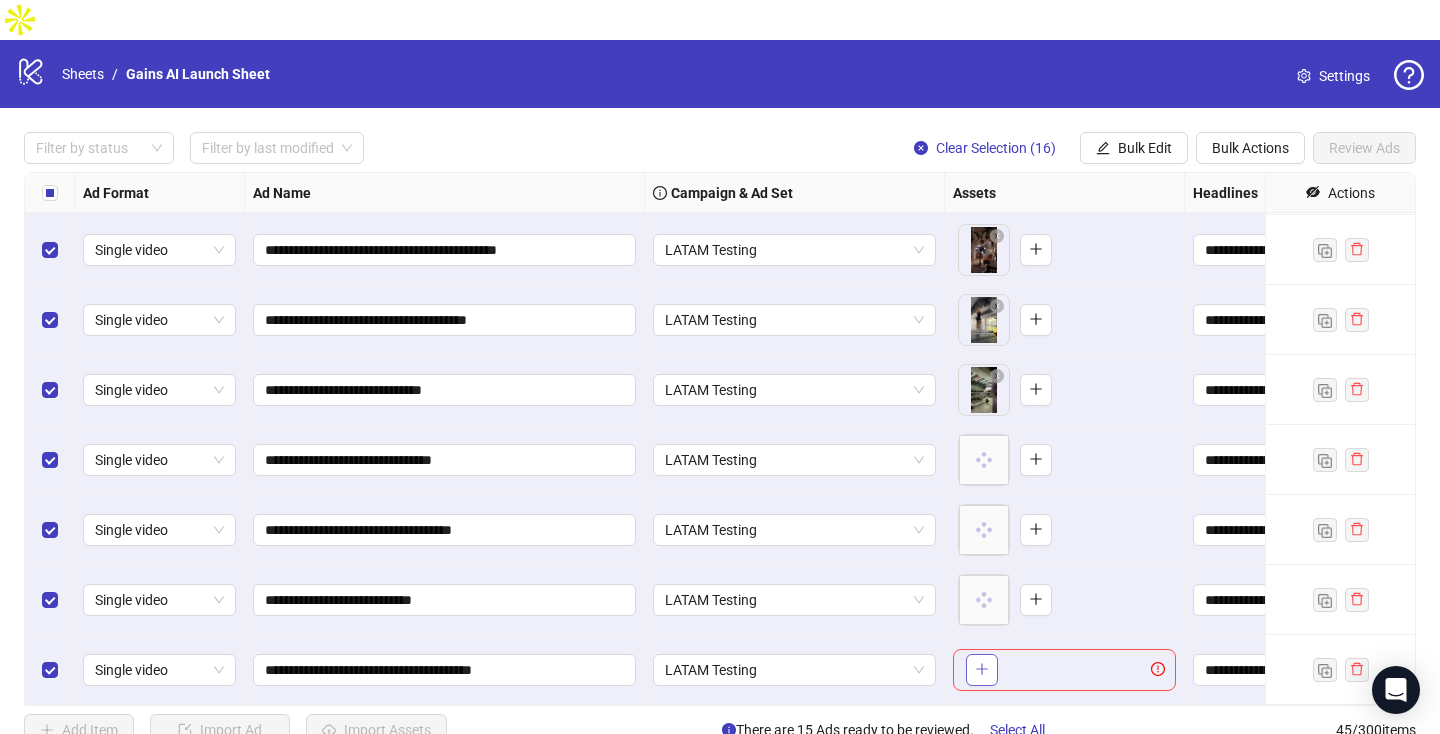 click at bounding box center (982, 669) 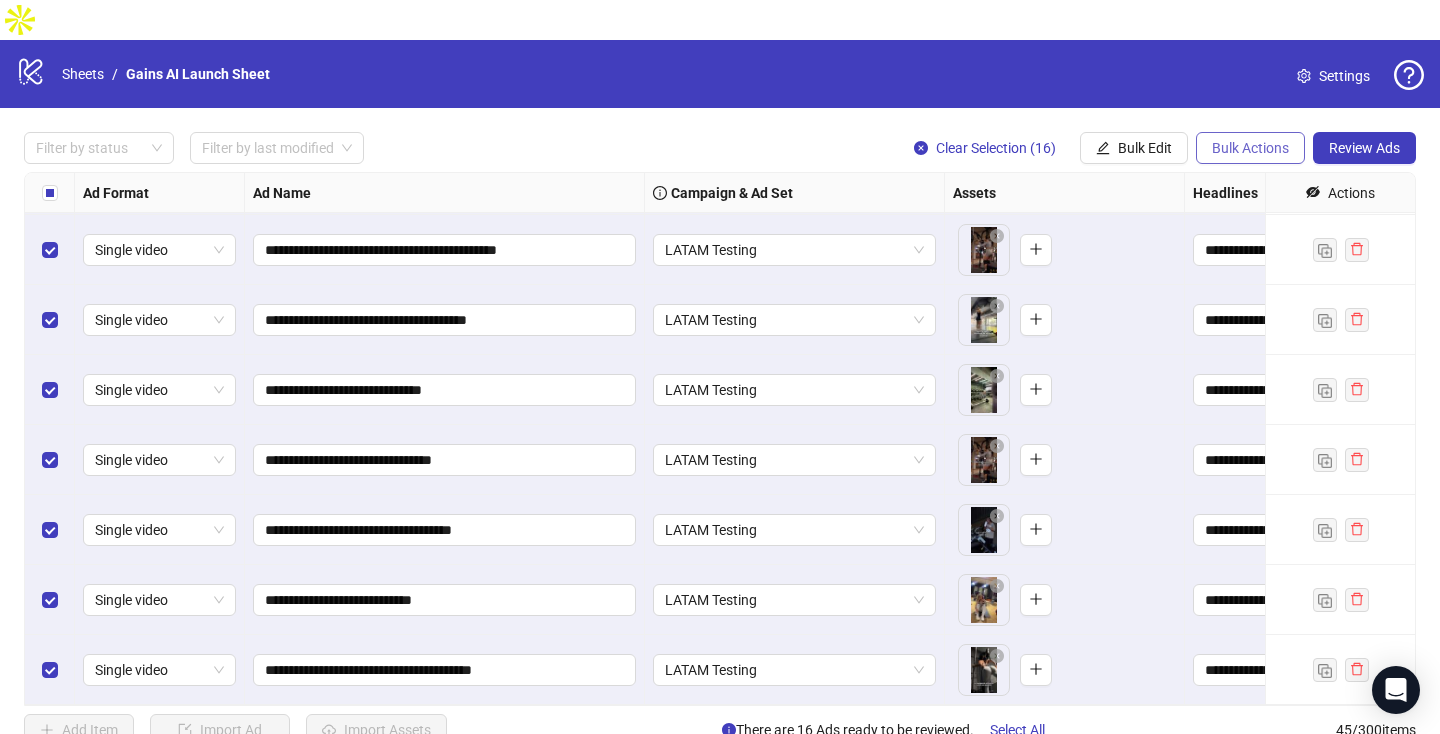 click on "Bulk Actions" at bounding box center [1250, 148] 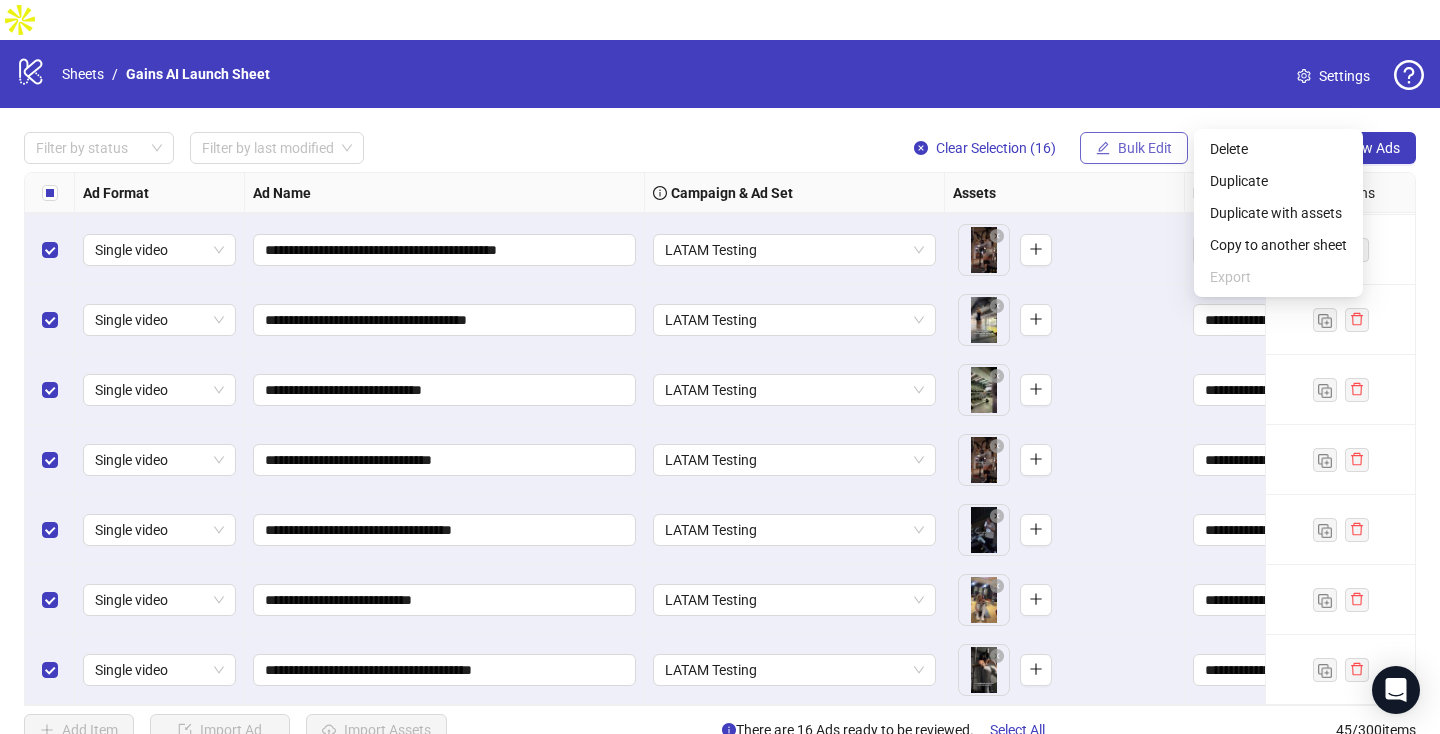 click on "Bulk Edit" at bounding box center [1145, 148] 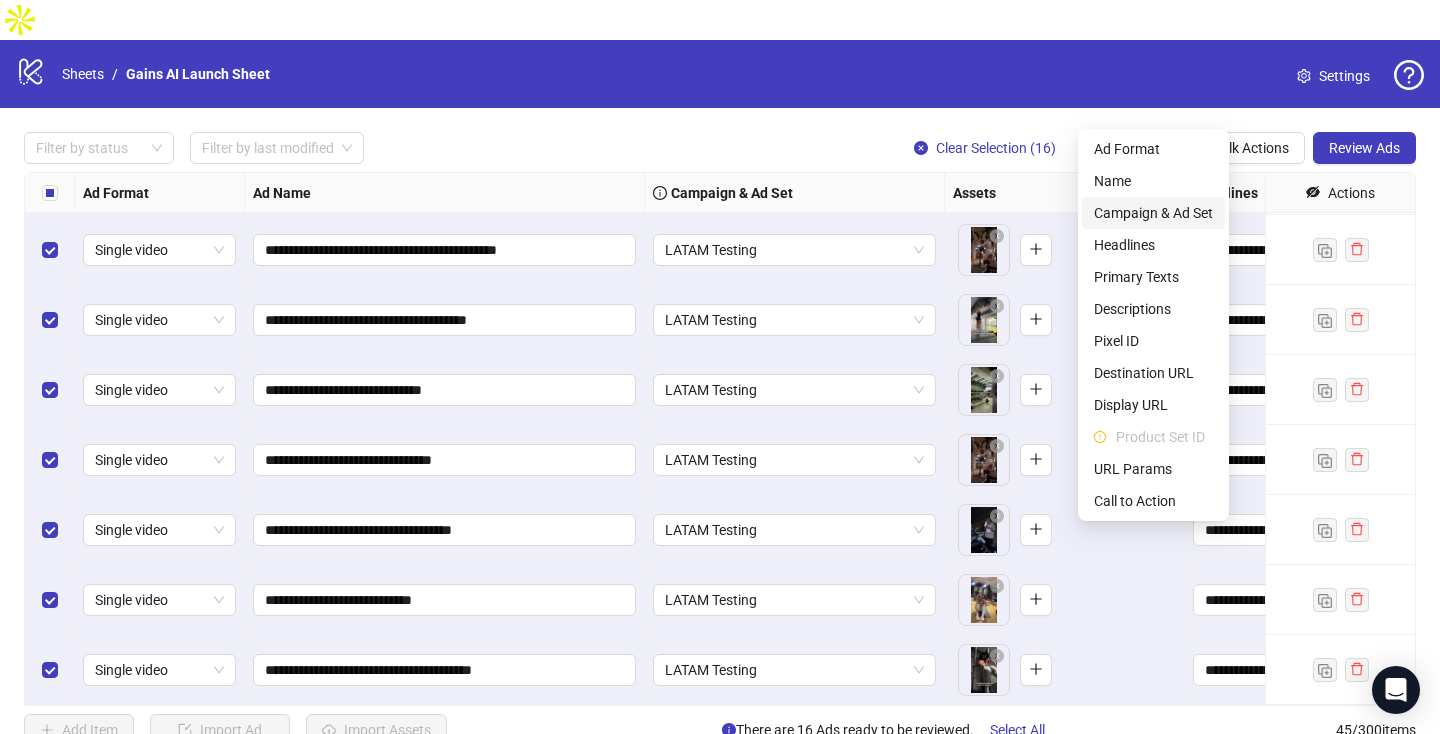click on "Campaign & Ad Set" at bounding box center (1153, 213) 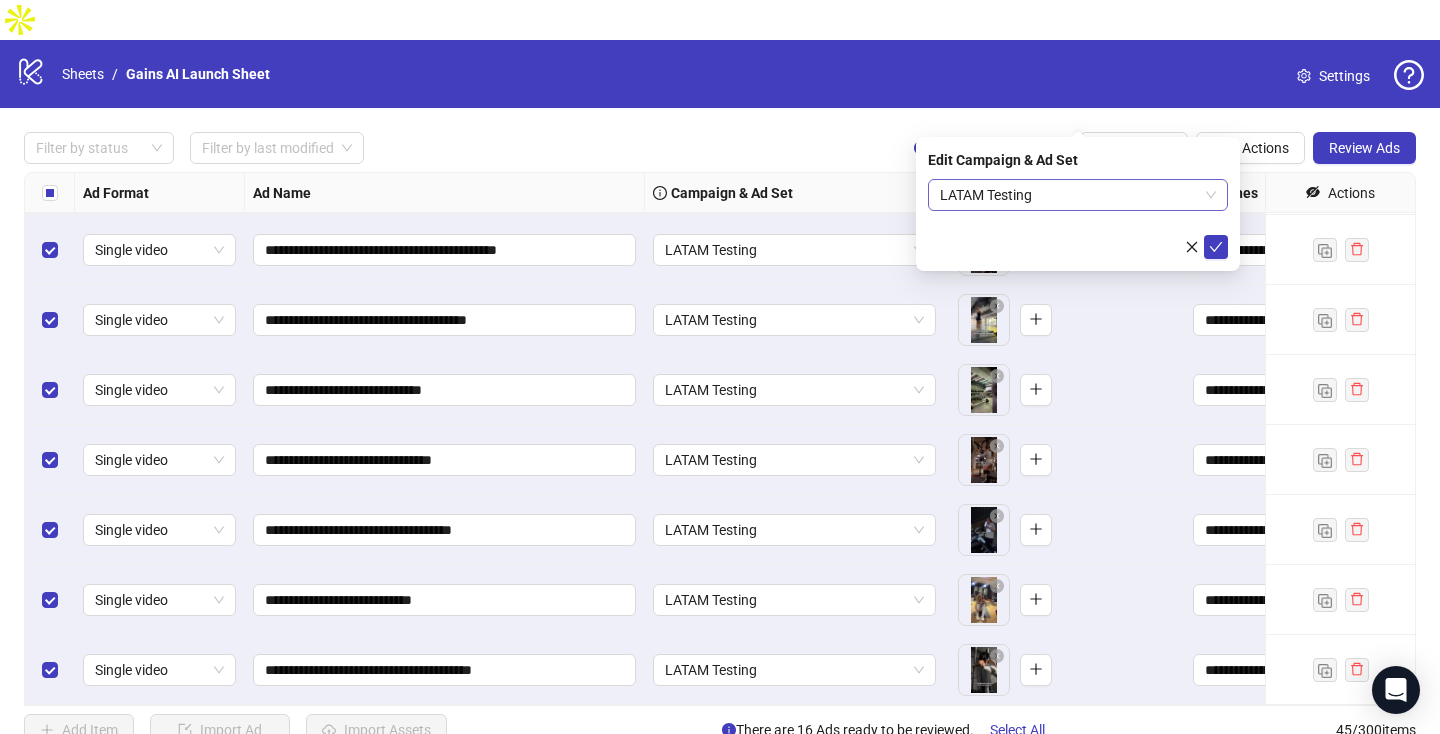click on "LATAM Testing" at bounding box center (1078, 195) 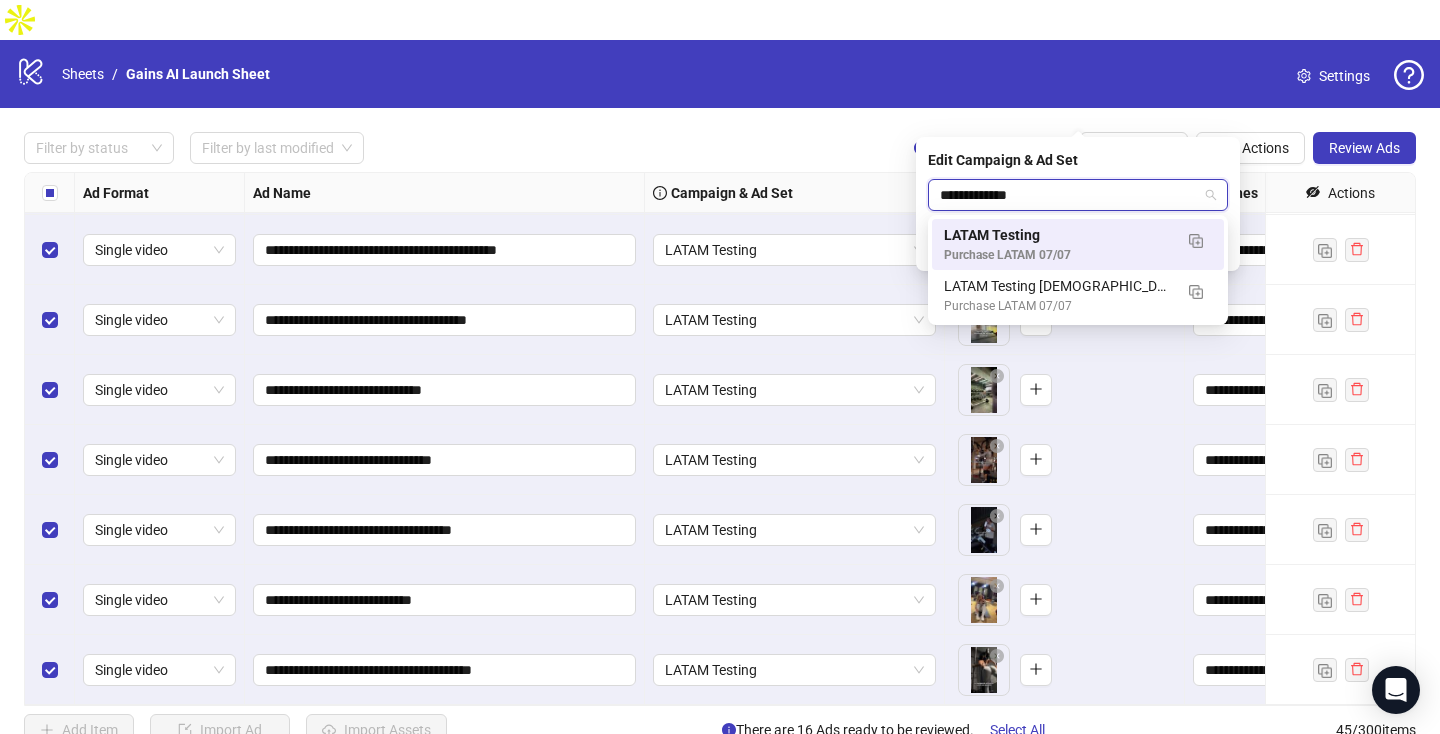 type on "**********" 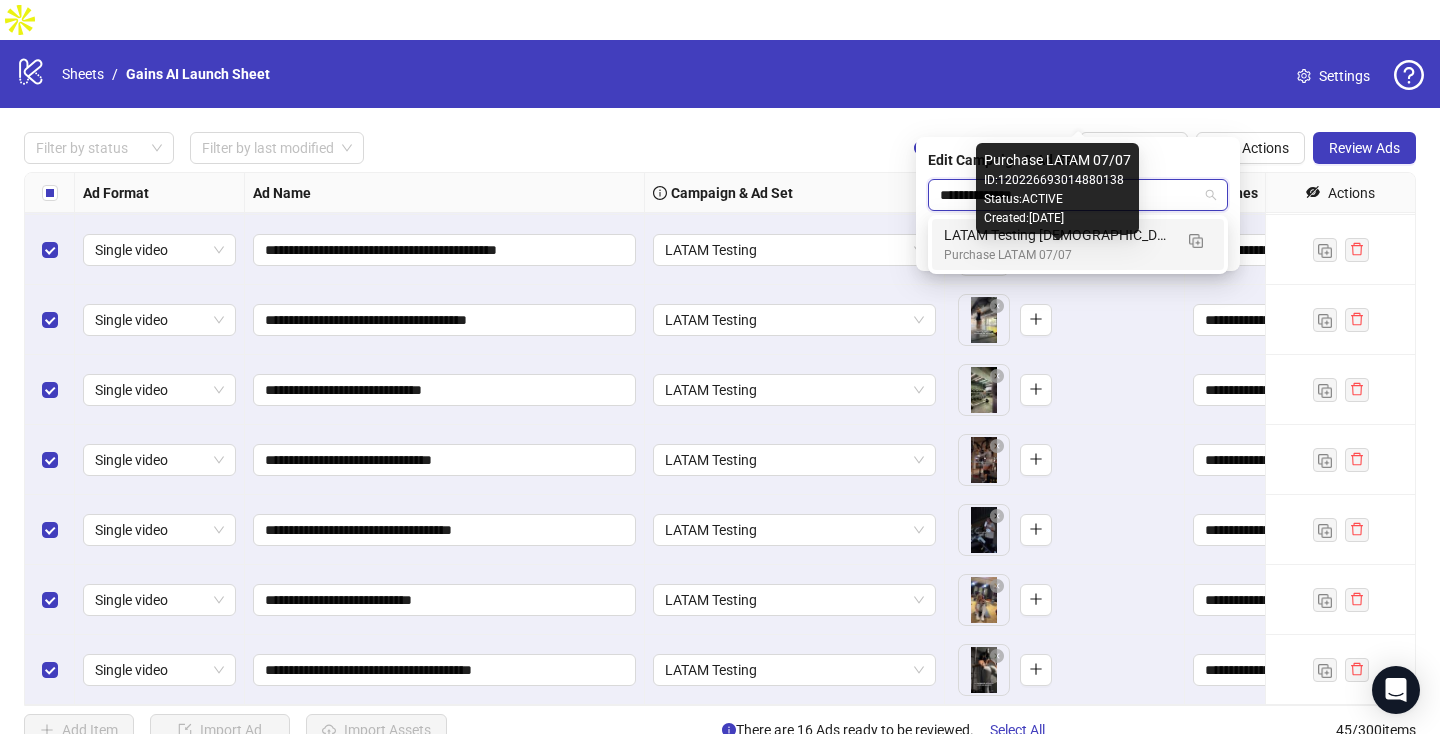 type 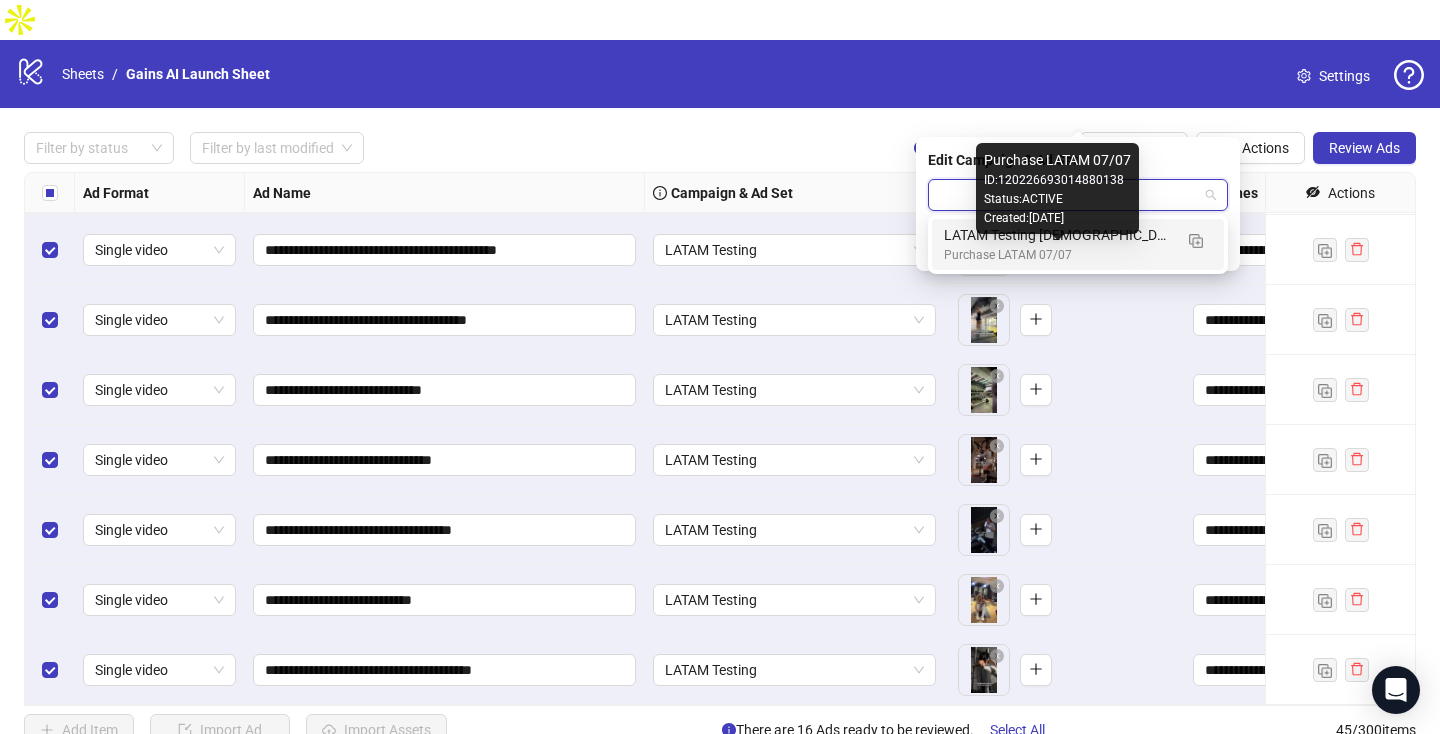 click on "Purchase LATAM 07/07 ID:  120226693014880138 Status:  ACTIVE Created:  [DATE]" at bounding box center (1057, 188) 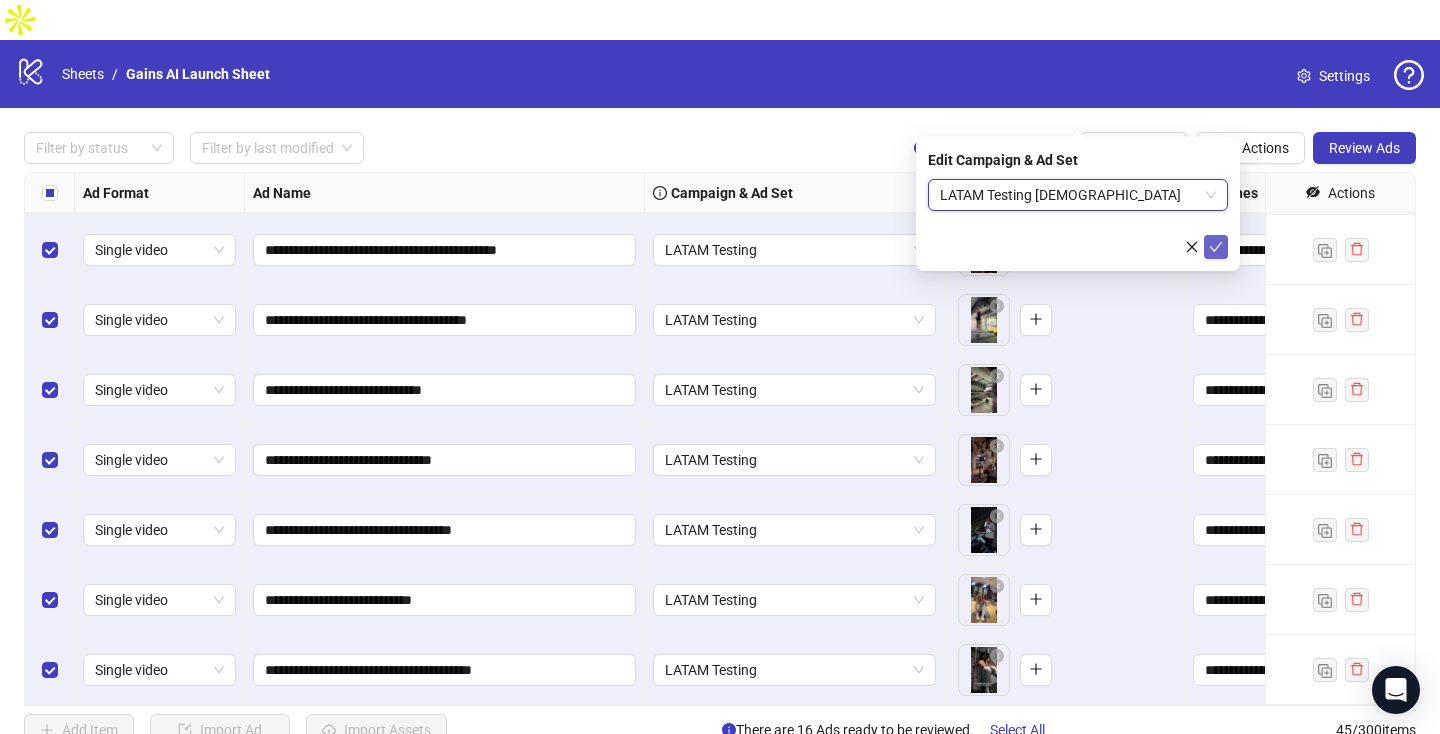 click 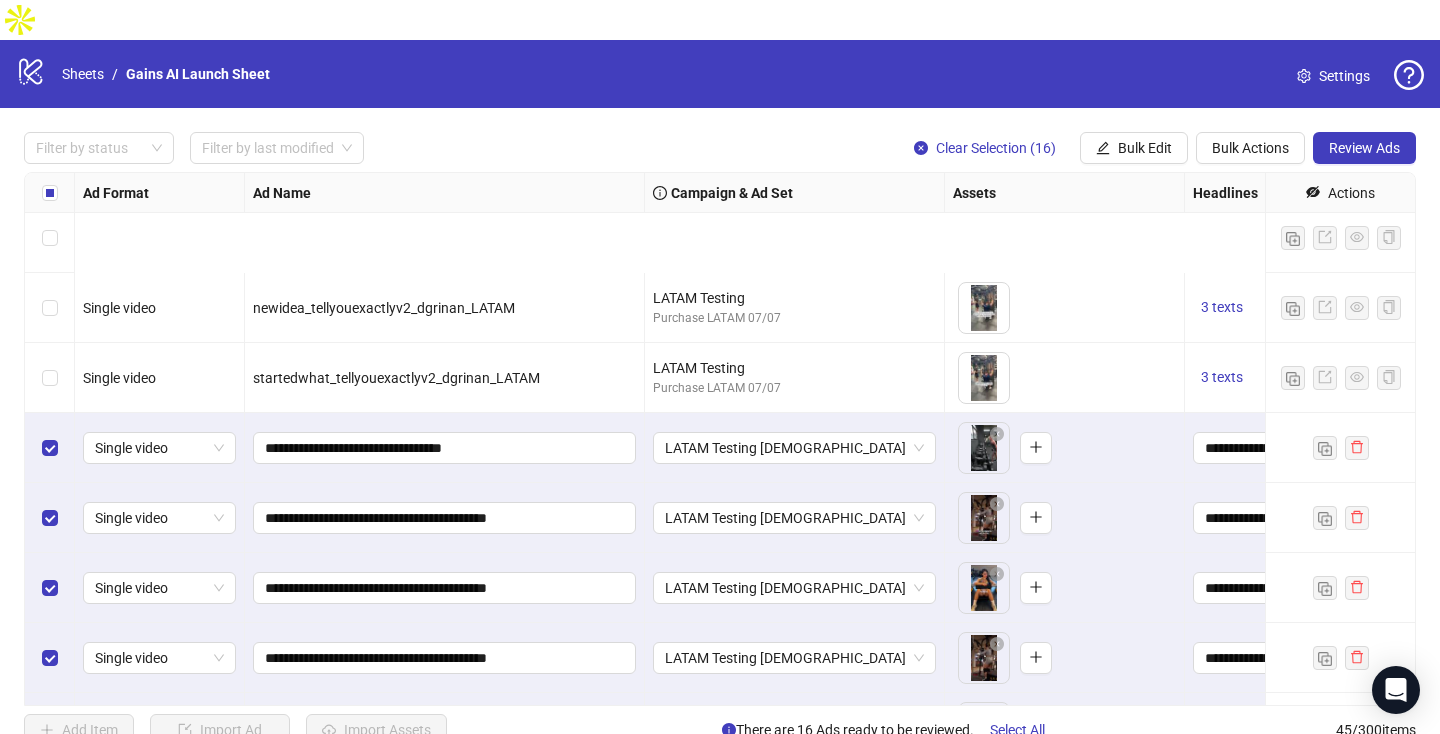 scroll, scrollTop: 2658, scrollLeft: 0, axis: vertical 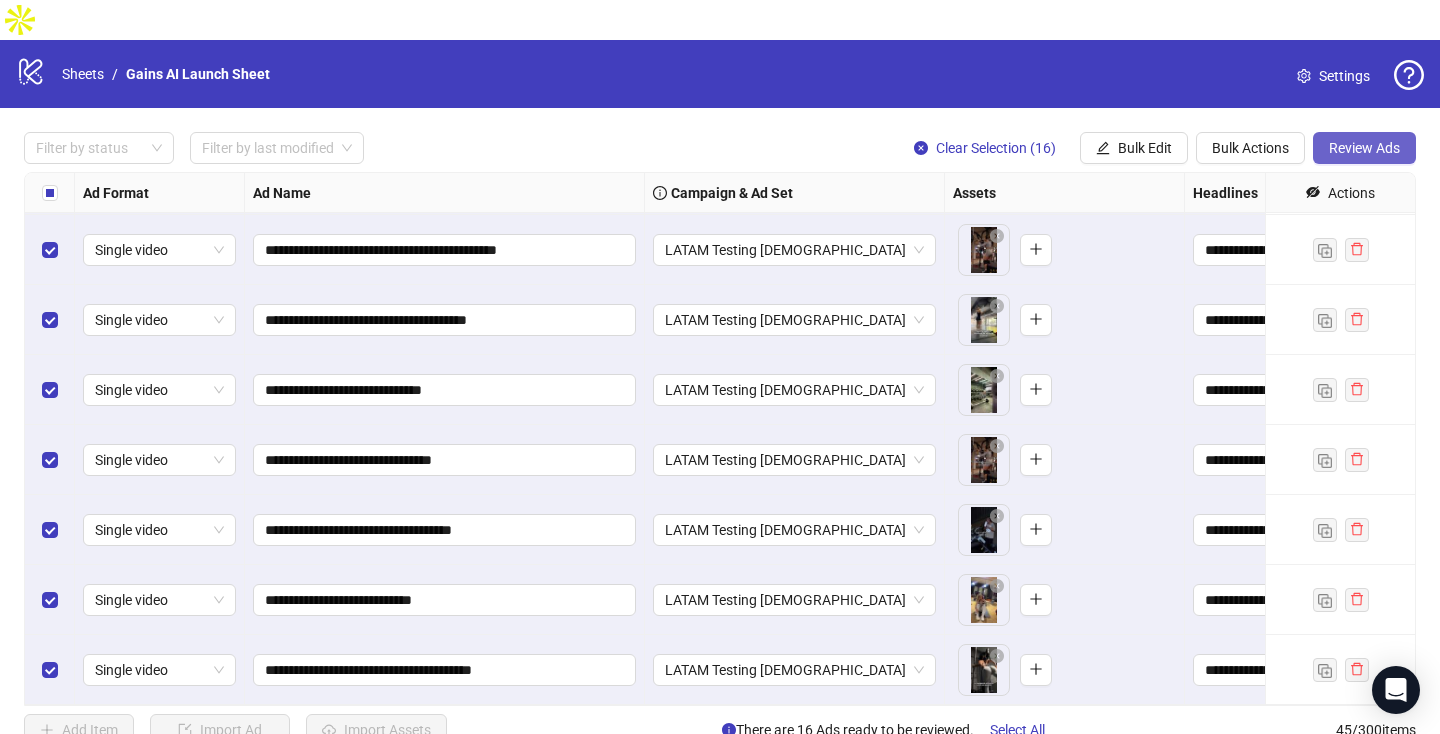 click on "Review Ads" at bounding box center [1364, 148] 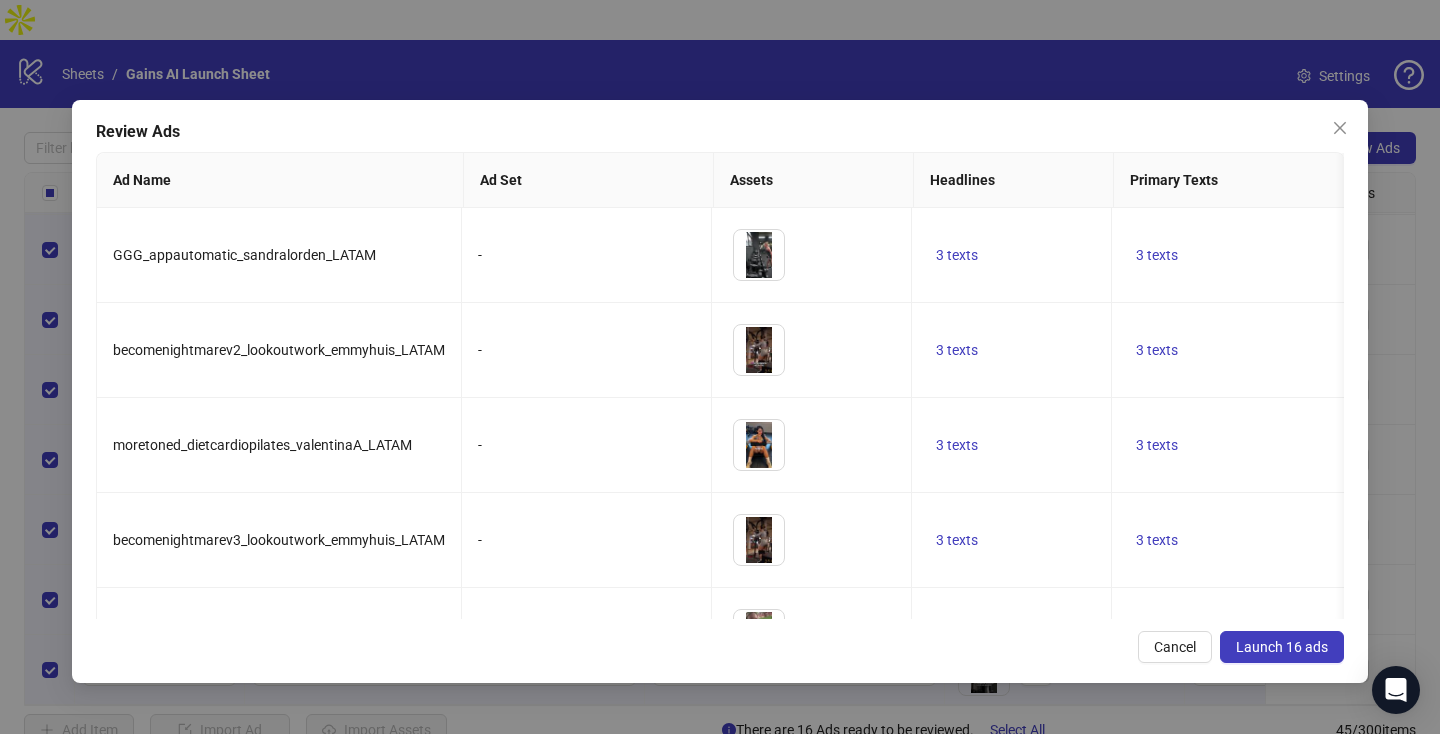 click on "Launch 16 ads" at bounding box center (1282, 647) 